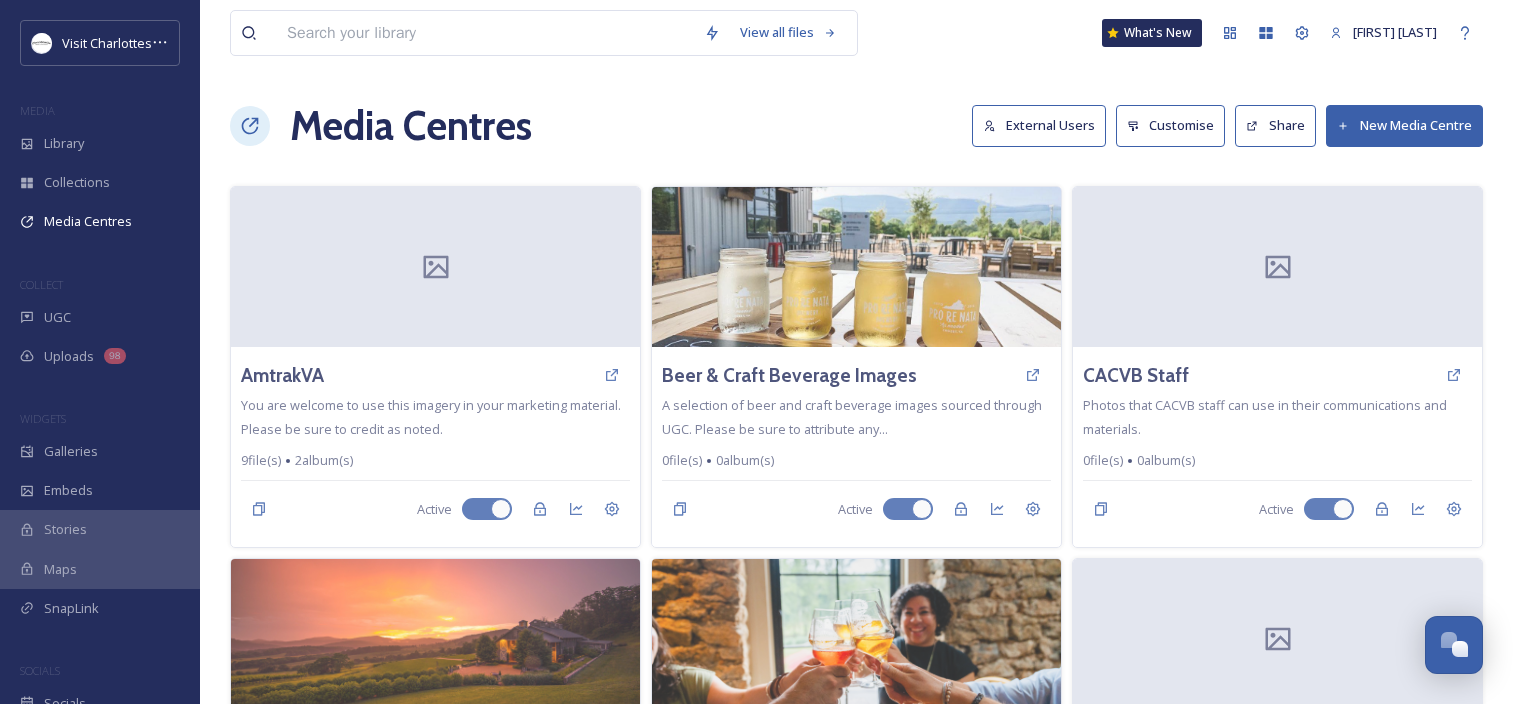 scroll, scrollTop: 0, scrollLeft: 0, axis: both 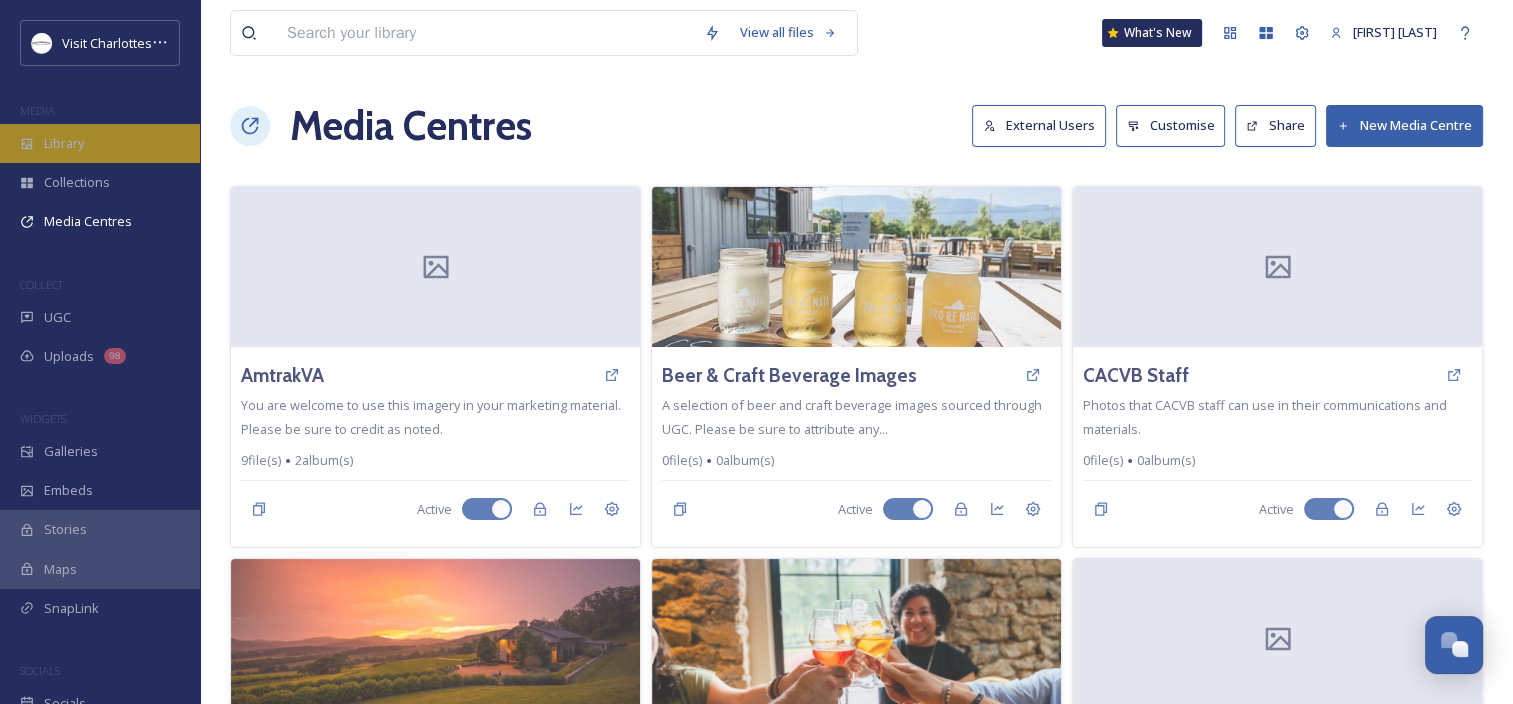 click on "Library" at bounding box center (64, 143) 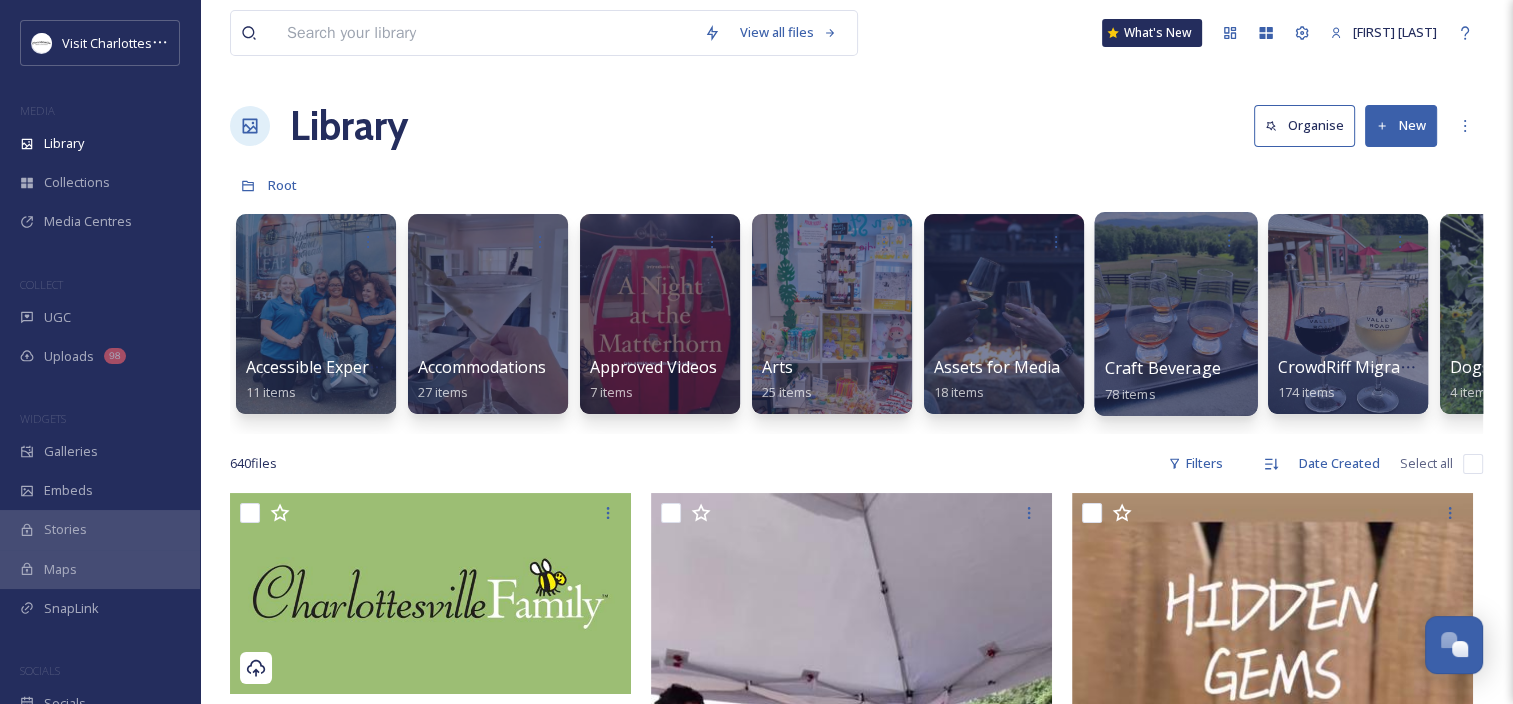 click at bounding box center (1175, 314) 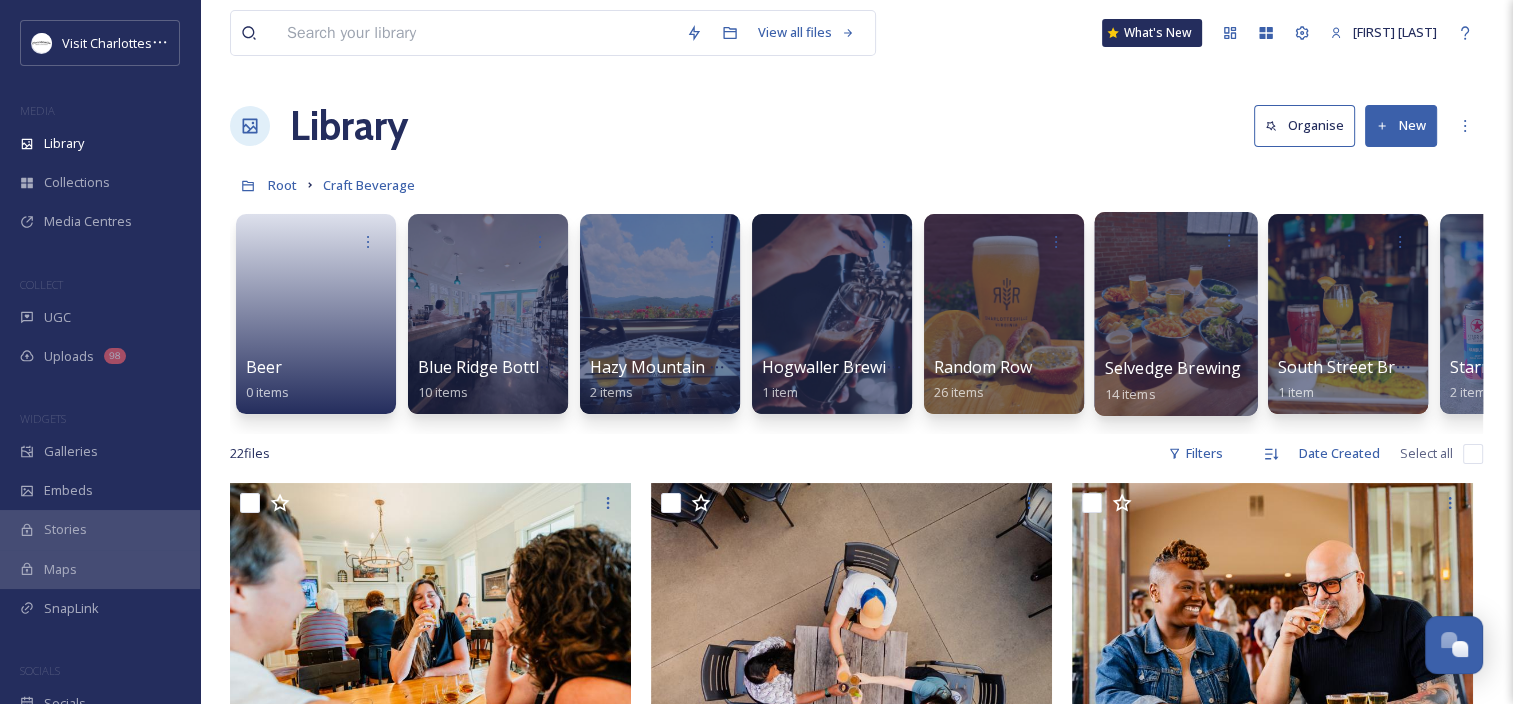 click at bounding box center (1175, 314) 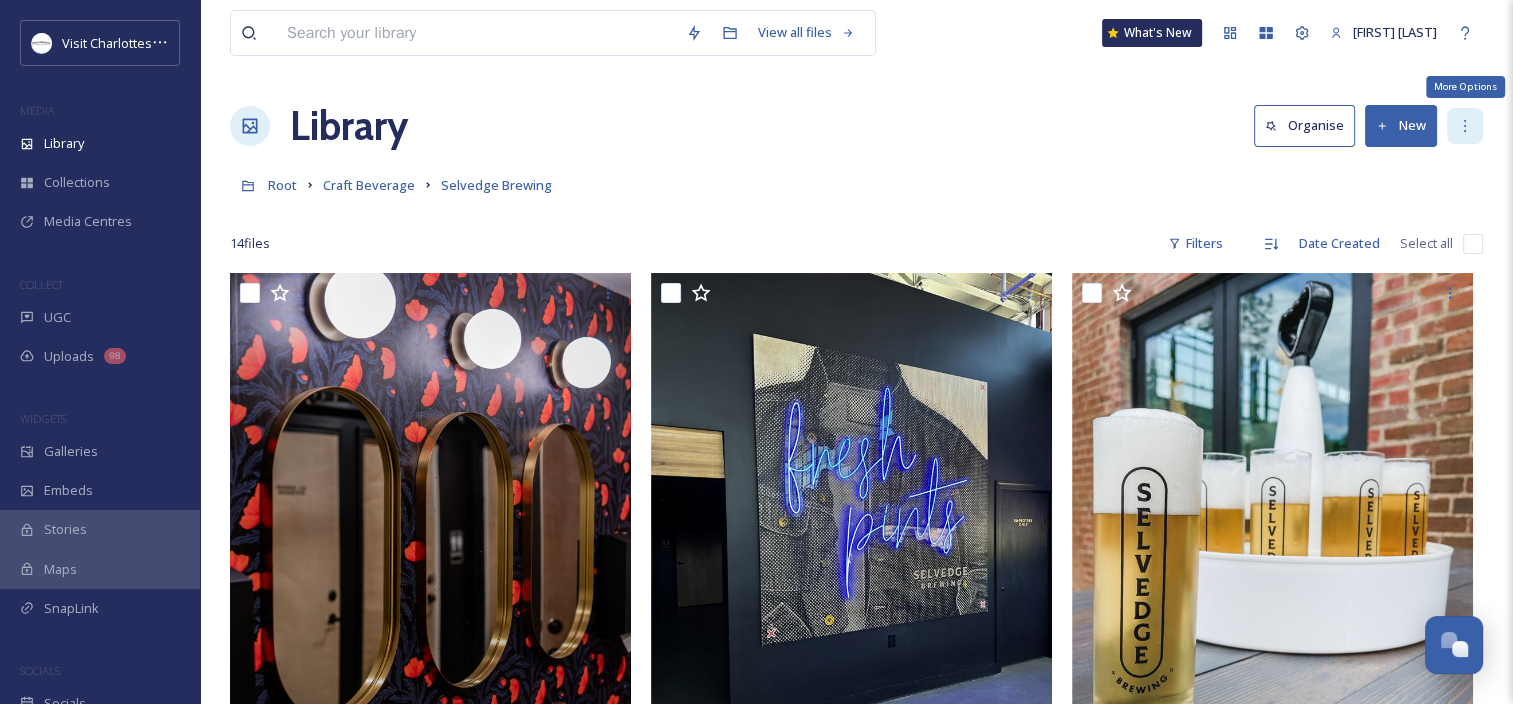 click on "More Options" at bounding box center (1465, 126) 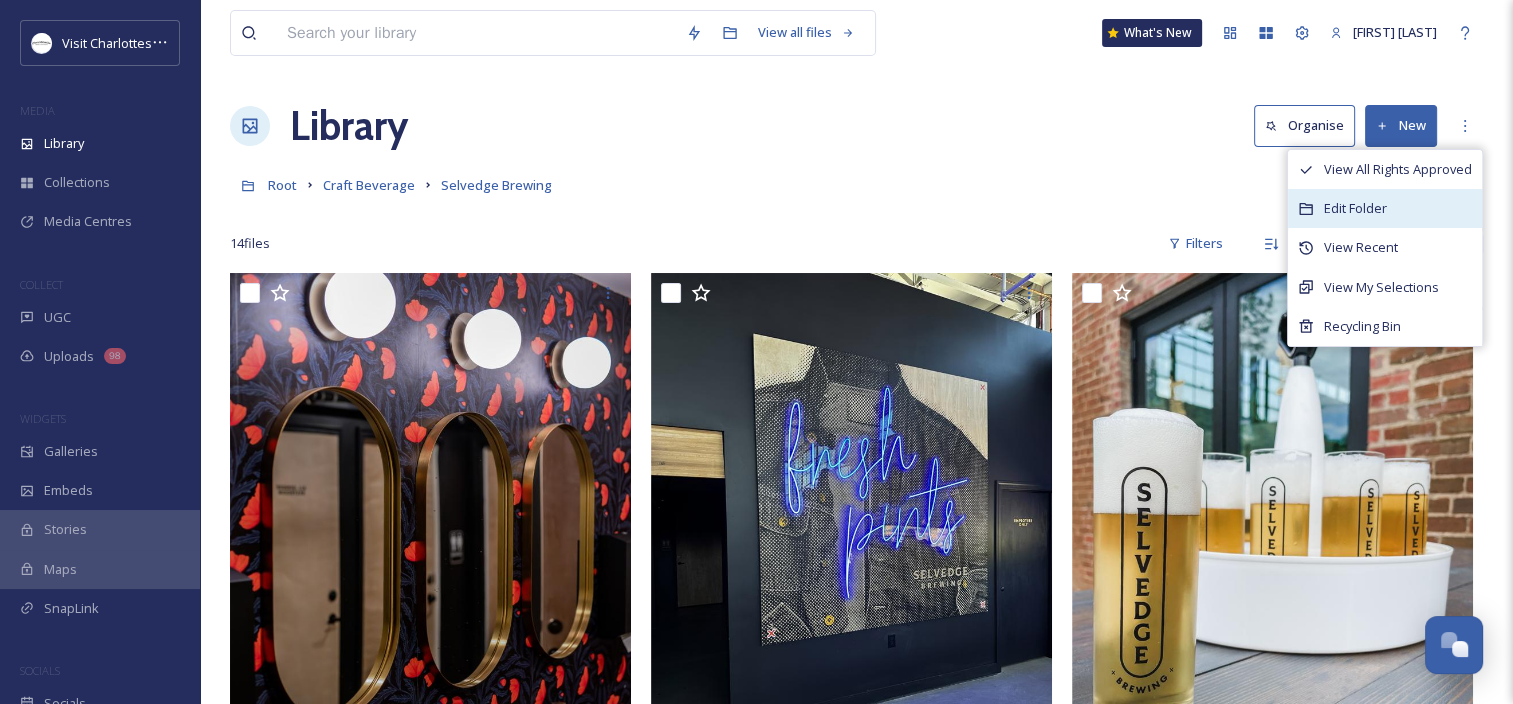 click on "Edit Folder" at bounding box center [1355, 208] 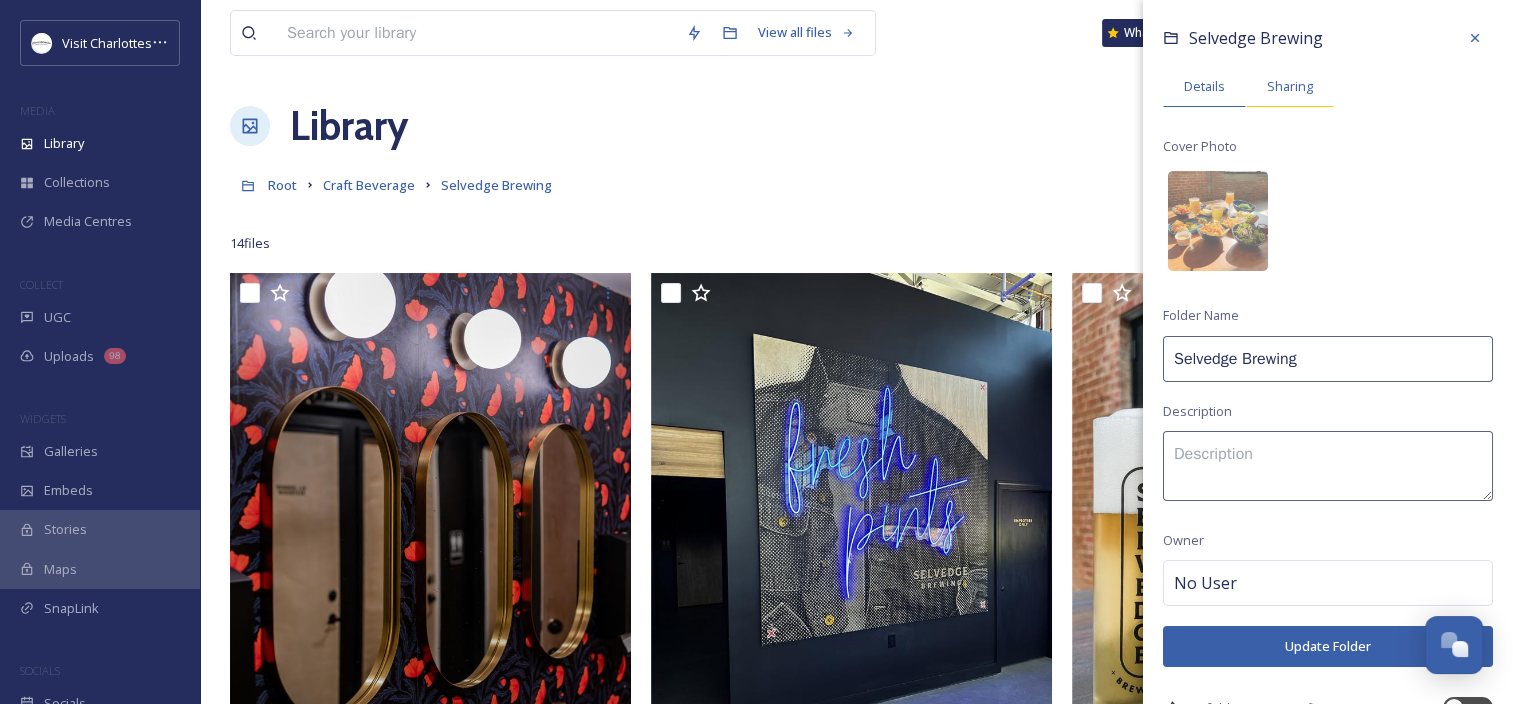 click on "Sharing" at bounding box center [1290, 86] 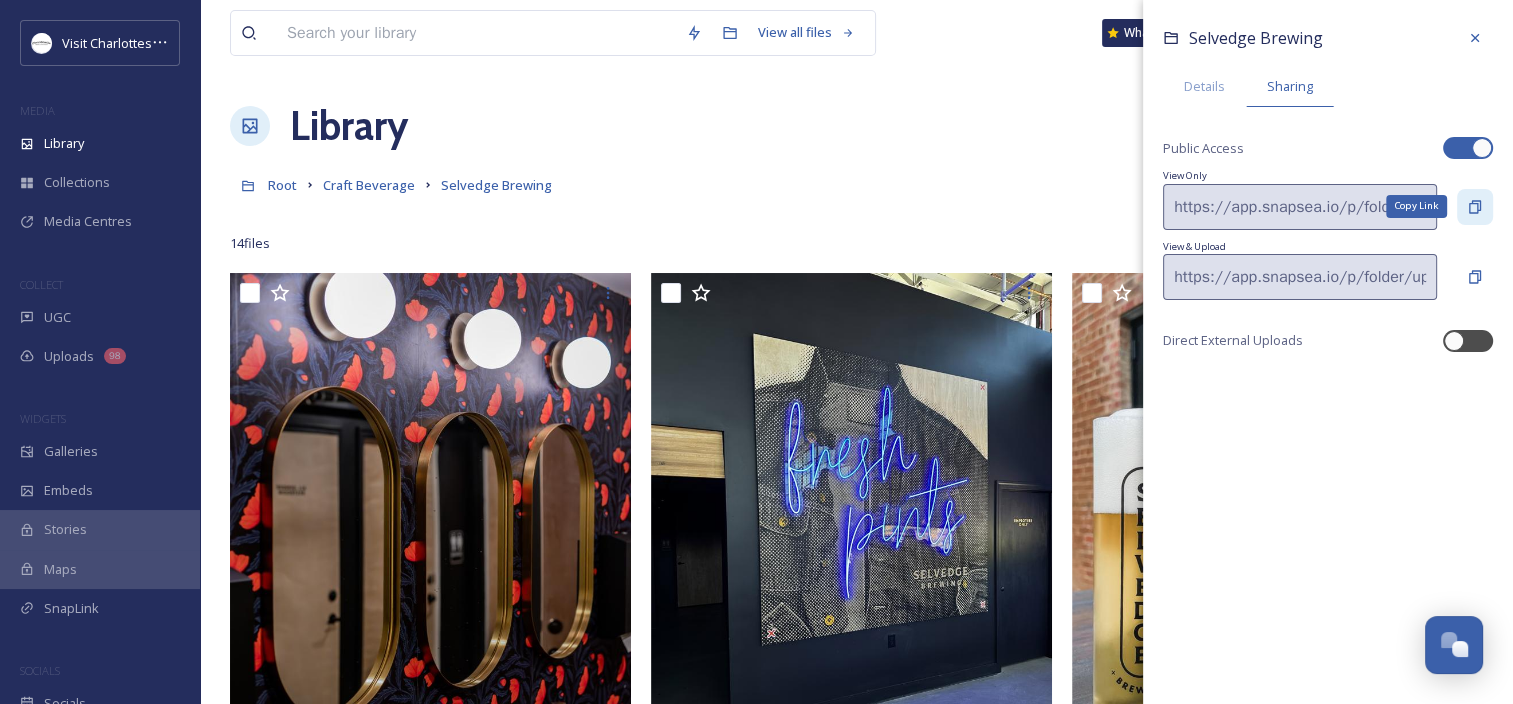click 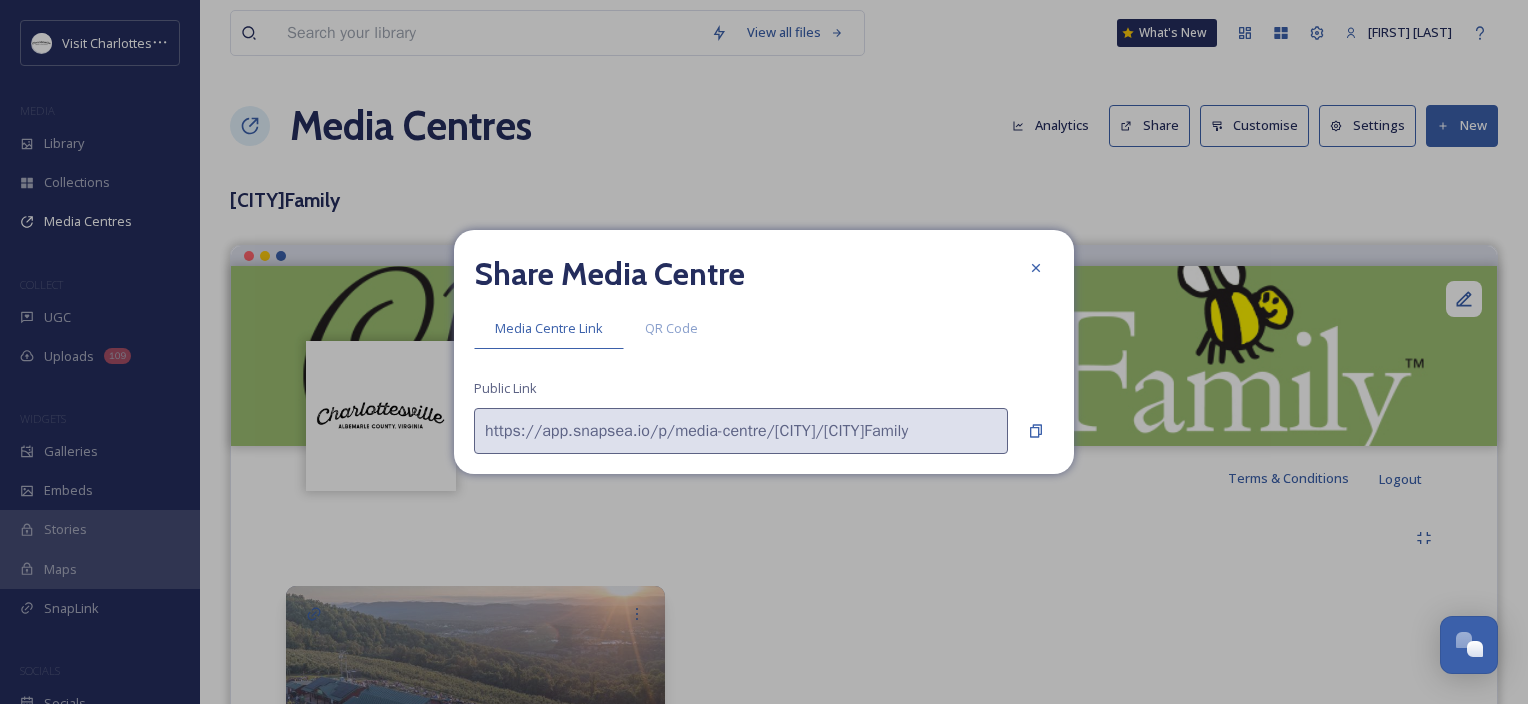 scroll, scrollTop: 0, scrollLeft: 0, axis: both 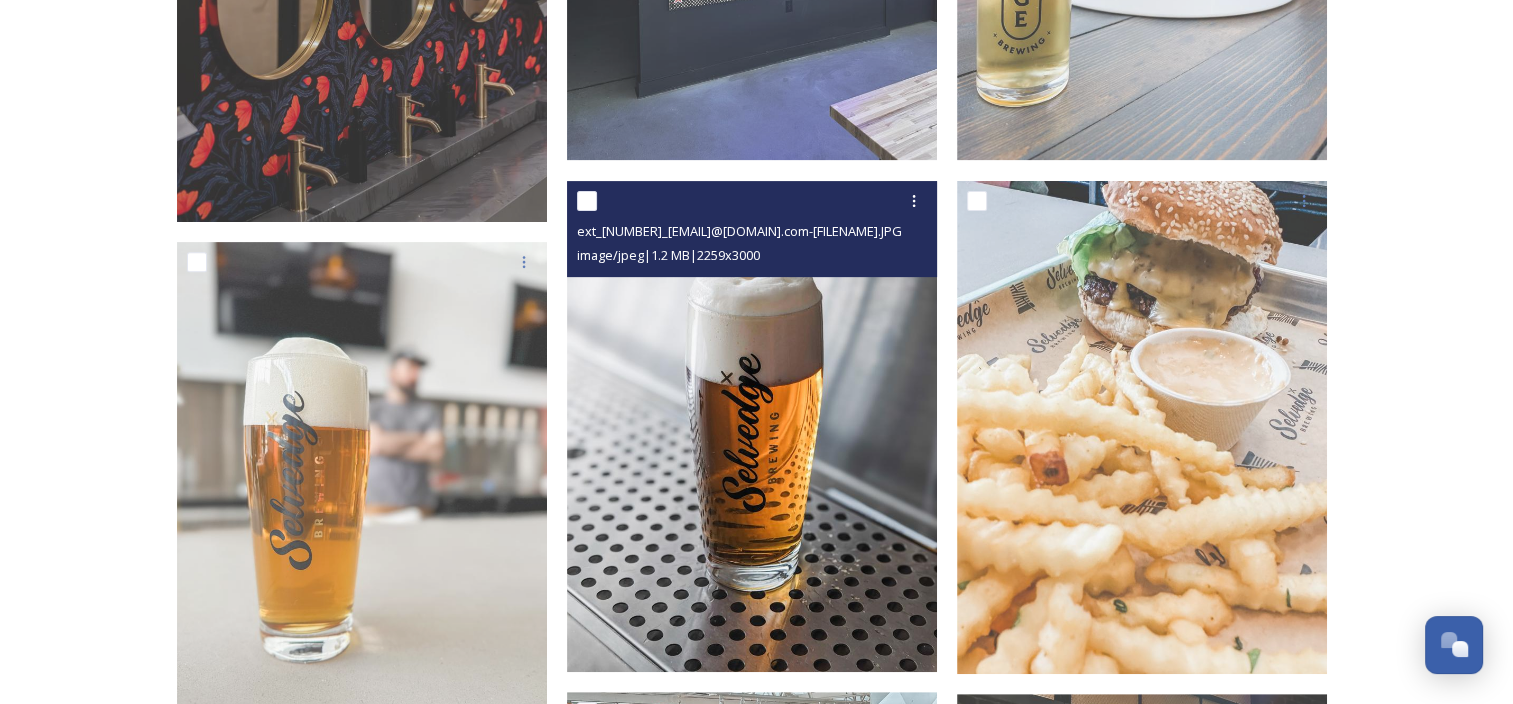 click at bounding box center (752, 426) 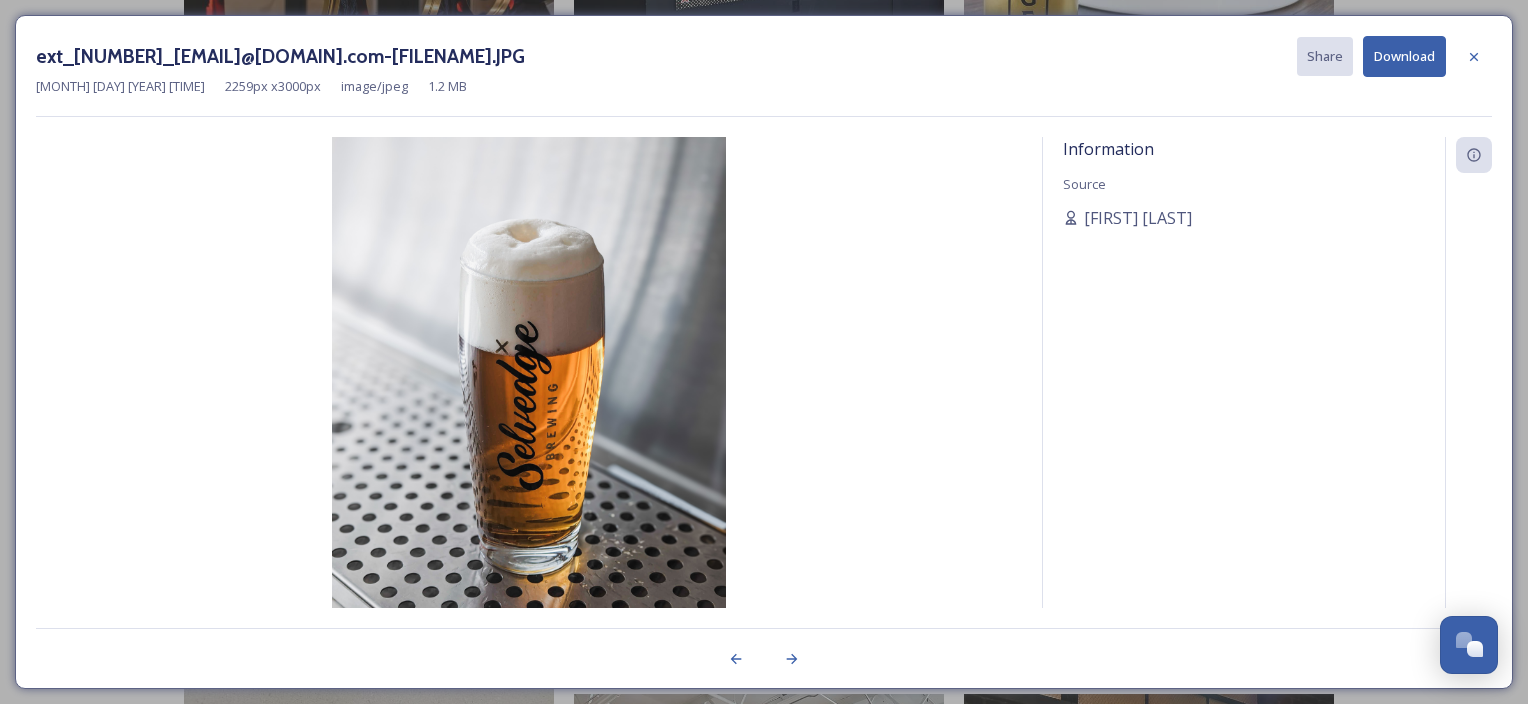 click on "Download" at bounding box center (1404, 56) 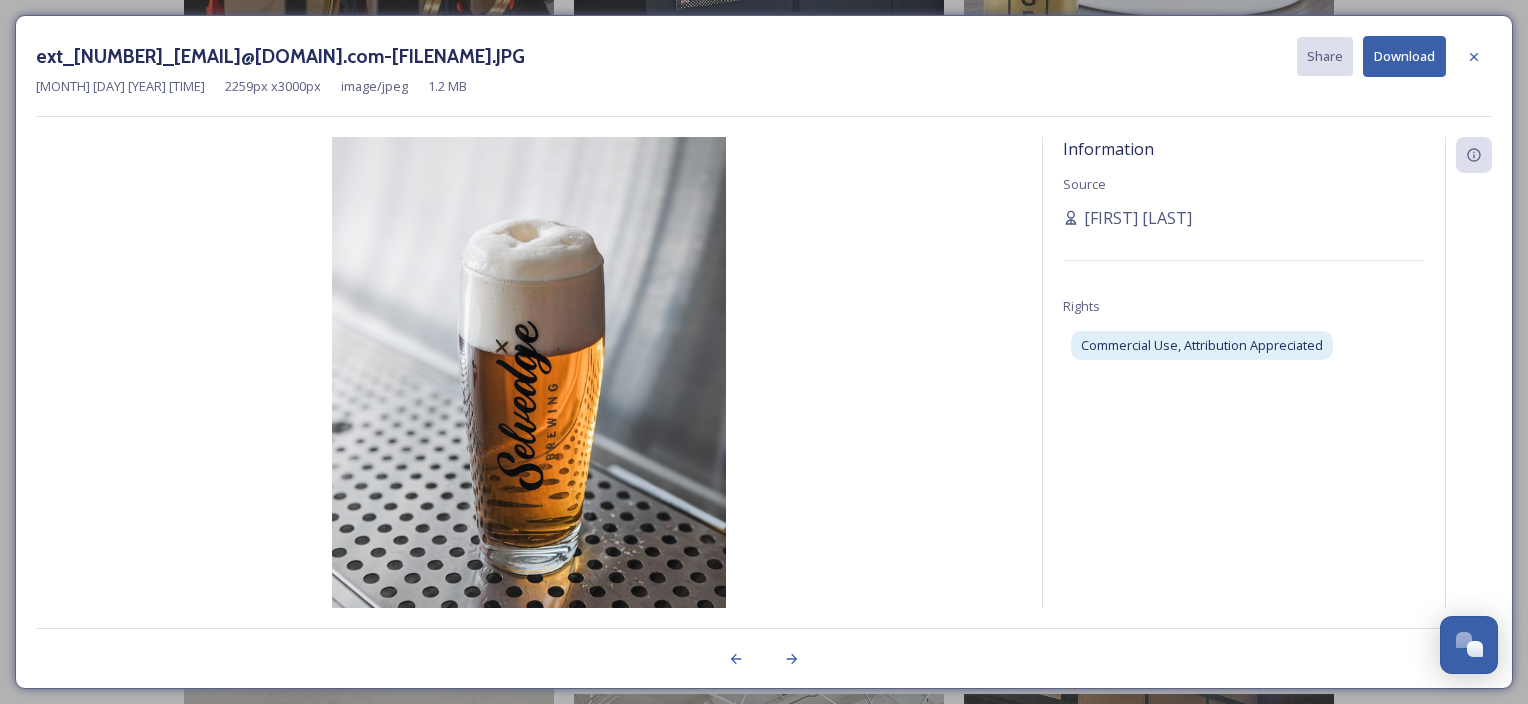 drag, startPoint x: 1478, startPoint y: 57, endPoint x: 1352, endPoint y: 118, distance: 139.98929 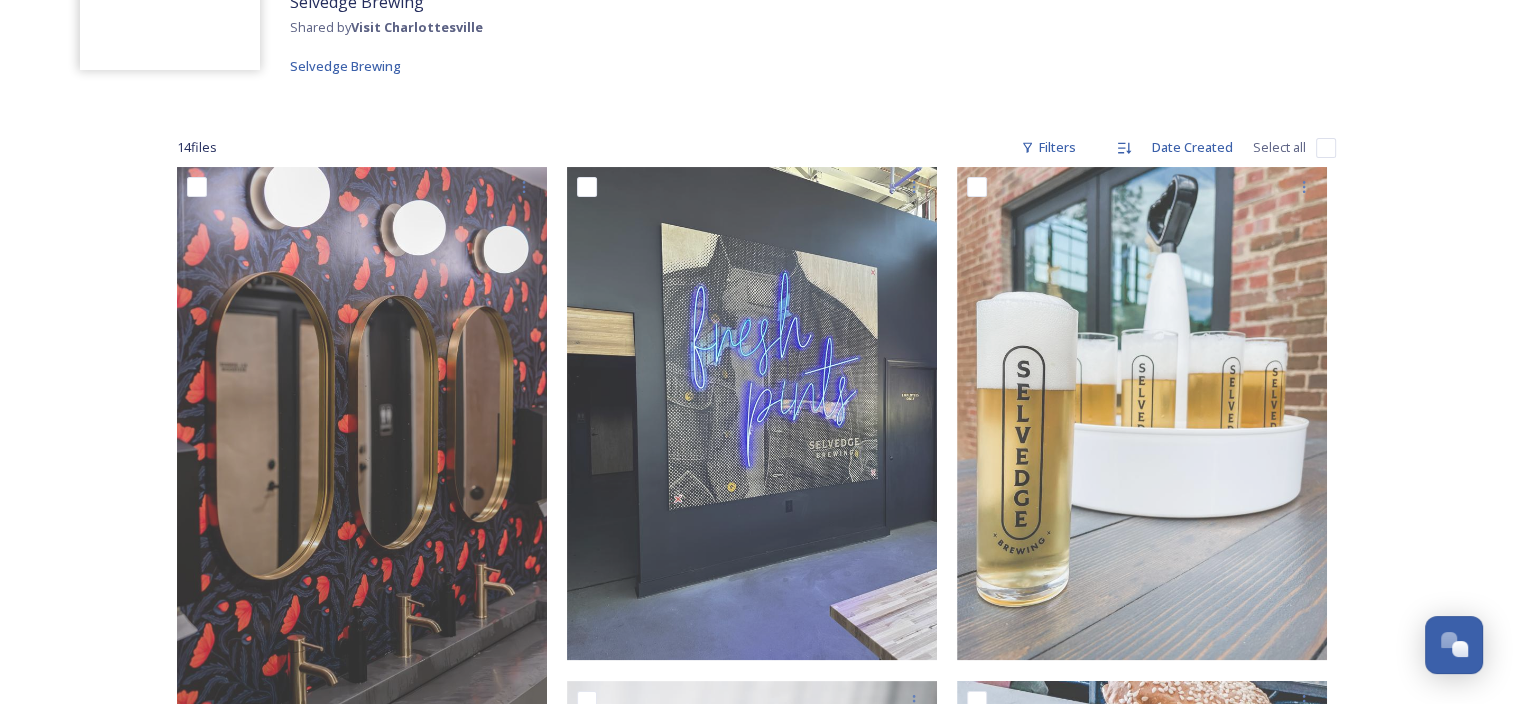 scroll, scrollTop: 0, scrollLeft: 0, axis: both 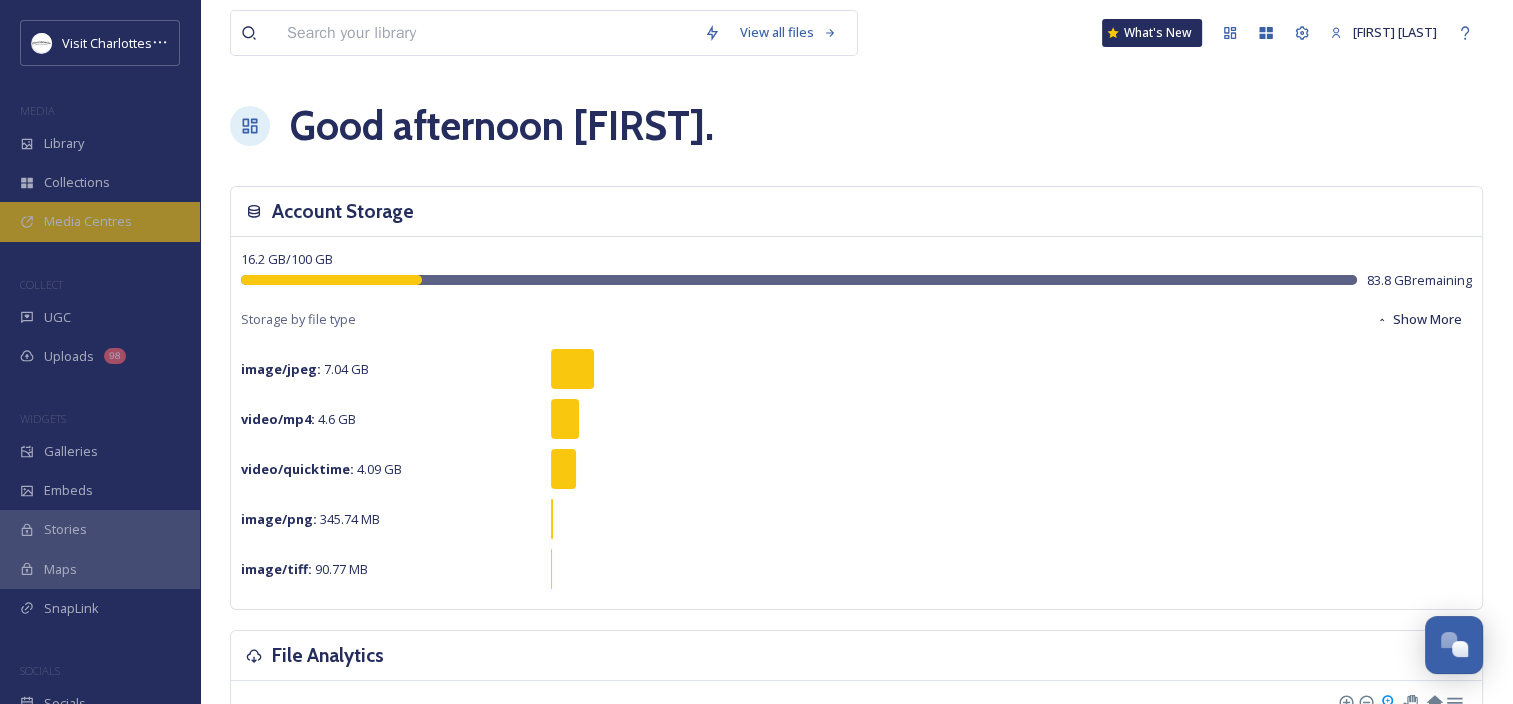 click on "Media Centres" at bounding box center (88, 221) 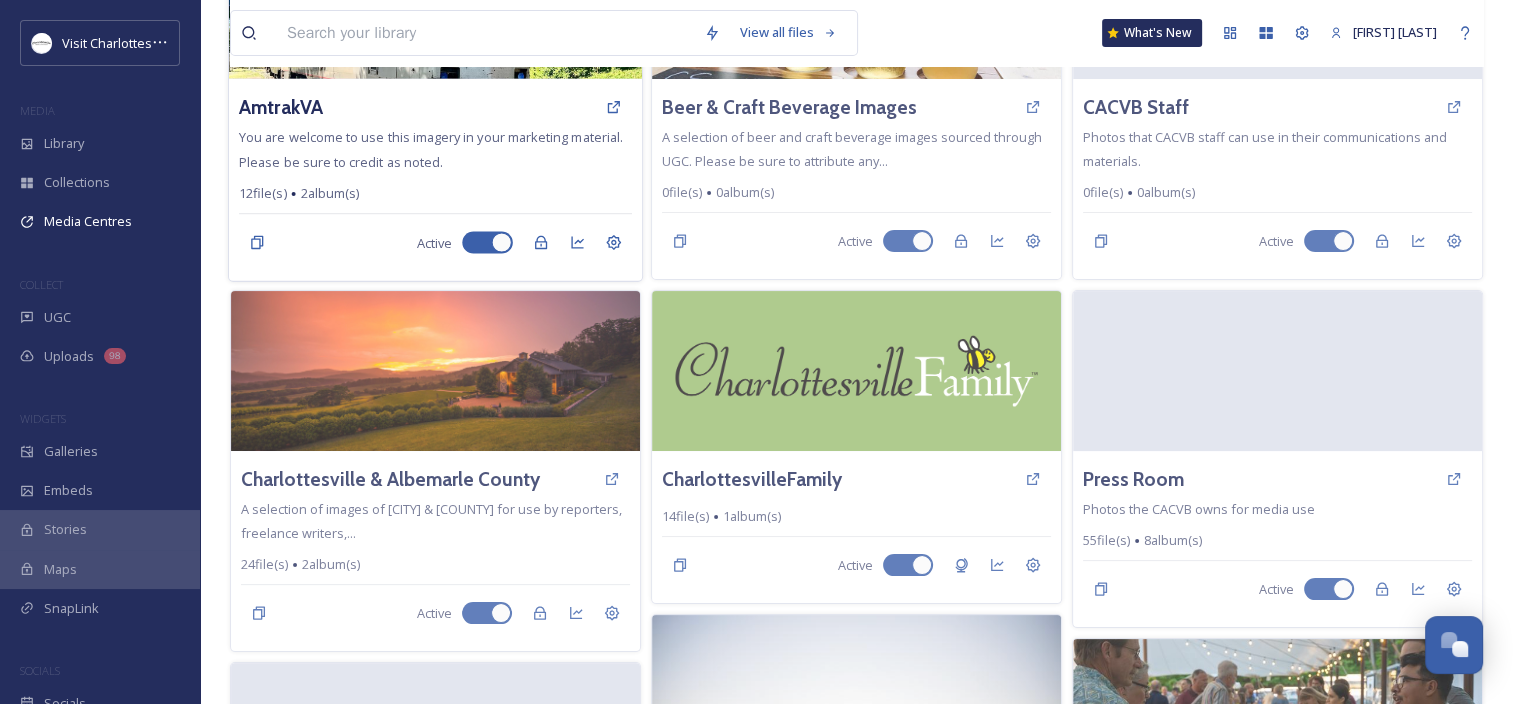 scroll, scrollTop: 300, scrollLeft: 0, axis: vertical 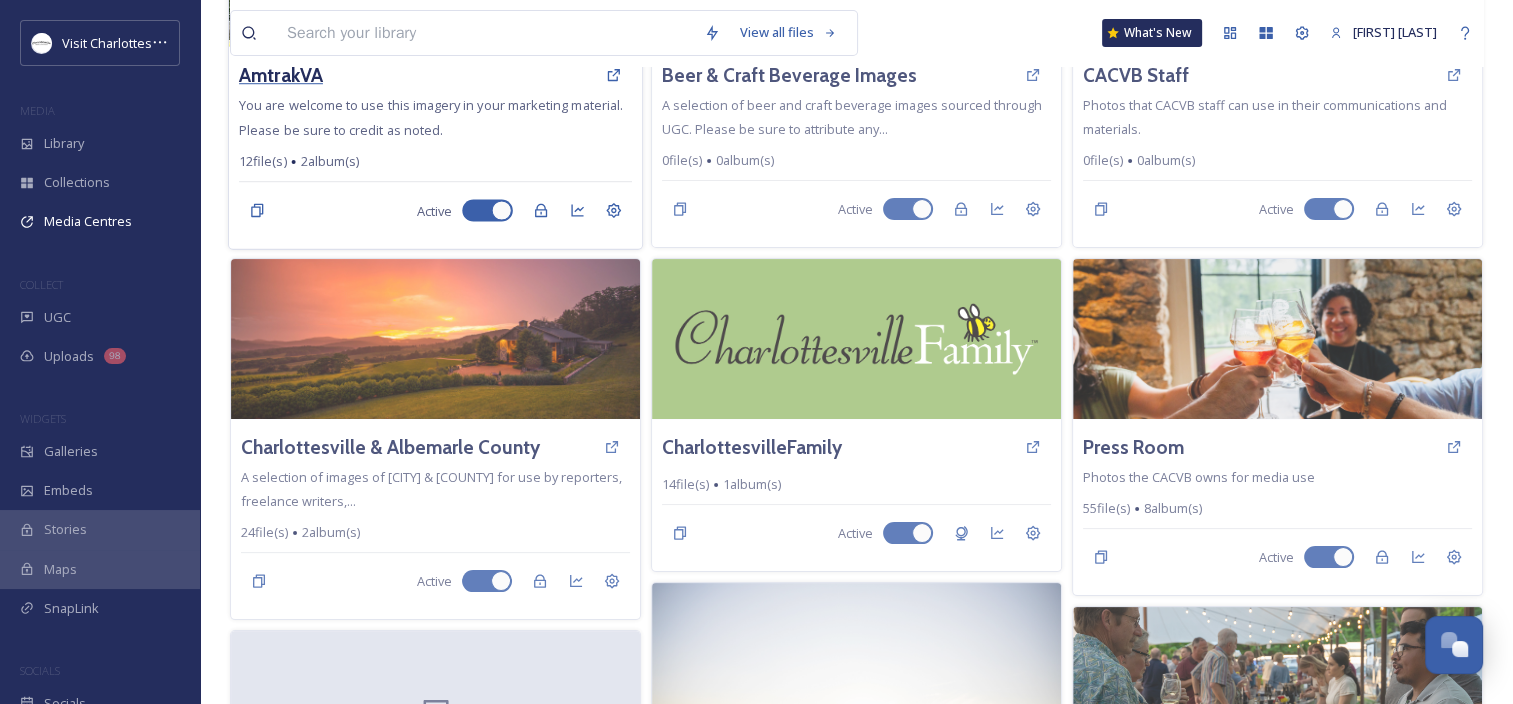 click on "AmtrakVA" at bounding box center (281, 75) 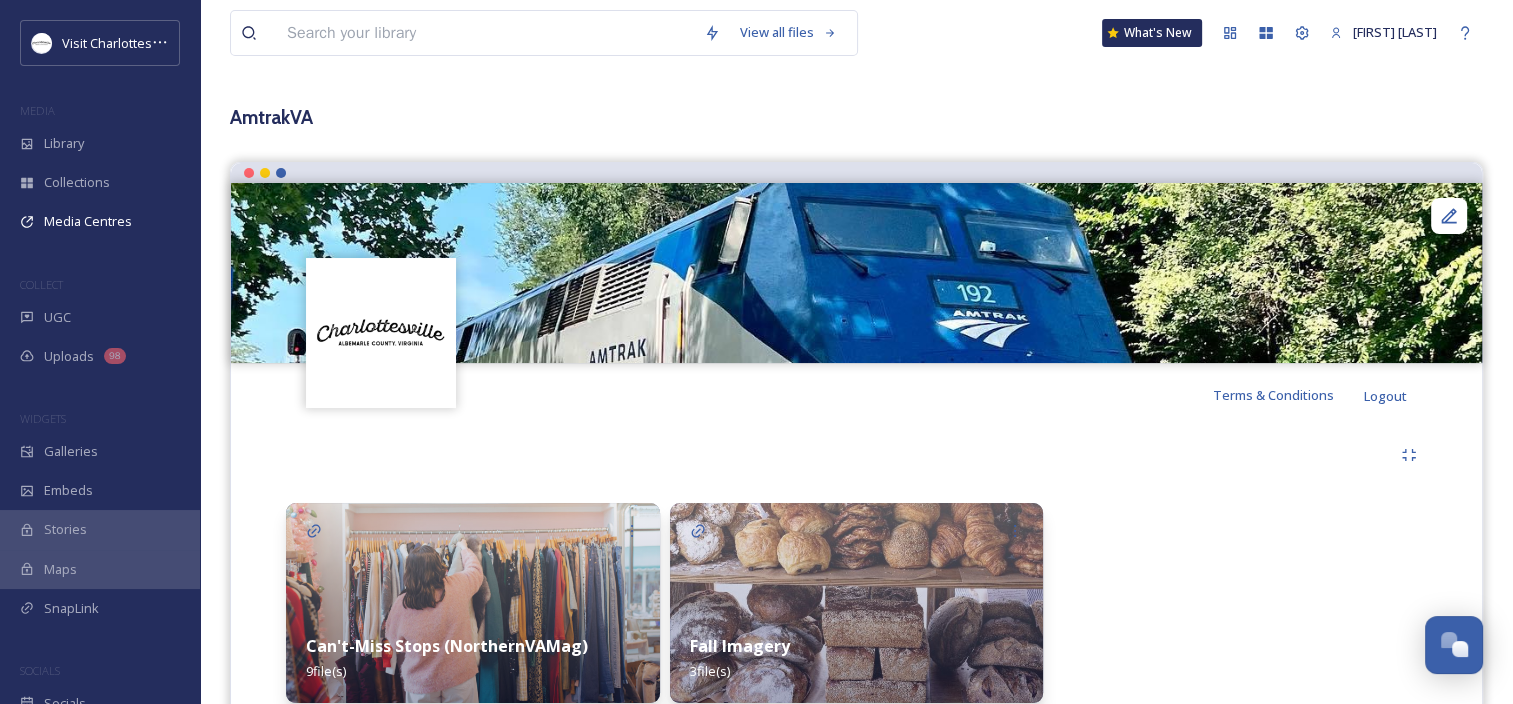 scroll, scrollTop: 0, scrollLeft: 0, axis: both 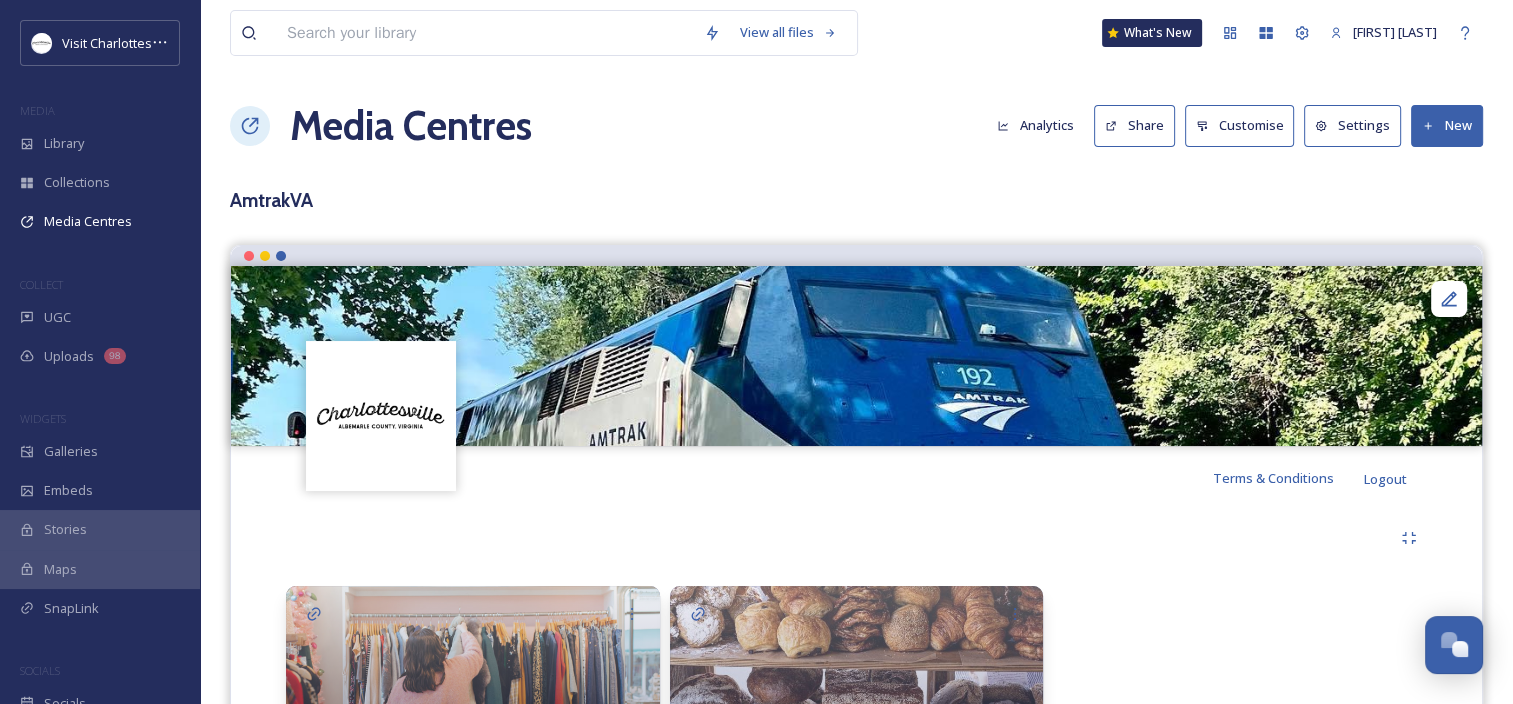 click on "Settings" at bounding box center (1352, 125) 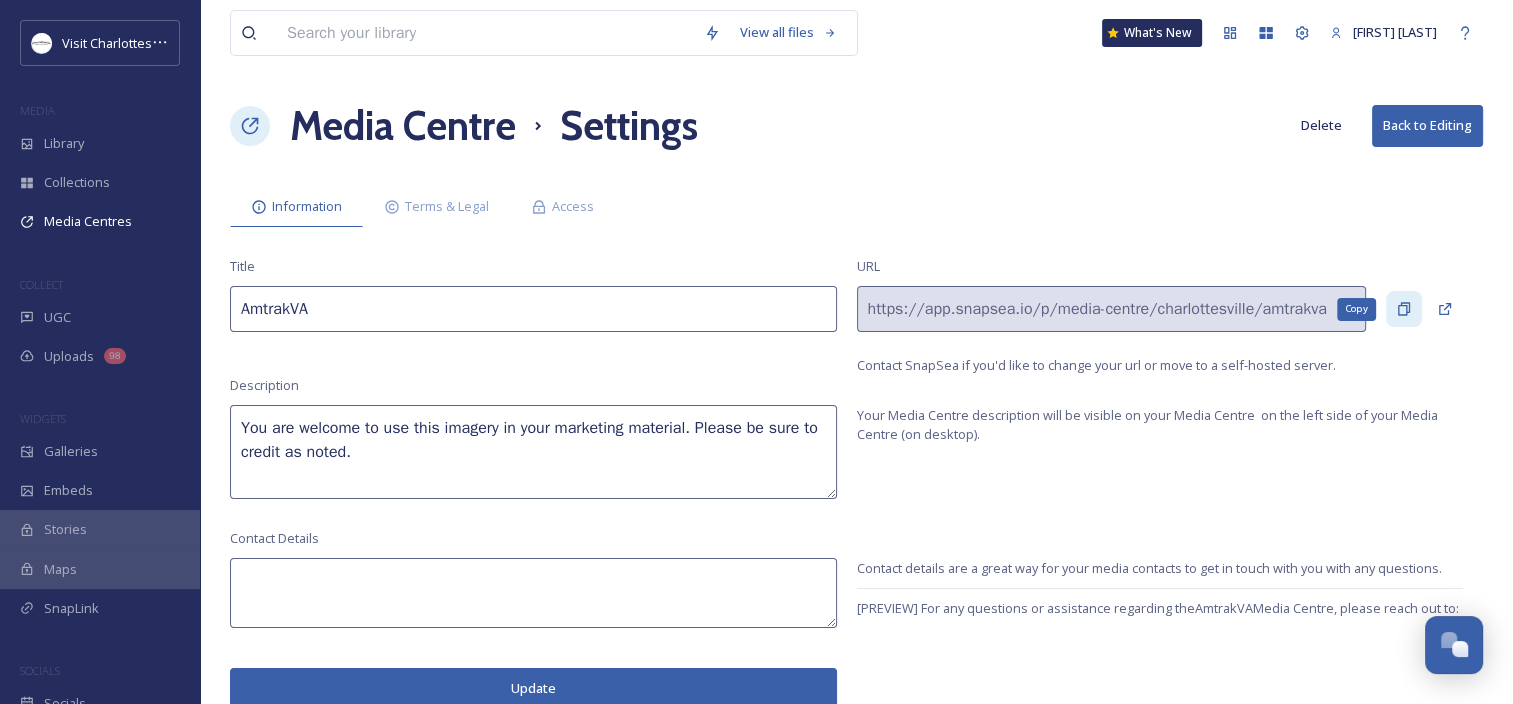 click 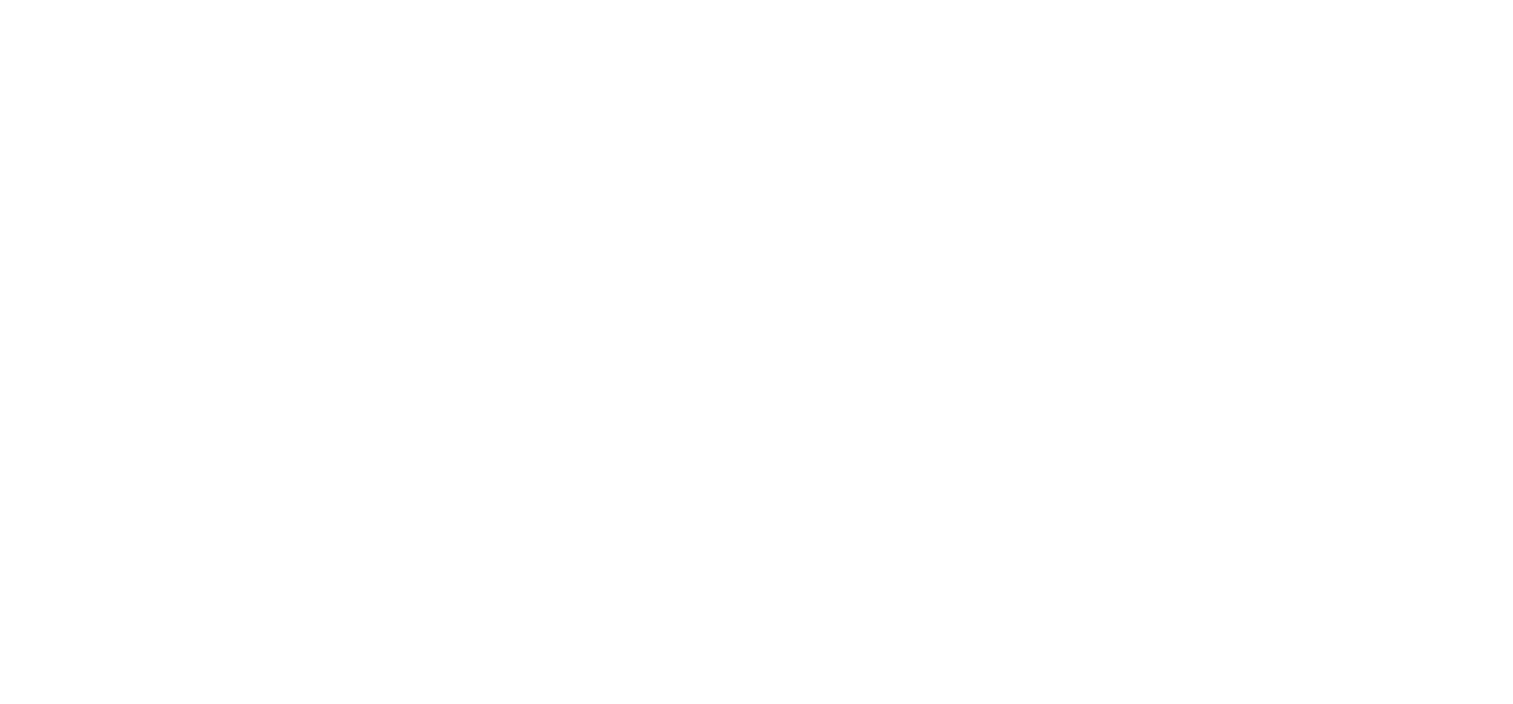 scroll, scrollTop: 0, scrollLeft: 0, axis: both 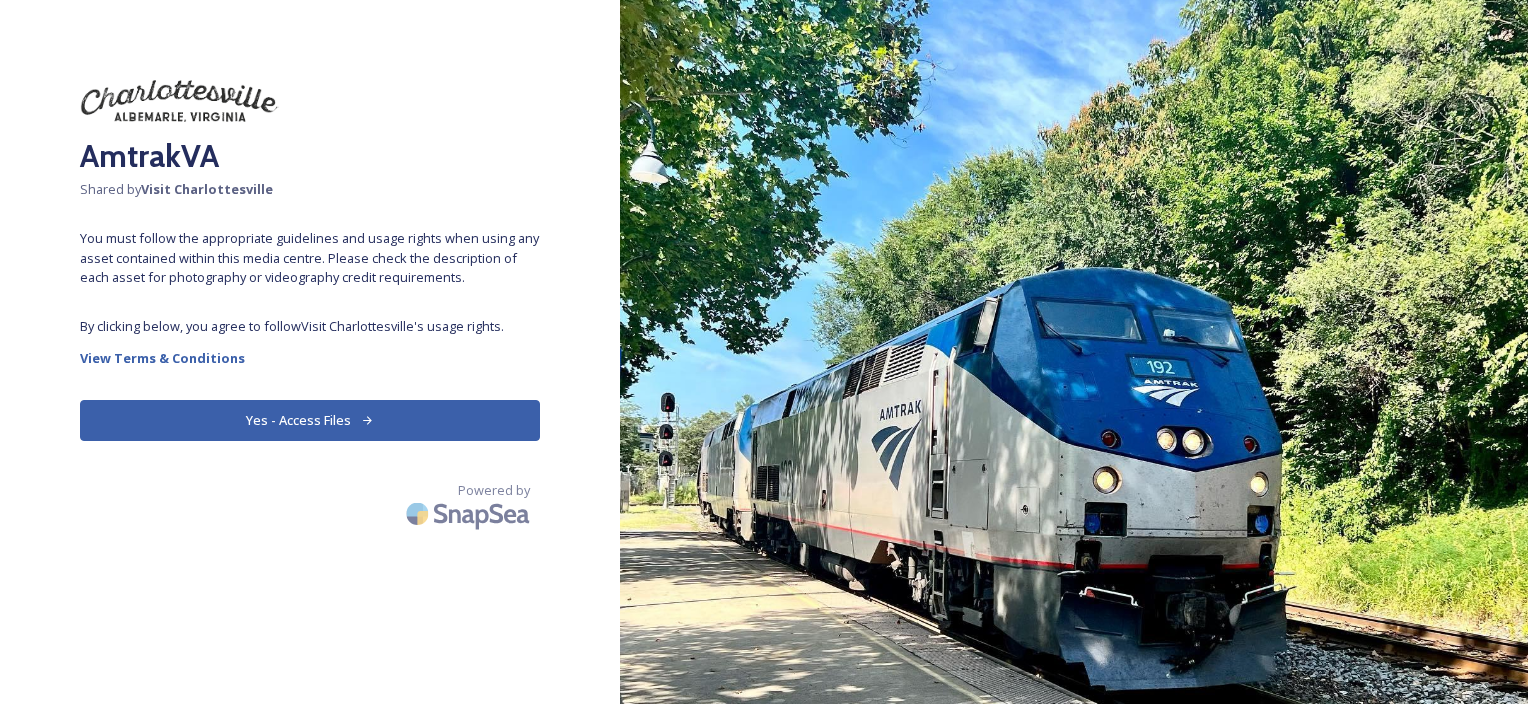 click on "Yes - Access Files" at bounding box center (310, 420) 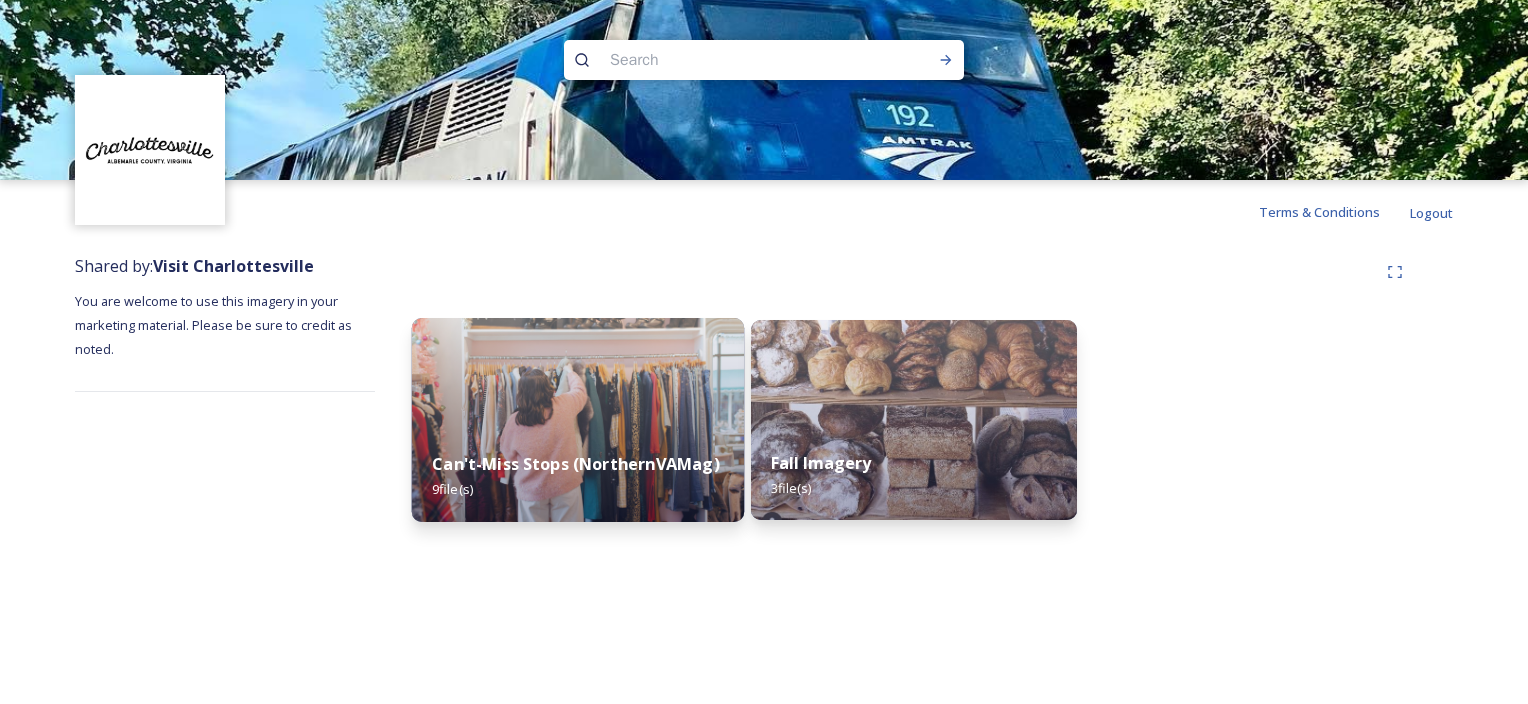 click at bounding box center (578, 420) 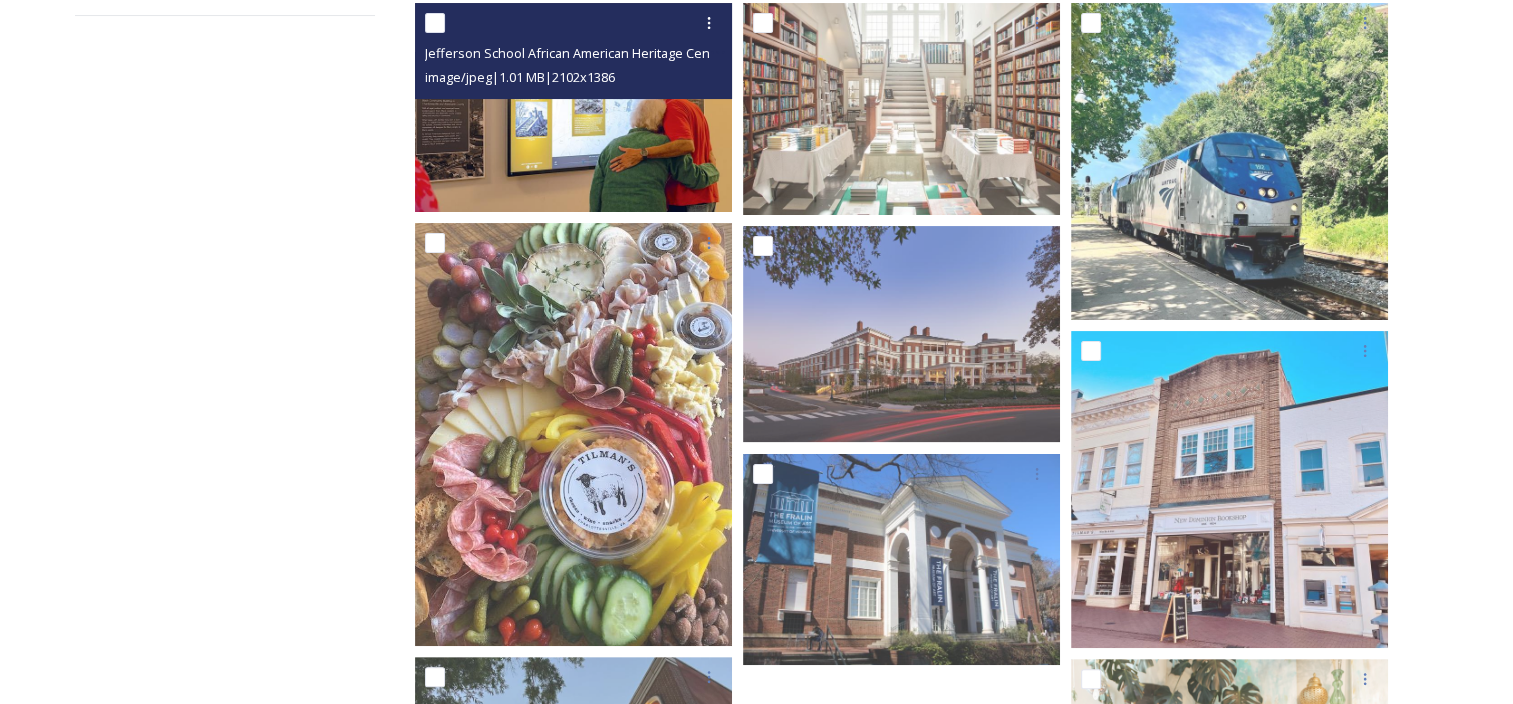 scroll, scrollTop: 400, scrollLeft: 0, axis: vertical 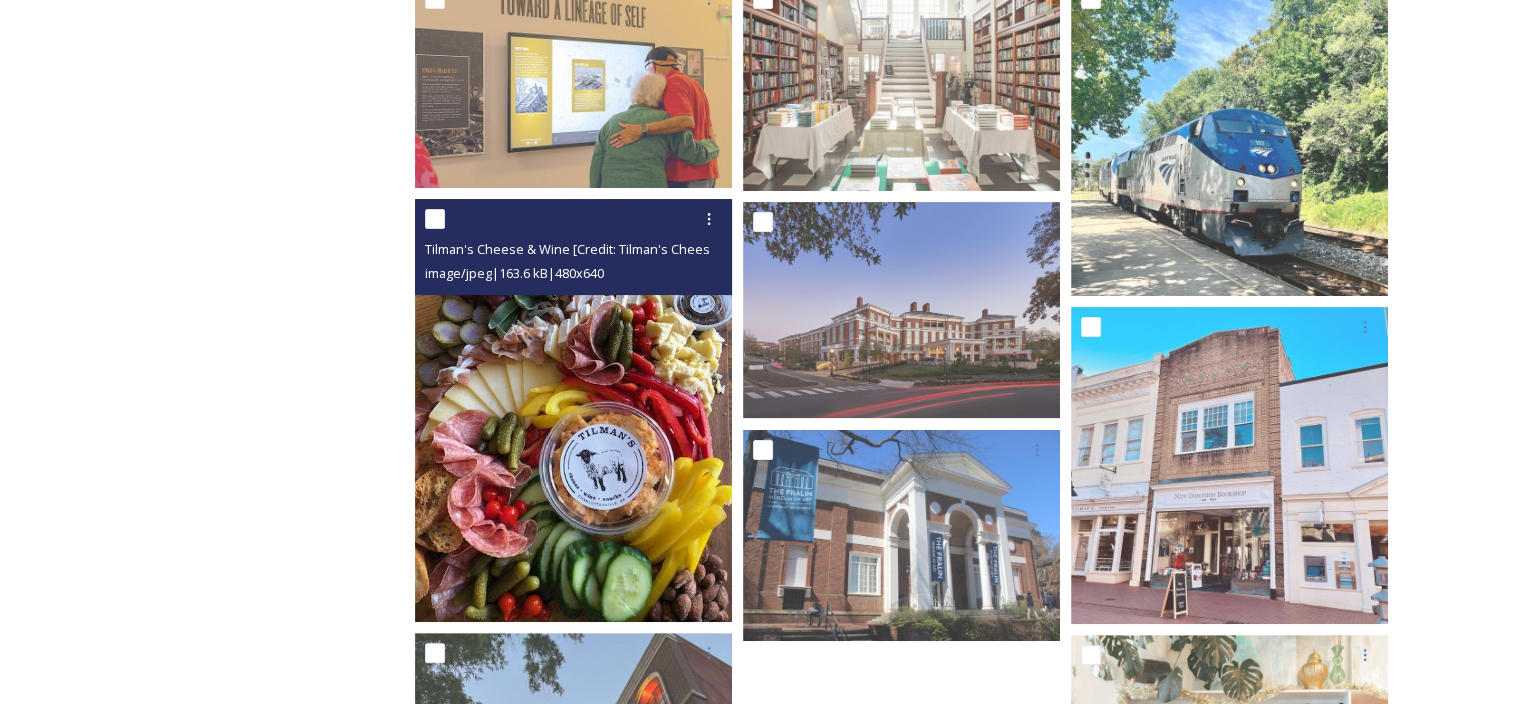 click at bounding box center [573, 410] 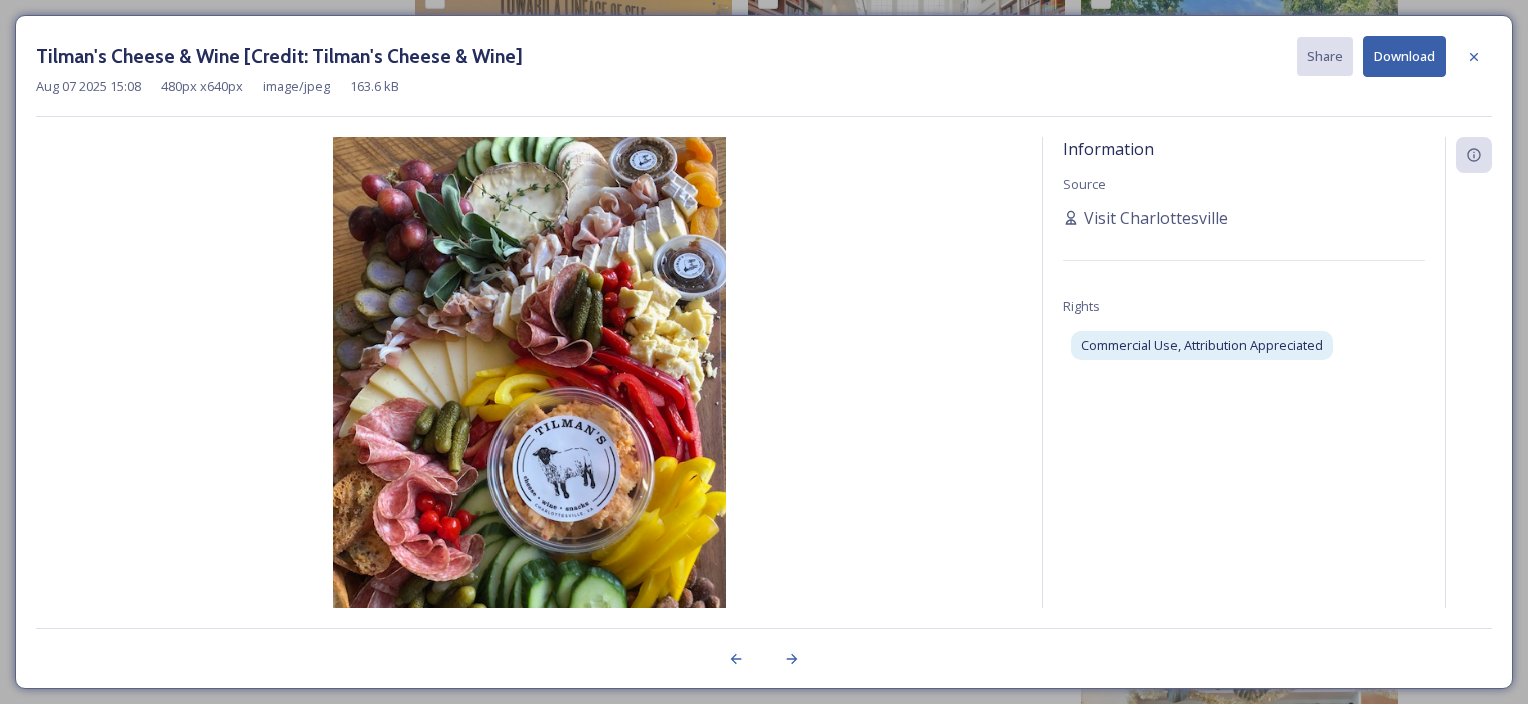 drag, startPoint x: 1471, startPoint y: 56, endPoint x: 1476, endPoint y: 65, distance: 10.29563 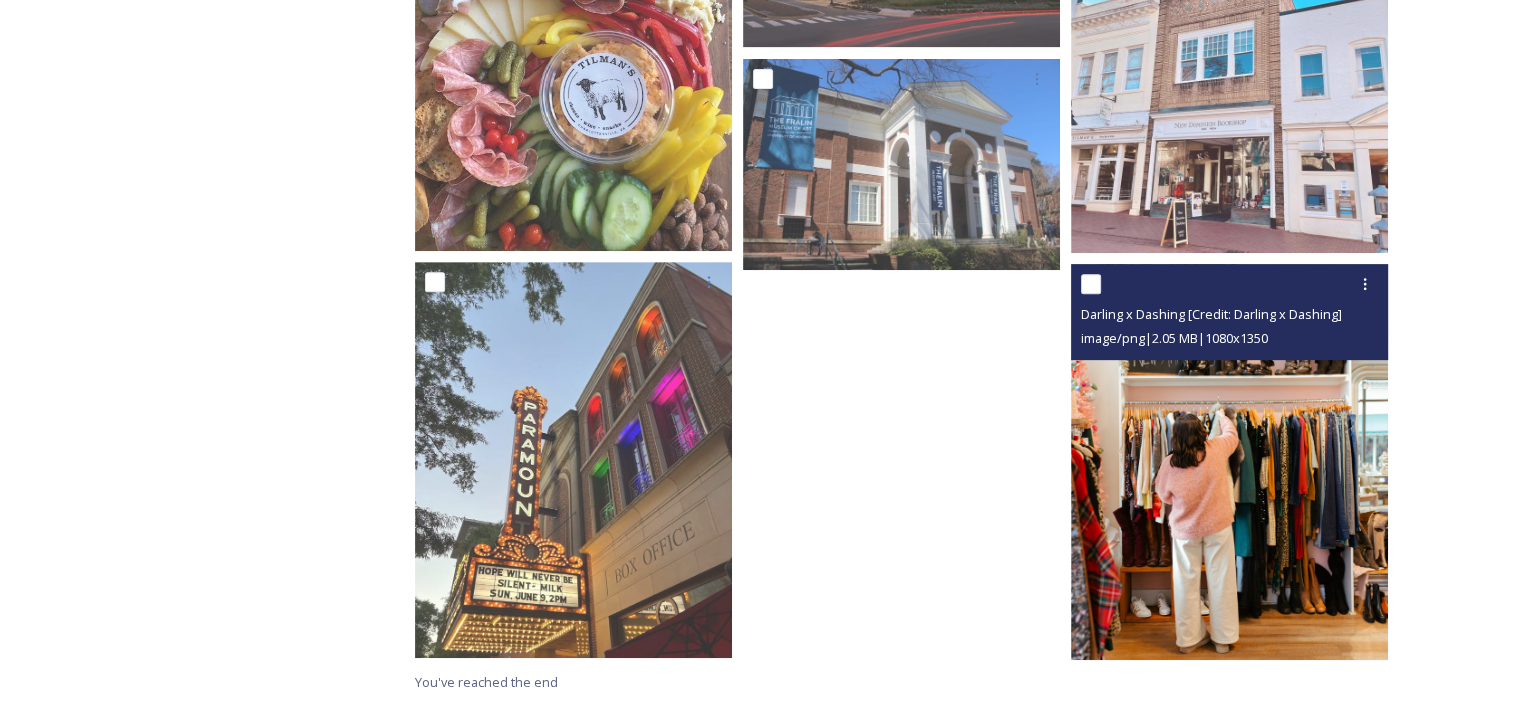 click at bounding box center [1229, 462] 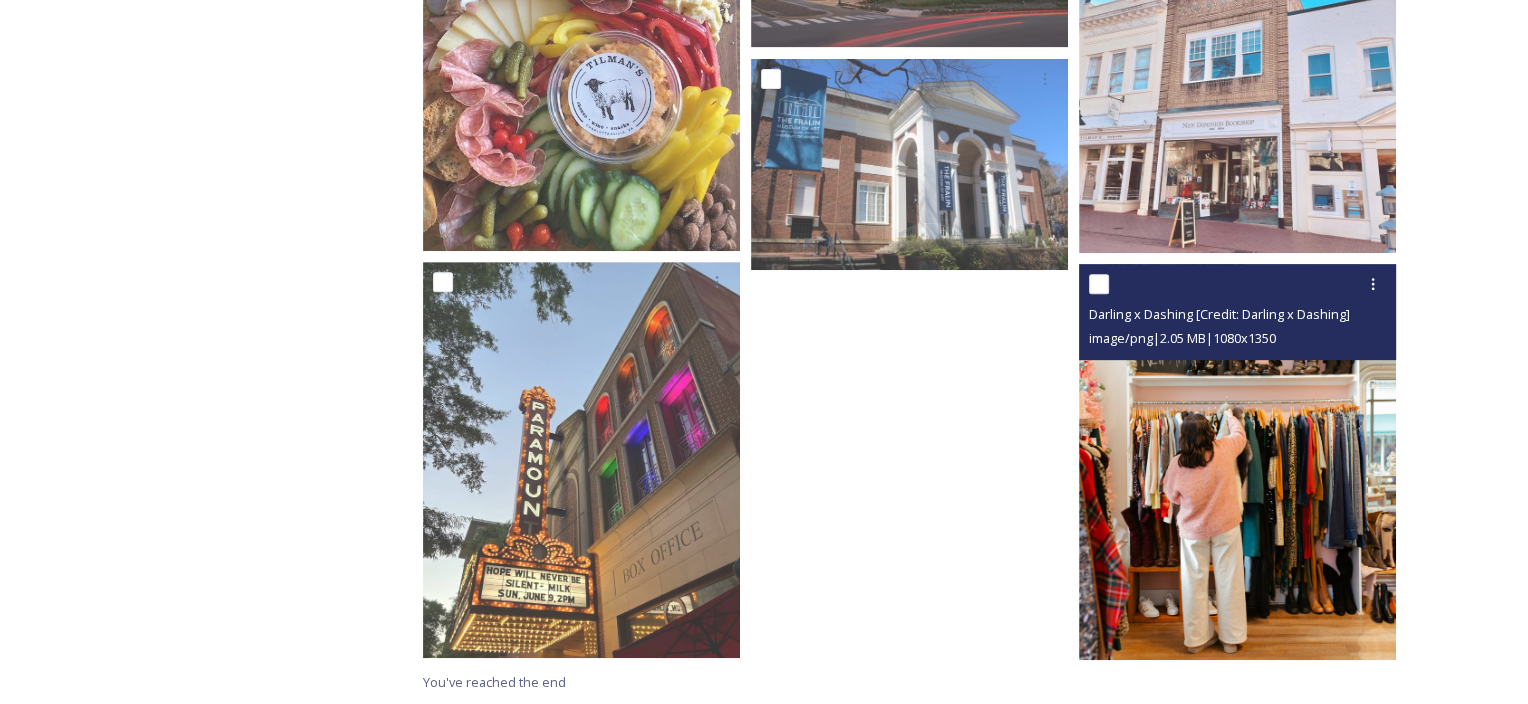 scroll, scrollTop: 768, scrollLeft: 0, axis: vertical 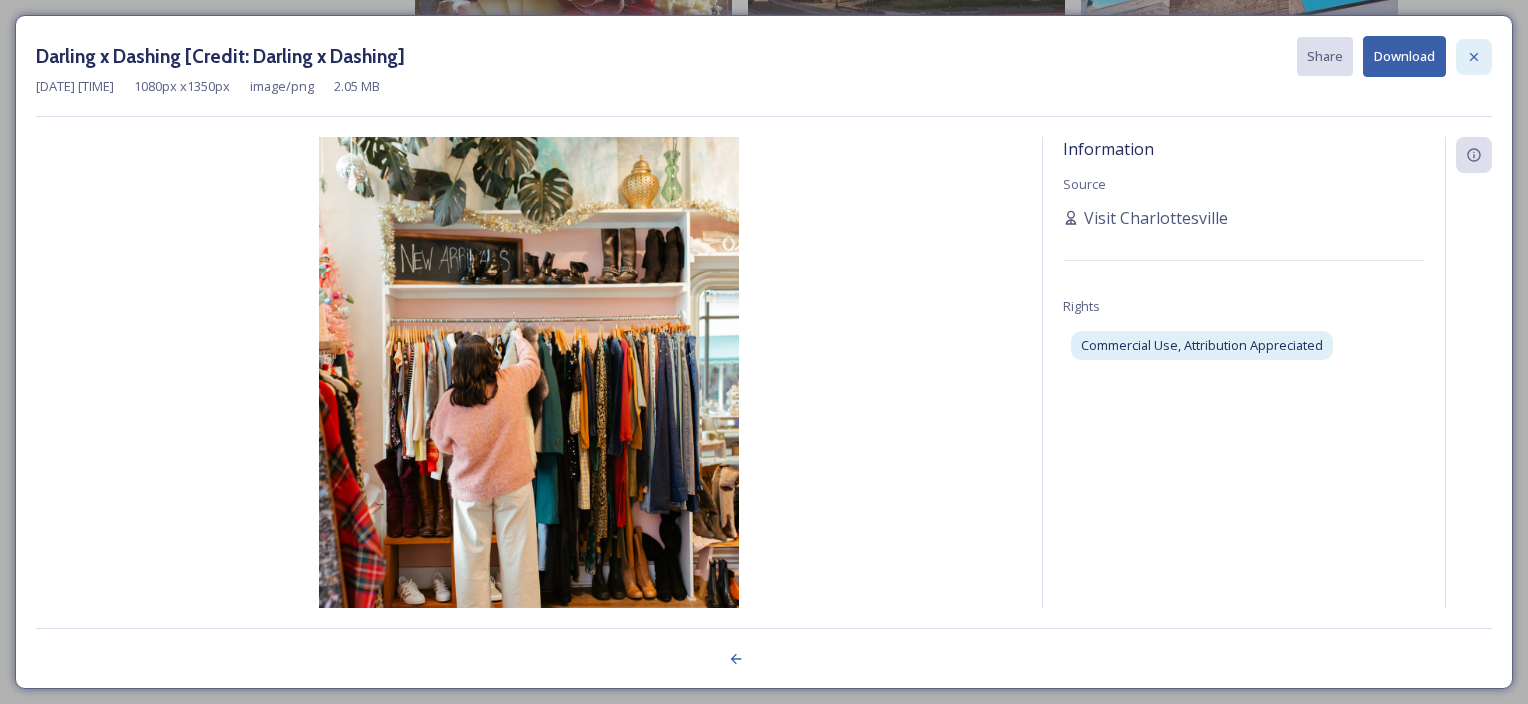 click at bounding box center [1474, 57] 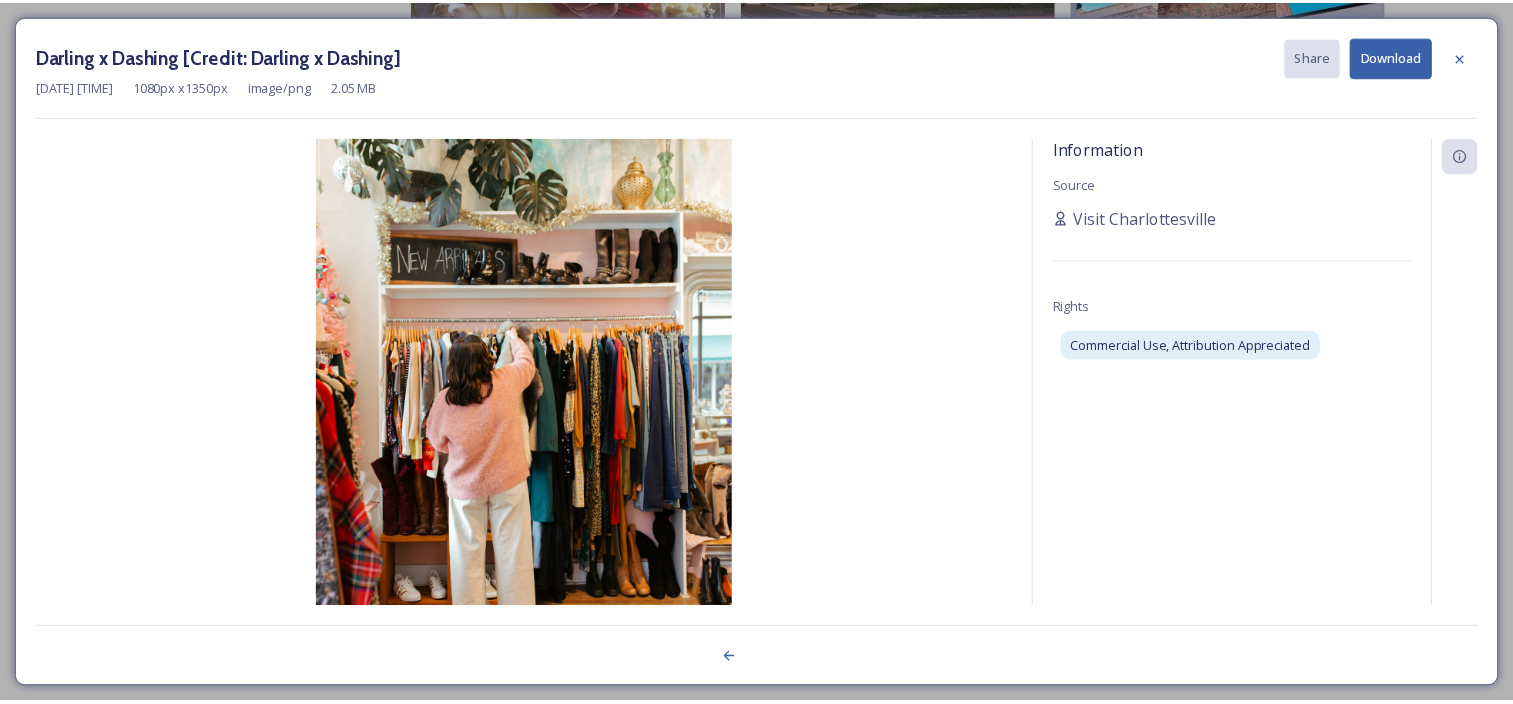 scroll, scrollTop: 771, scrollLeft: 0, axis: vertical 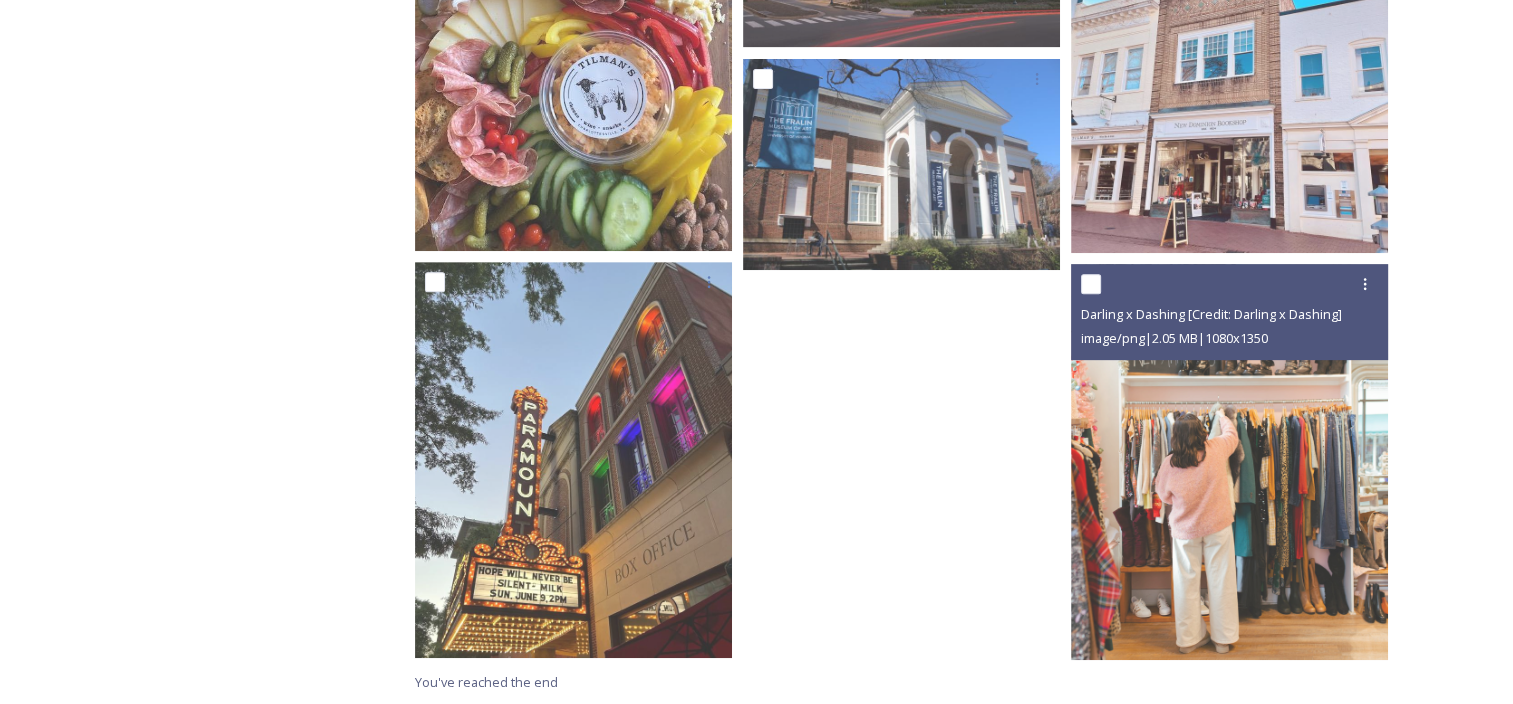 click on "Shared by: Visit [CITY] You are welcome to use this imagery in your marketing material. Please be sure to credit as noted." at bounding box center [225, 88] 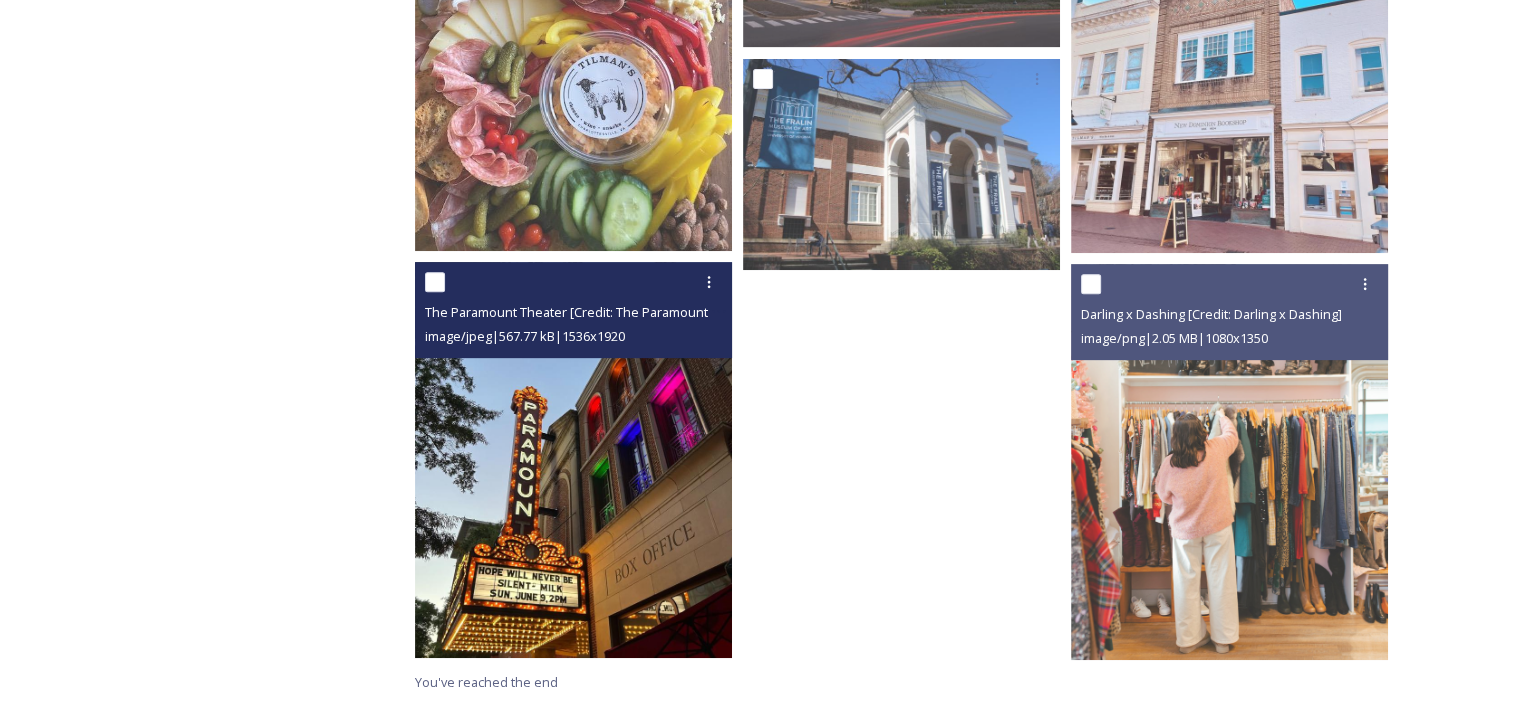 click at bounding box center (573, 460) 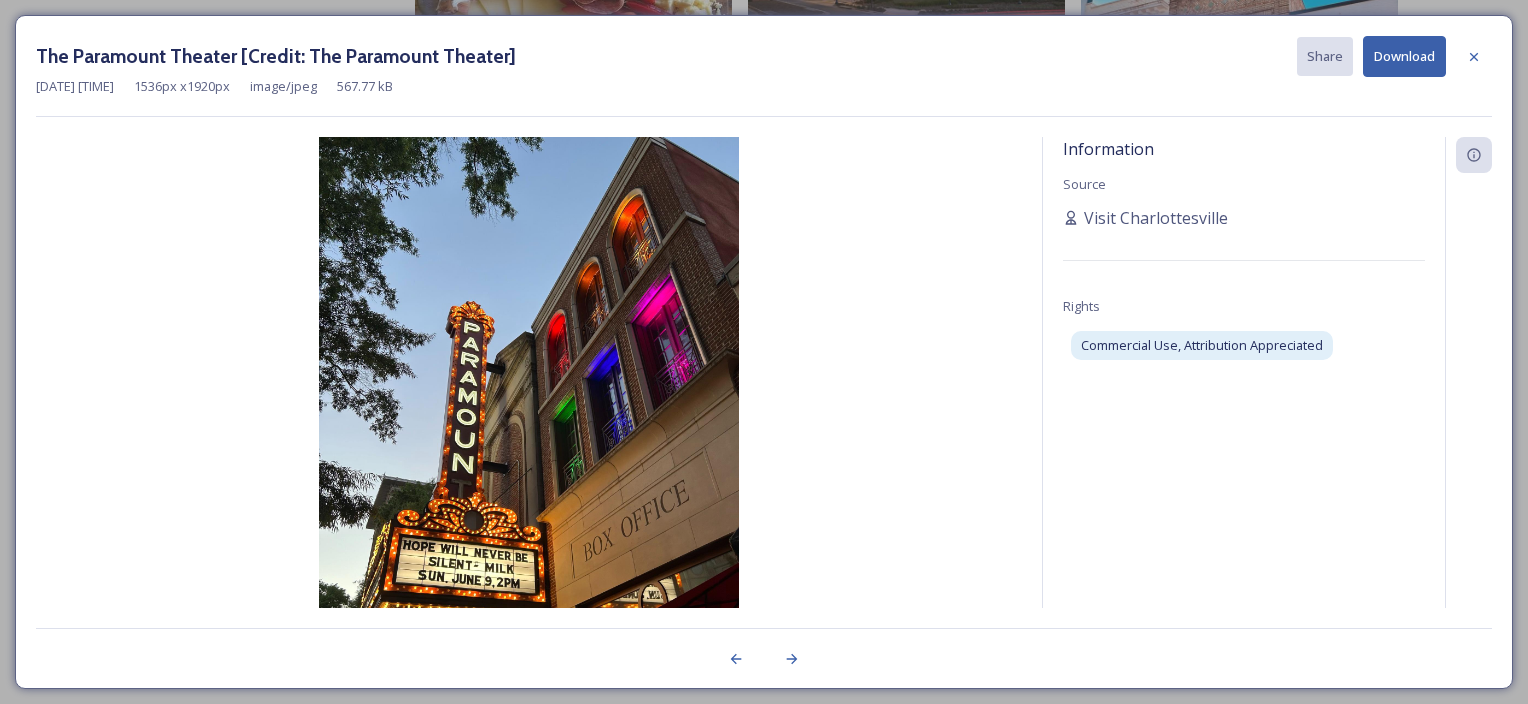 click at bounding box center (1474, 57) 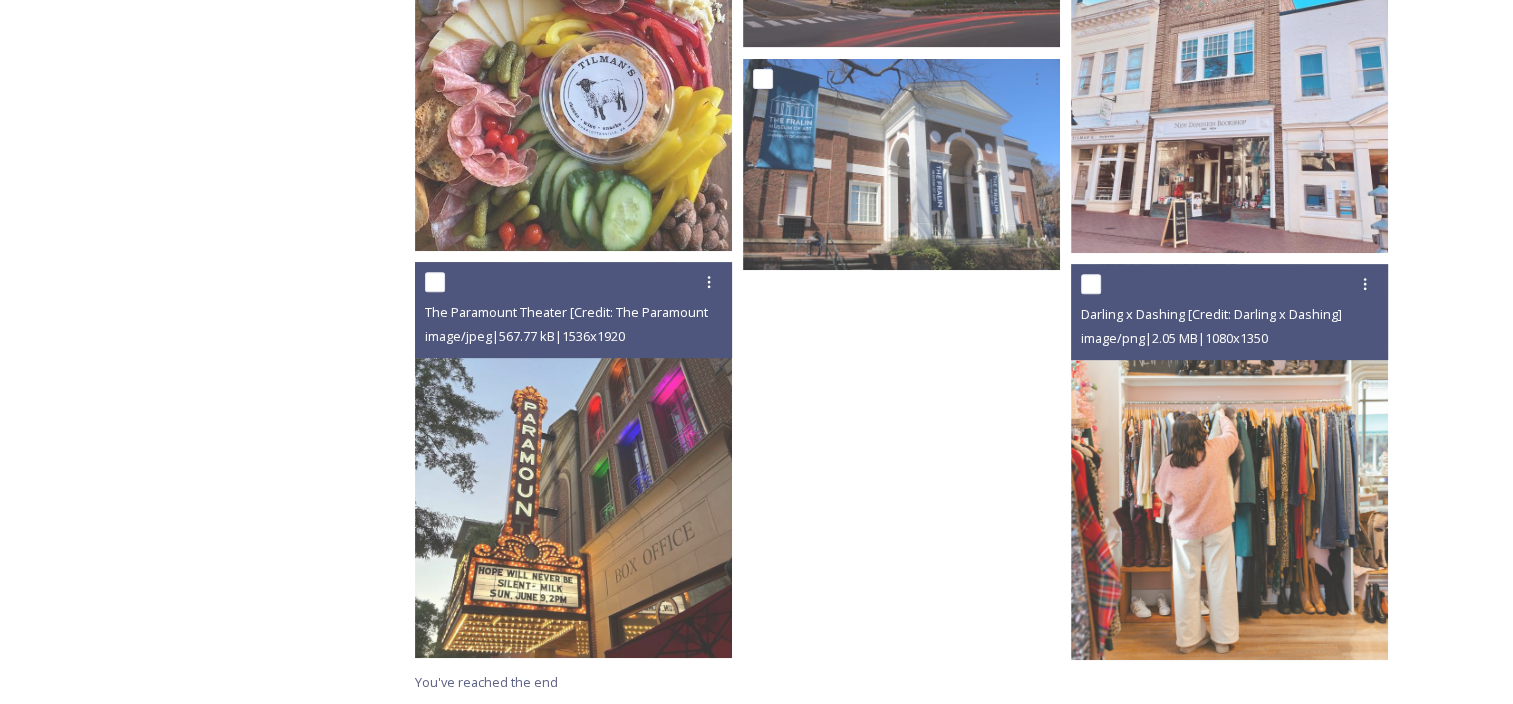 scroll, scrollTop: 171, scrollLeft: 0, axis: vertical 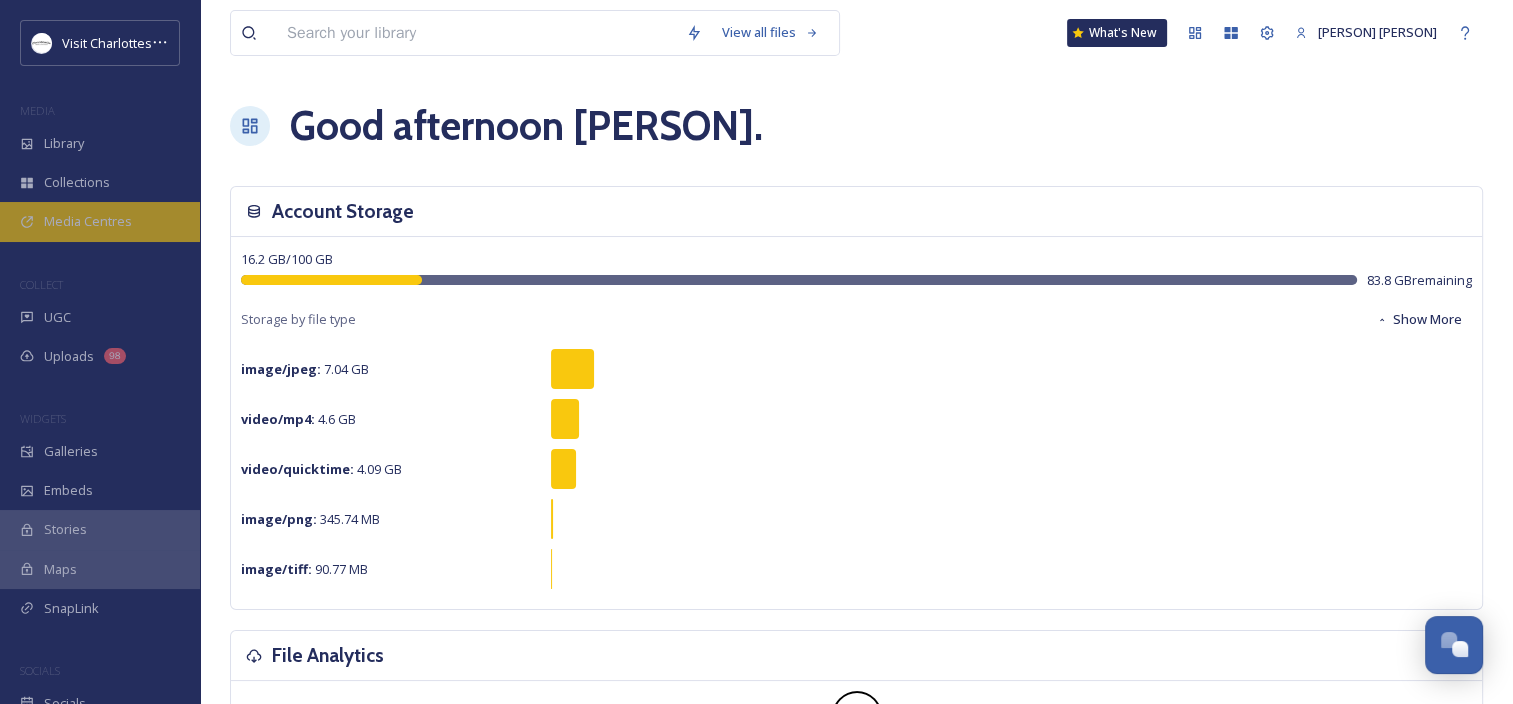 click on "Media Centres" at bounding box center [88, 221] 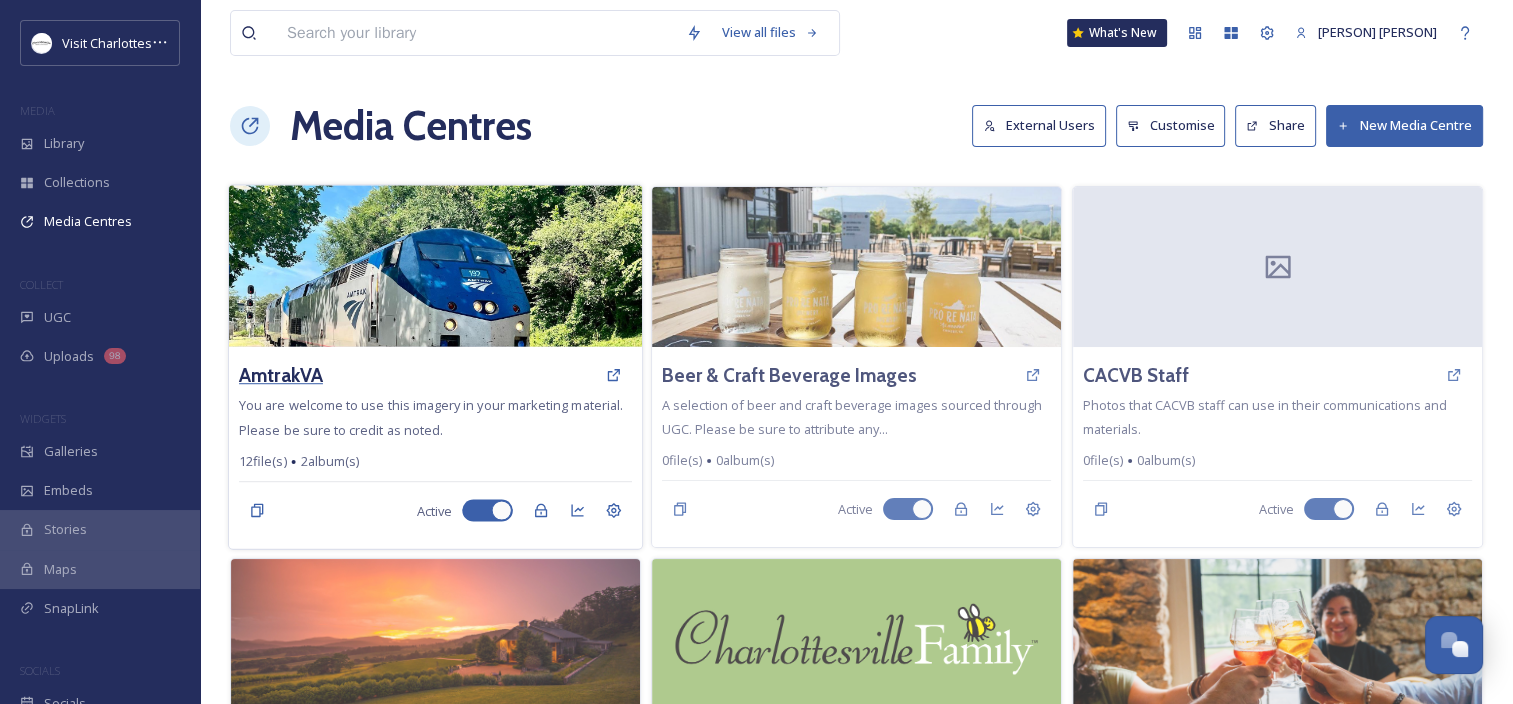 click on "AmtrakVA" at bounding box center [281, 375] 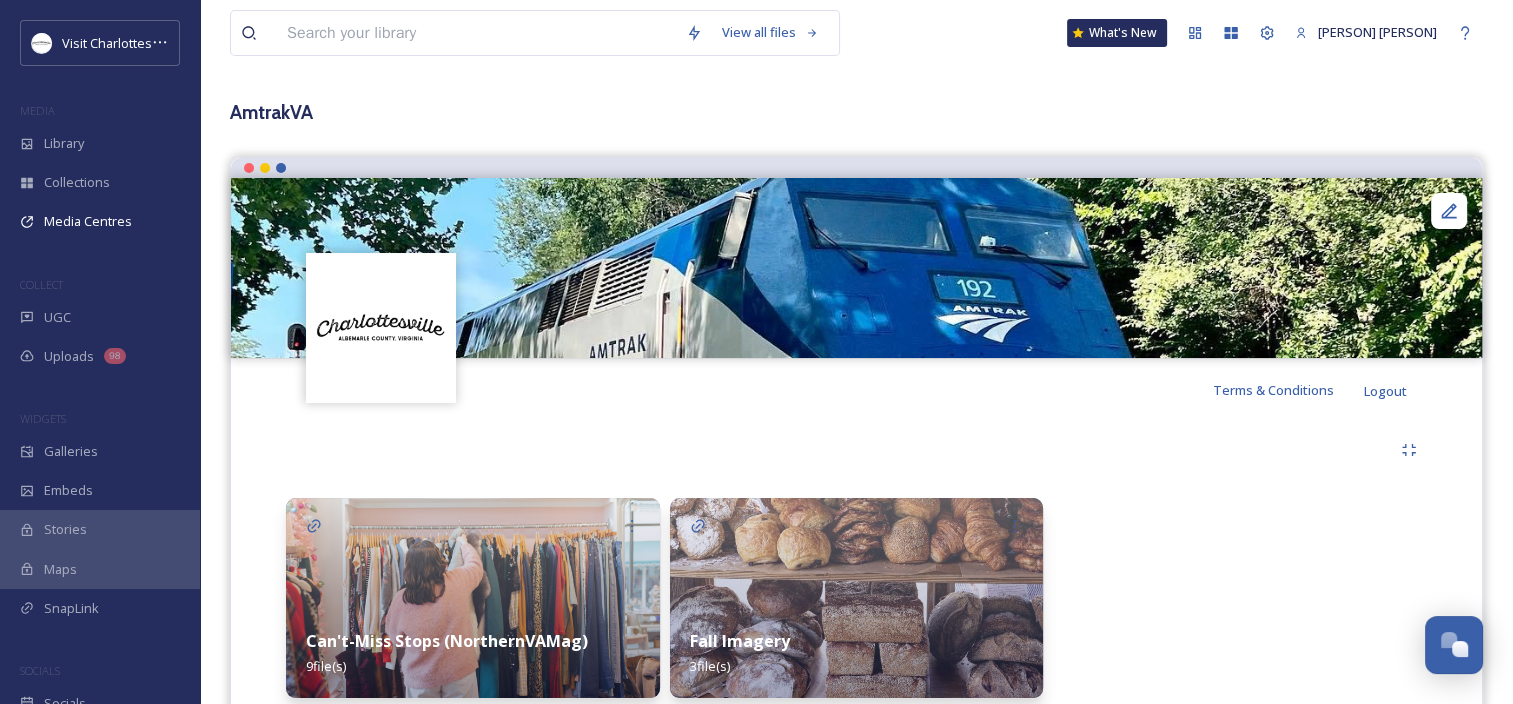 scroll, scrollTop: 162, scrollLeft: 0, axis: vertical 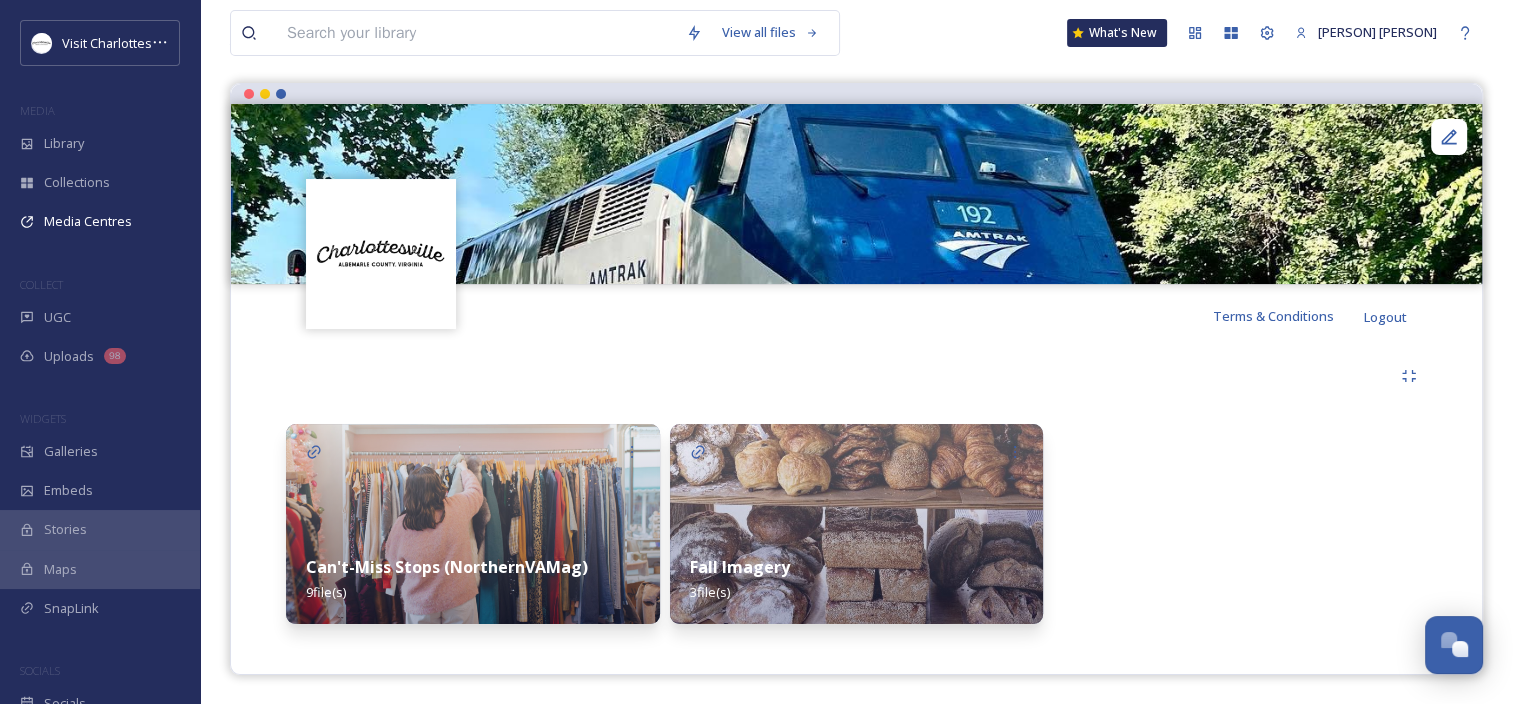 click at bounding box center [473, 524] 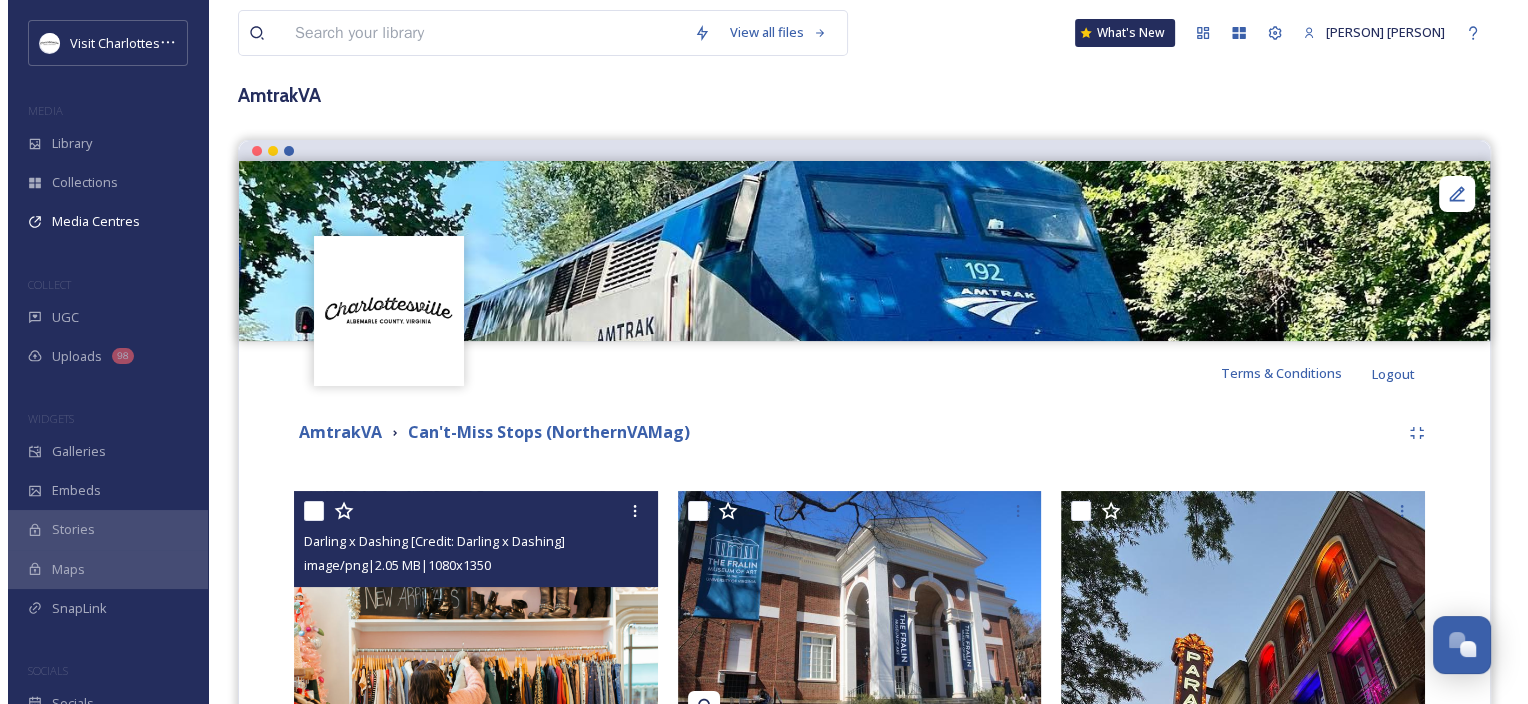 scroll, scrollTop: 212, scrollLeft: 0, axis: vertical 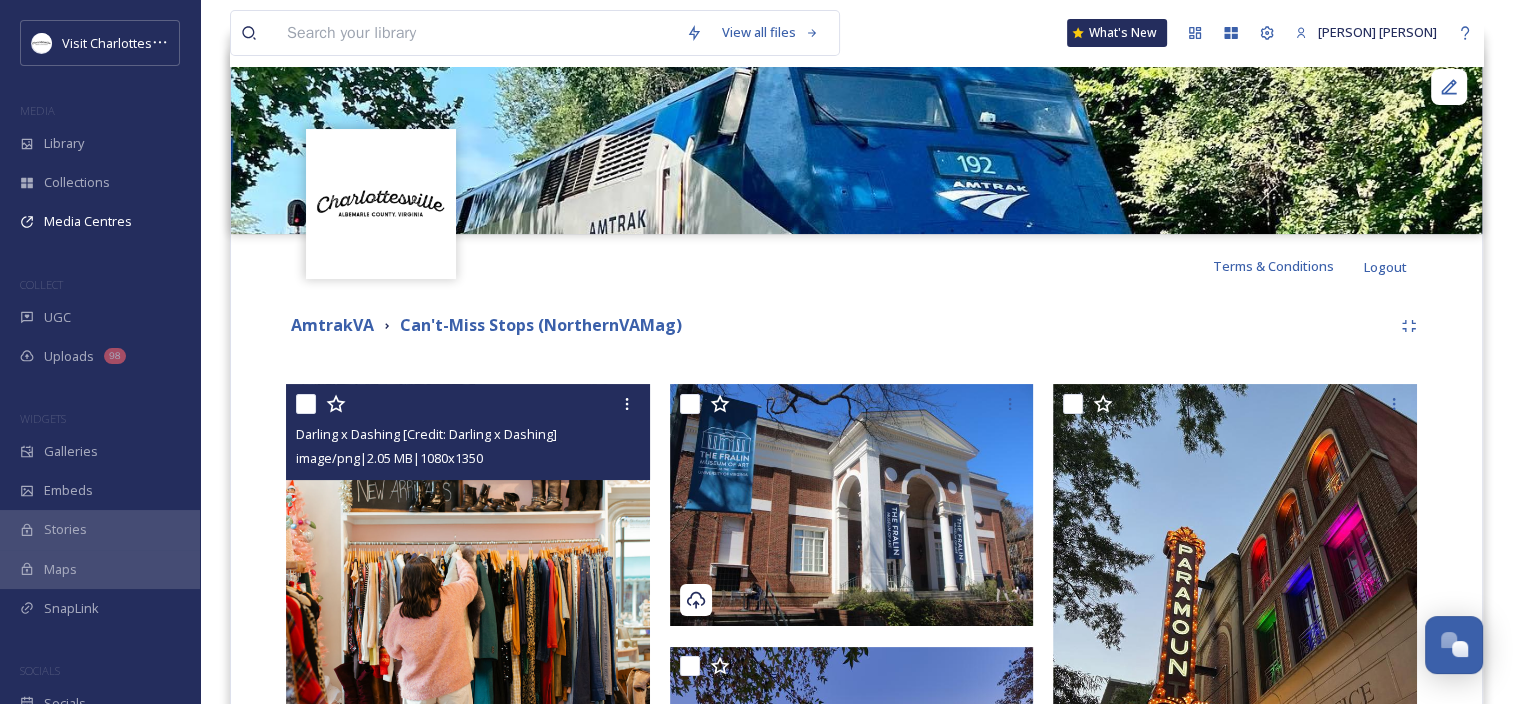 click at bounding box center (468, 611) 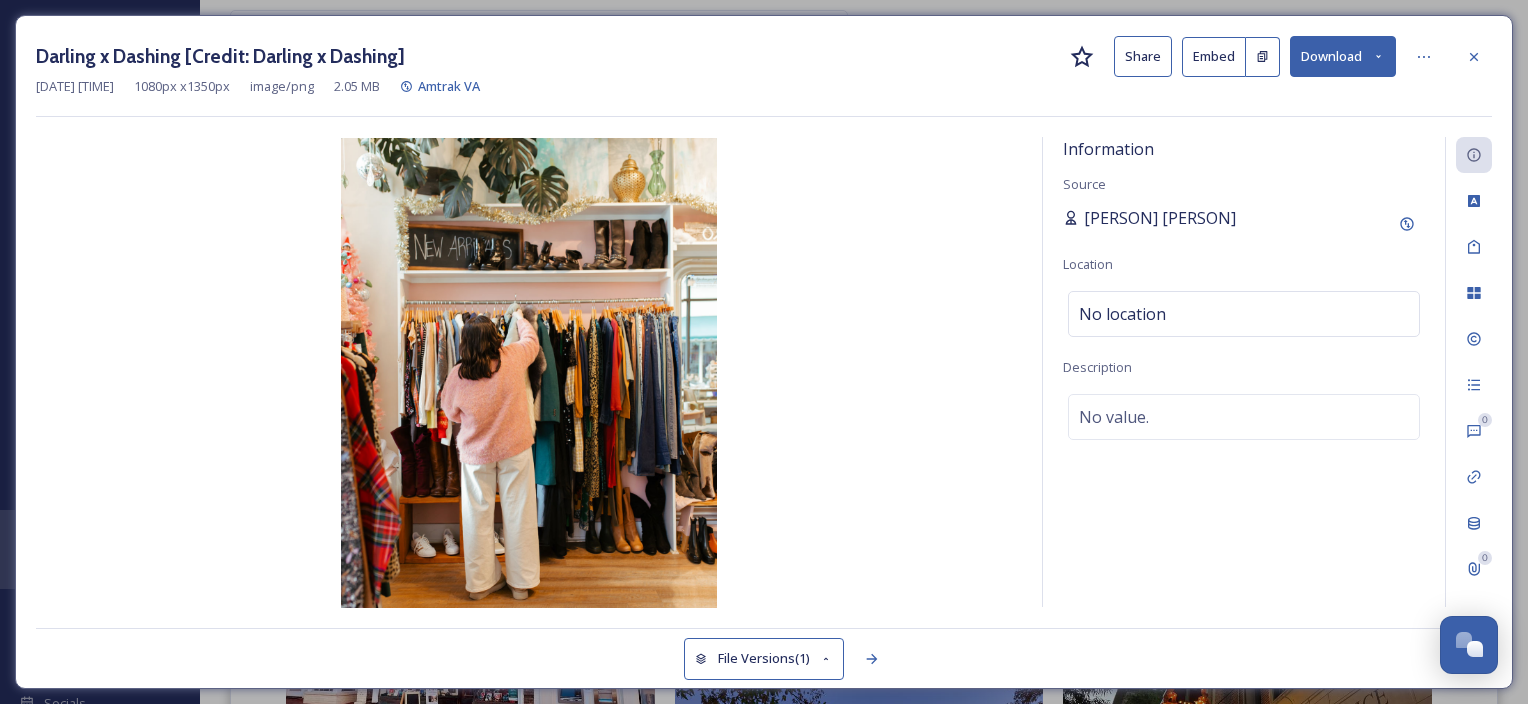 click on "Sabrina Combs" at bounding box center [1160, 218] 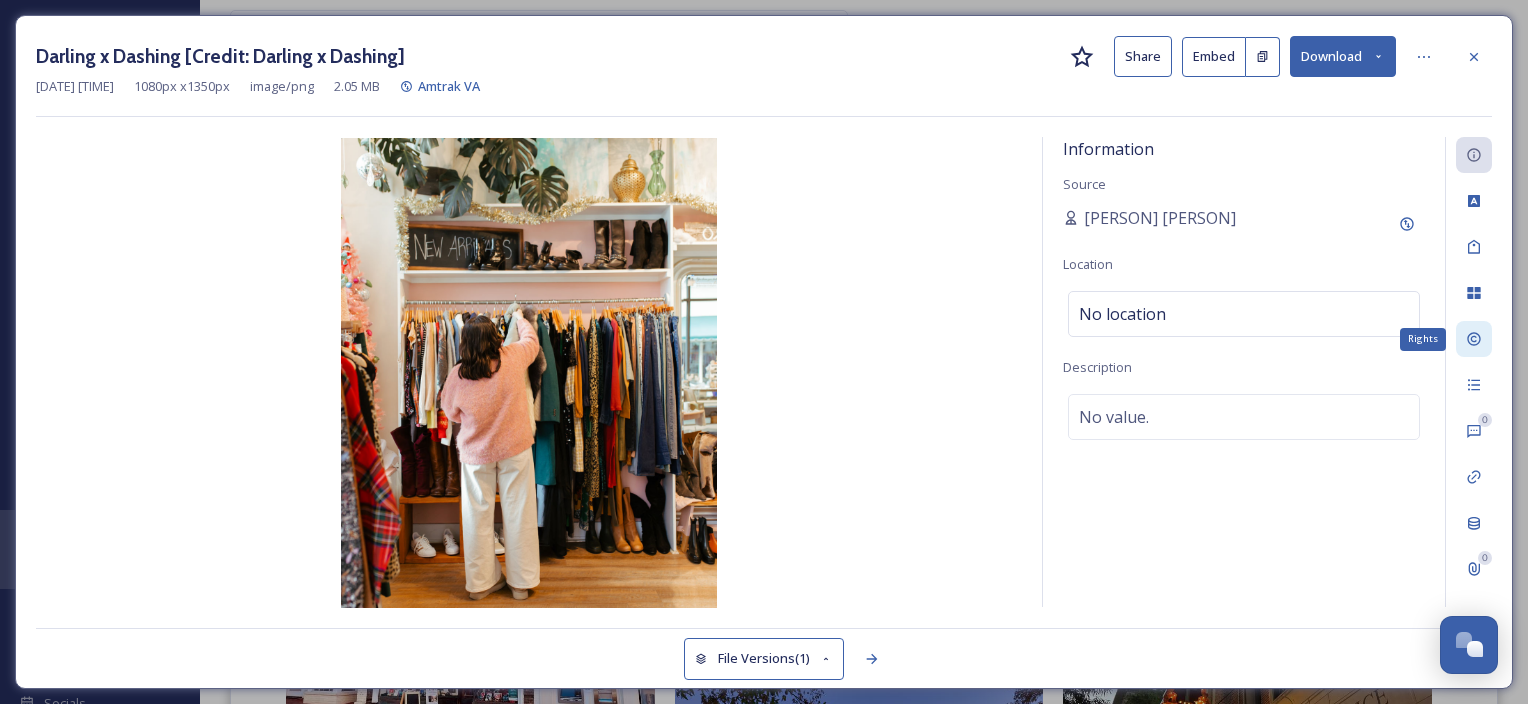 click on "Rights" at bounding box center (1474, 339) 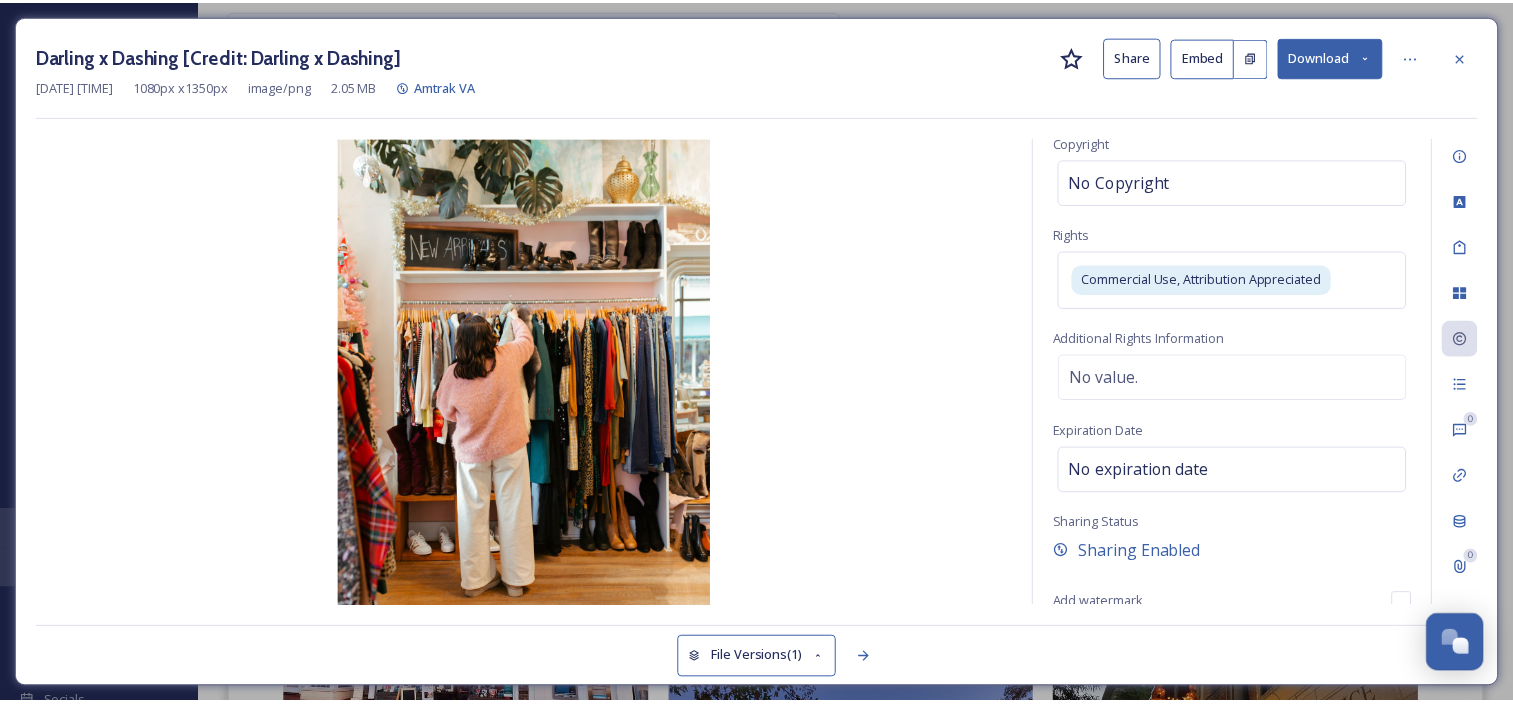 scroll, scrollTop: 150, scrollLeft: 0, axis: vertical 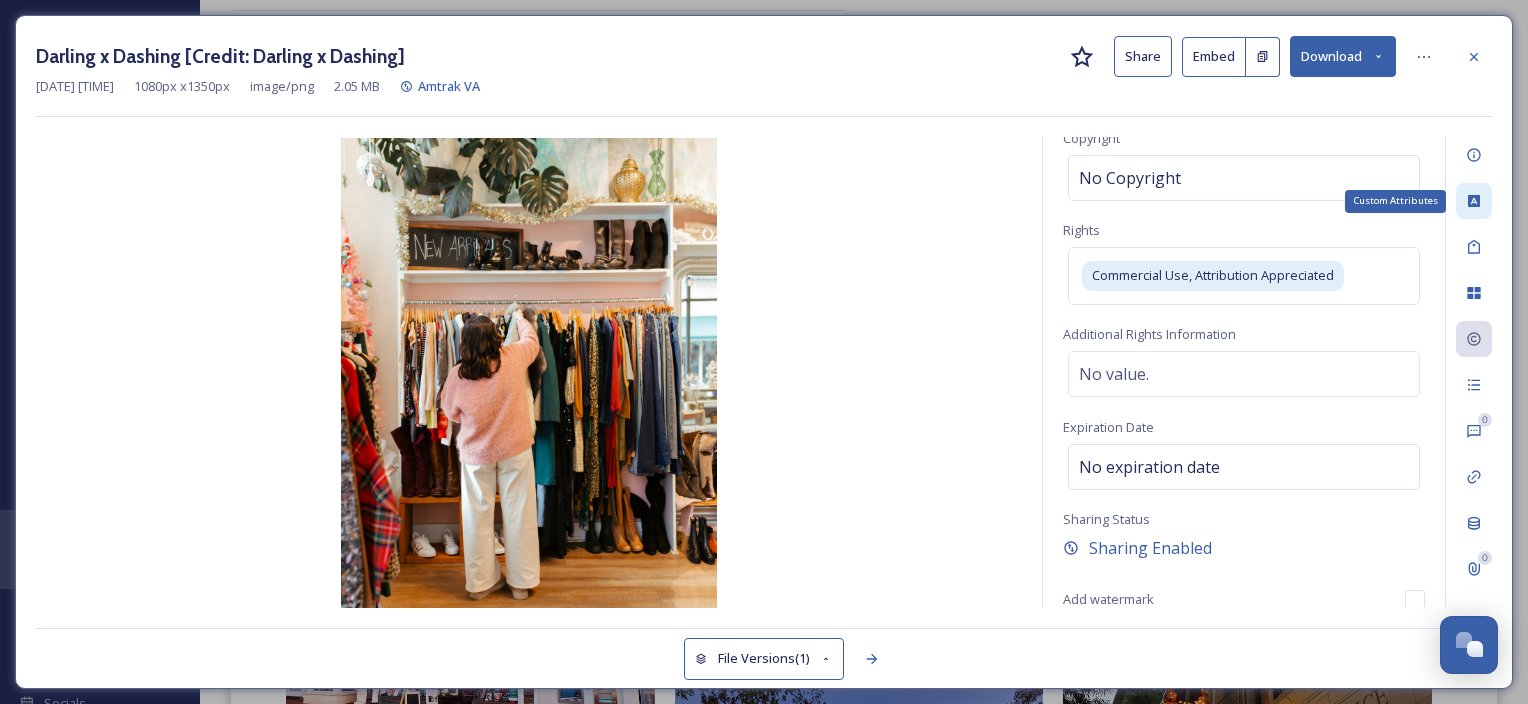 click 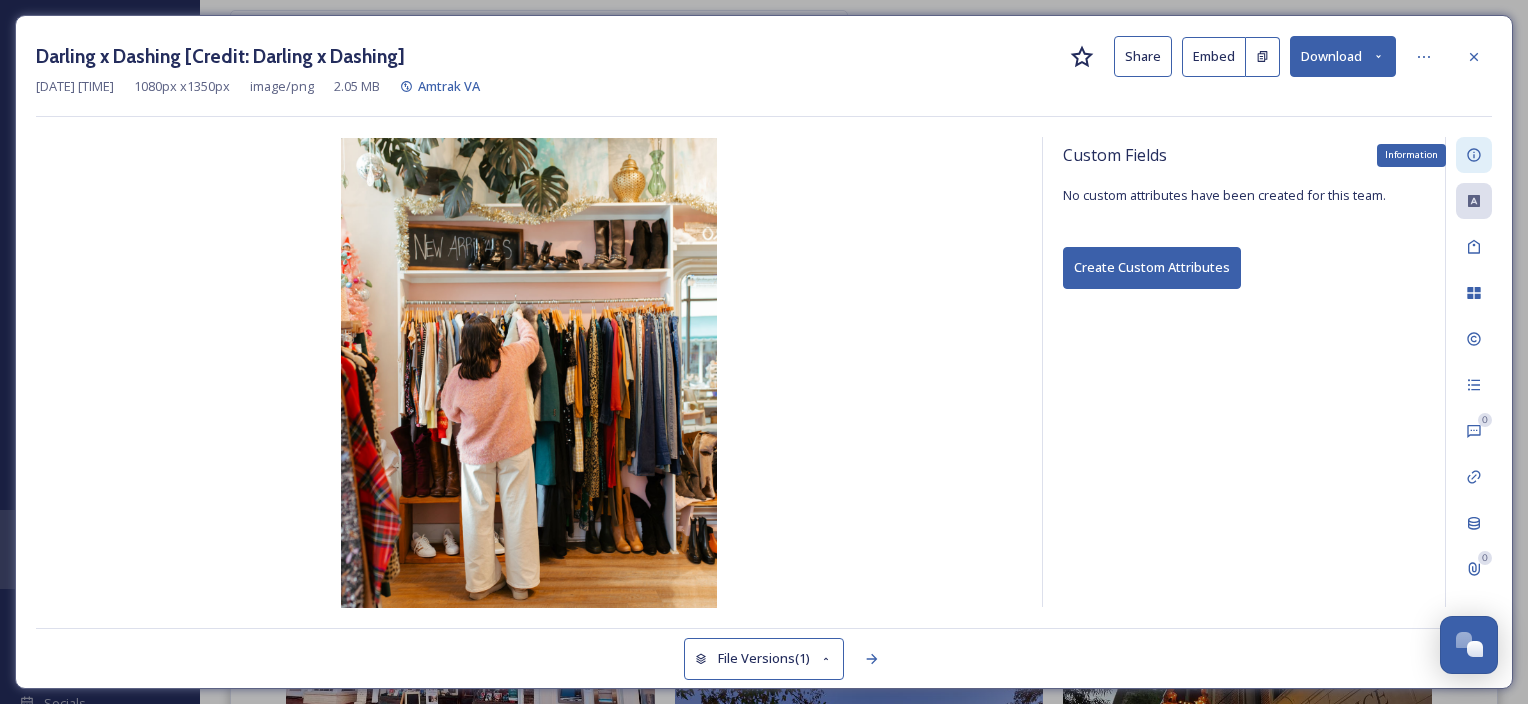 click on "Information" at bounding box center [1474, 155] 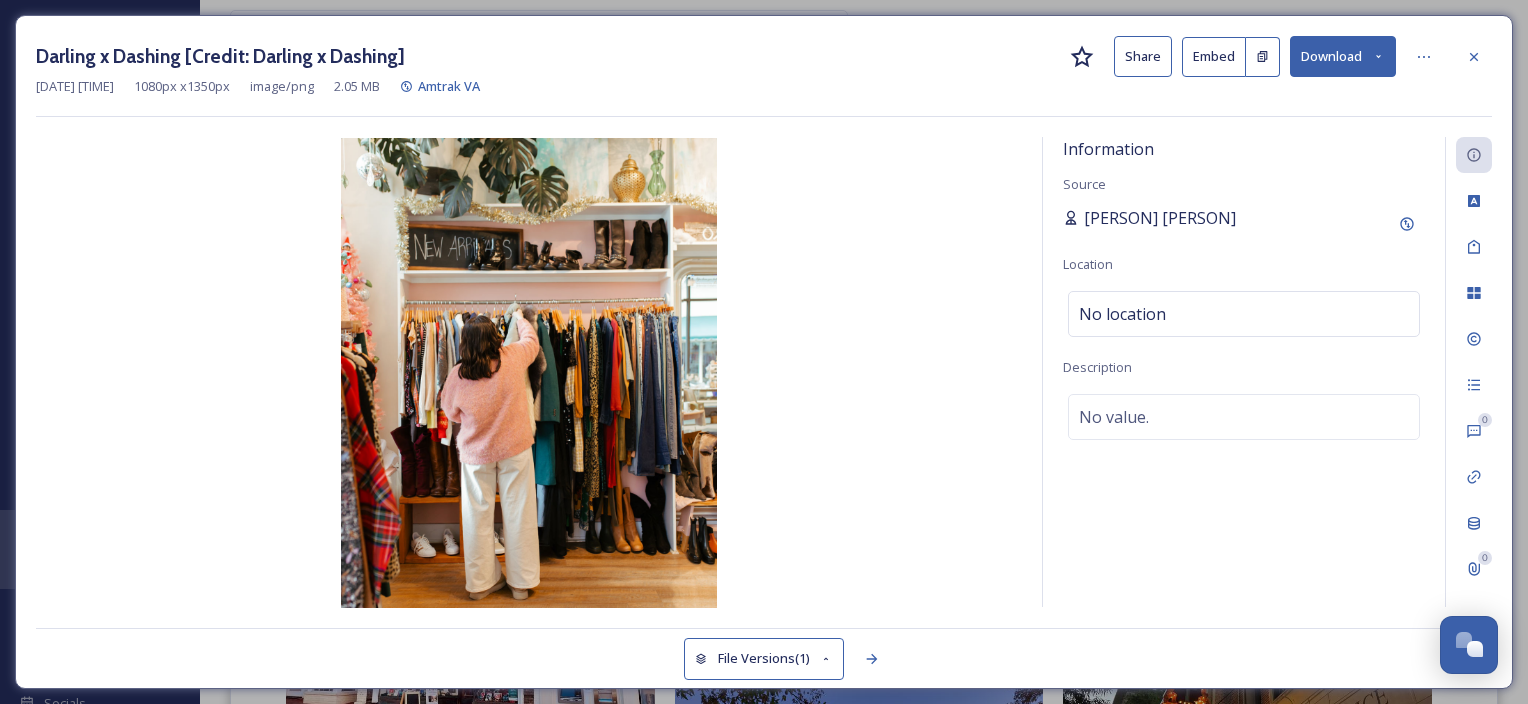click on "Sabrina Combs" at bounding box center [1160, 218] 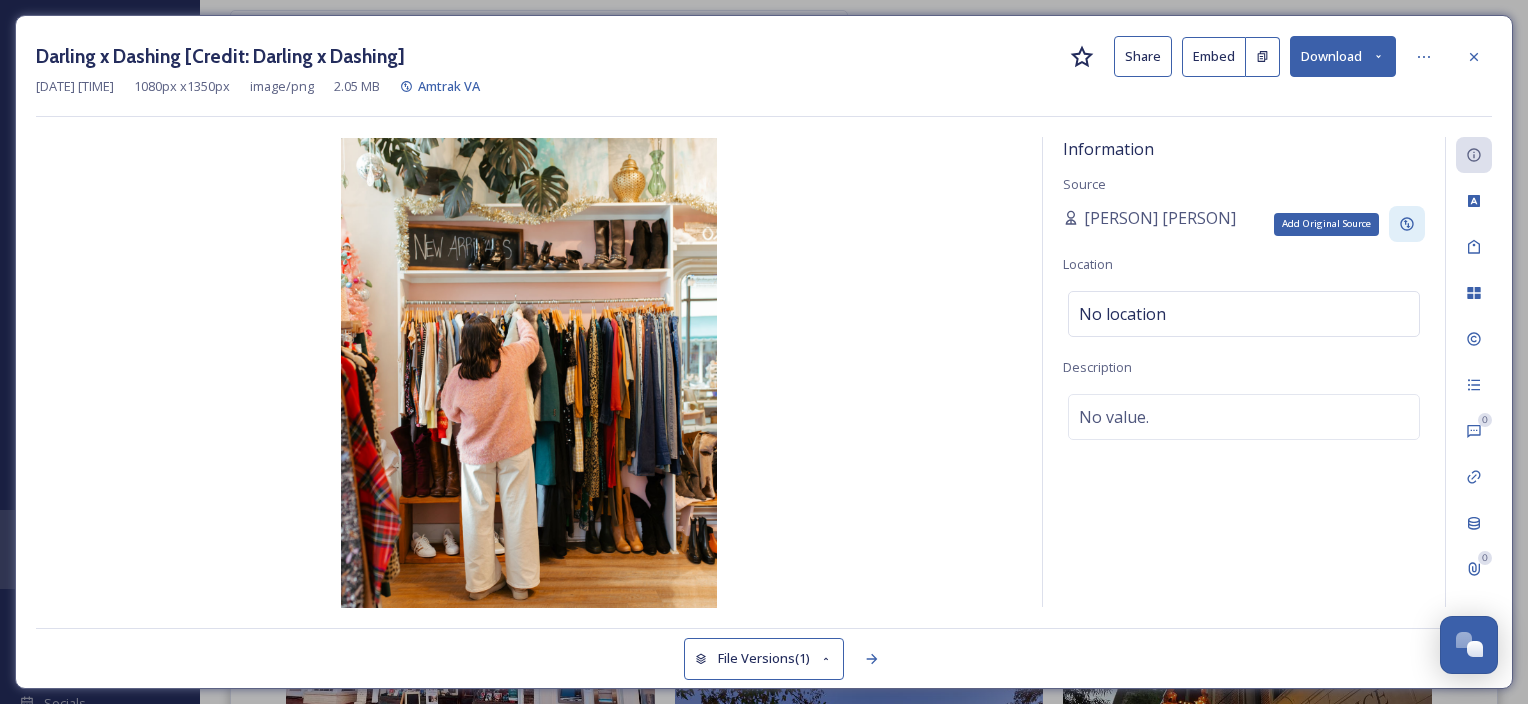click on "Add Original Source" at bounding box center (1407, 224) 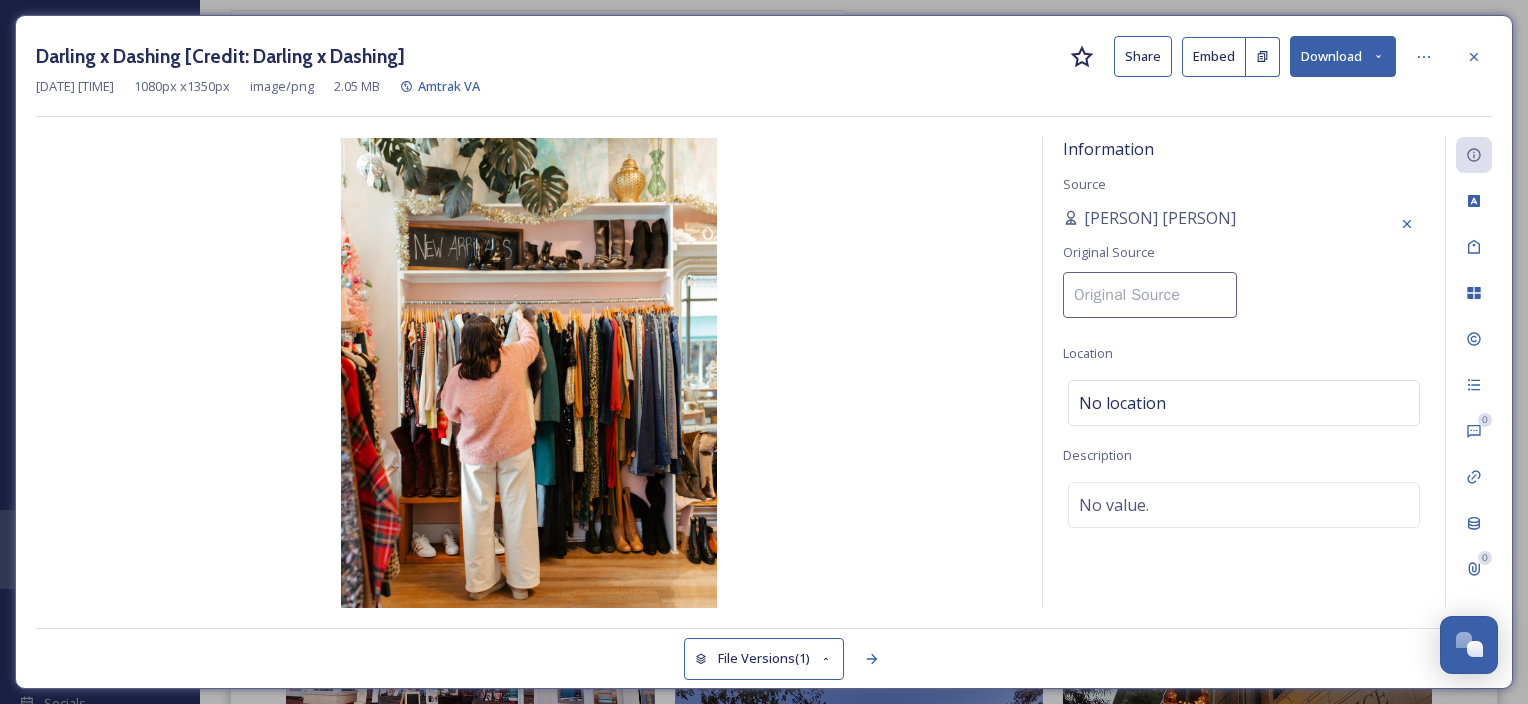 click at bounding box center (1150, 295) 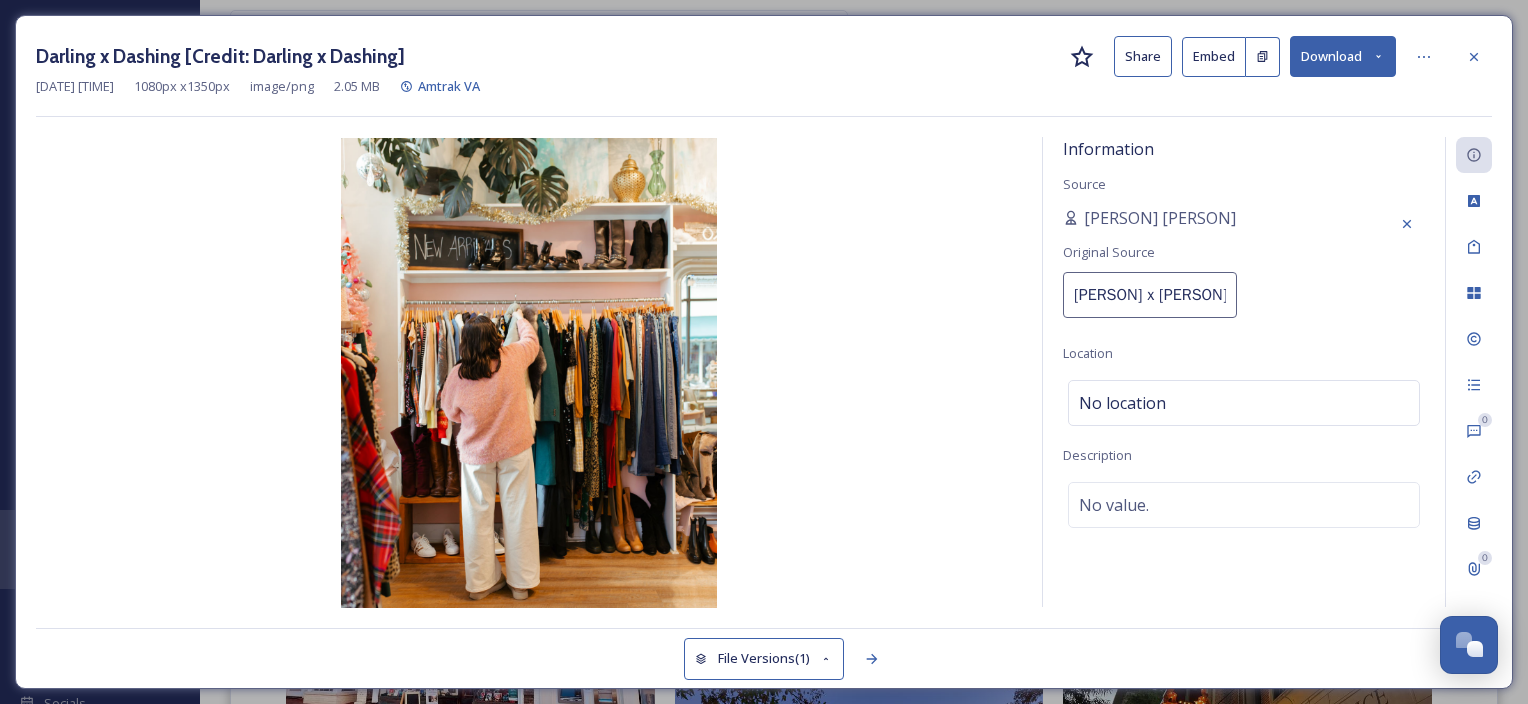 type on "Darling x Dashing" 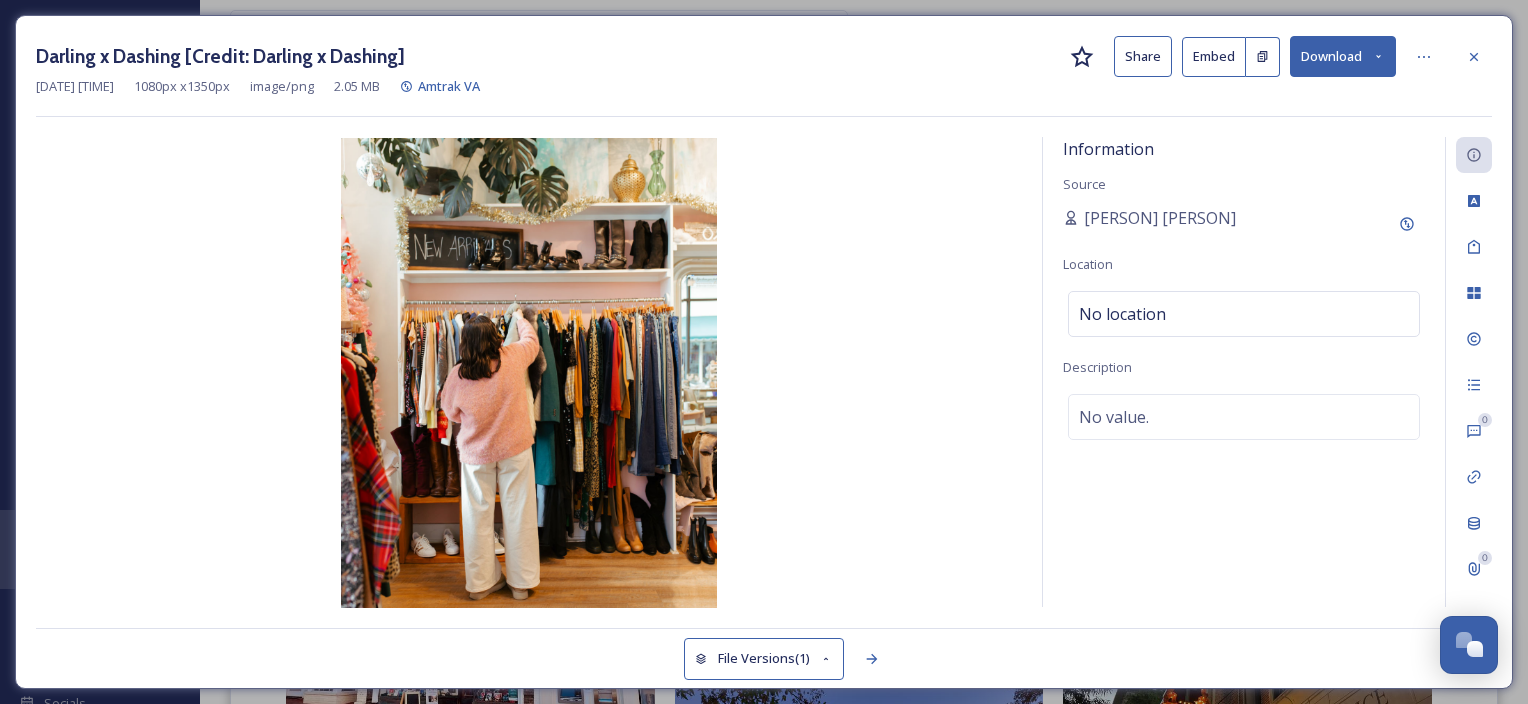 click on "Download" at bounding box center (1343, 56) 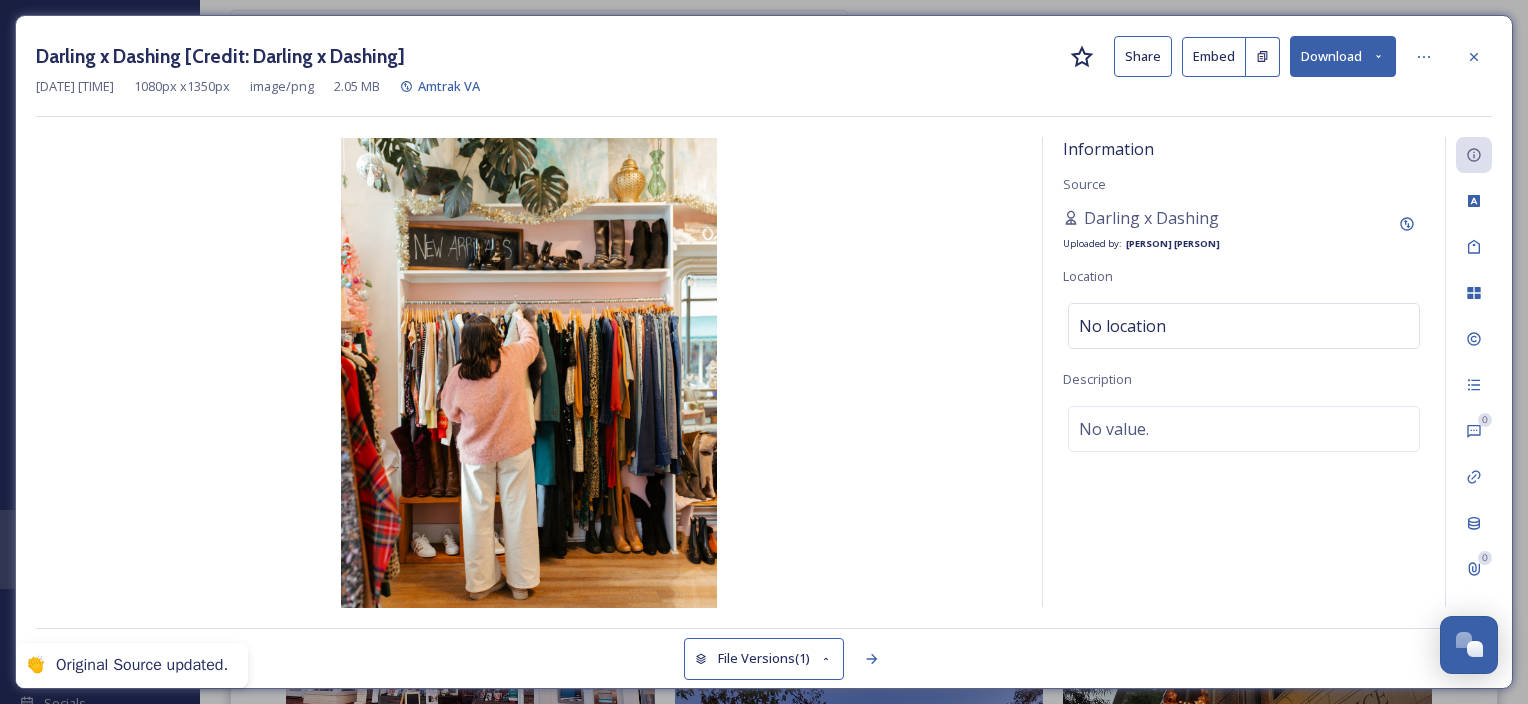 click on "Information Source Darling x Dashing Uploaded by: Sabrina Combs Location No location Description No value." at bounding box center [1244, 372] 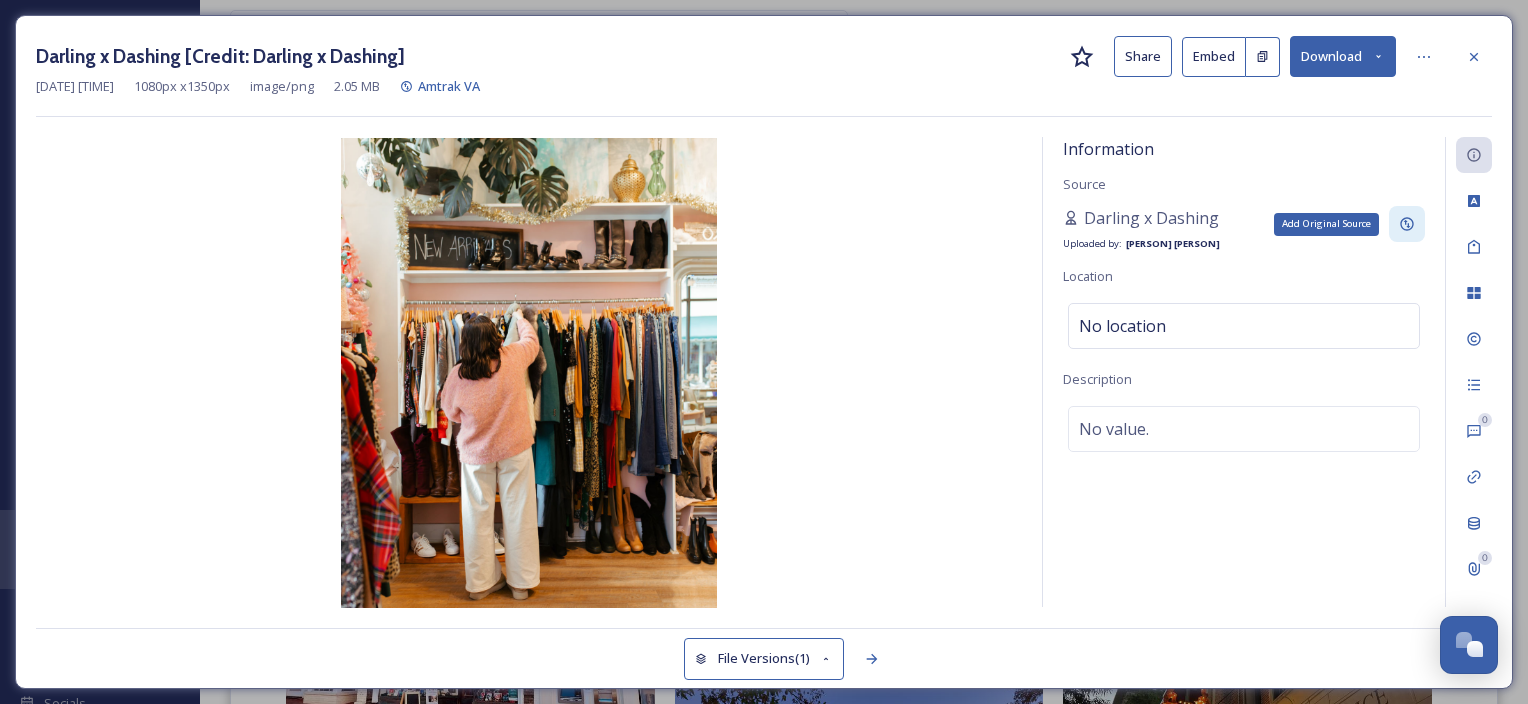 click 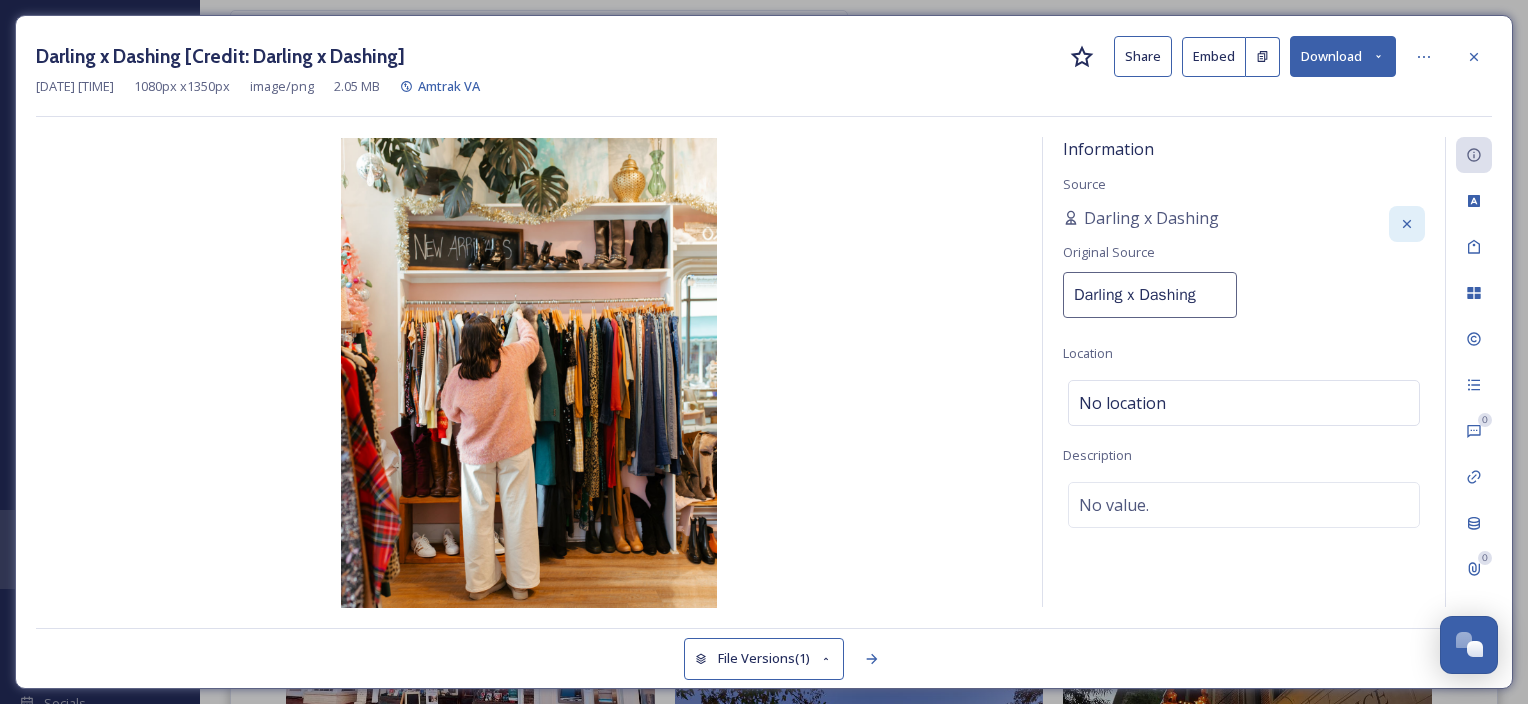 click on "Darling x Dashing" at bounding box center (1150, 295) 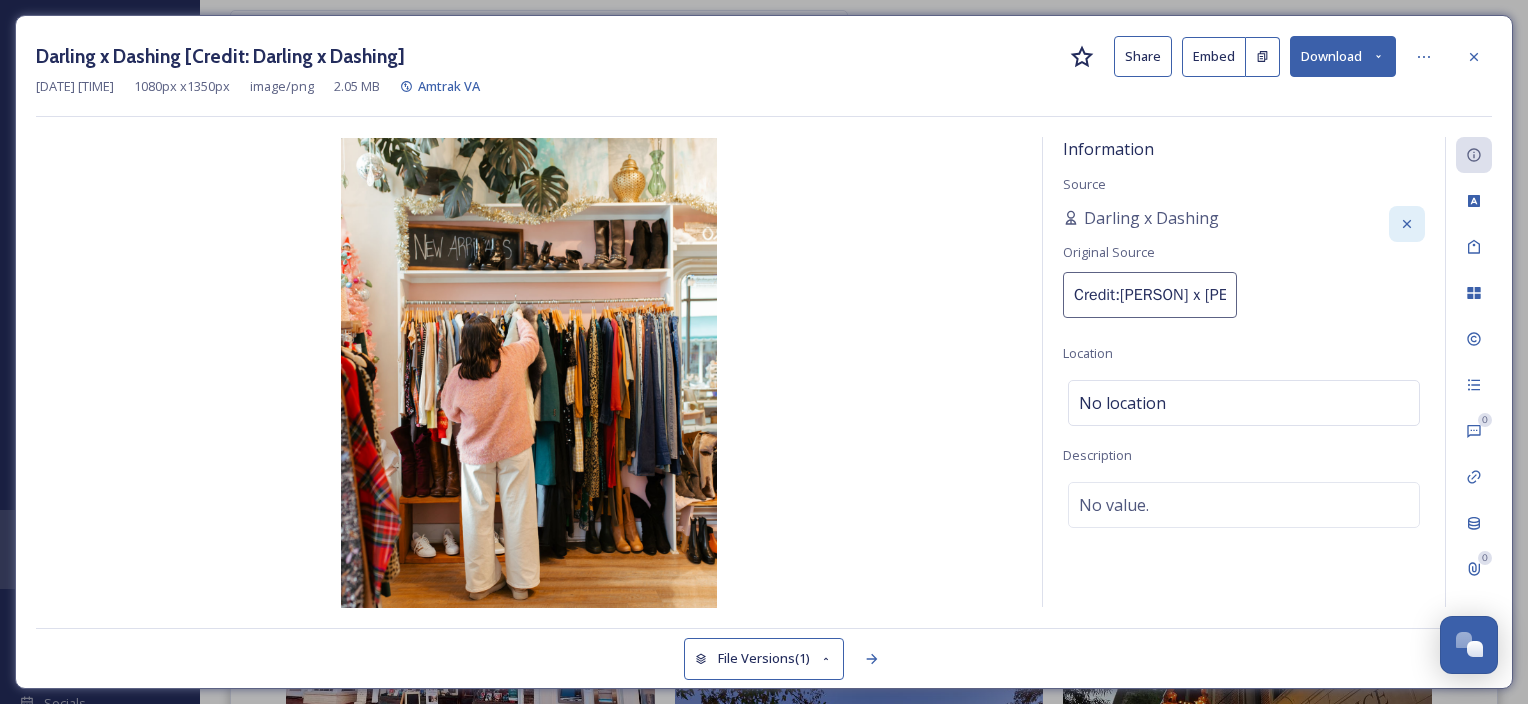 type on "Credit: Darling x Dashing" 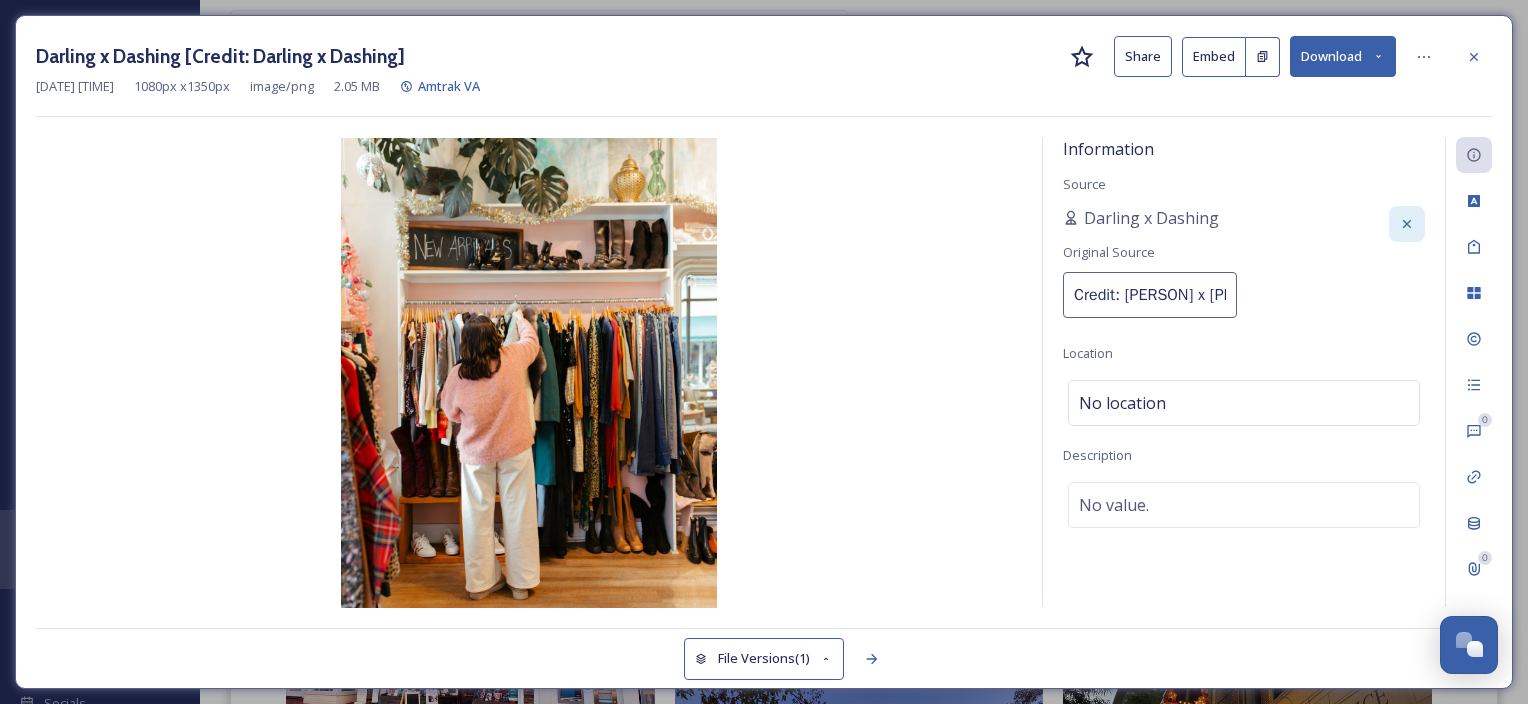 click on "Information Source Darling x Dashing Original Source Credit: Darling x Dashing Location No location Description No value." at bounding box center [1244, 372] 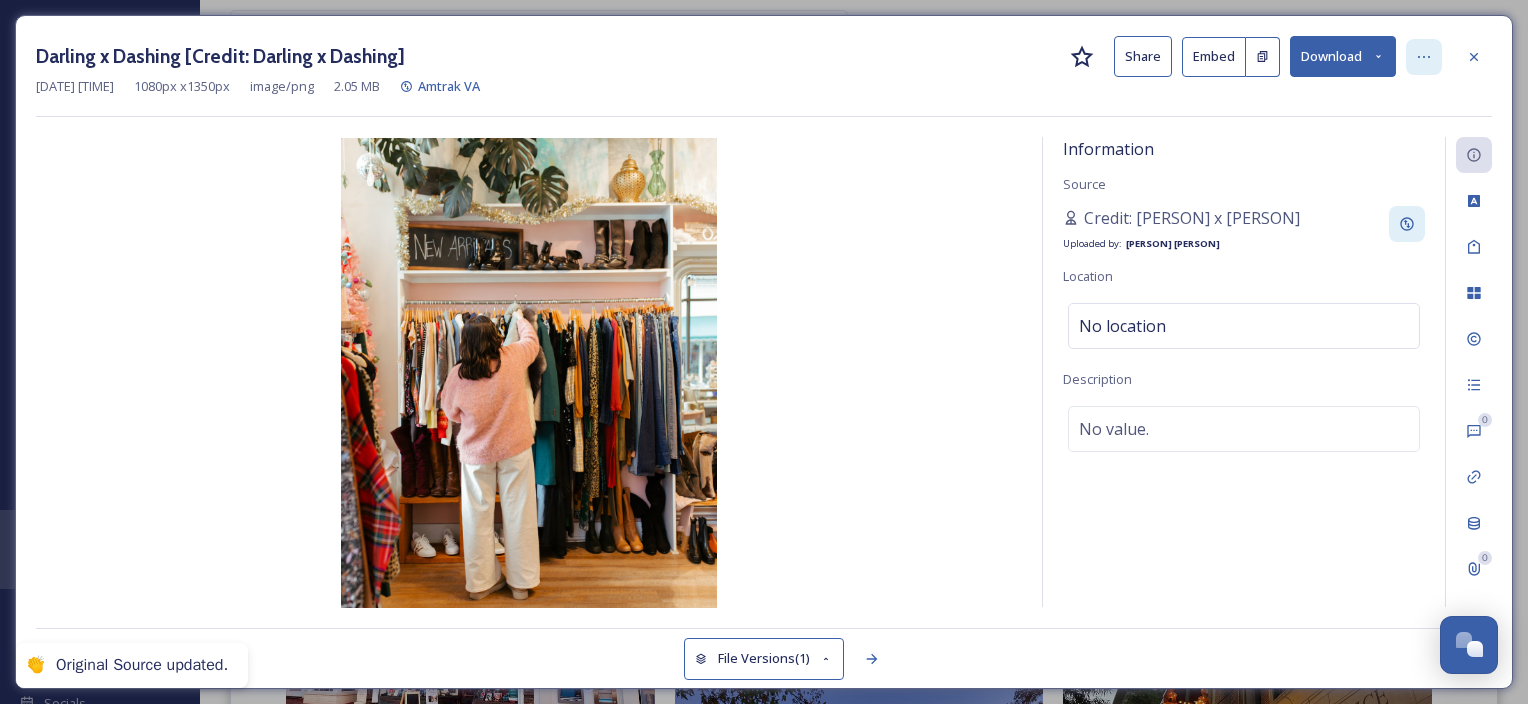 click at bounding box center (1424, 57) 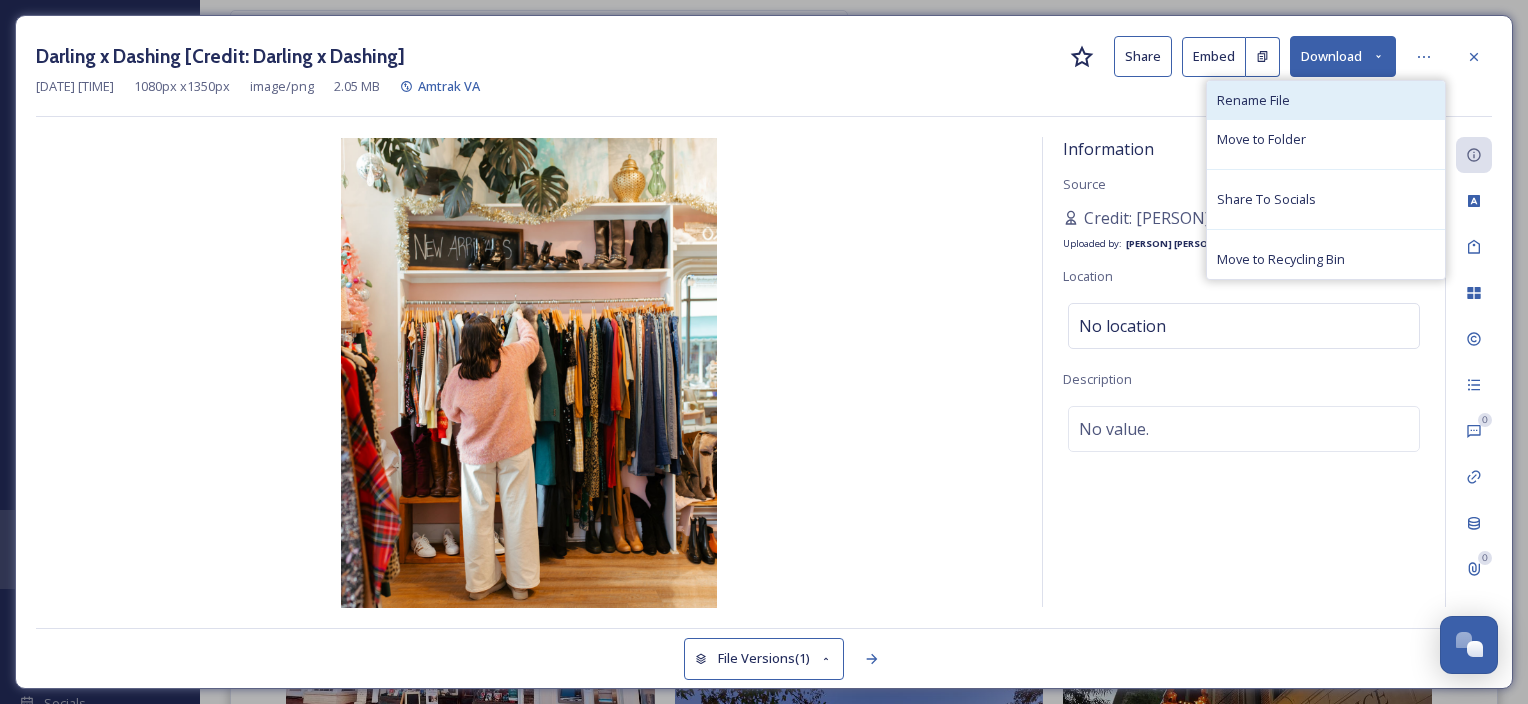 click on "Rename File" at bounding box center [1326, 100] 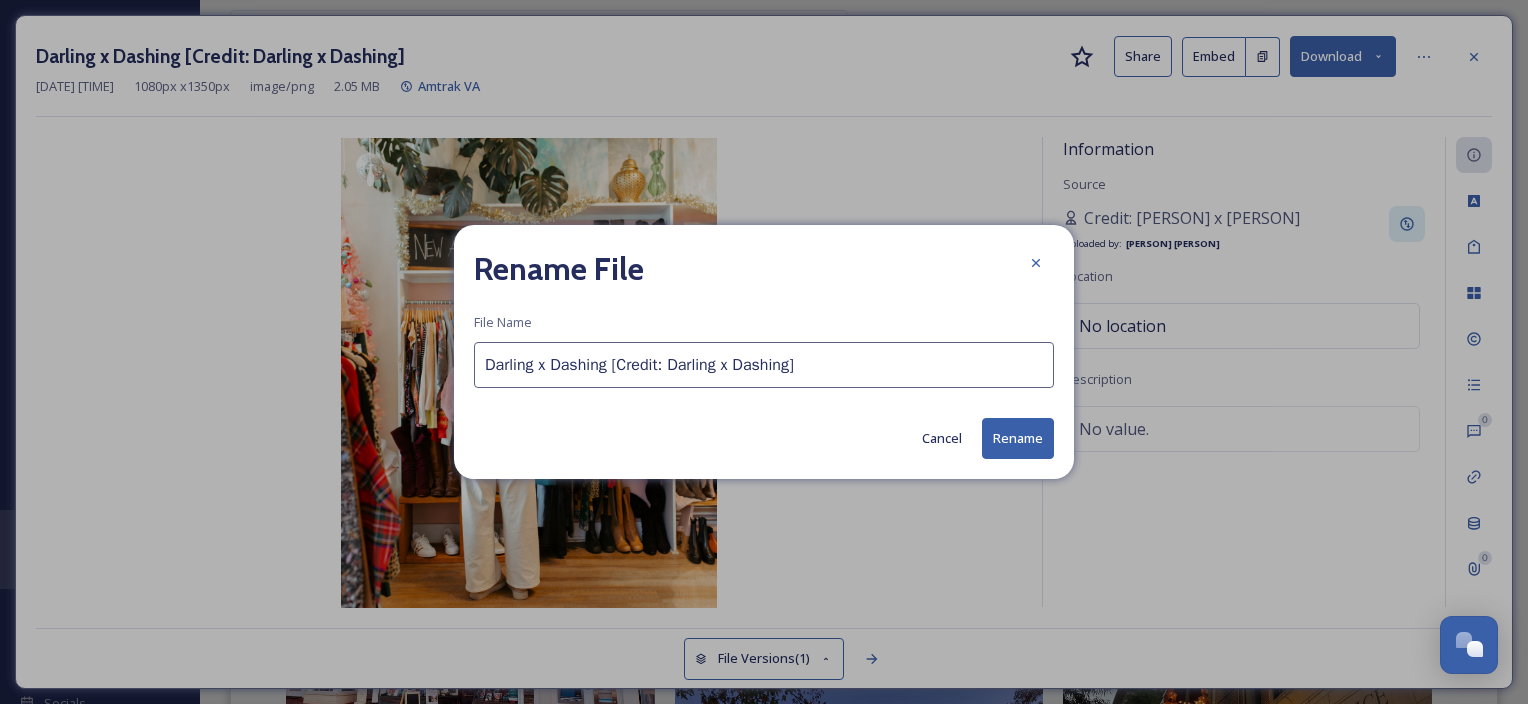 drag, startPoint x: 608, startPoint y: 371, endPoint x: 975, endPoint y: 372, distance: 367.00137 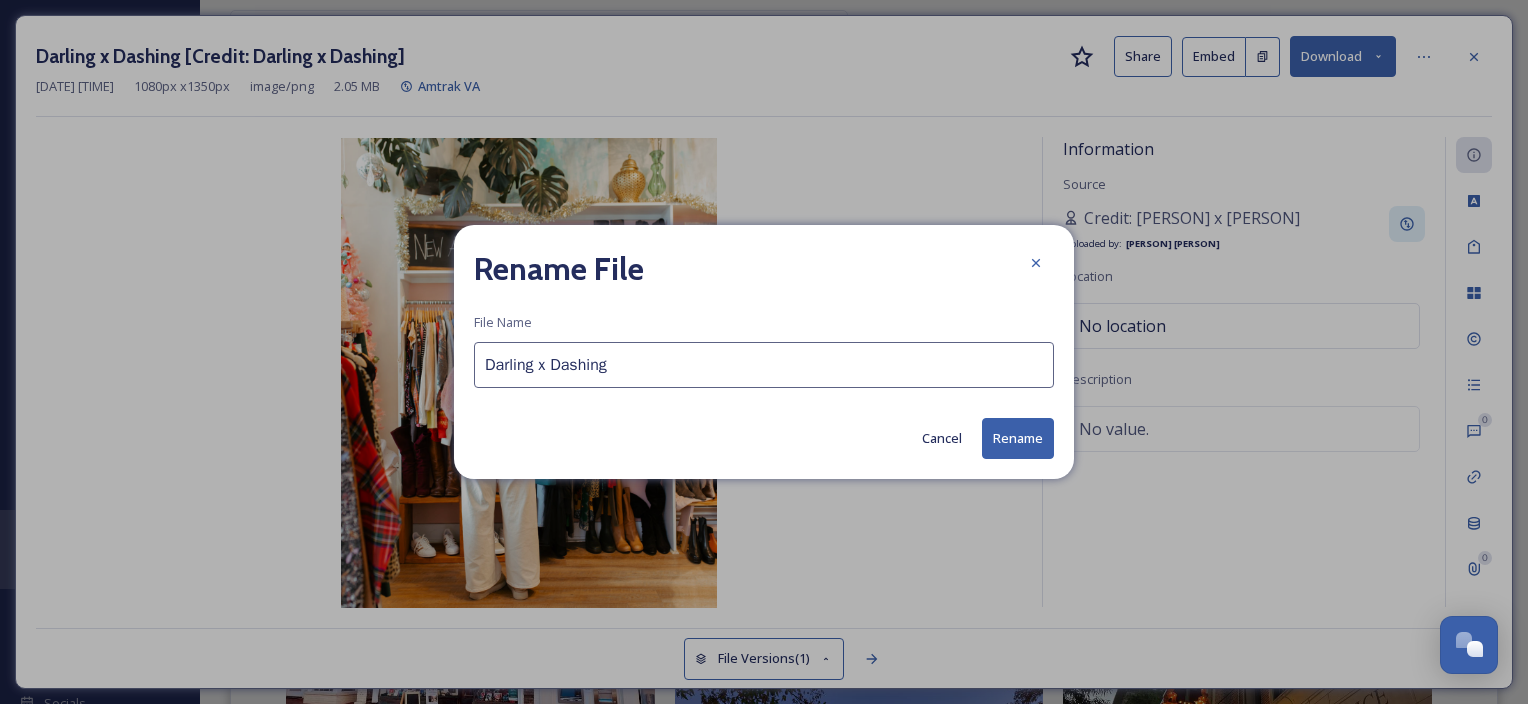 type on "Darling x Dashing" 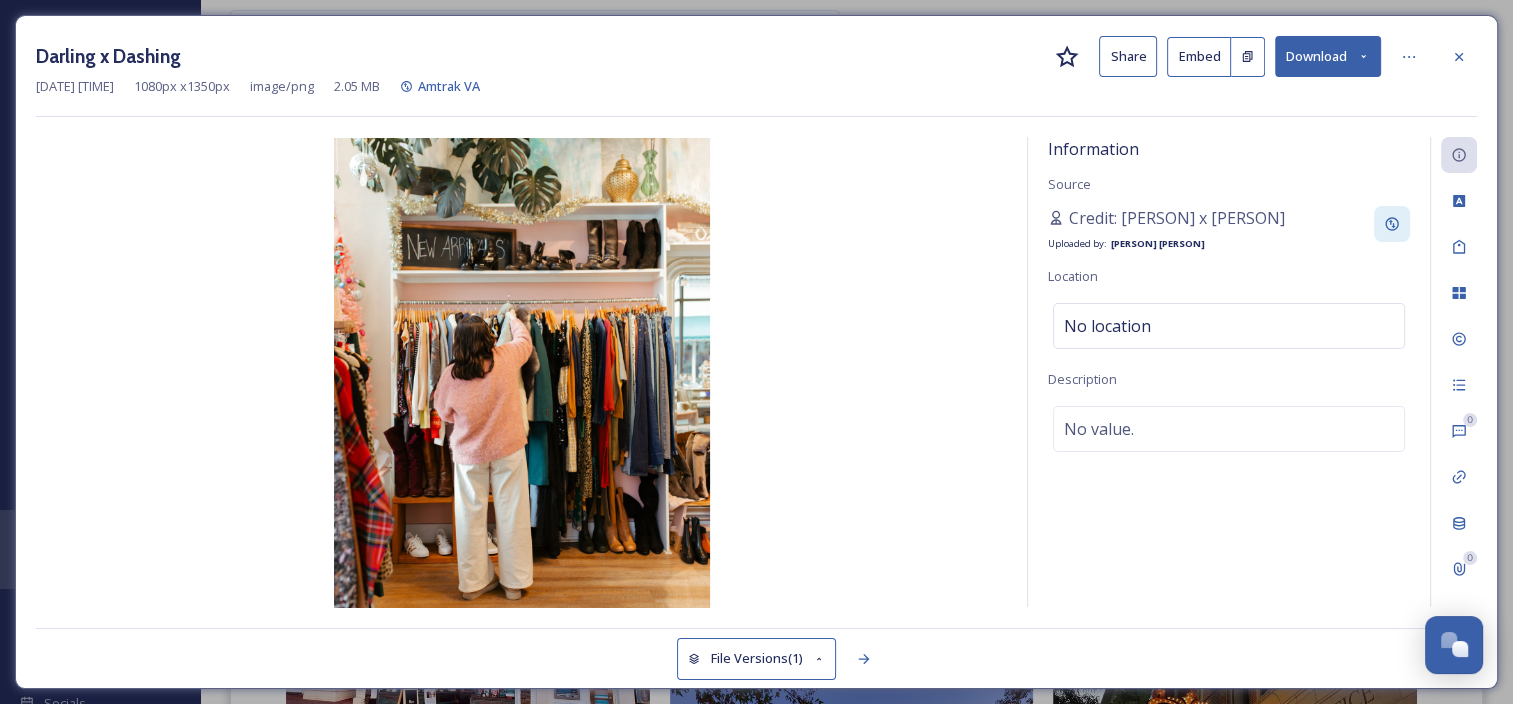 click at bounding box center [521, 373] 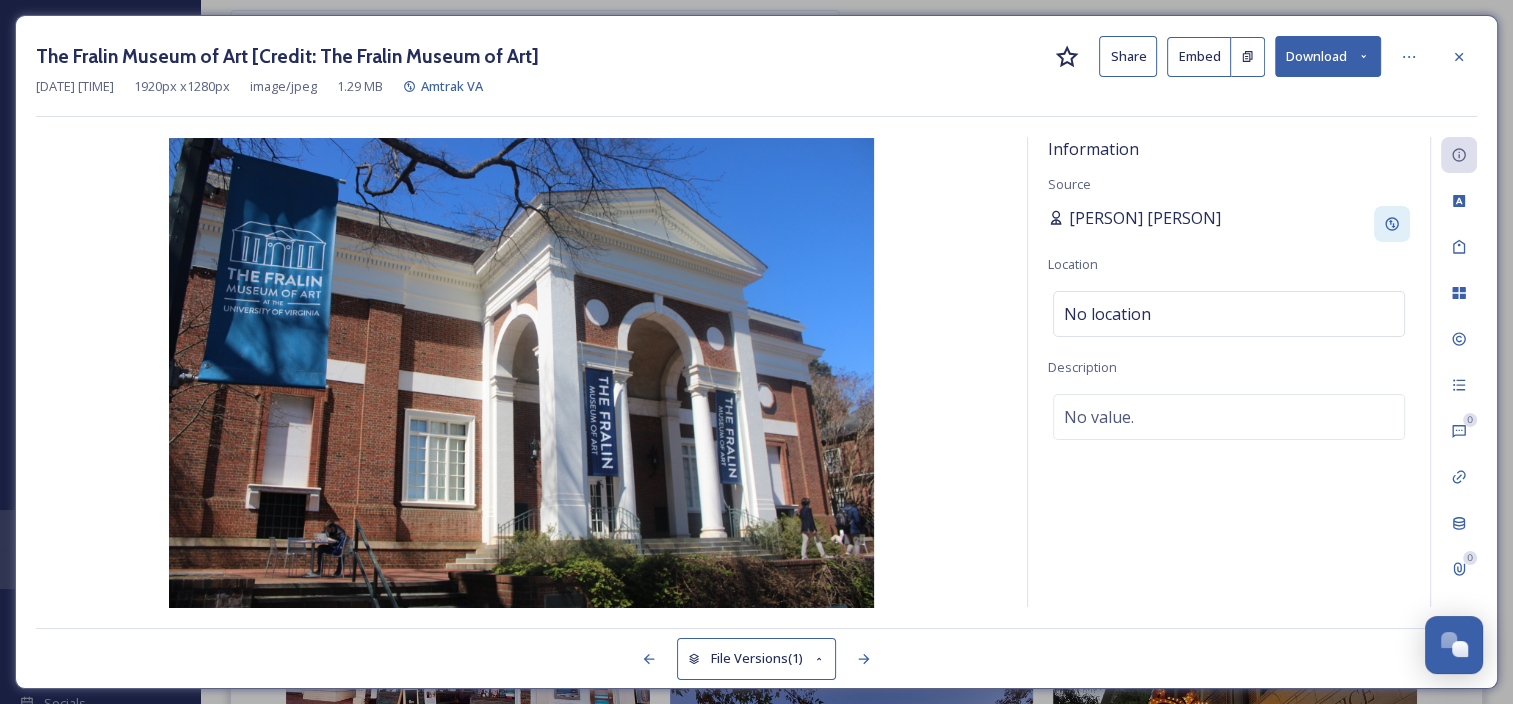 click on "Sabrina Combs" at bounding box center [1145, 218] 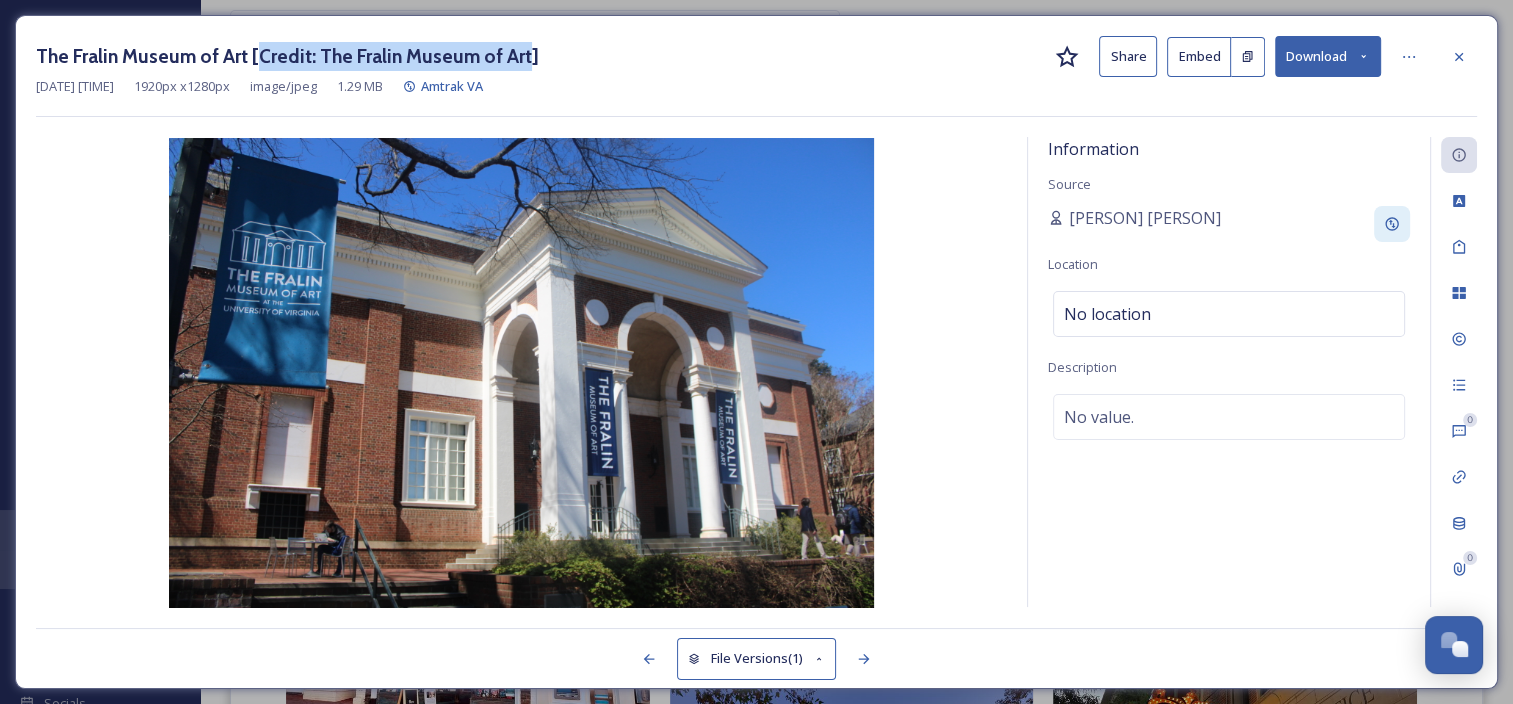 drag, startPoint x: 252, startPoint y: 55, endPoint x: 521, endPoint y: 49, distance: 269.0669 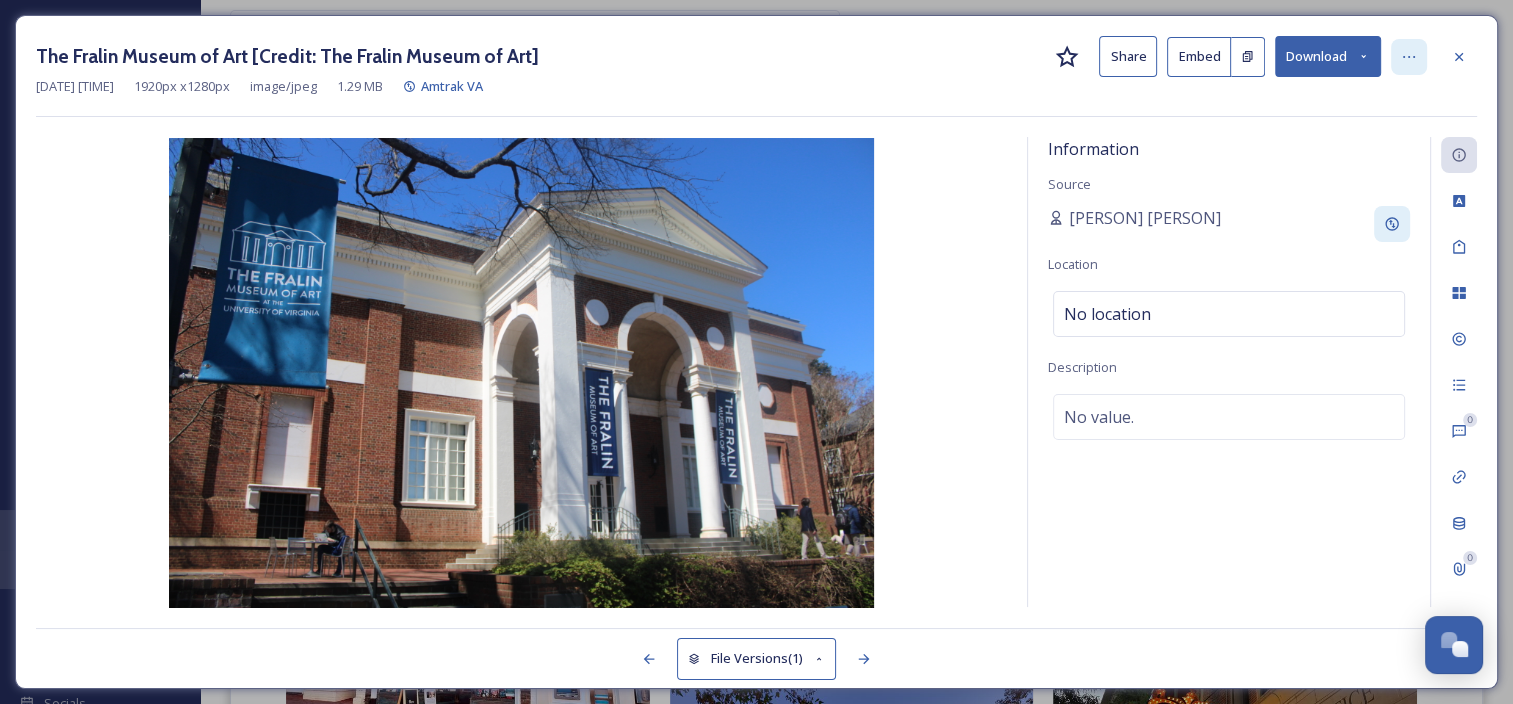 click 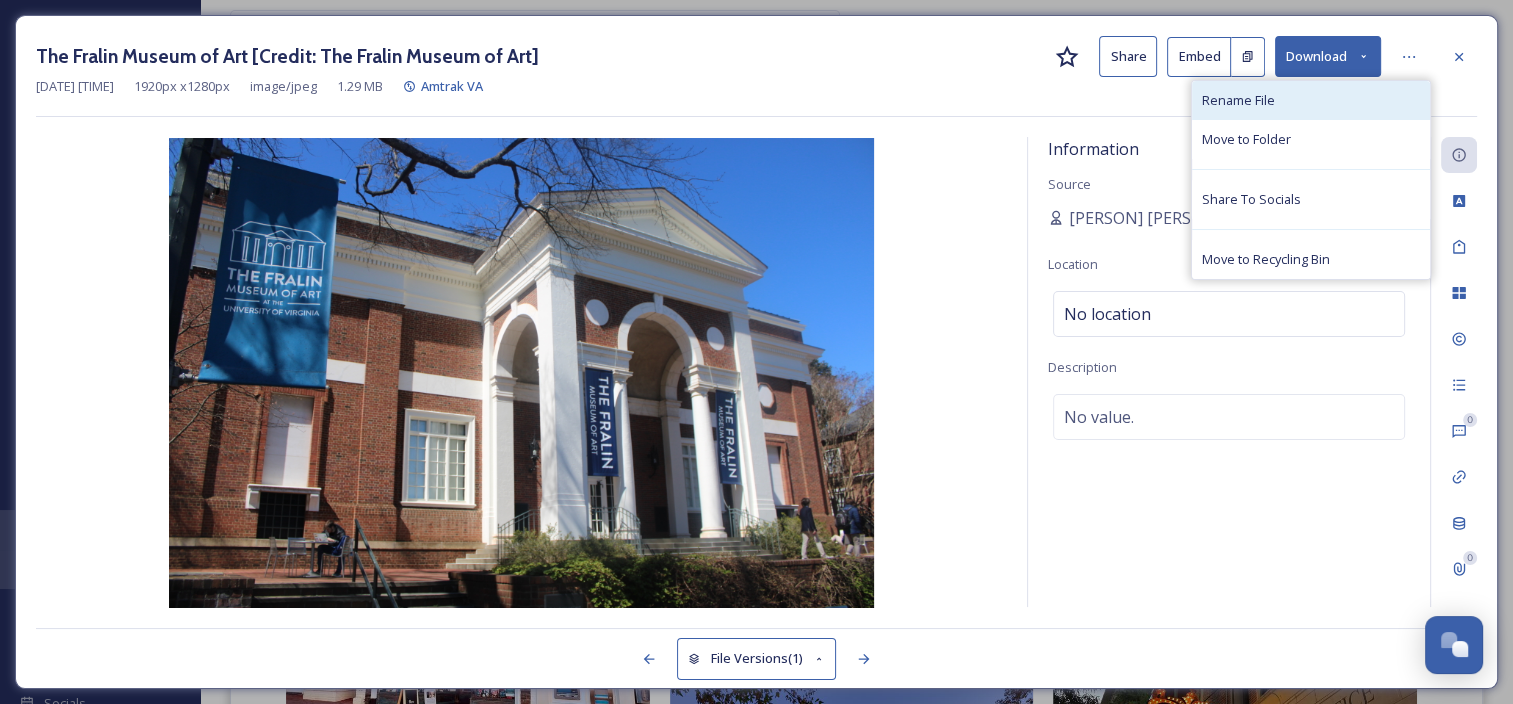 click on "Rename File" at bounding box center (1311, 100) 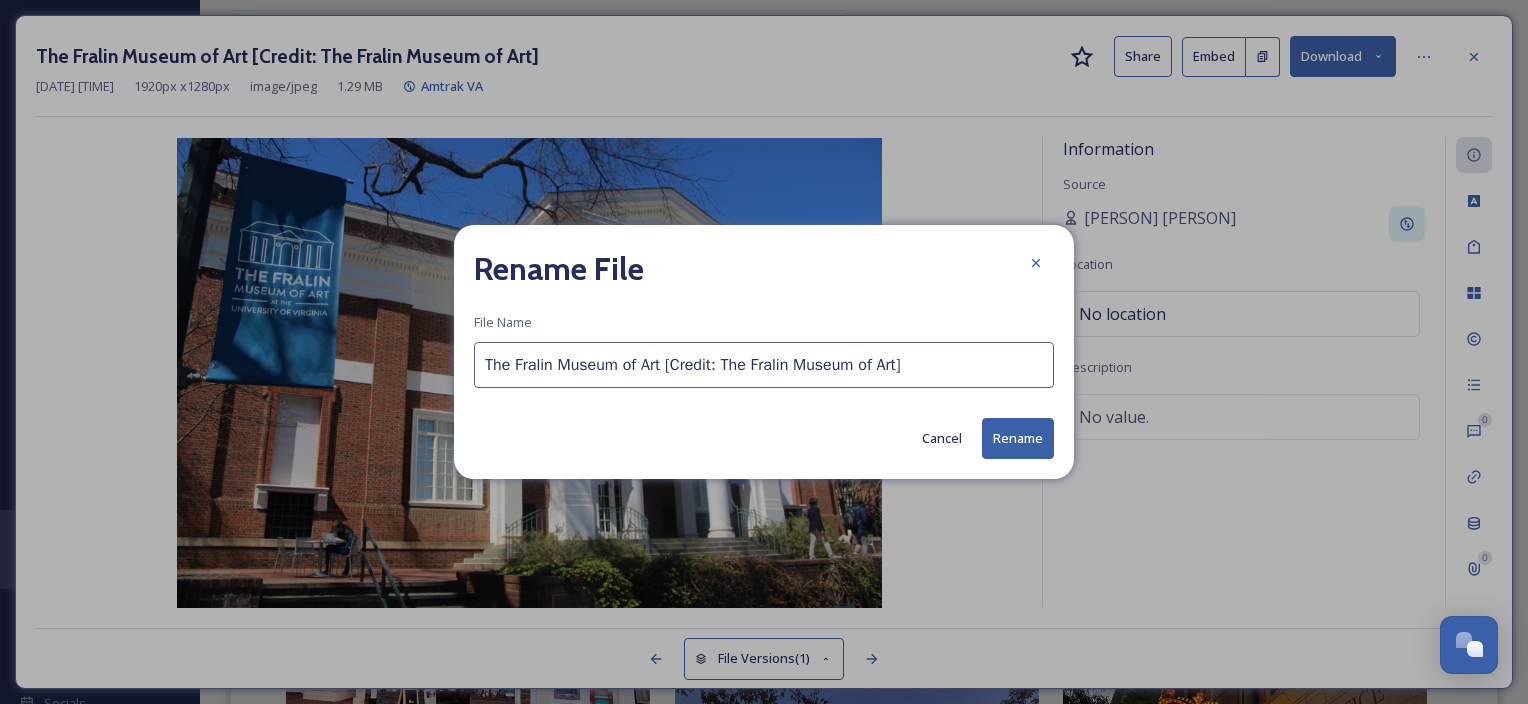 drag, startPoint x: 668, startPoint y: 364, endPoint x: 1156, endPoint y: 388, distance: 488.5898 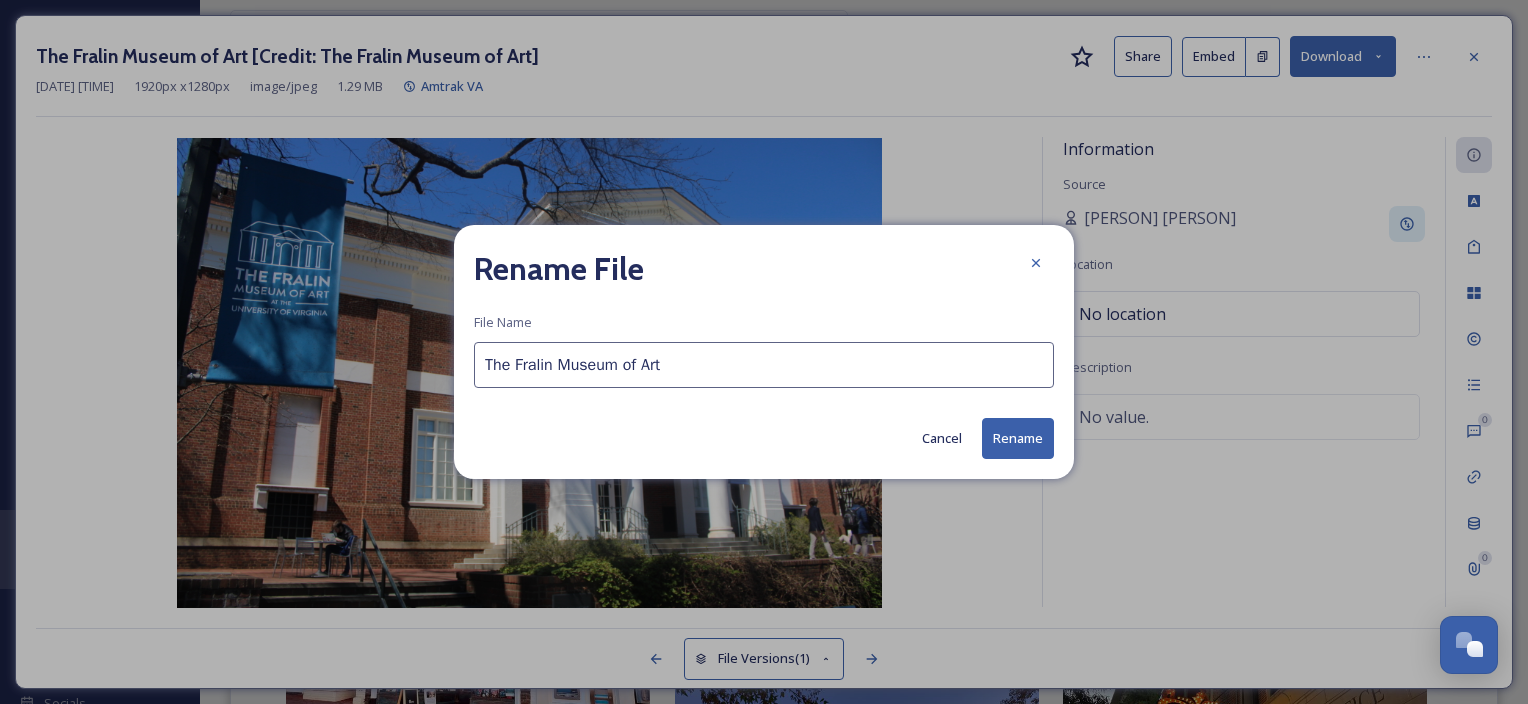 type on "The Fralin Museum of Art" 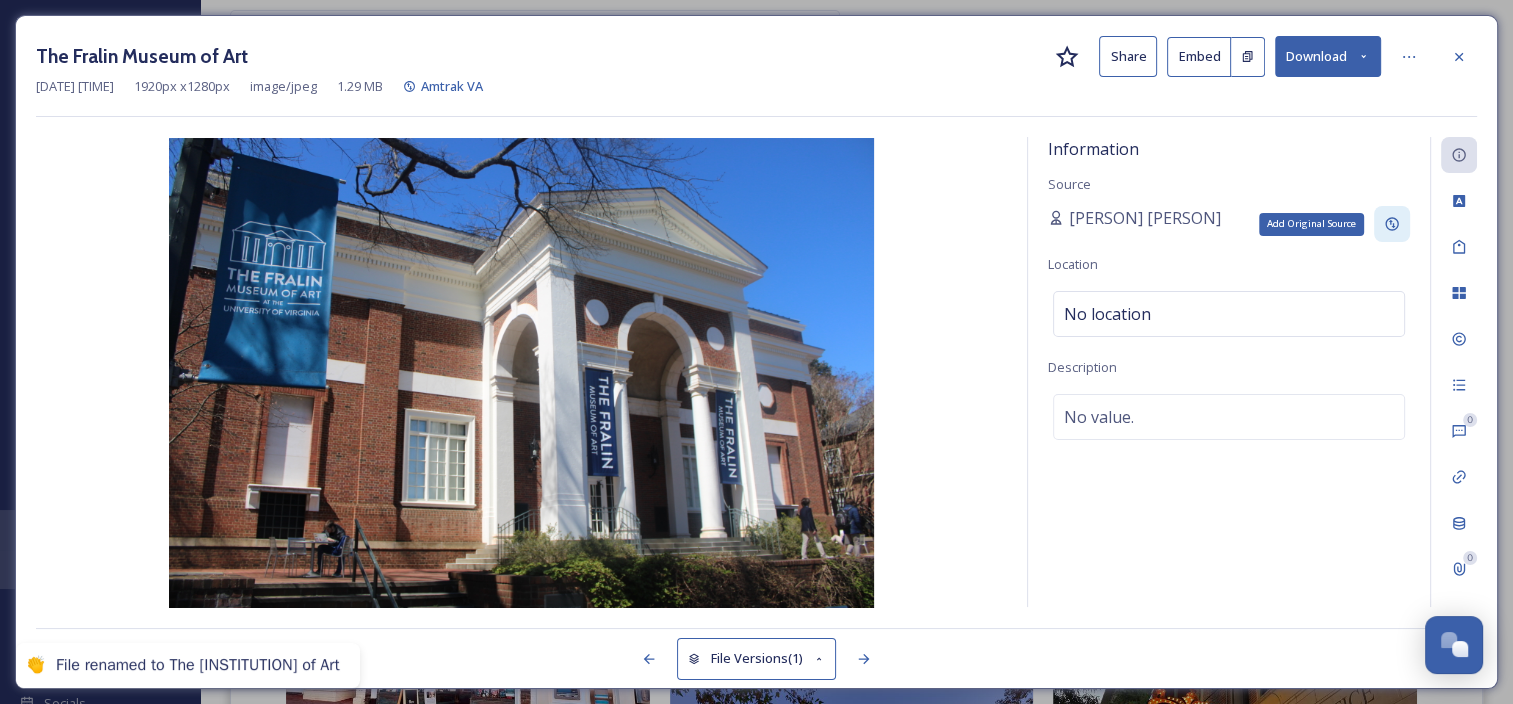 click 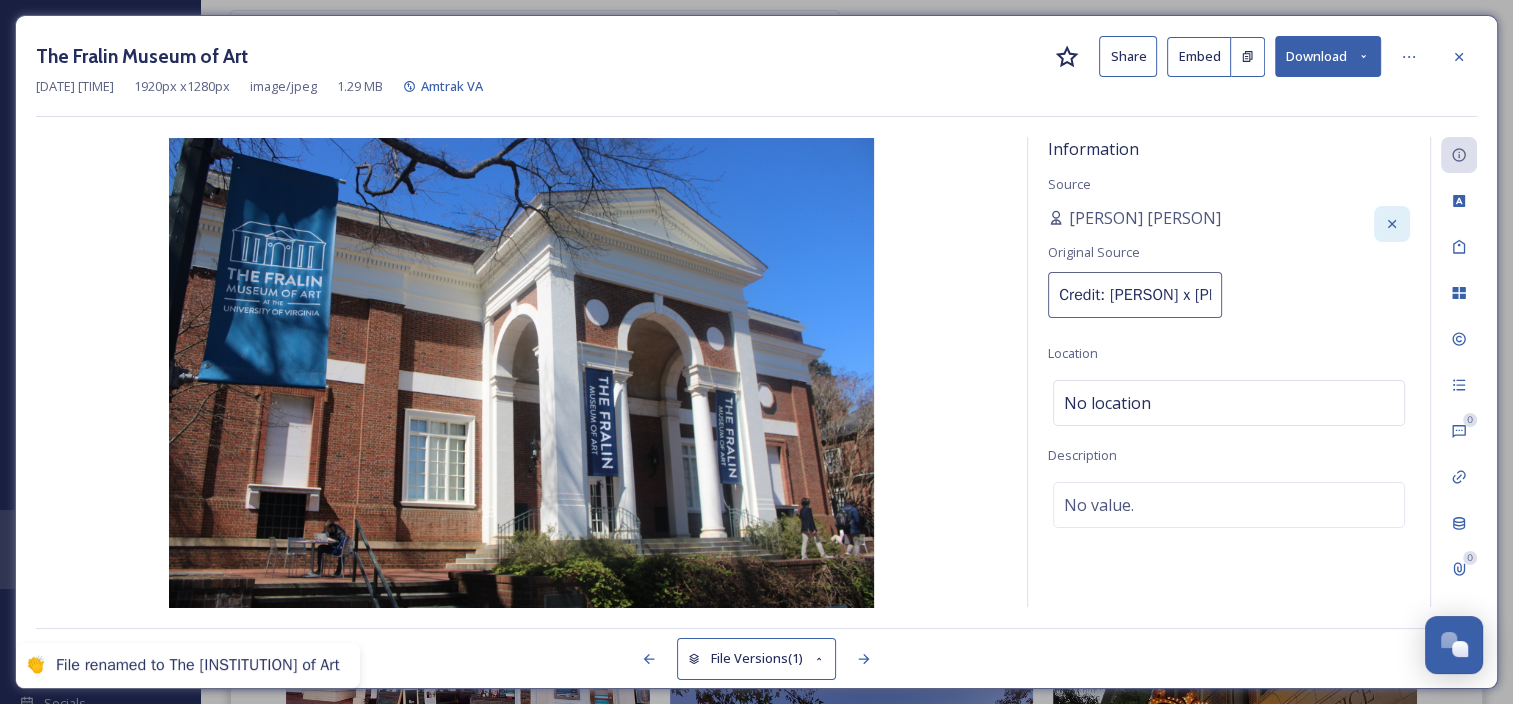 click on "Credit: Darling x Dashing" at bounding box center (1135, 295) 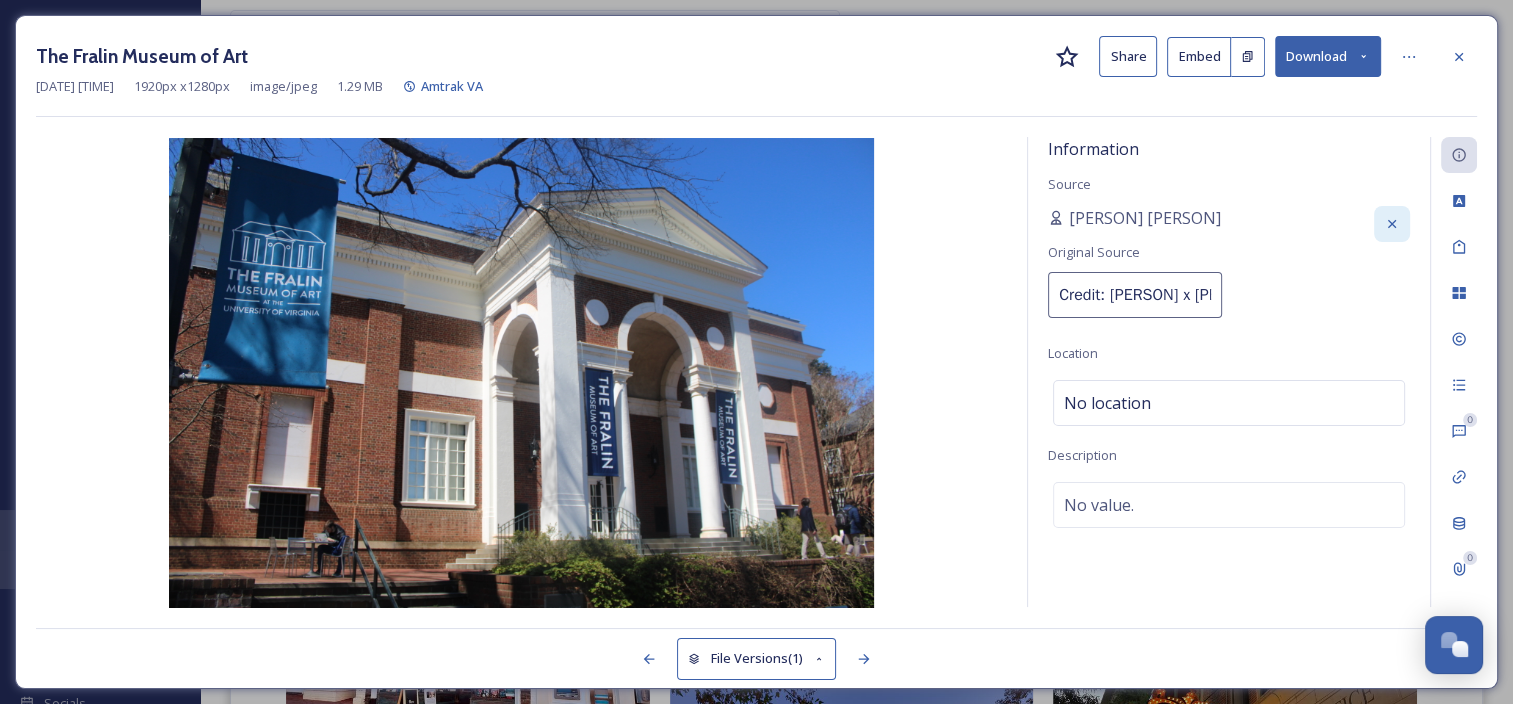 click on "Credit: Darling x Dashing" at bounding box center (1135, 295) 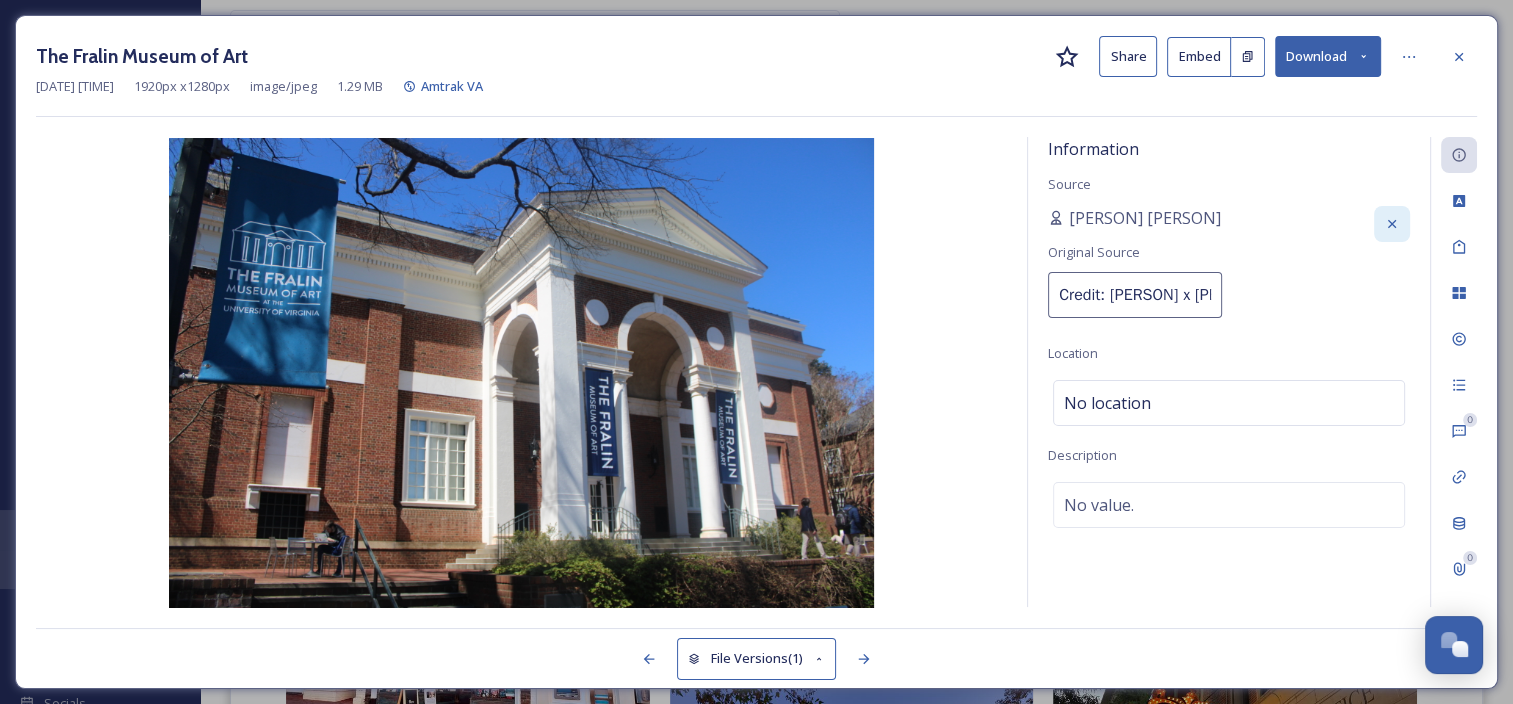 paste on "The Fralin Museum of Art" 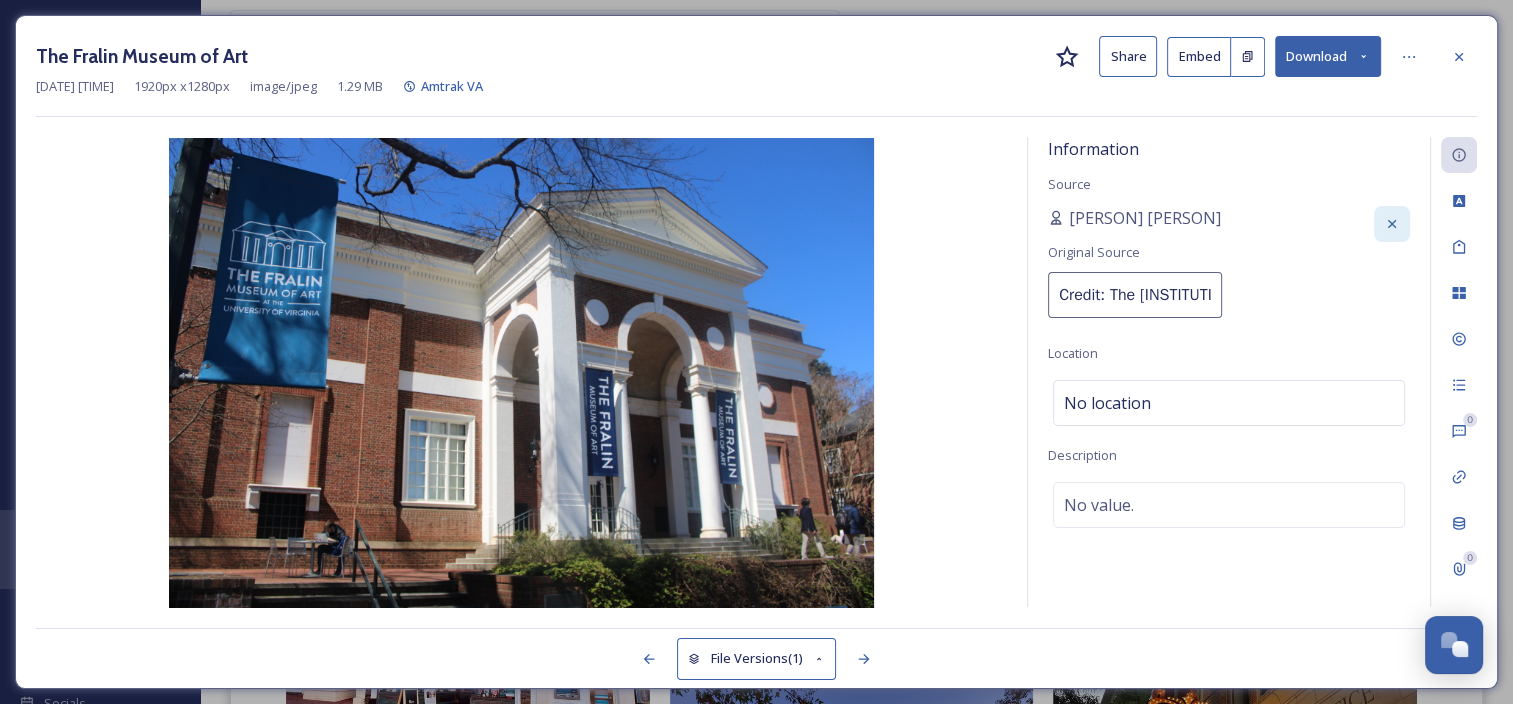scroll, scrollTop: 0, scrollLeft: 48, axis: horizontal 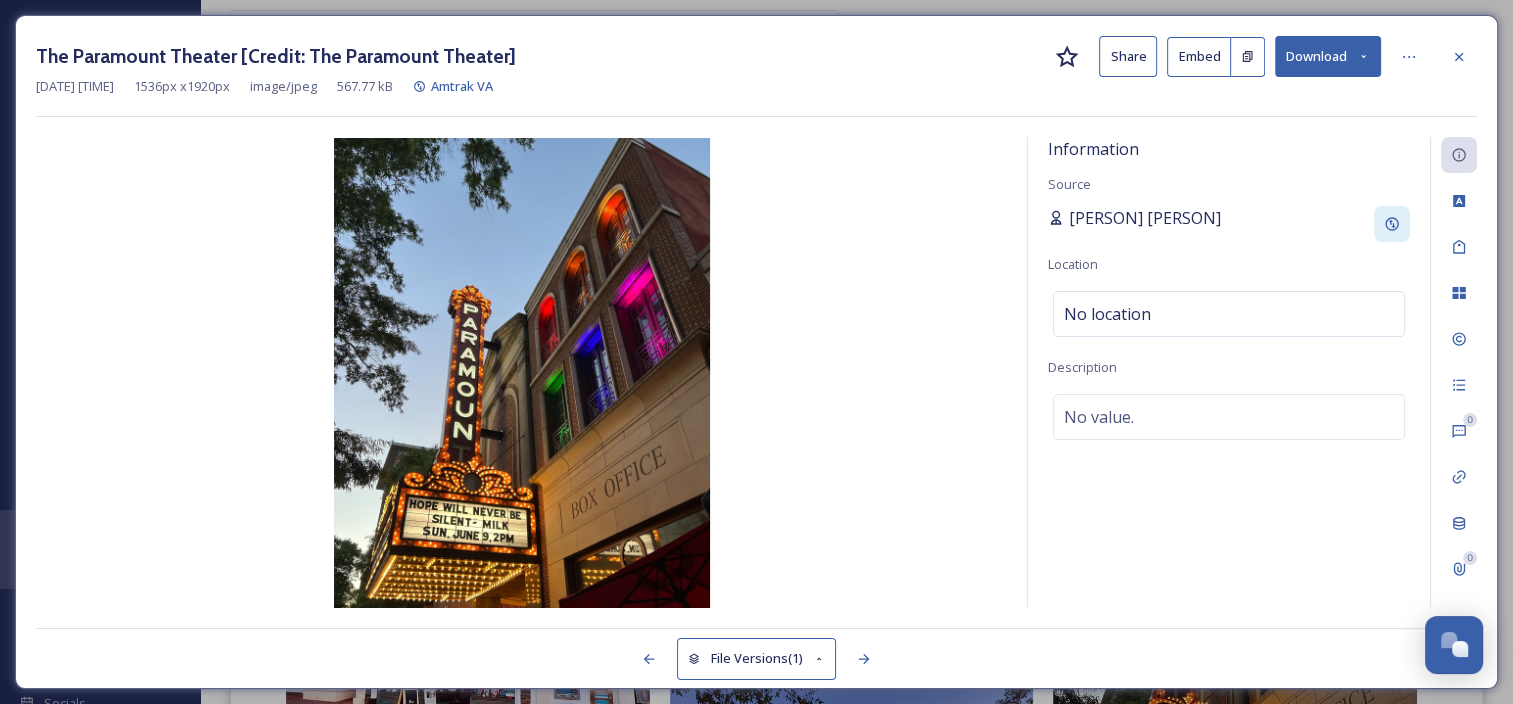 click on "Sabrina Combs" at bounding box center (1145, 218) 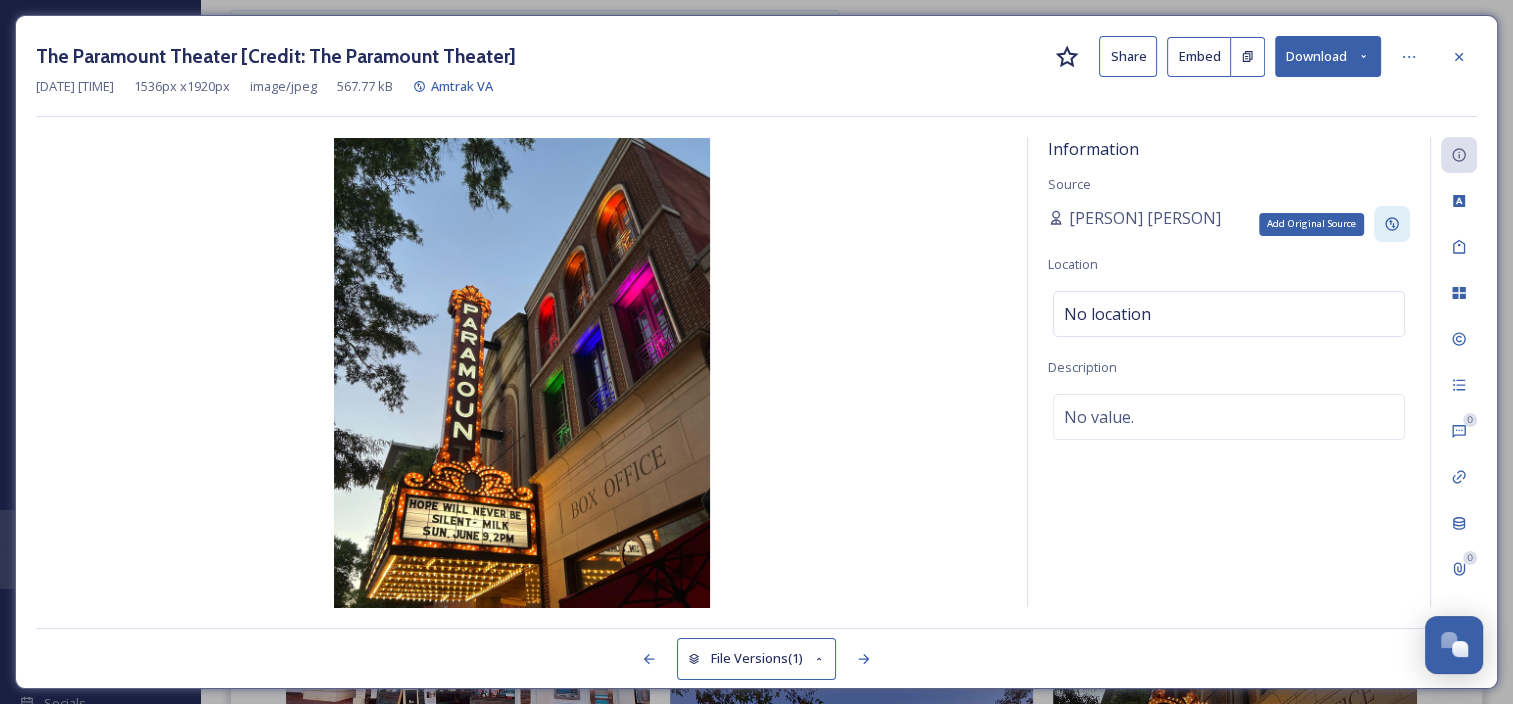 click 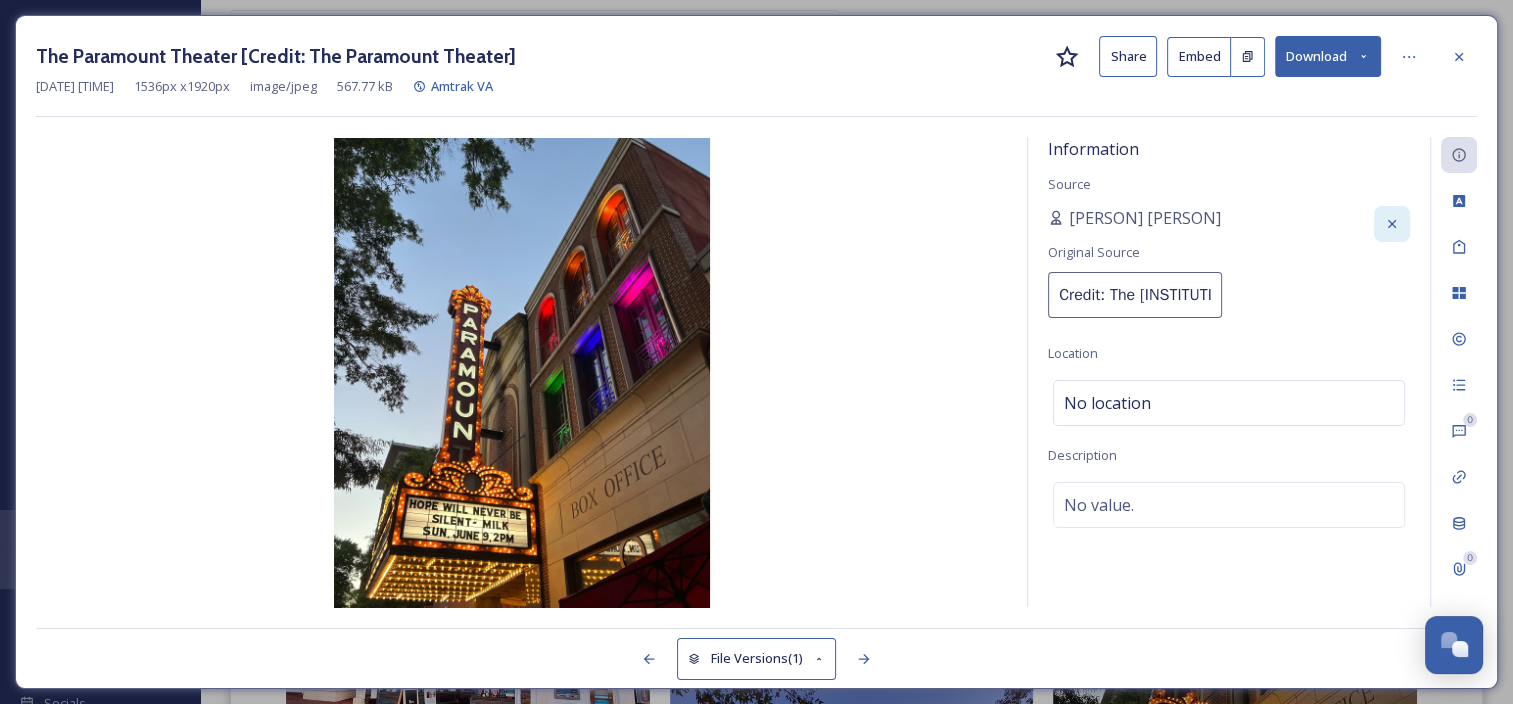 click on "Credit: The Fralin Museum of Art" at bounding box center [1135, 295] 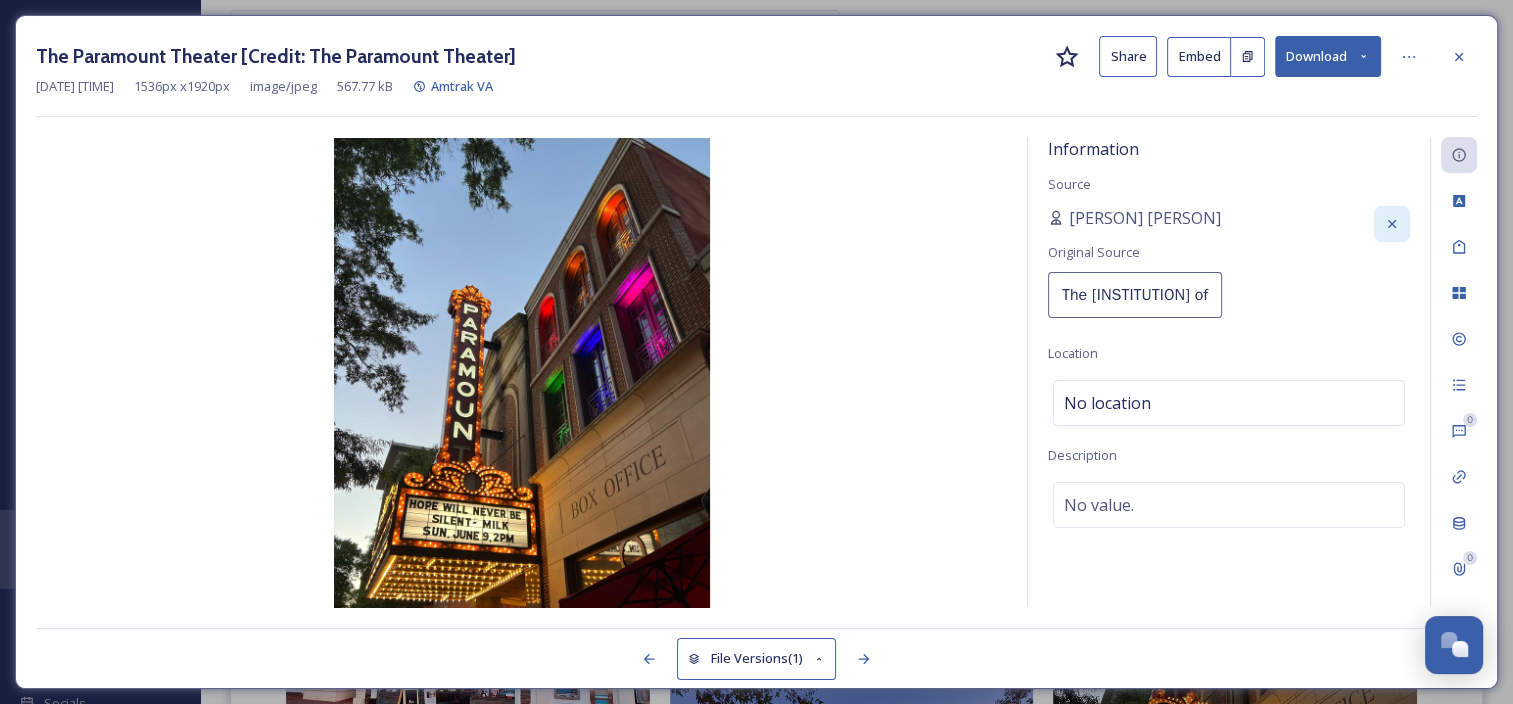 drag, startPoint x: 1112, startPoint y: 293, endPoint x: 1385, endPoint y: 327, distance: 275.10907 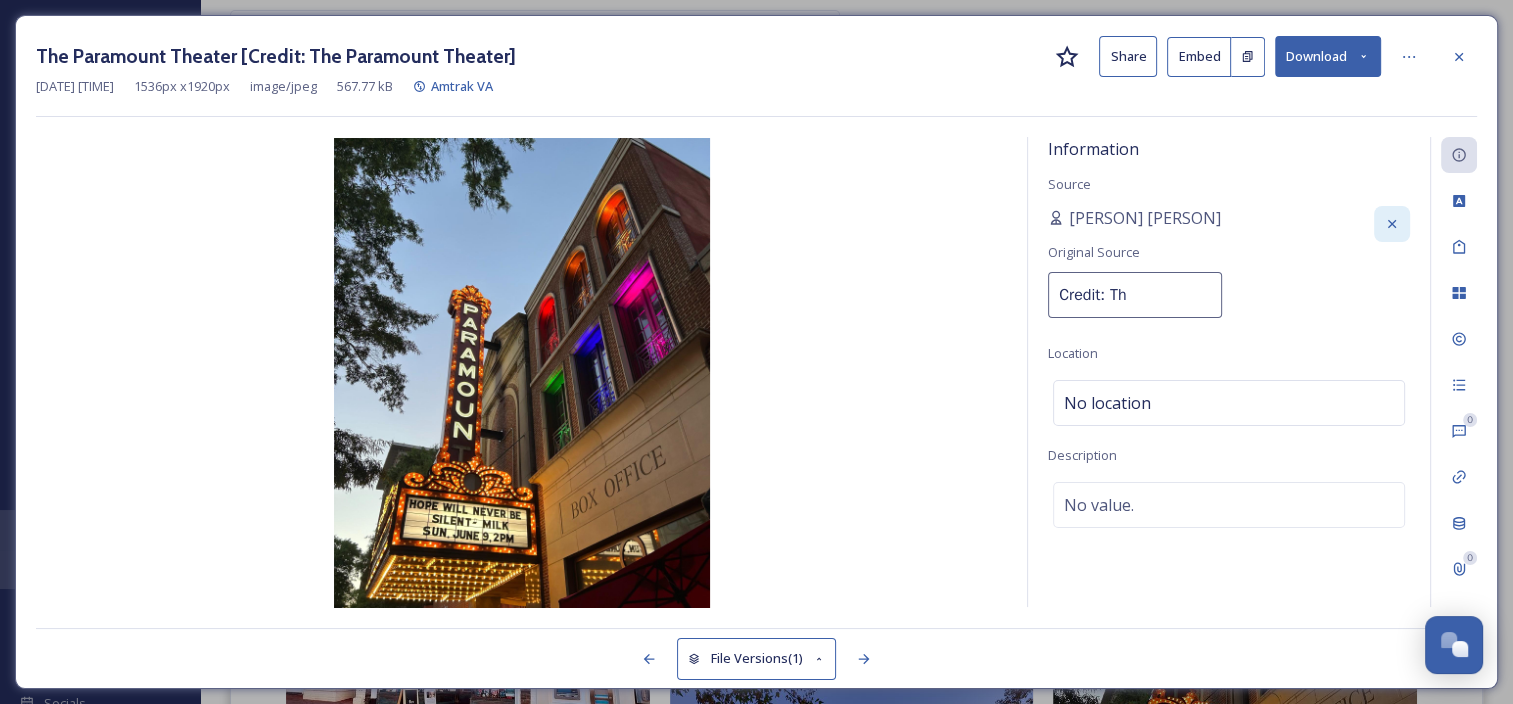 scroll, scrollTop: 0, scrollLeft: 0, axis: both 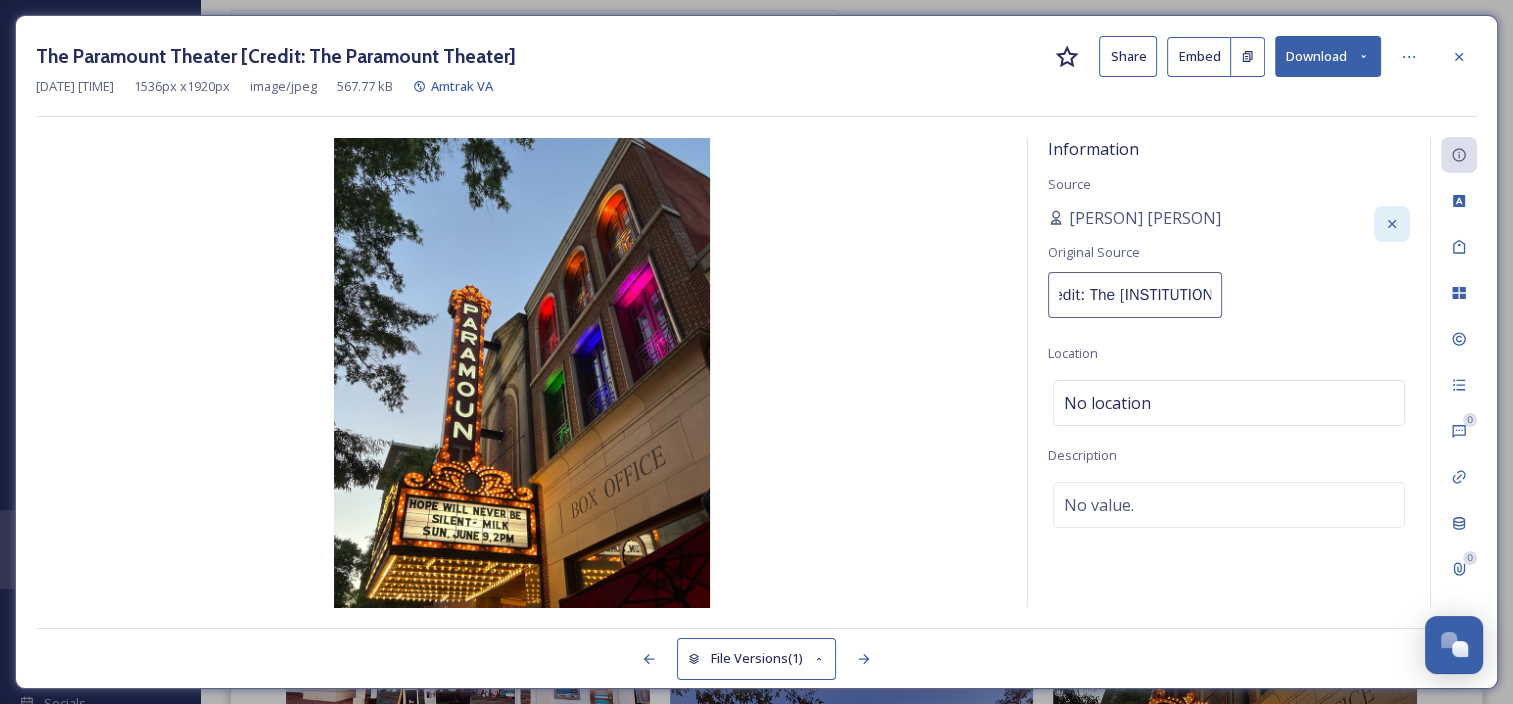type on "Credit: The Paramount Theater" 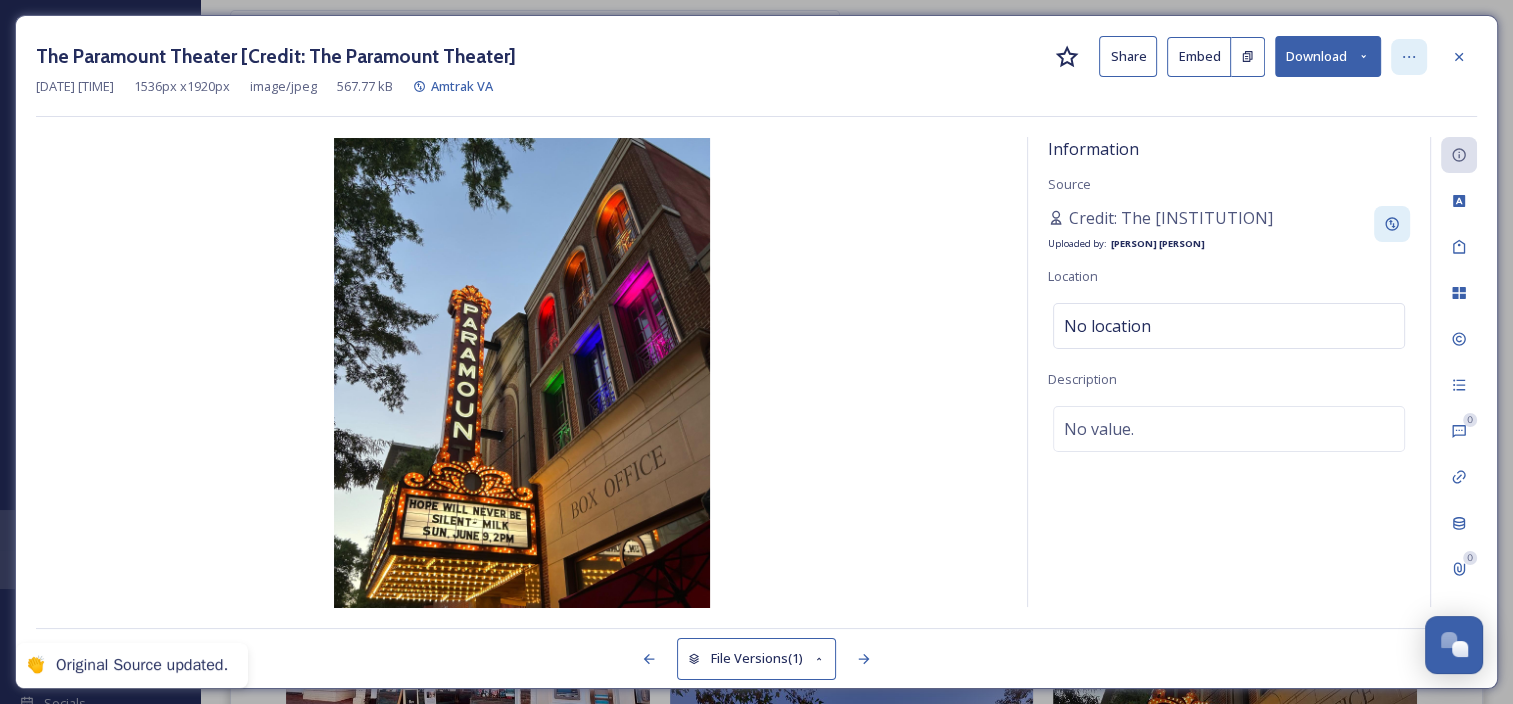 click at bounding box center [1409, 57] 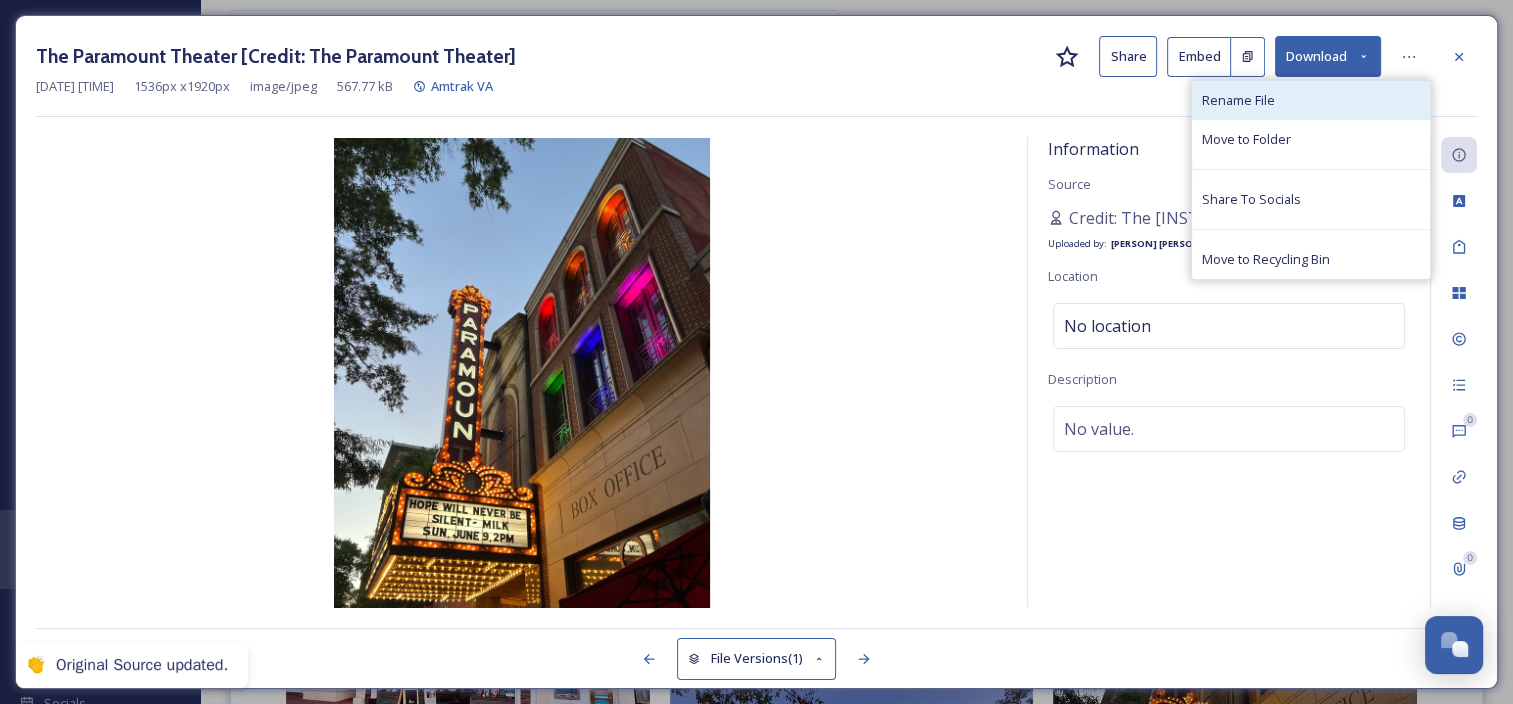 click on "Rename File" at bounding box center (1311, 100) 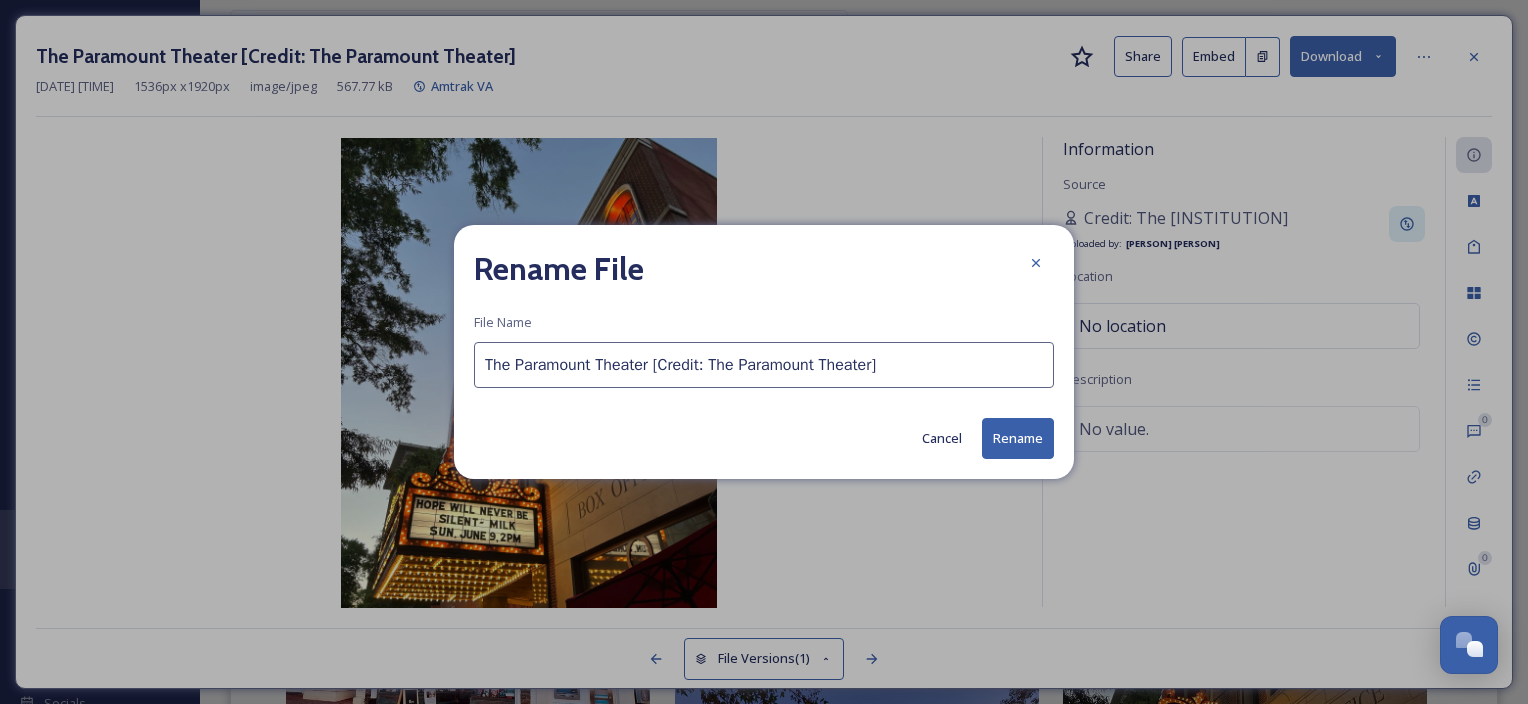 drag, startPoint x: 651, startPoint y: 364, endPoint x: 1128, endPoint y: 360, distance: 477.01678 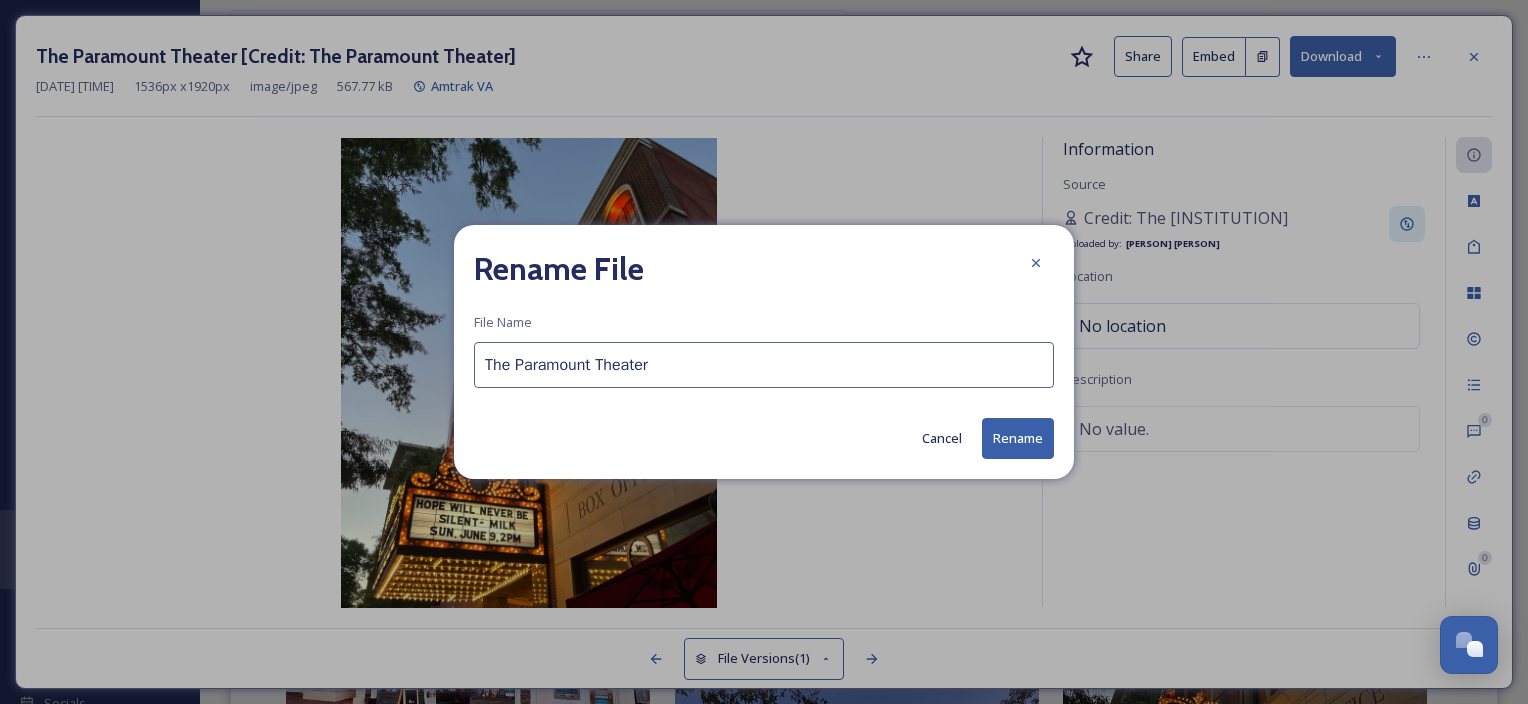 type on "The Paramount Theater" 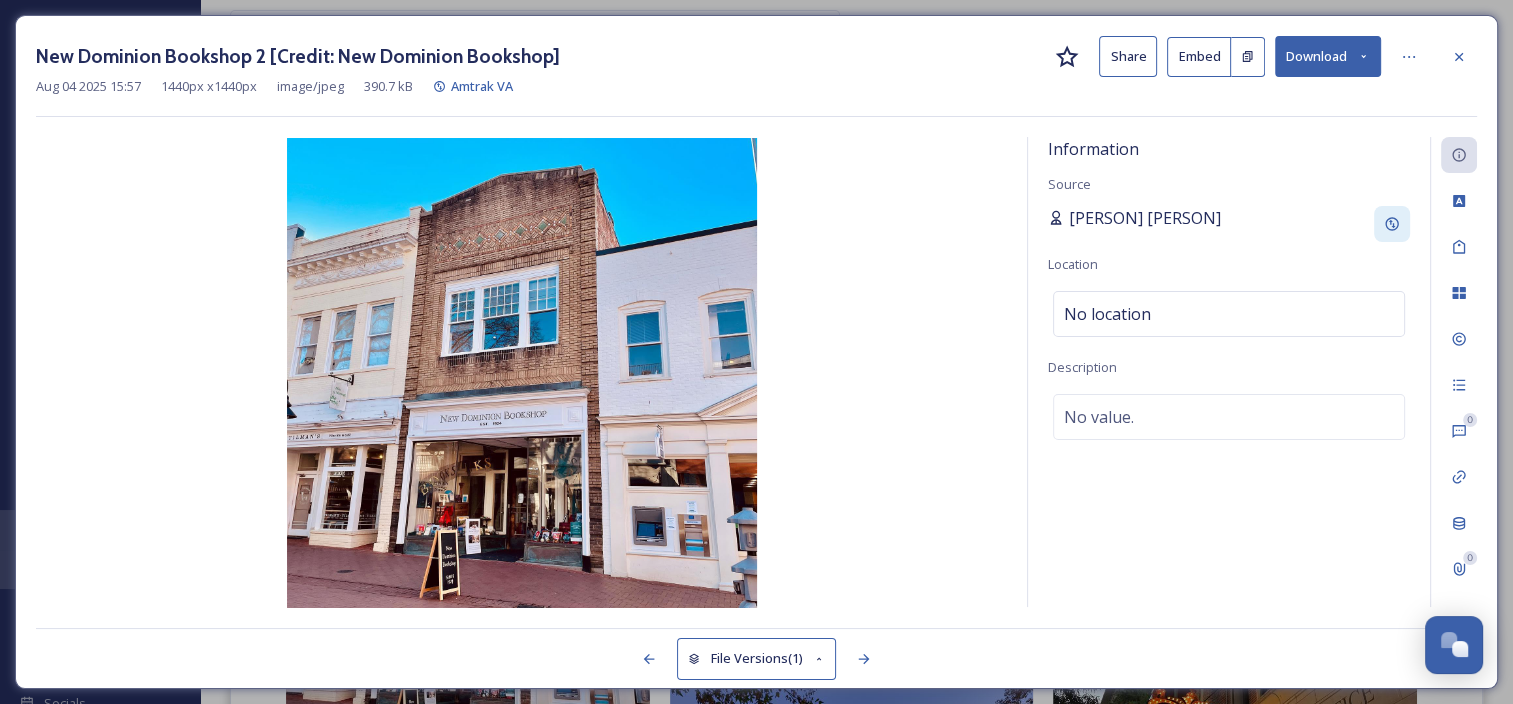 click on "Sabrina Combs" at bounding box center (1145, 218) 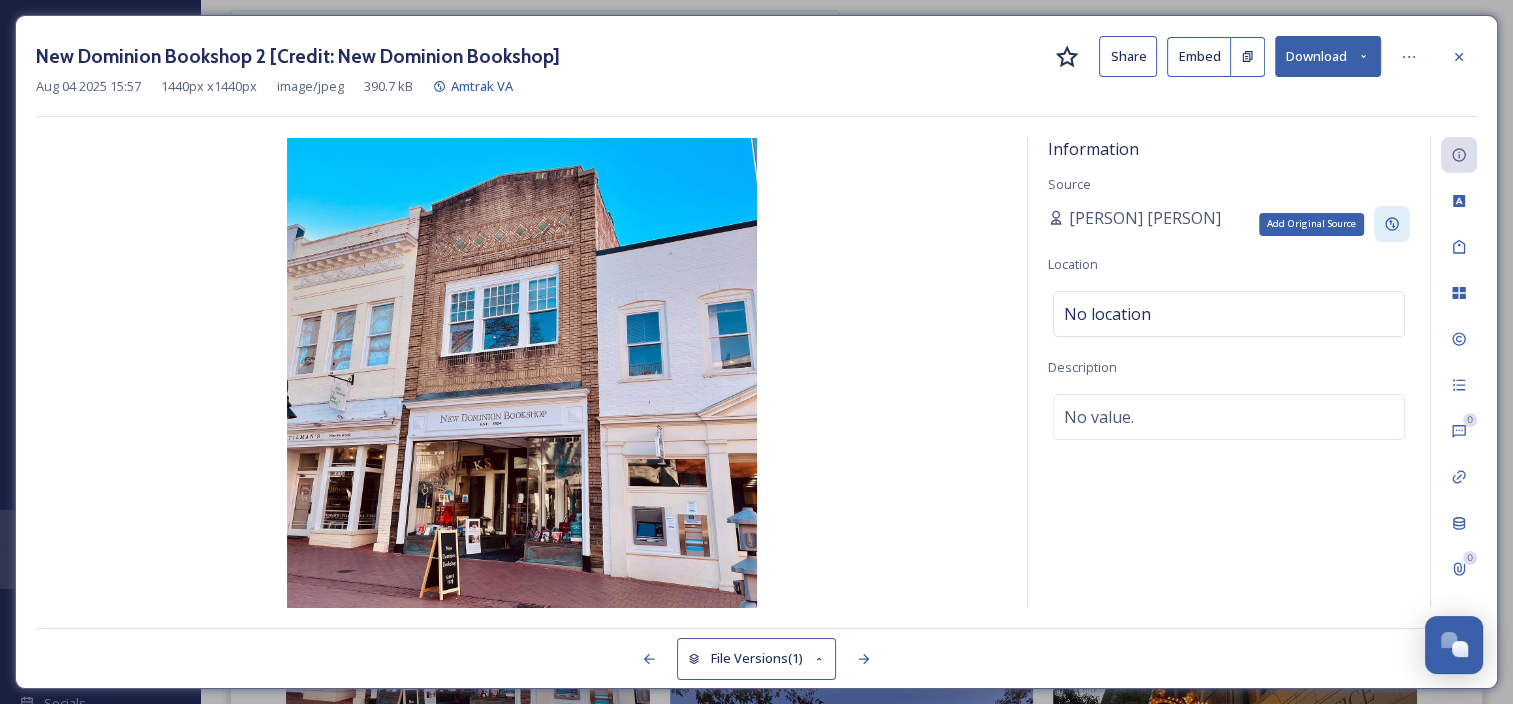 click 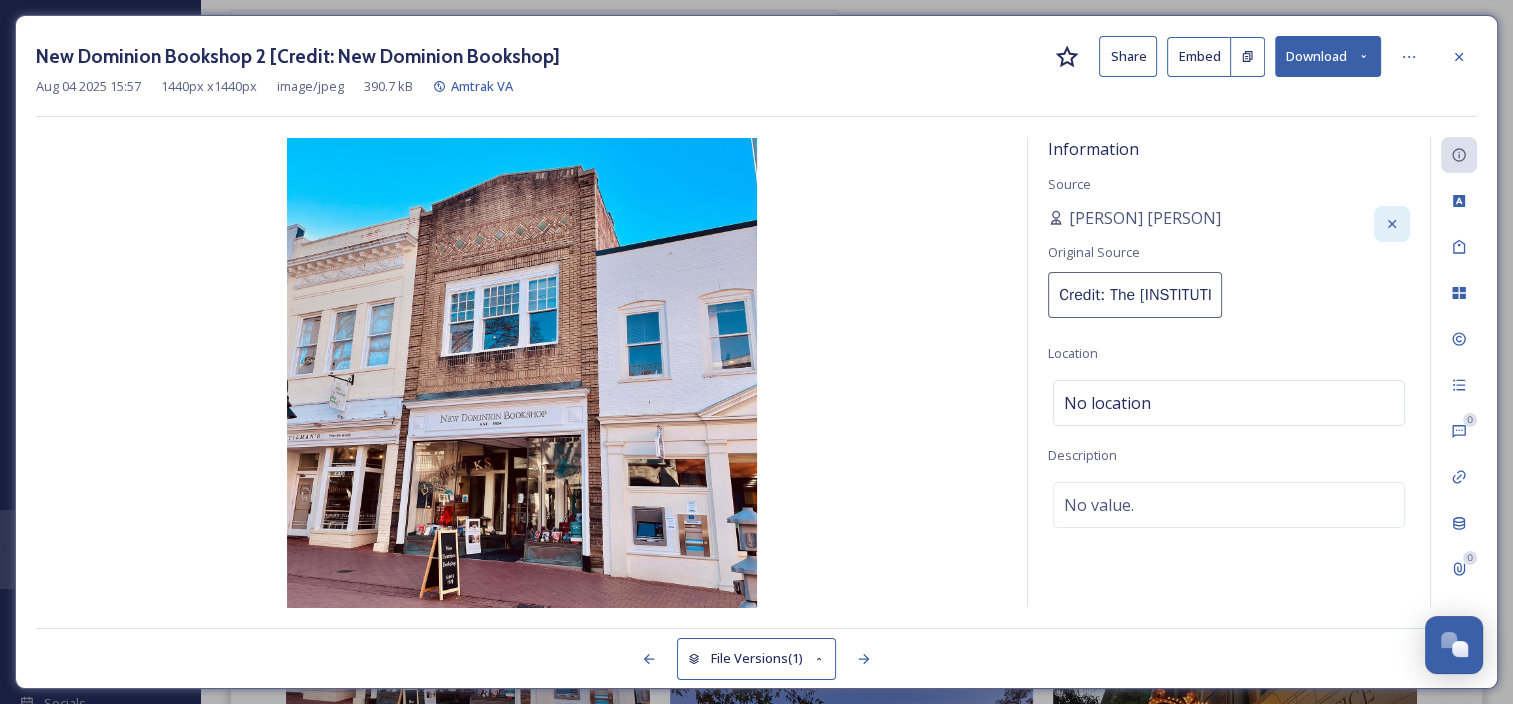 scroll, scrollTop: 0, scrollLeft: 34, axis: horizontal 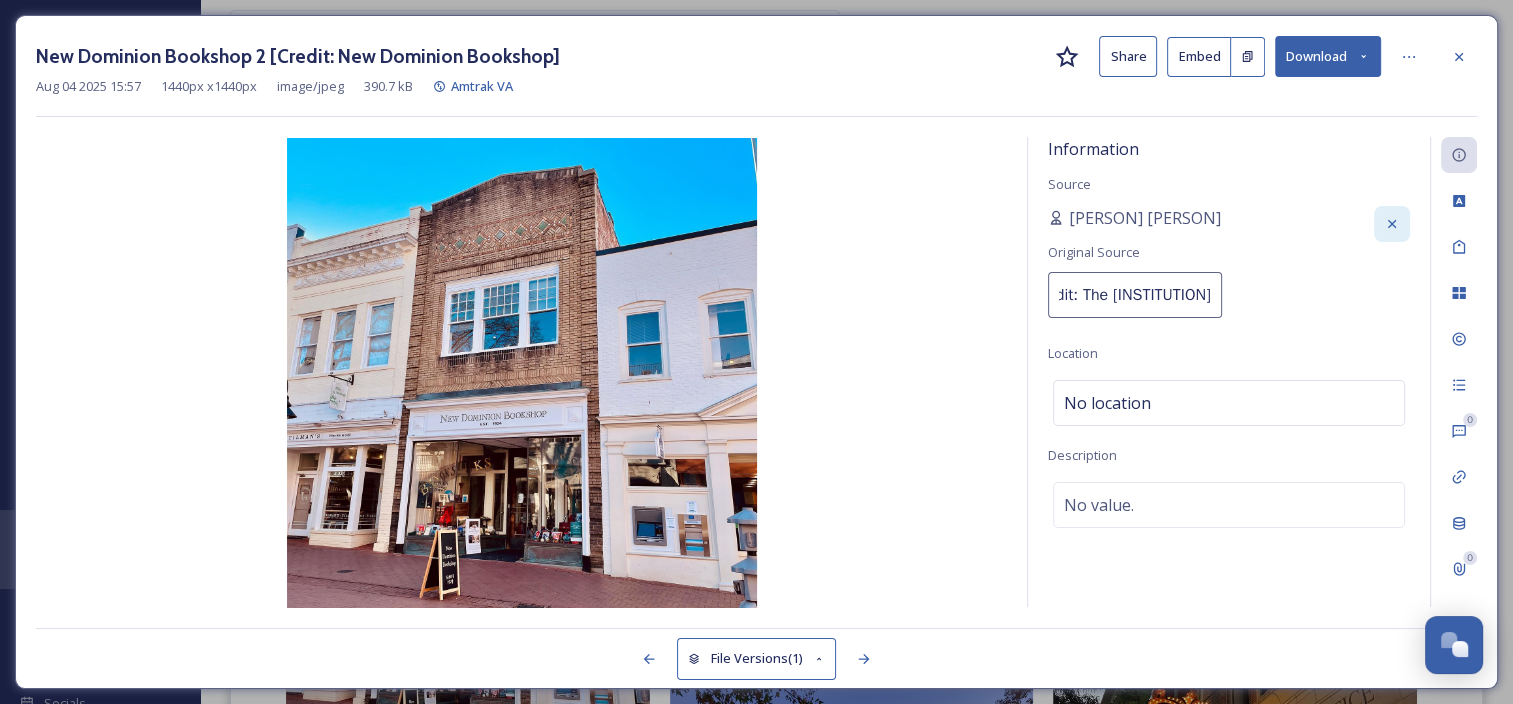 drag, startPoint x: 1110, startPoint y: 299, endPoint x: 1373, endPoint y: 310, distance: 263.22995 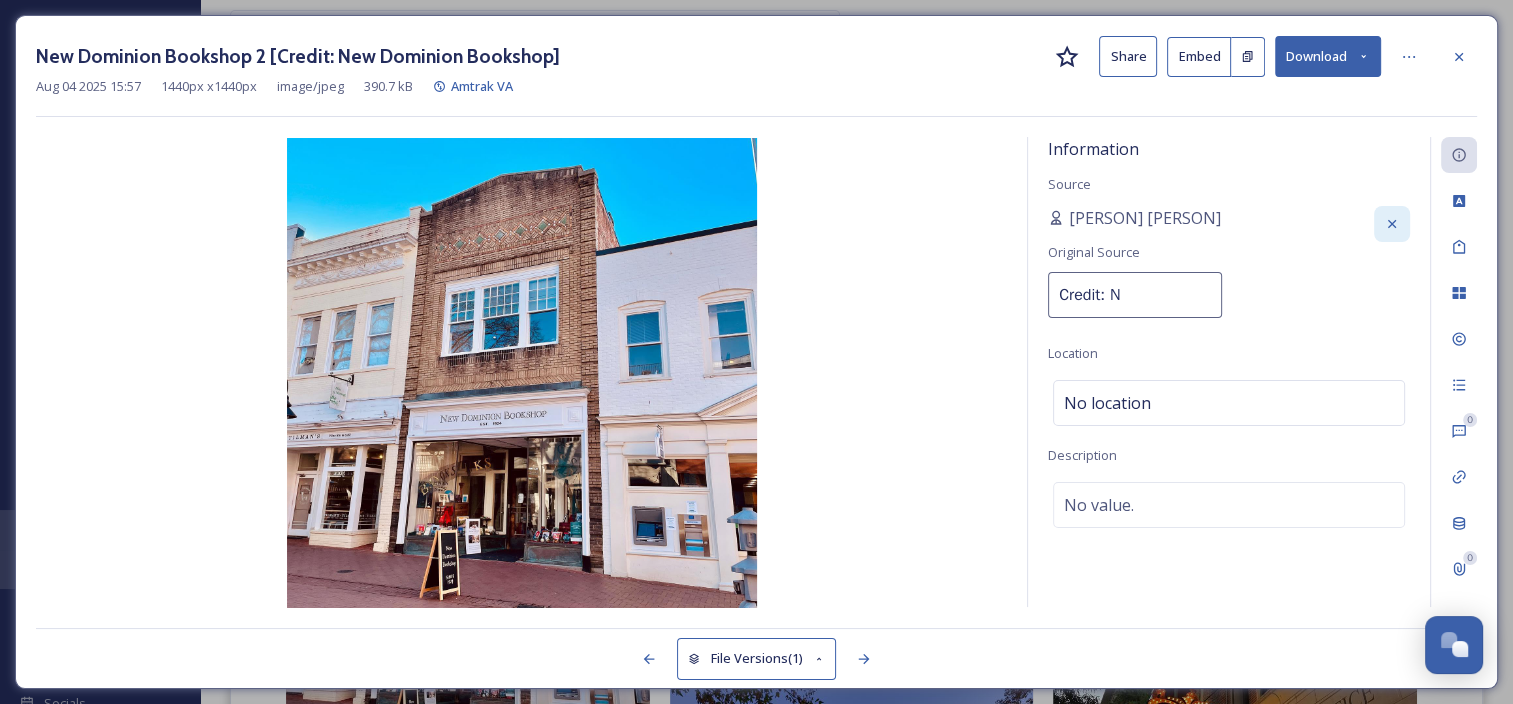 scroll, scrollTop: 0, scrollLeft: 0, axis: both 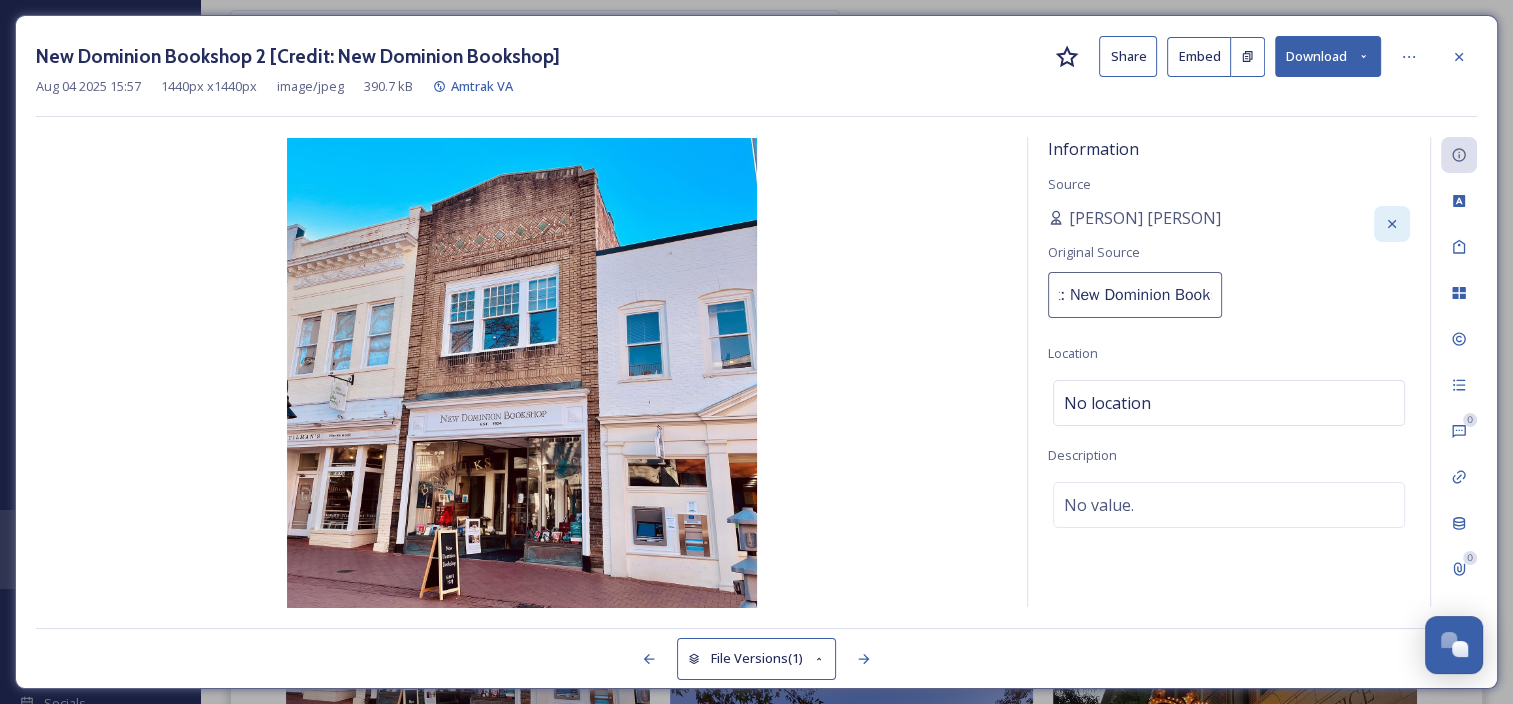 type on "Credit: New Dominion Bookshop" 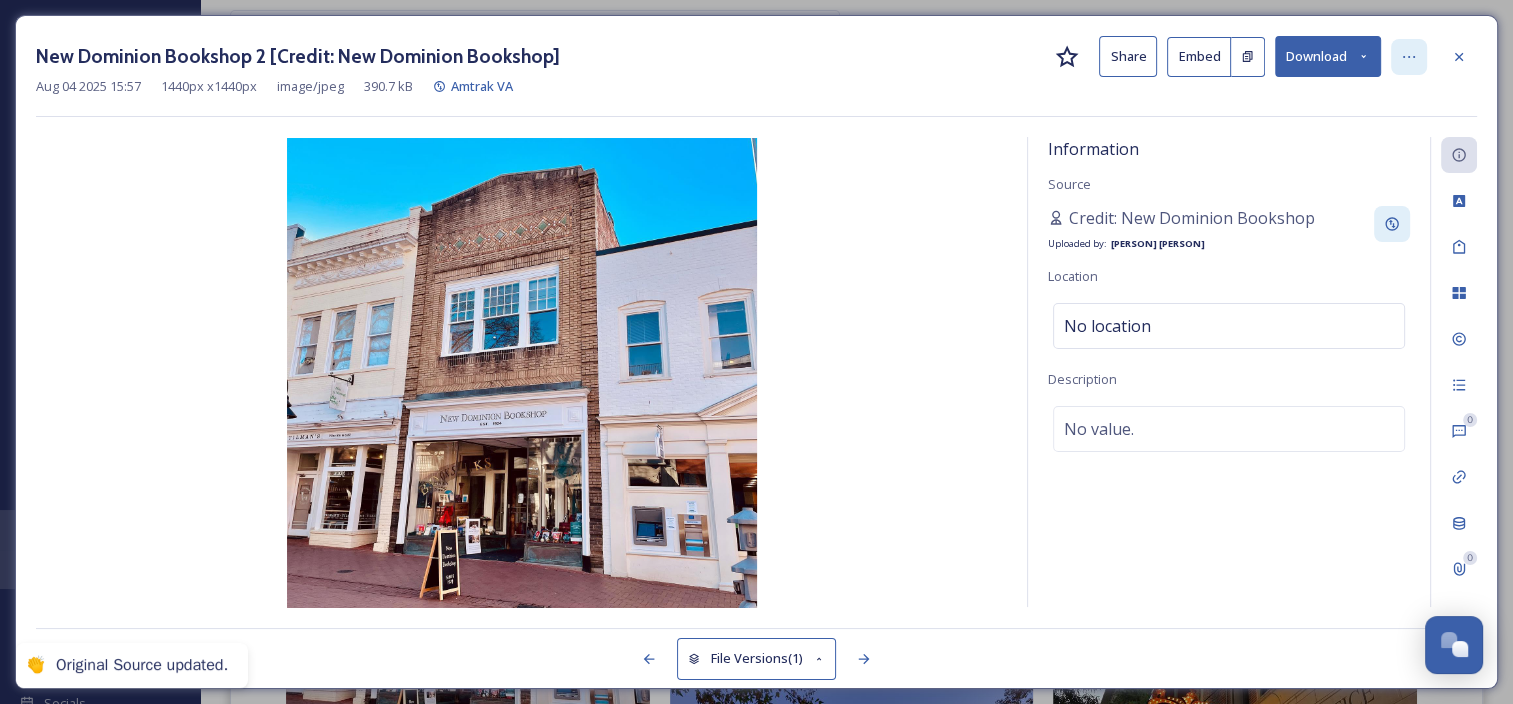 click 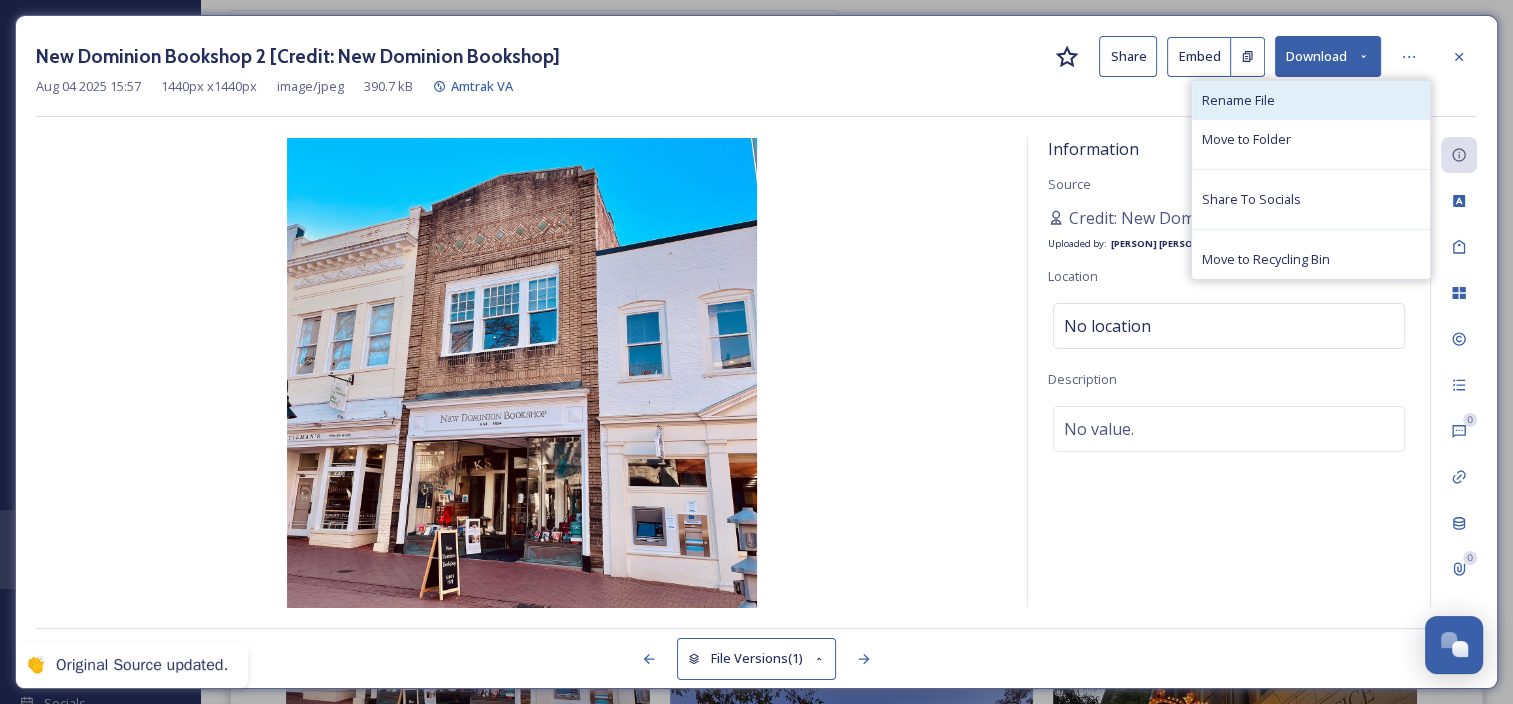 click on "Rename File" at bounding box center [1311, 100] 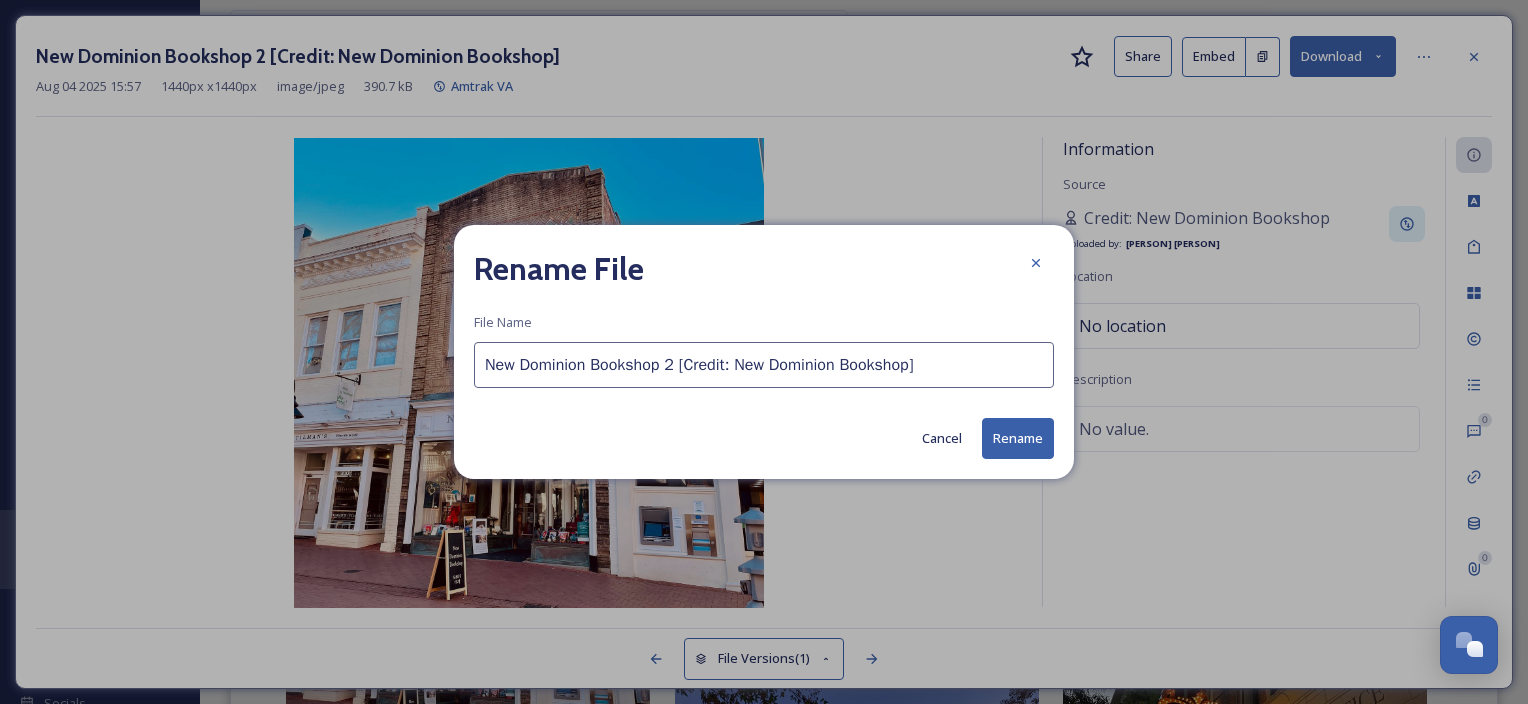 drag, startPoint x: 666, startPoint y: 364, endPoint x: 1308, endPoint y: 335, distance: 642.65466 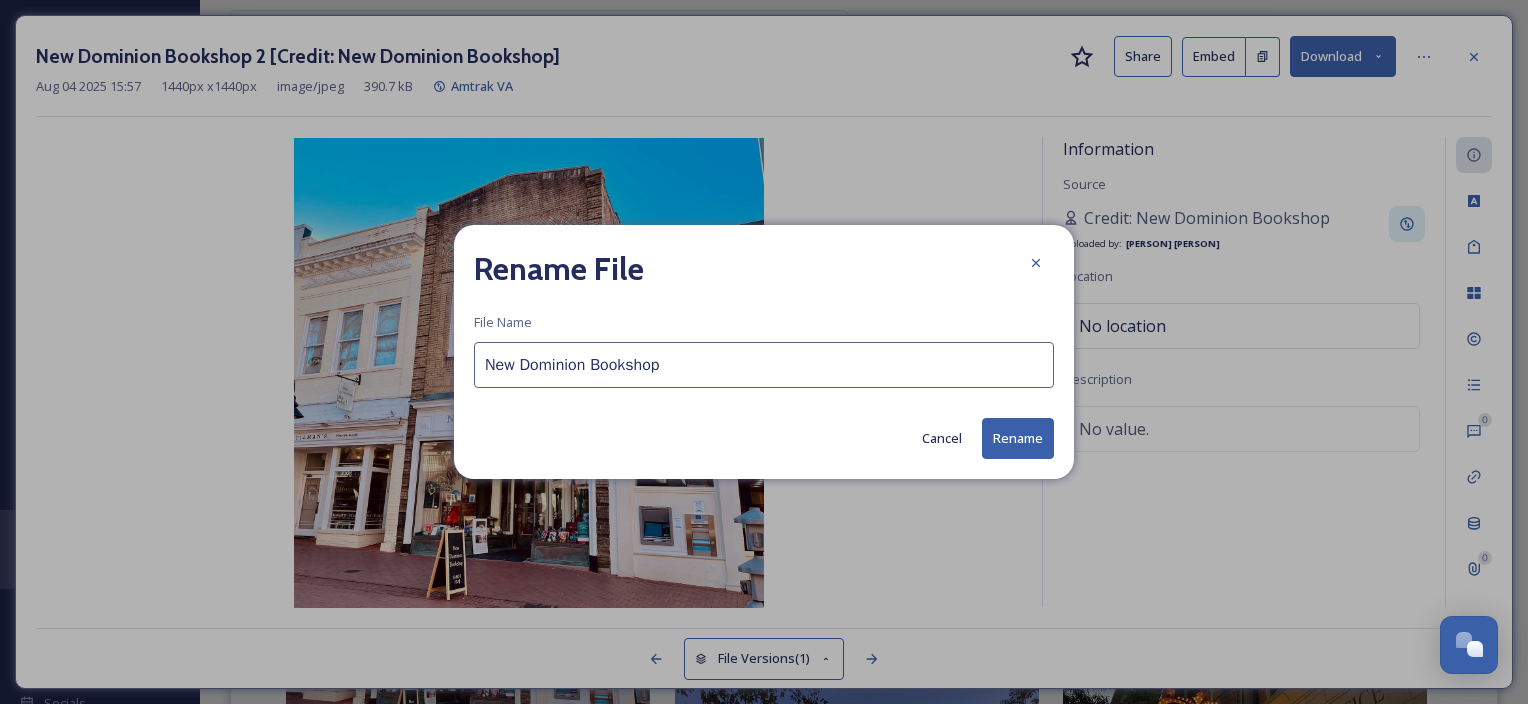 type on "New Dominion Bookshop" 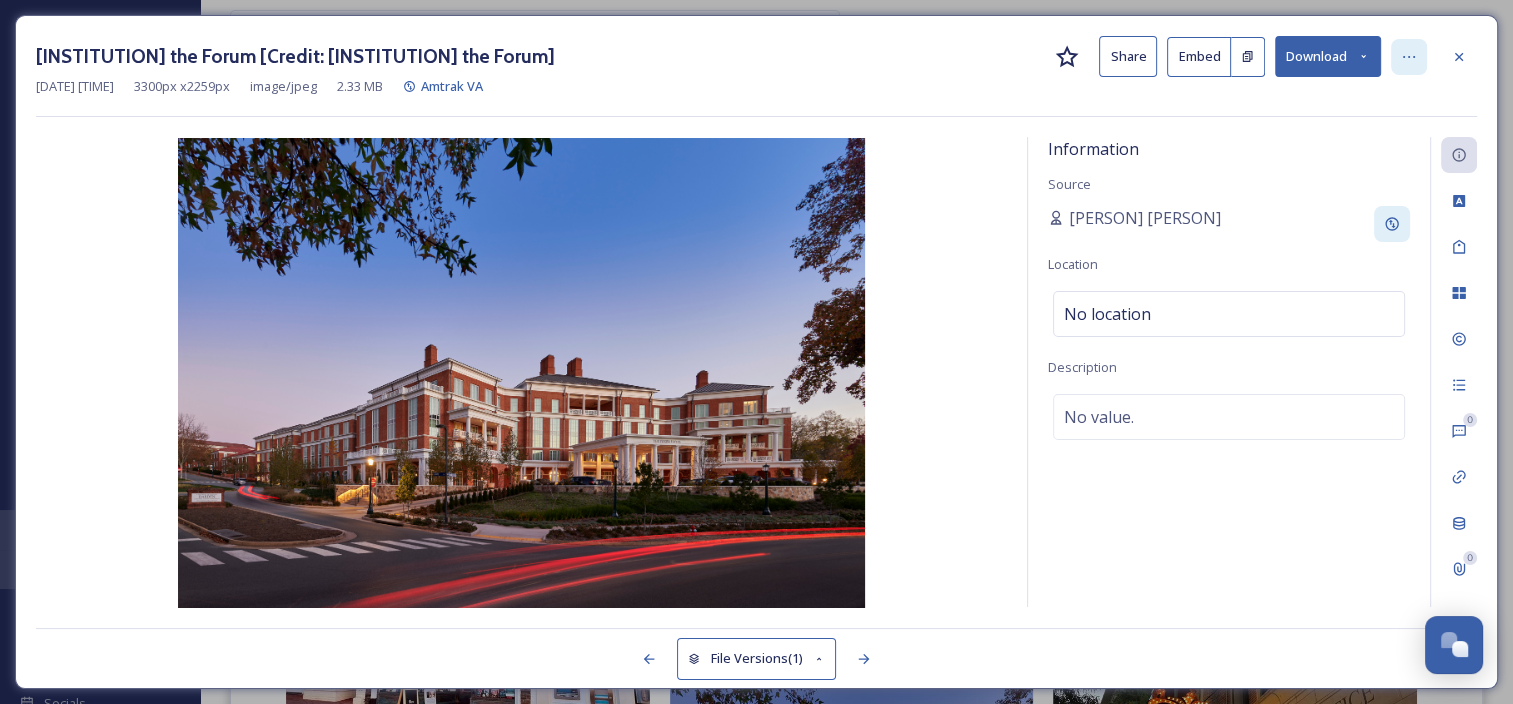 click 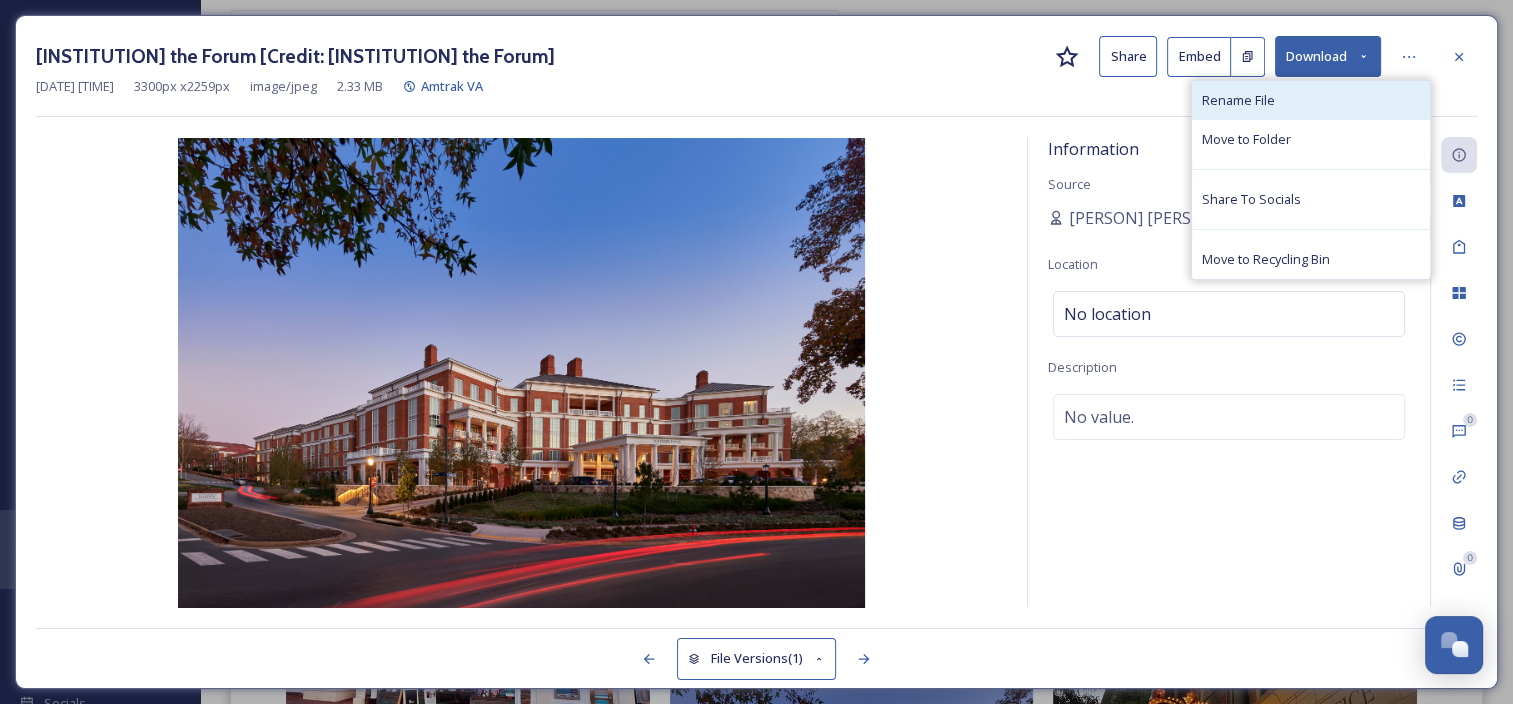 click on "Rename File" at bounding box center [1238, 100] 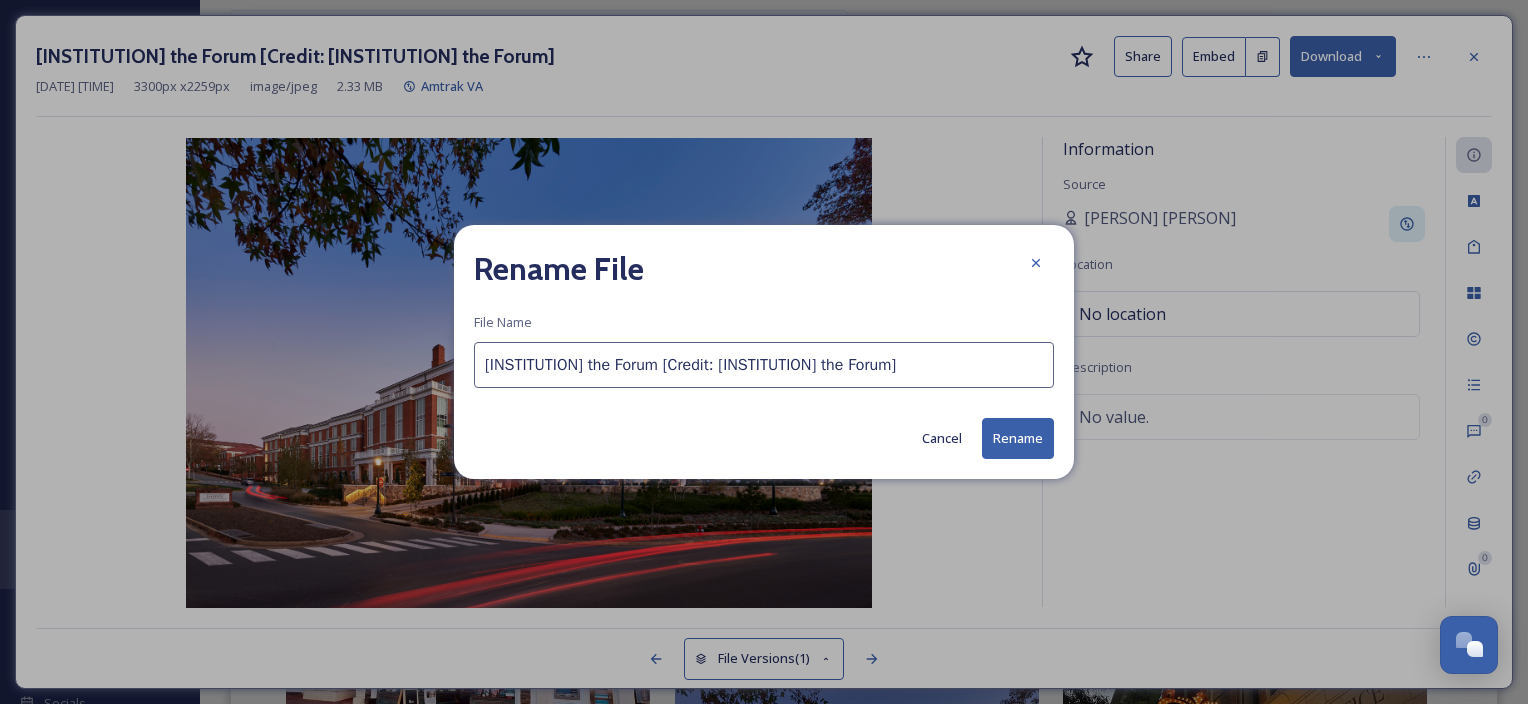 drag, startPoint x: 631, startPoint y: 367, endPoint x: 820, endPoint y: 377, distance: 189.26436 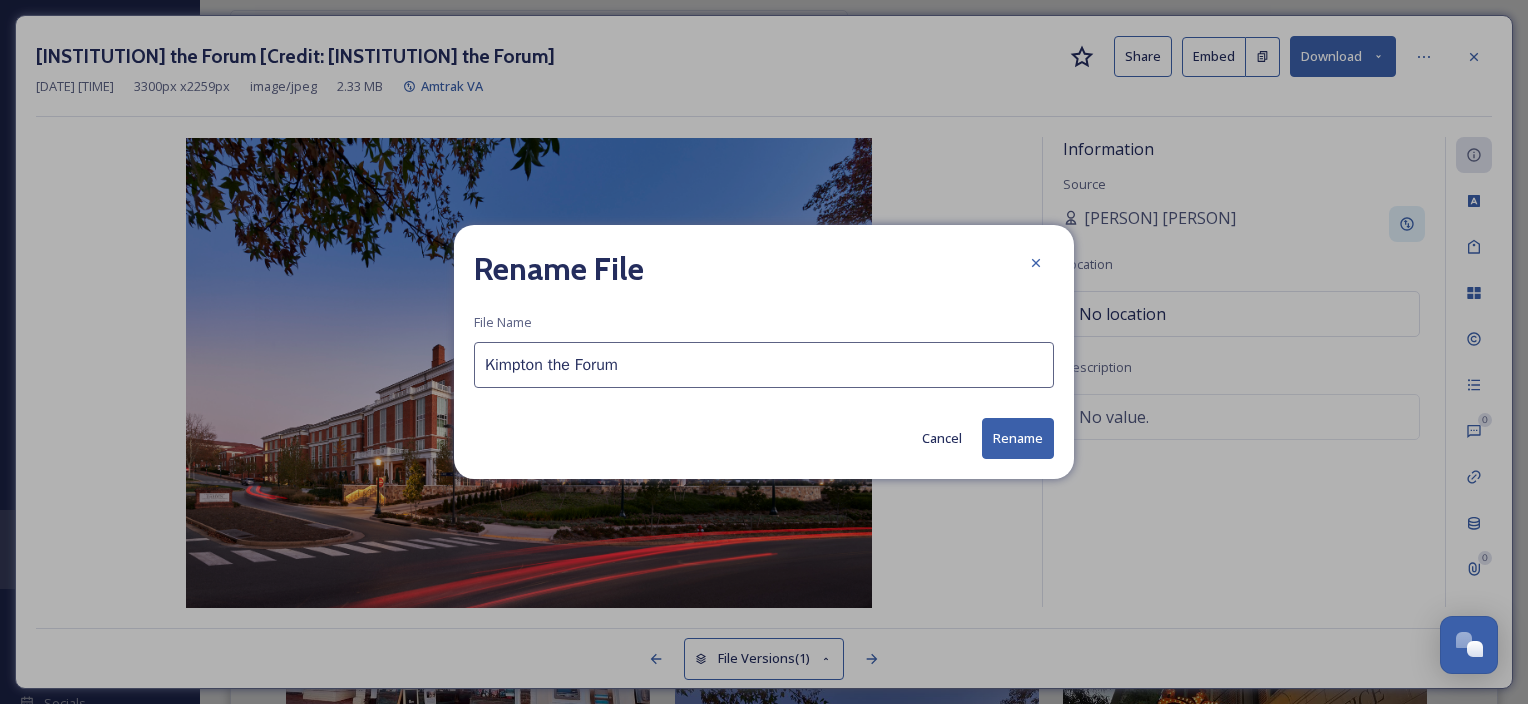 type on "Kimpton the Forum" 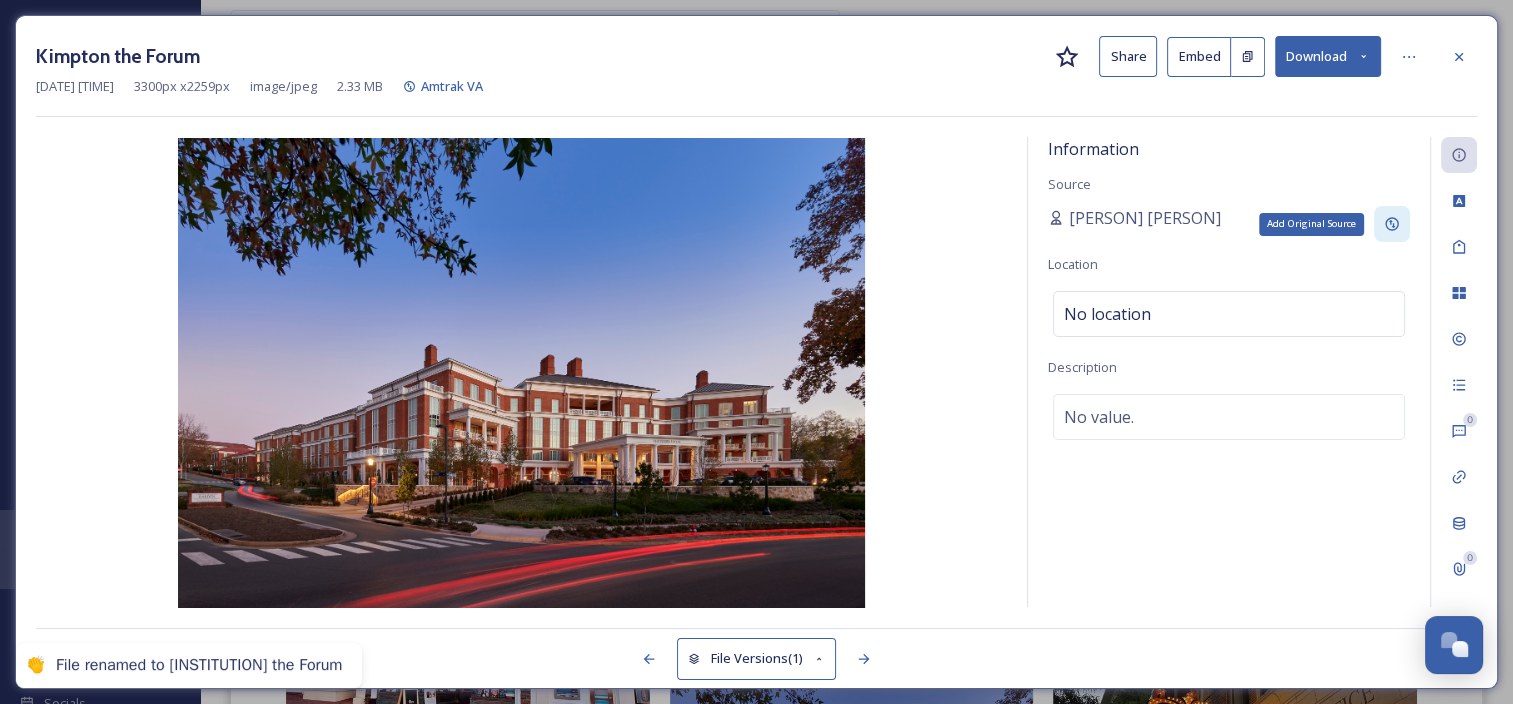click 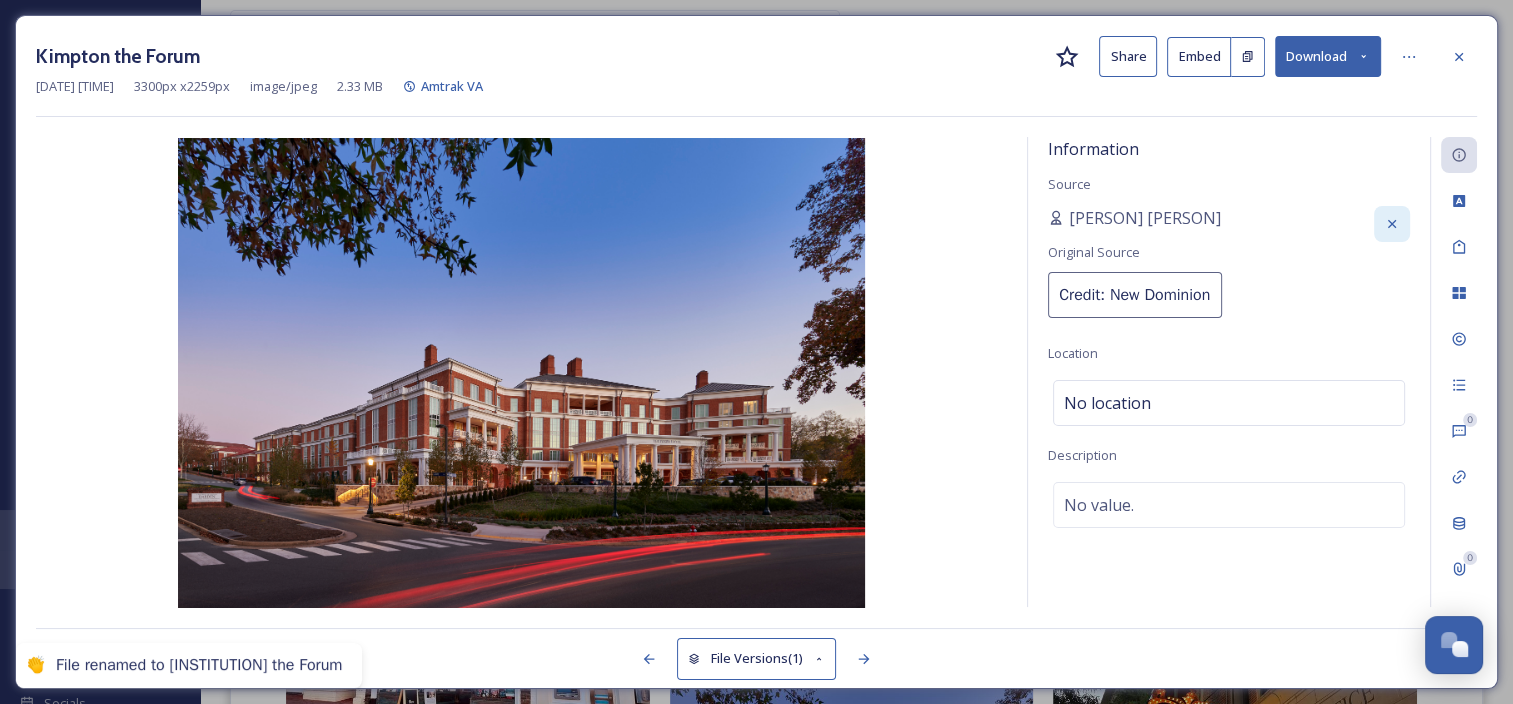 click on "Credit: New Dominion Bookshop" at bounding box center (1135, 295) 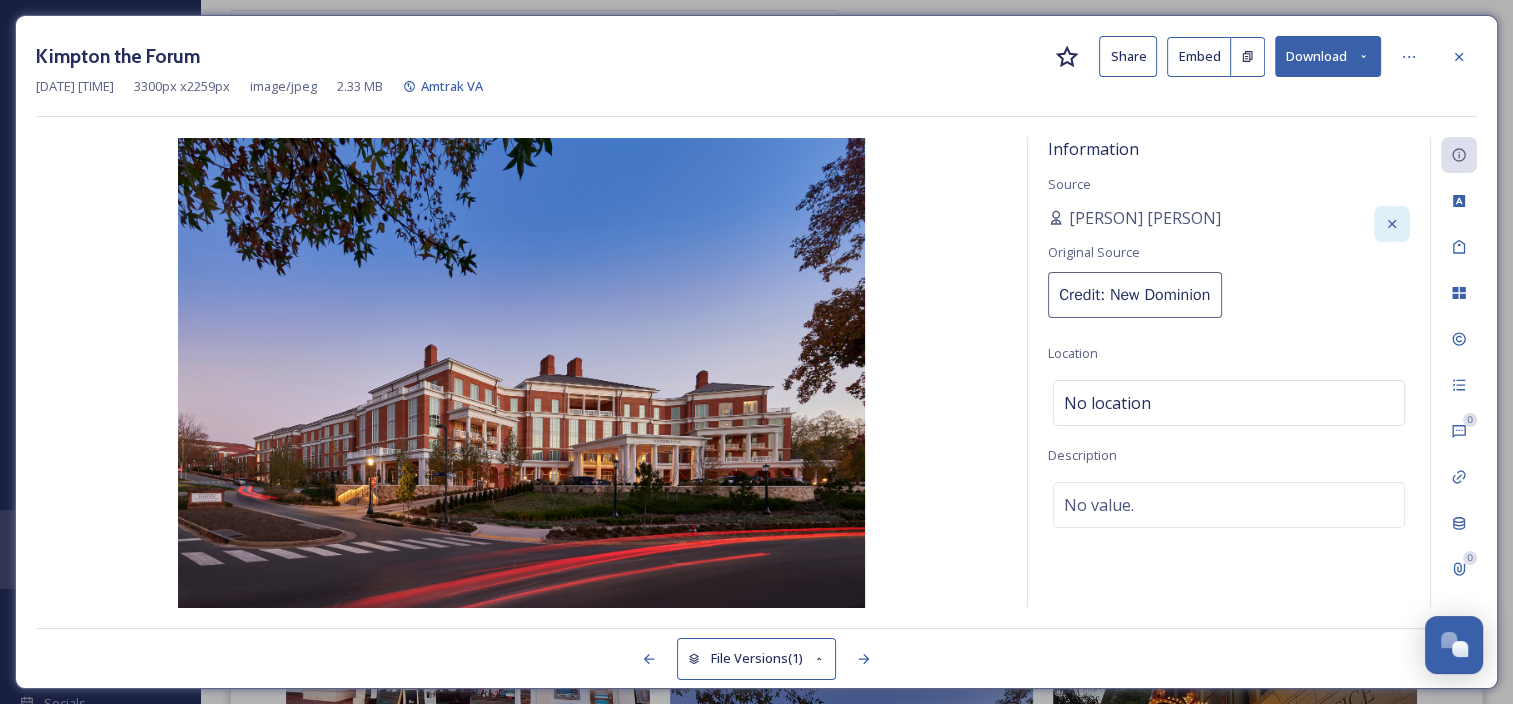 paste on "Kimpton the Forum" 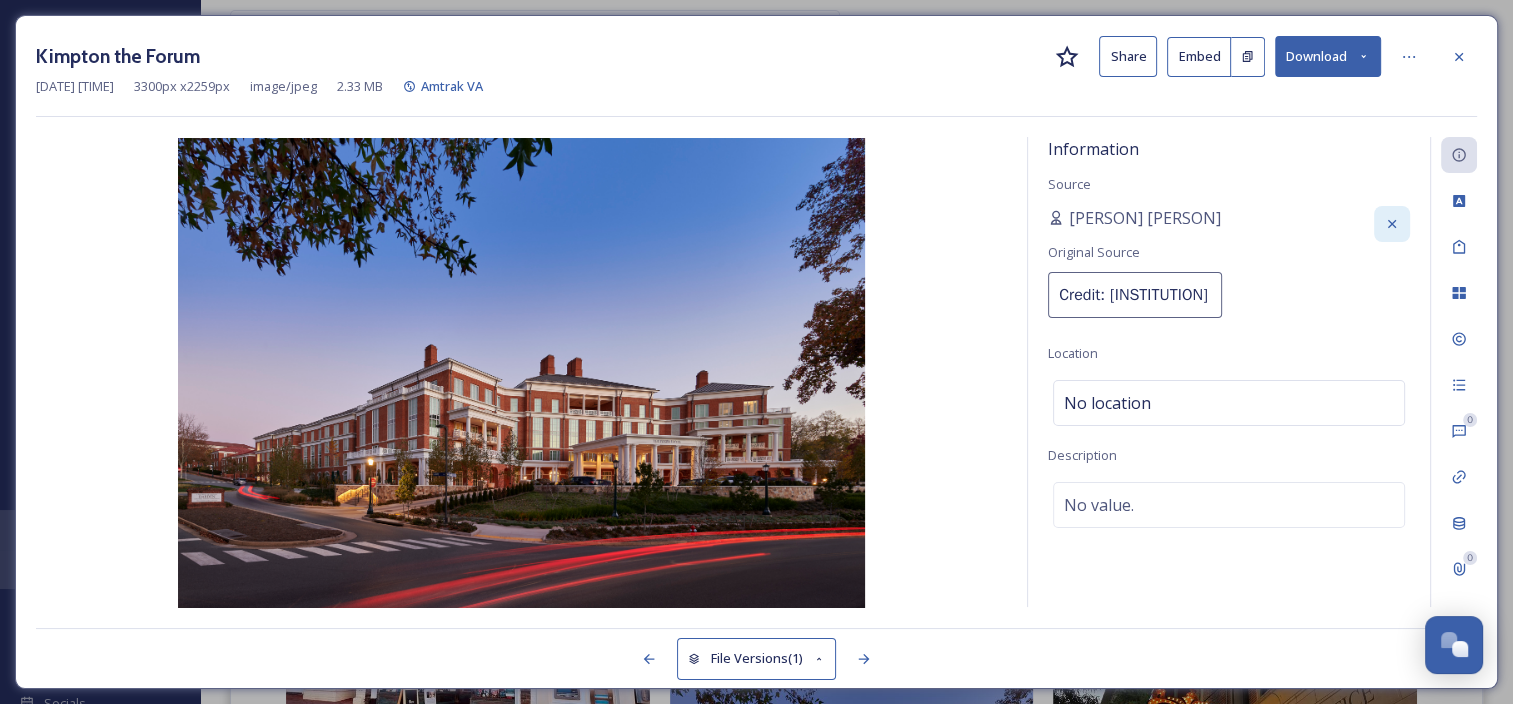 scroll, scrollTop: 0, scrollLeft: 7, axis: horizontal 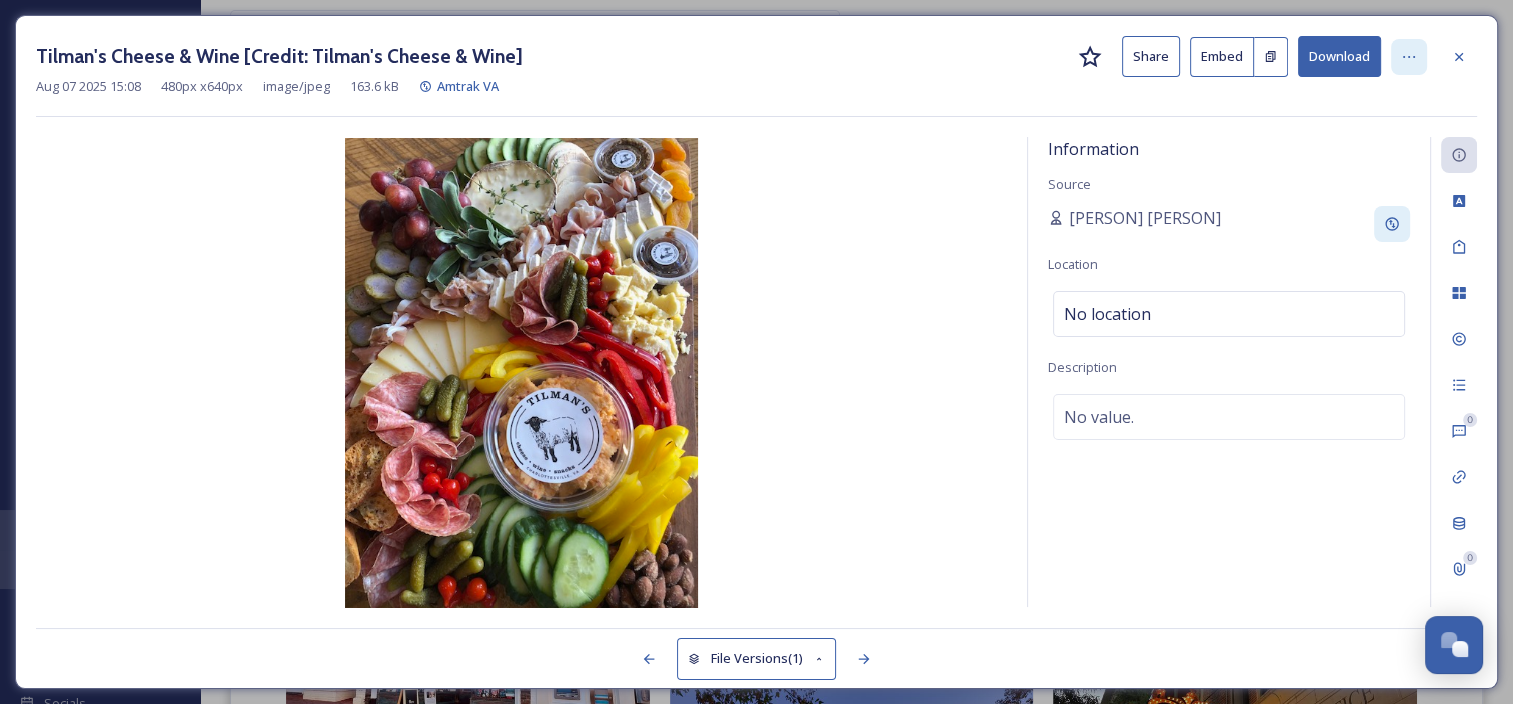 click at bounding box center (1409, 57) 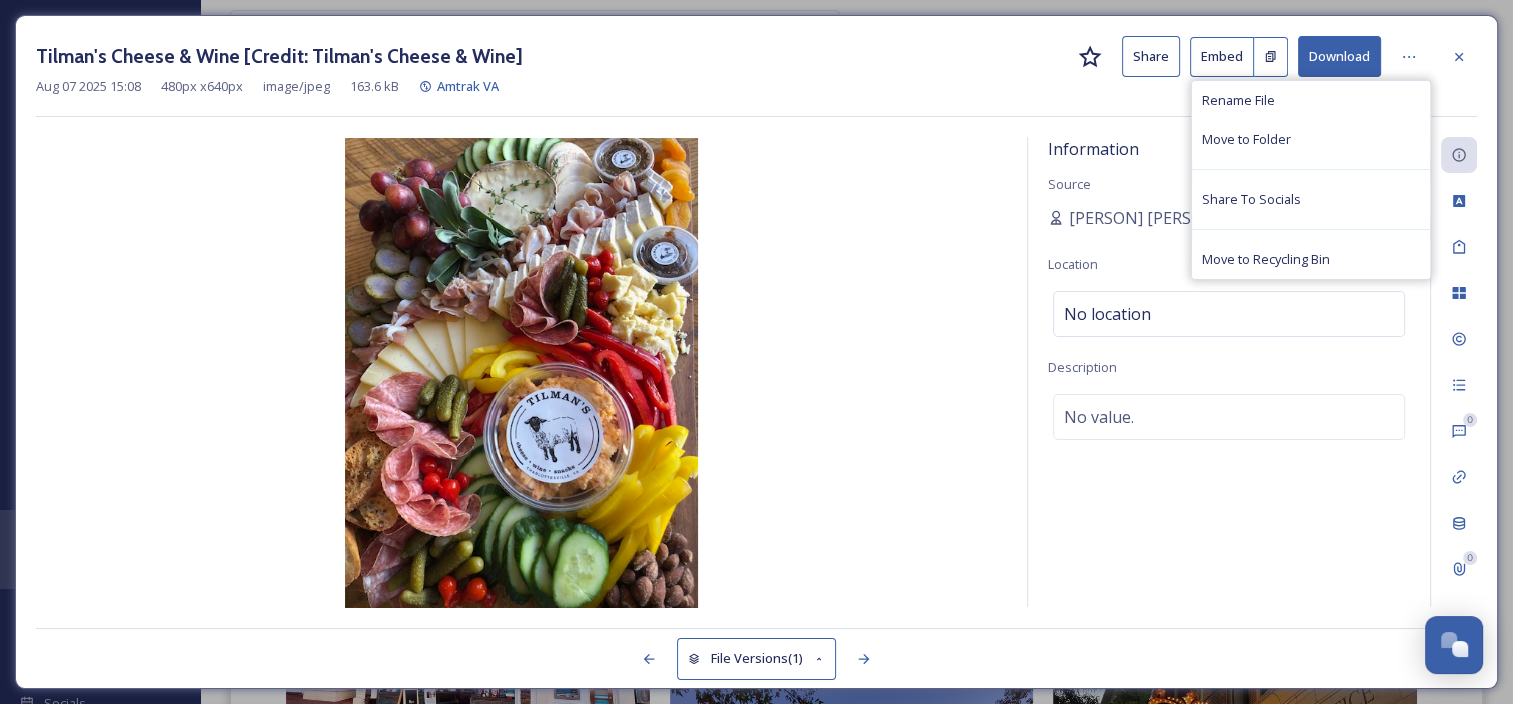 click on "Tilman's Cheese & Wine [Credit: Tilman's Cheese & Wine] Share Embed Download Rename File Move to Folder Share To Socials Move to Recycling Bin" at bounding box center (756, 56) 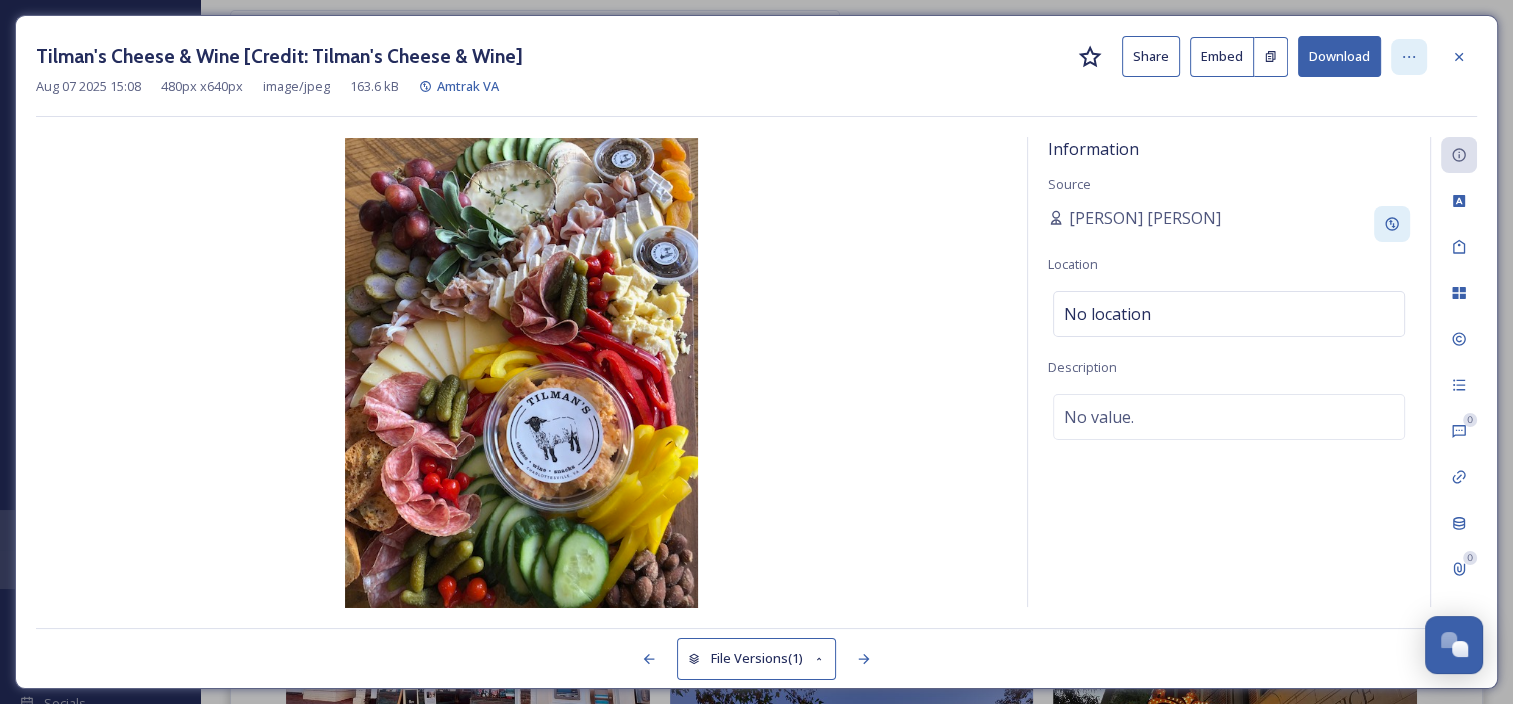 click at bounding box center [1409, 57] 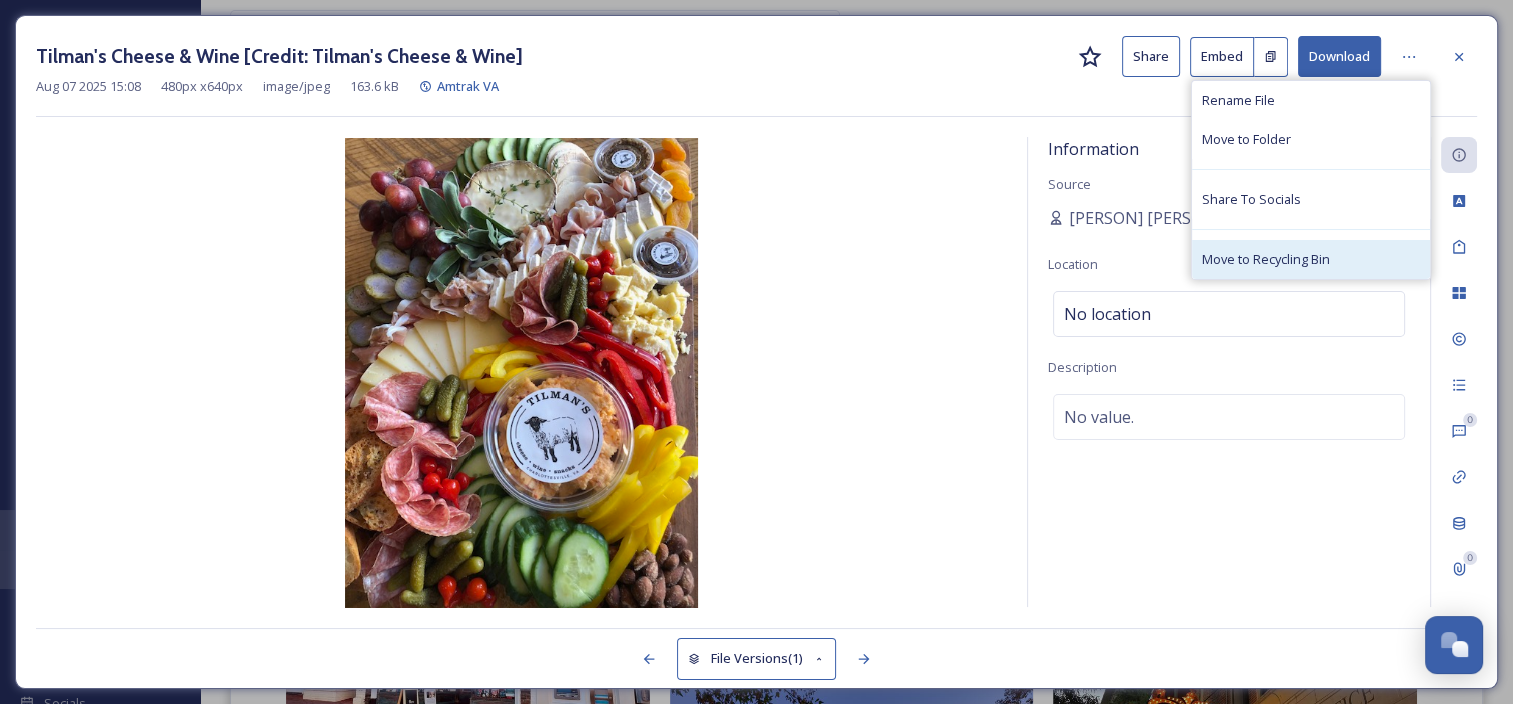 click on "Move to Recycling Bin" at bounding box center (1311, 259) 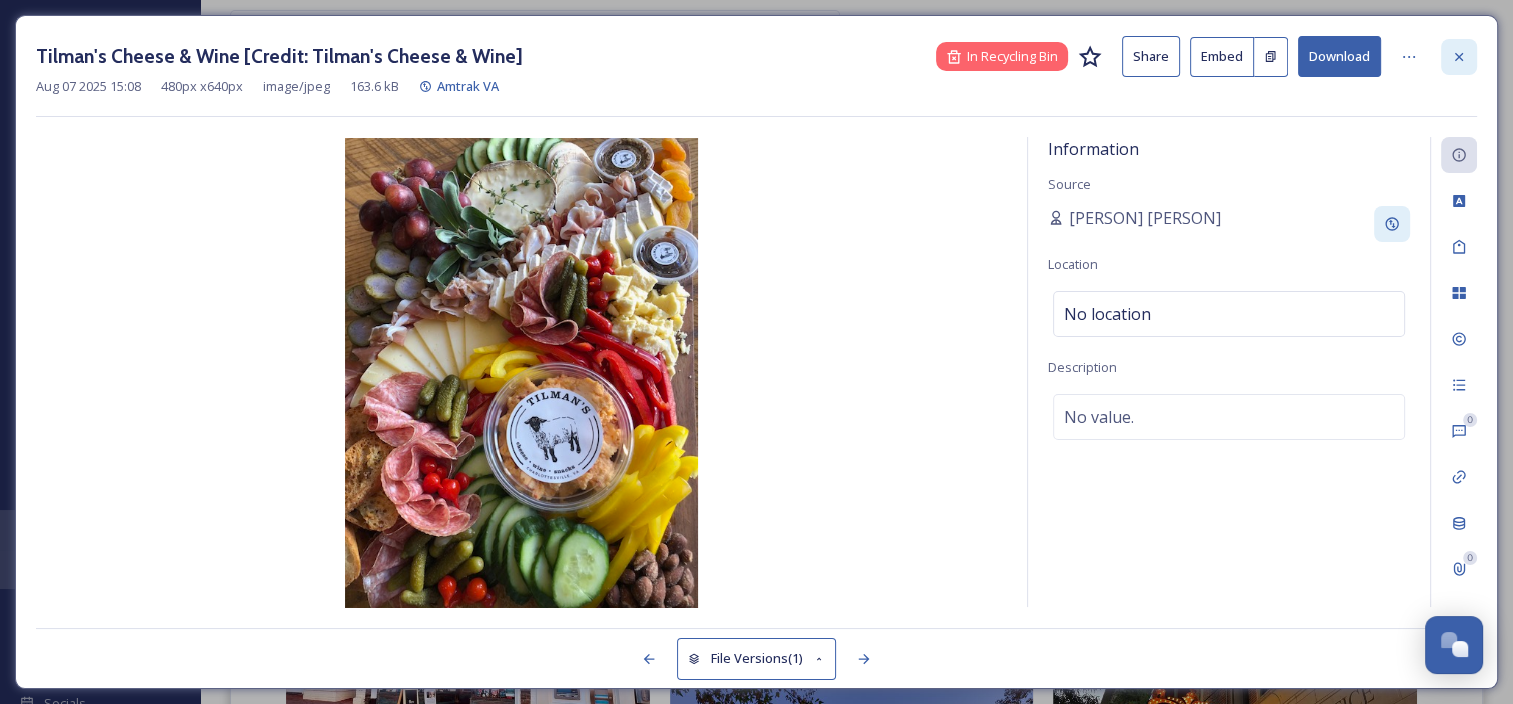 click 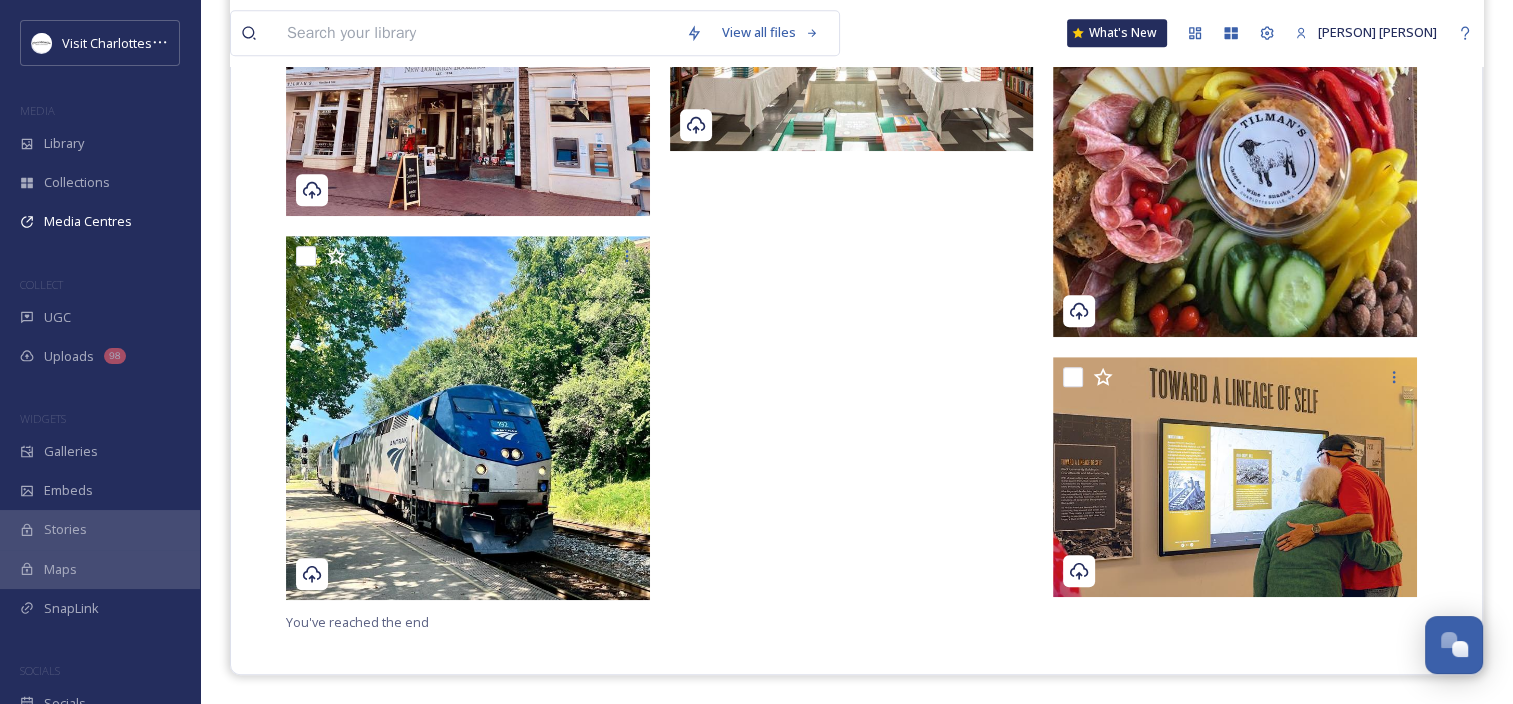 click at bounding box center [857, -7] 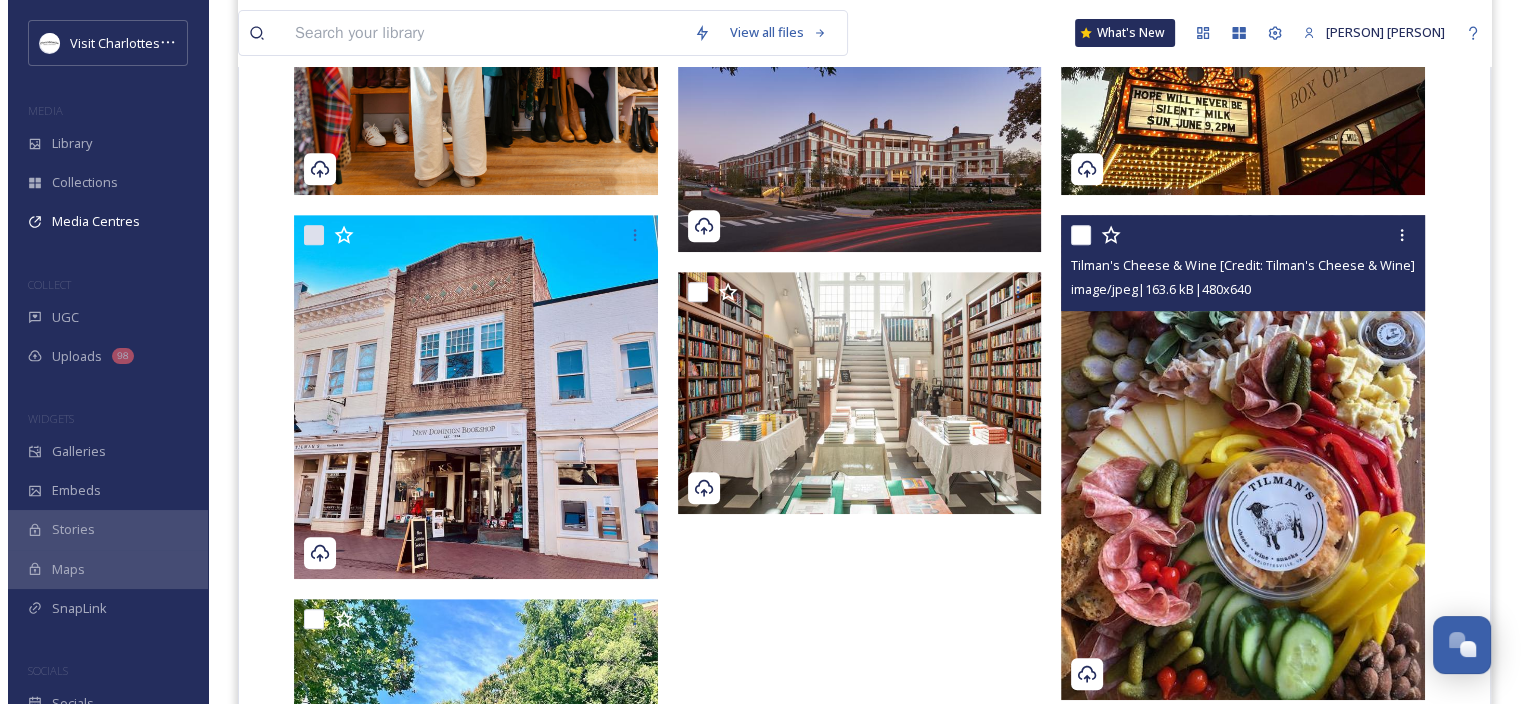 scroll, scrollTop: 819, scrollLeft: 0, axis: vertical 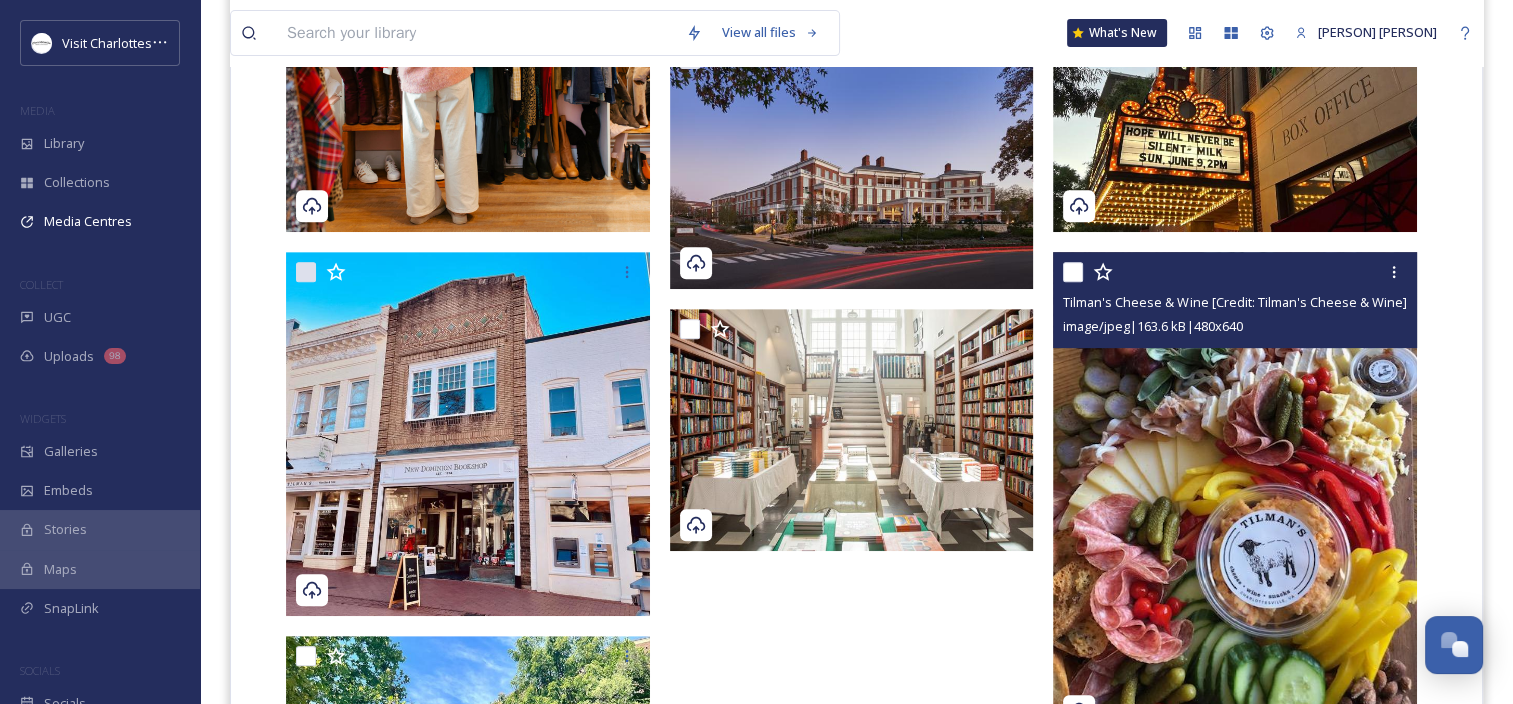 click on "Tilman's Cheese & Wine [Credit: Tilman's Cheese & Wine]" at bounding box center [1234, 302] 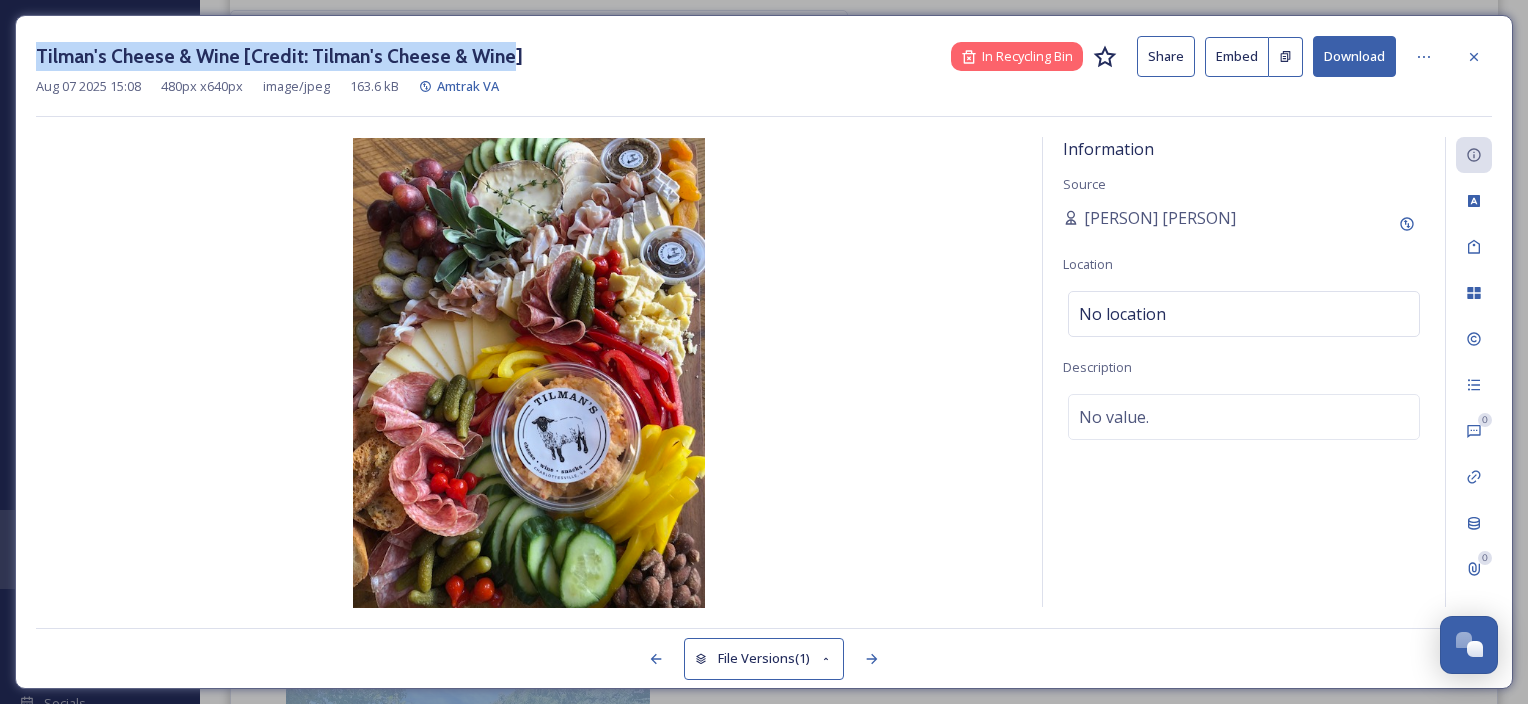 drag, startPoint x: 497, startPoint y: 56, endPoint x: -149, endPoint y: 65, distance: 646.0627 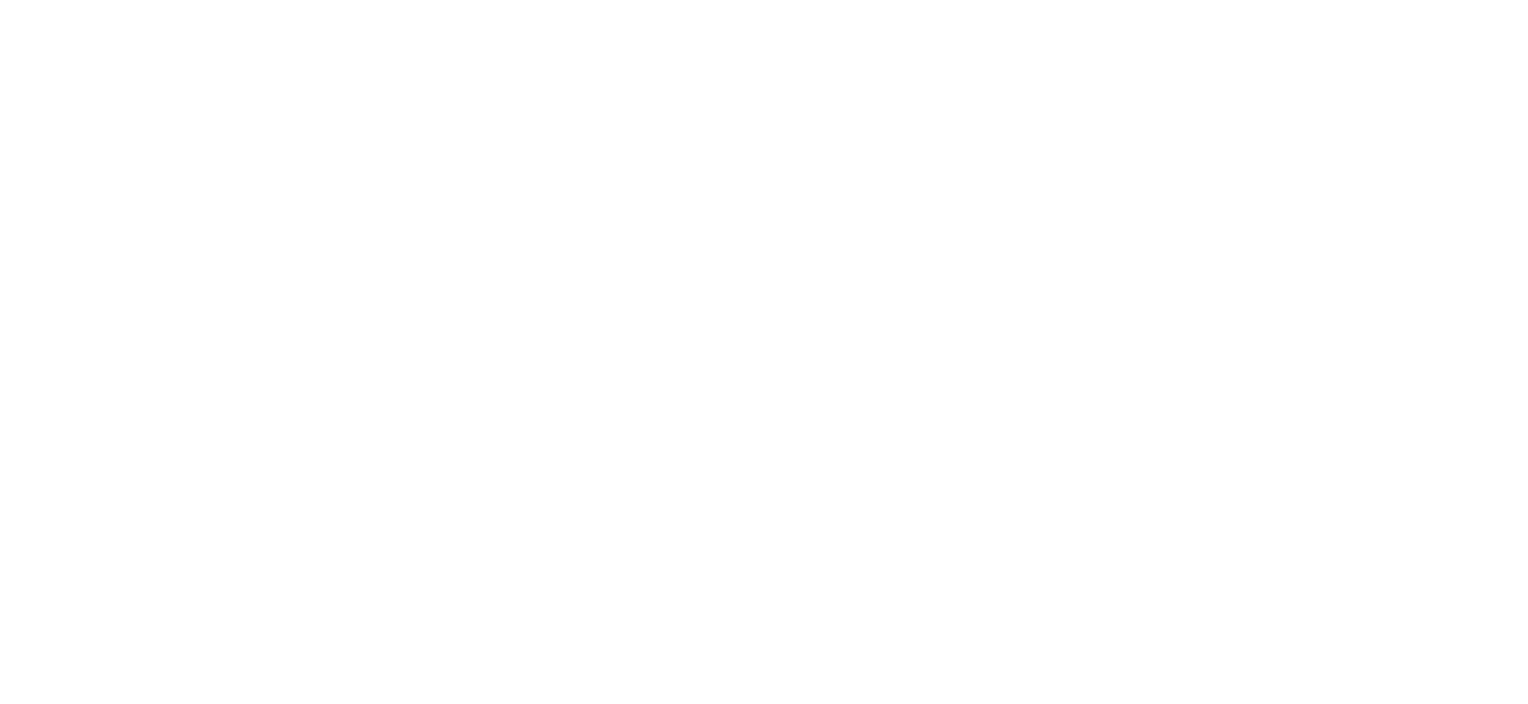 scroll, scrollTop: 0, scrollLeft: 0, axis: both 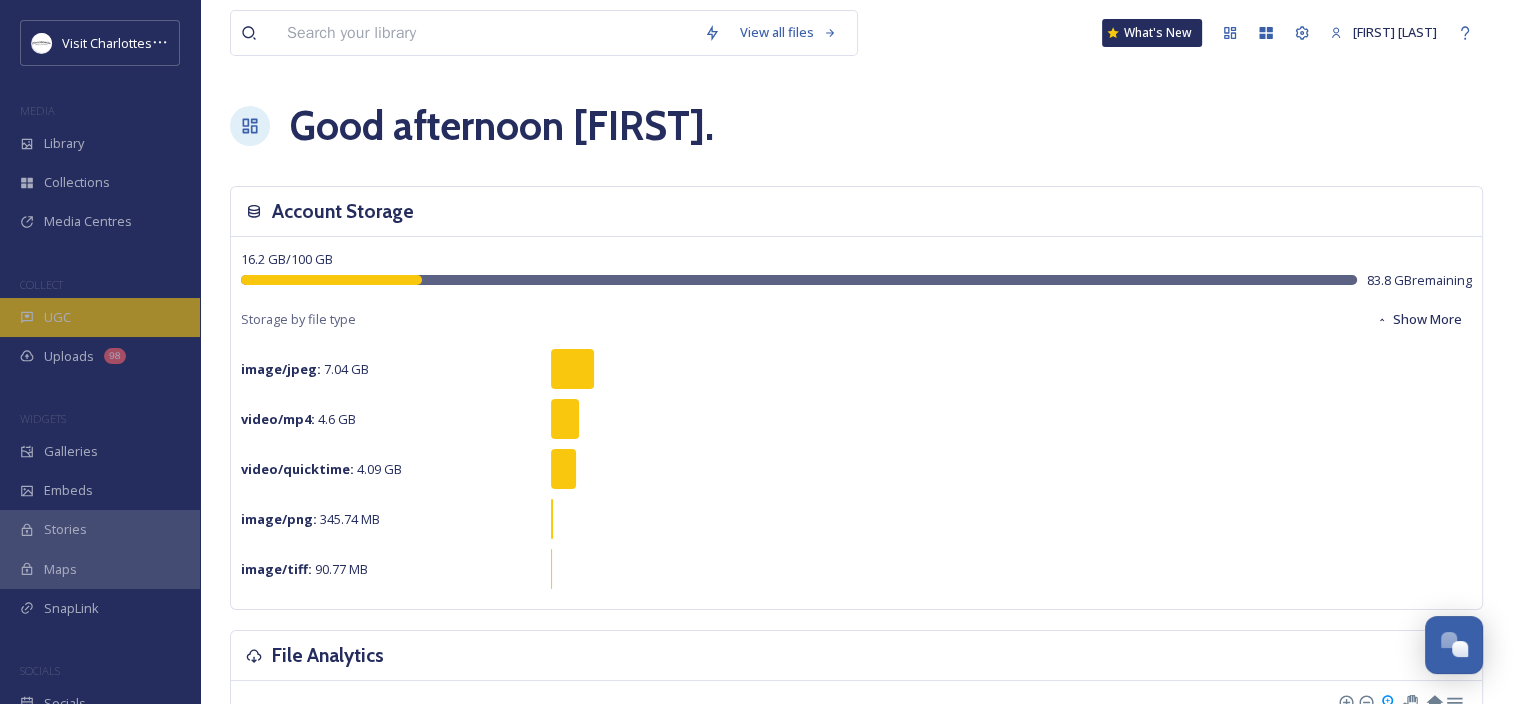 click on "UGC" at bounding box center [100, 317] 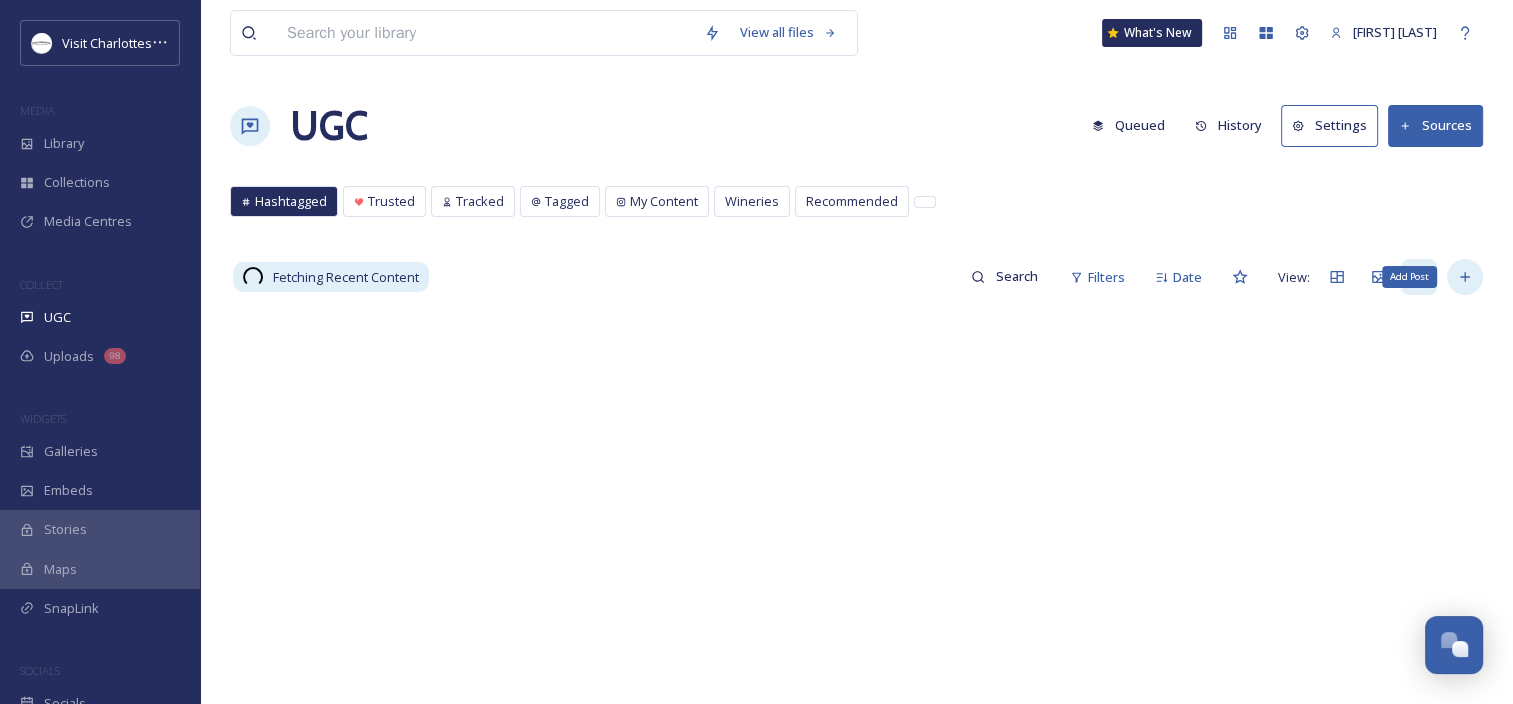 click on "Add Post" at bounding box center (1465, 277) 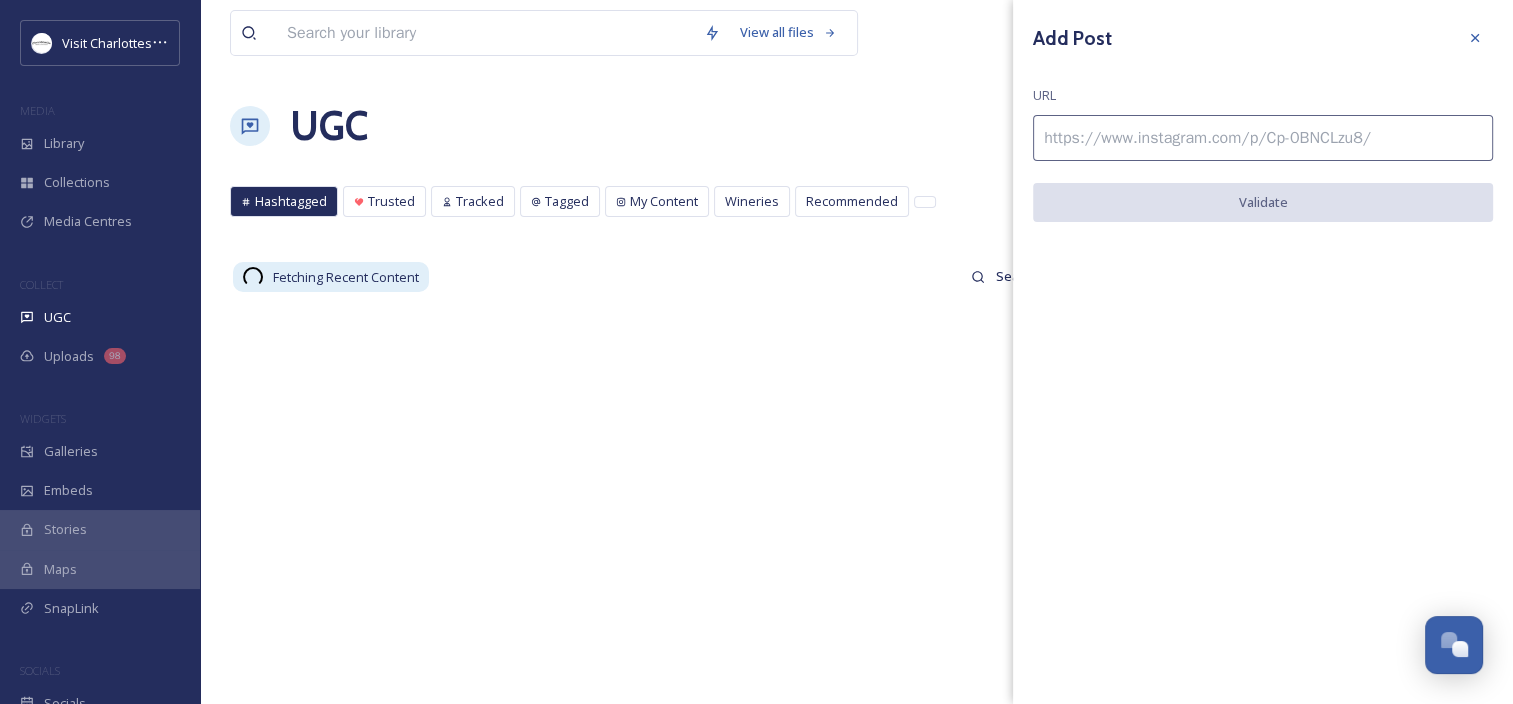 click at bounding box center [1263, 138] 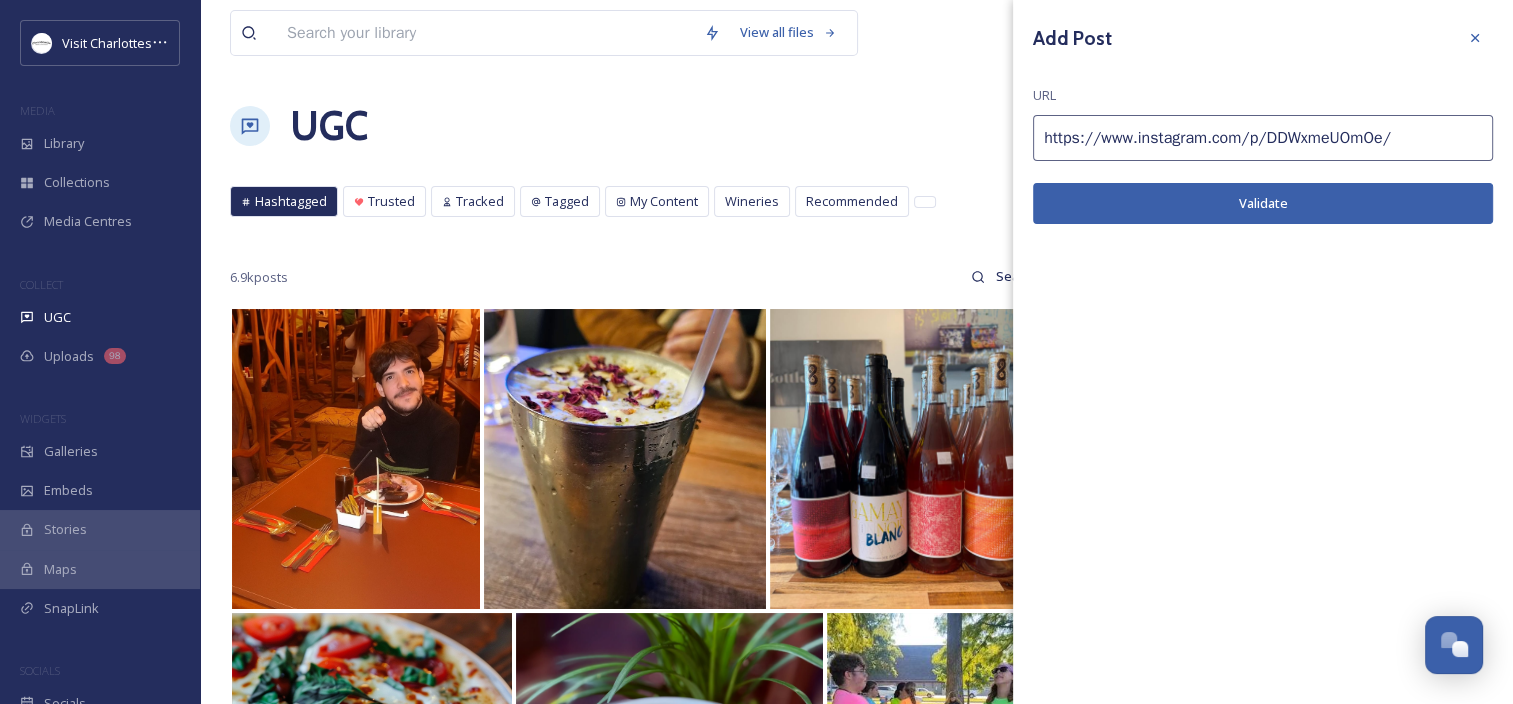 type on "https://www.instagram.com/p/DDWxmeUOmOe/" 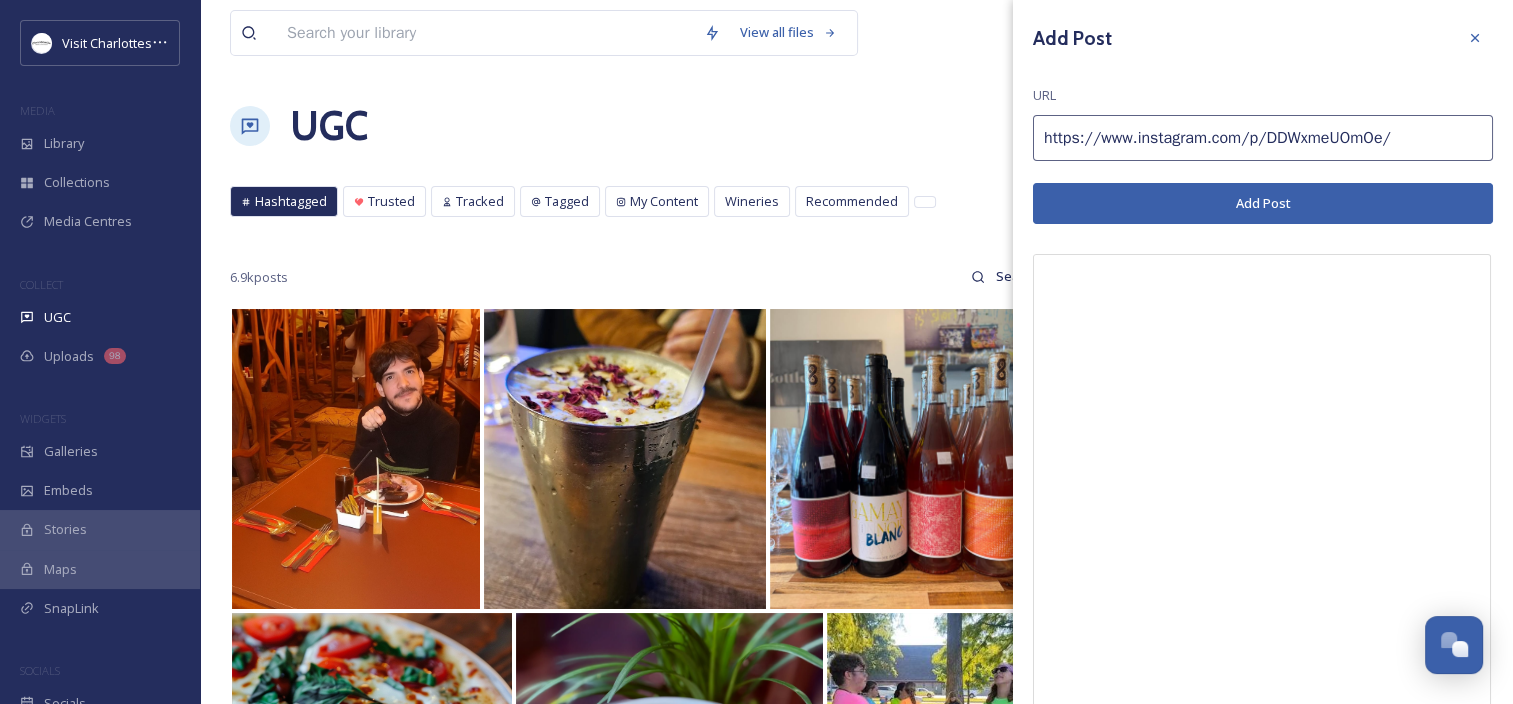 click on "Add Post" at bounding box center (1263, 203) 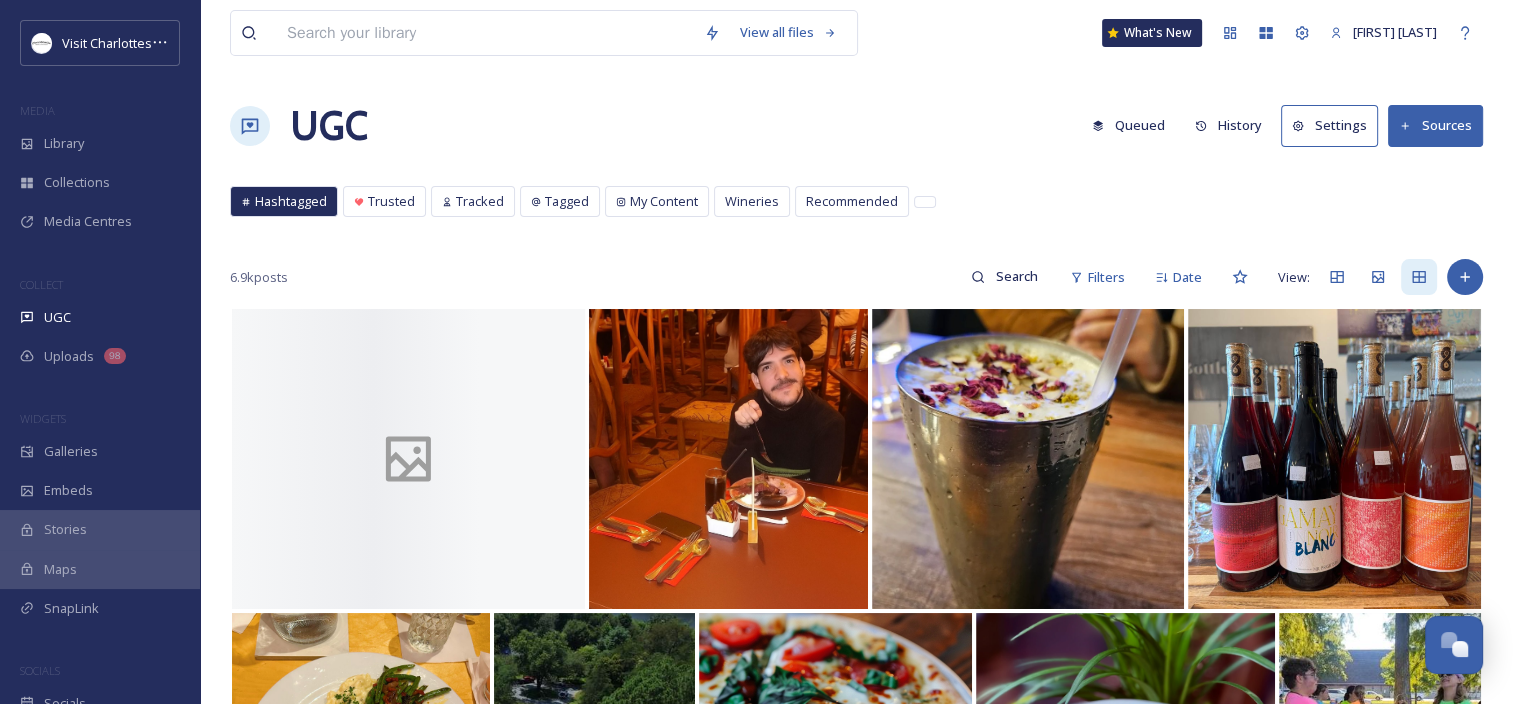 click on "UGC Queued History Settings Sources" at bounding box center [856, 126] 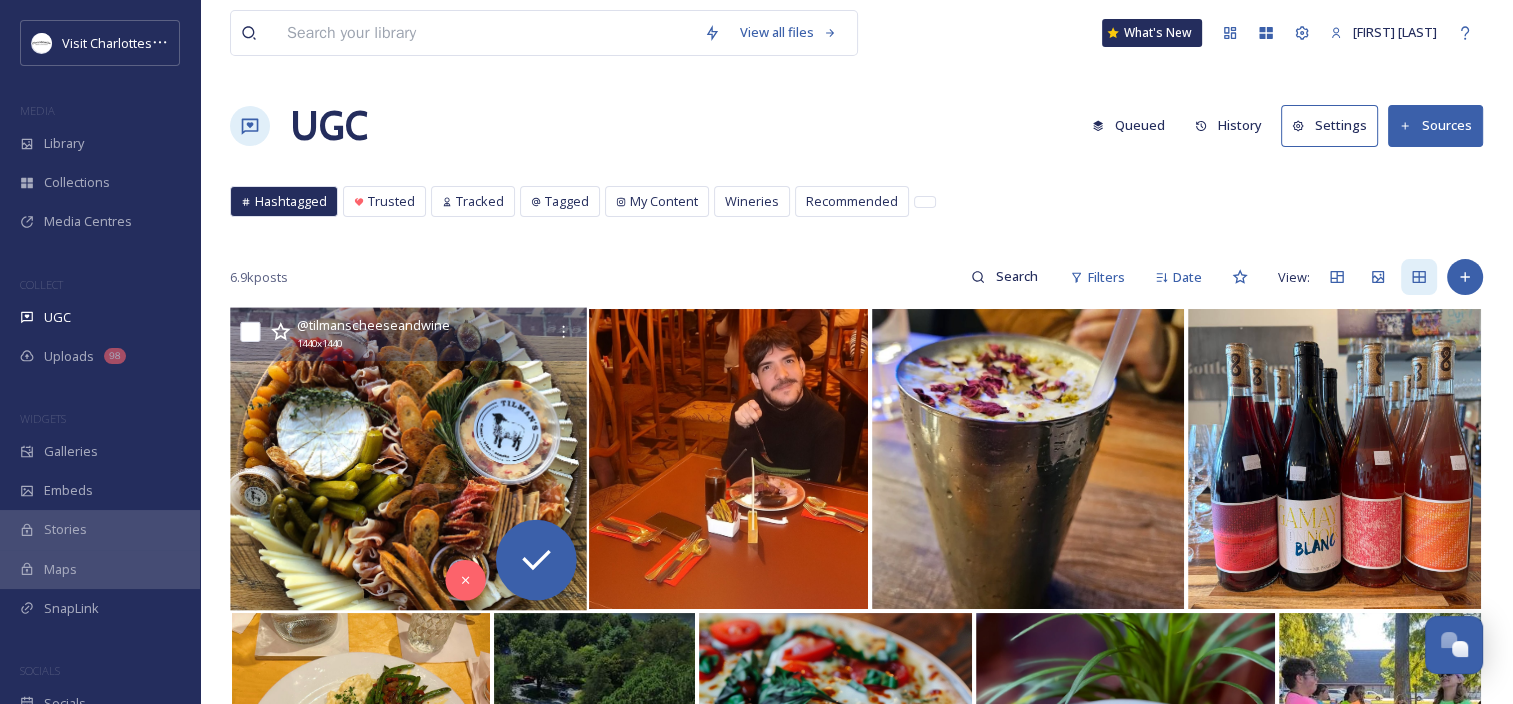 click at bounding box center (408, 459) 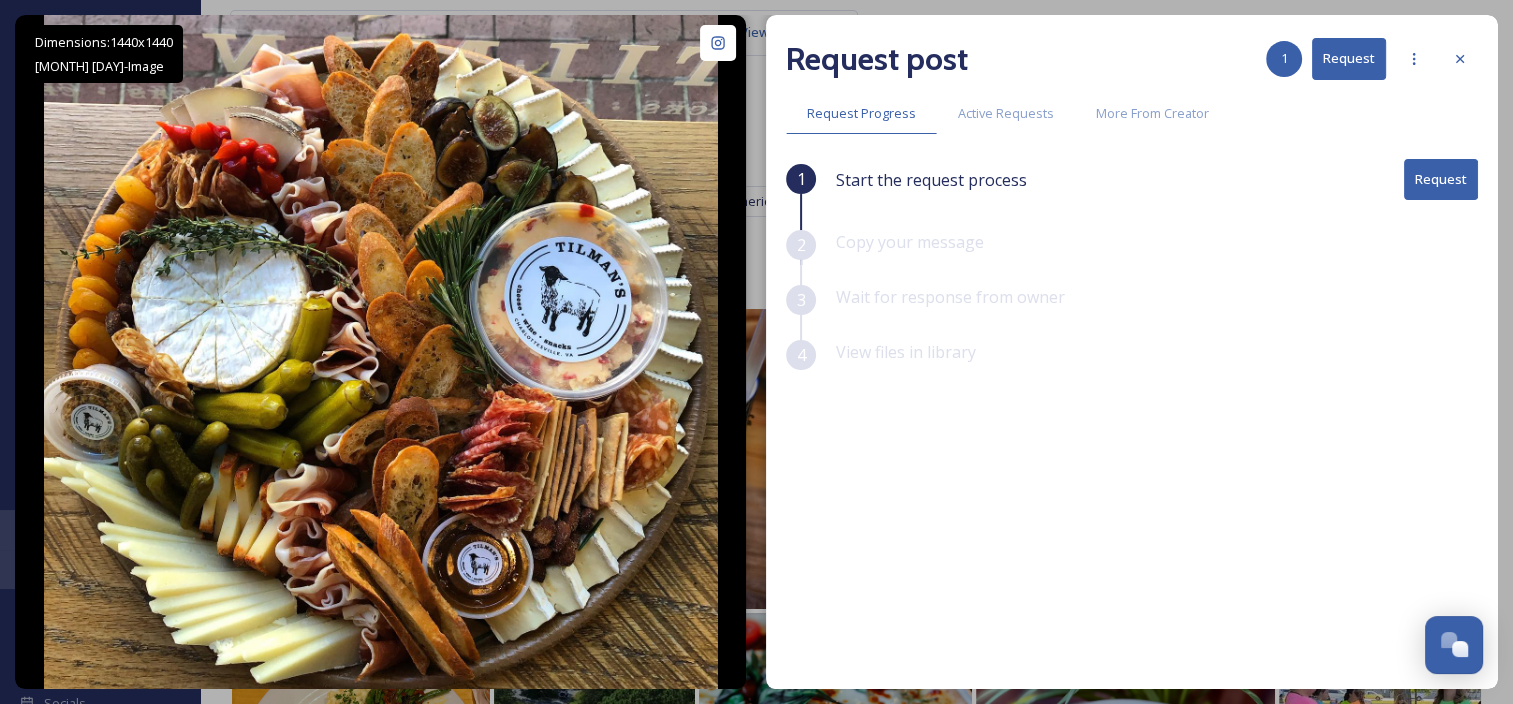 click on "Request" at bounding box center (1349, 58) 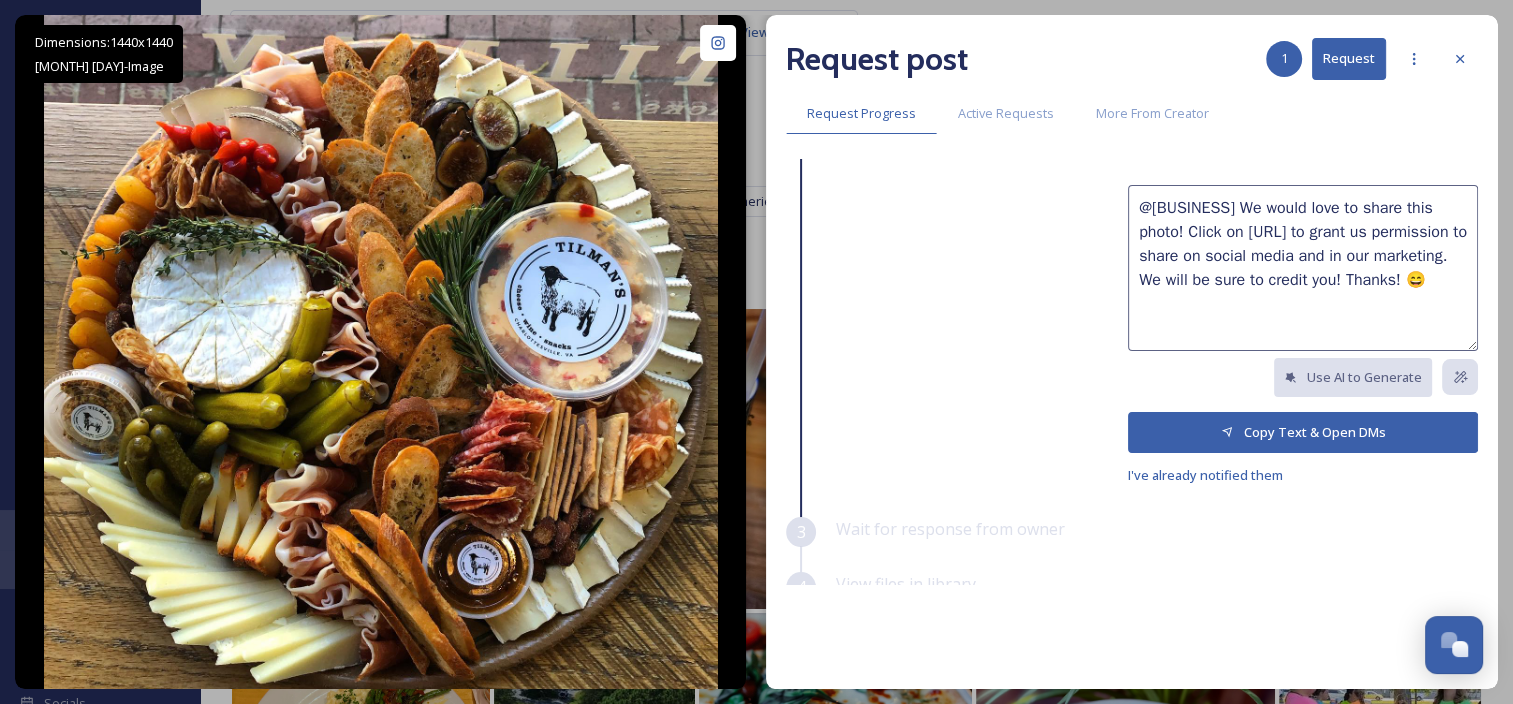 scroll, scrollTop: 180, scrollLeft: 0, axis: vertical 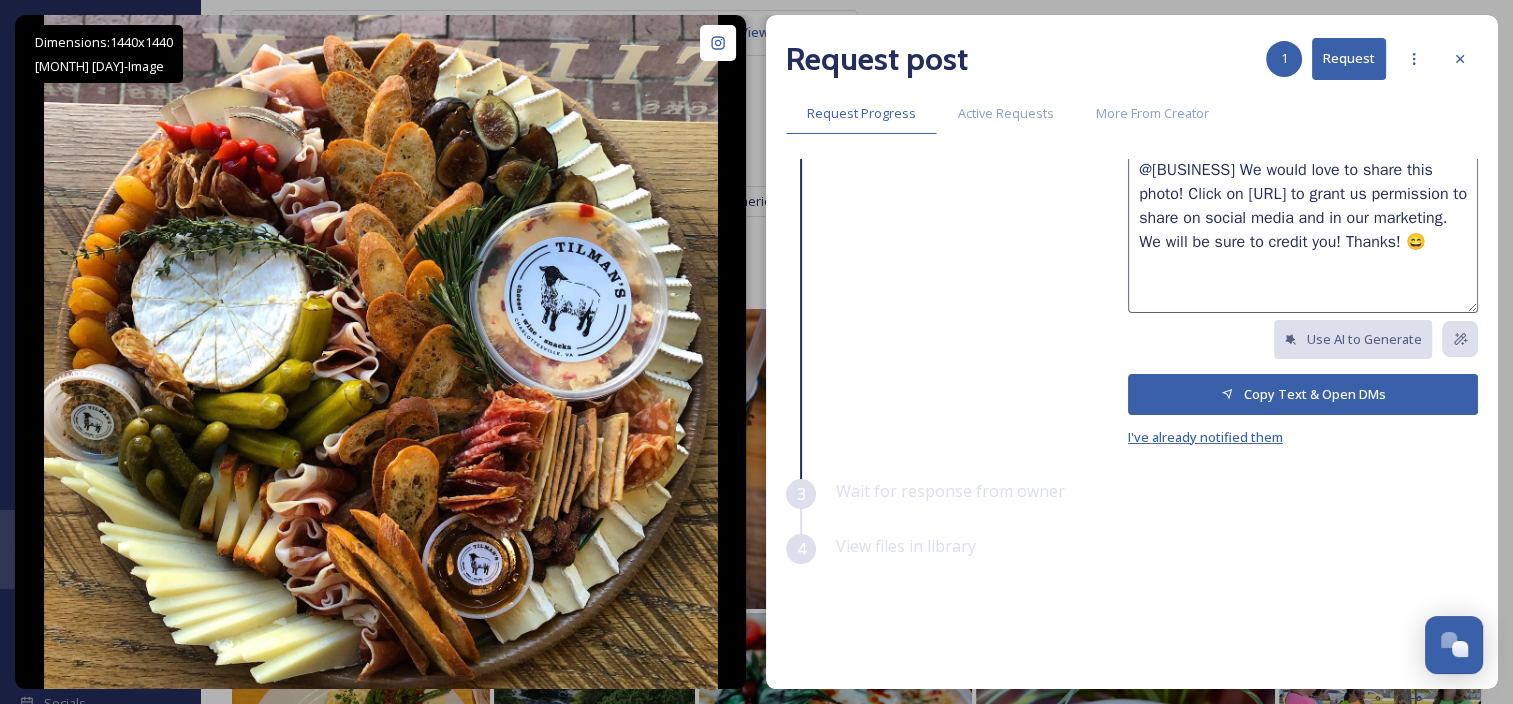 click on "I've already notified them" at bounding box center (1205, 437) 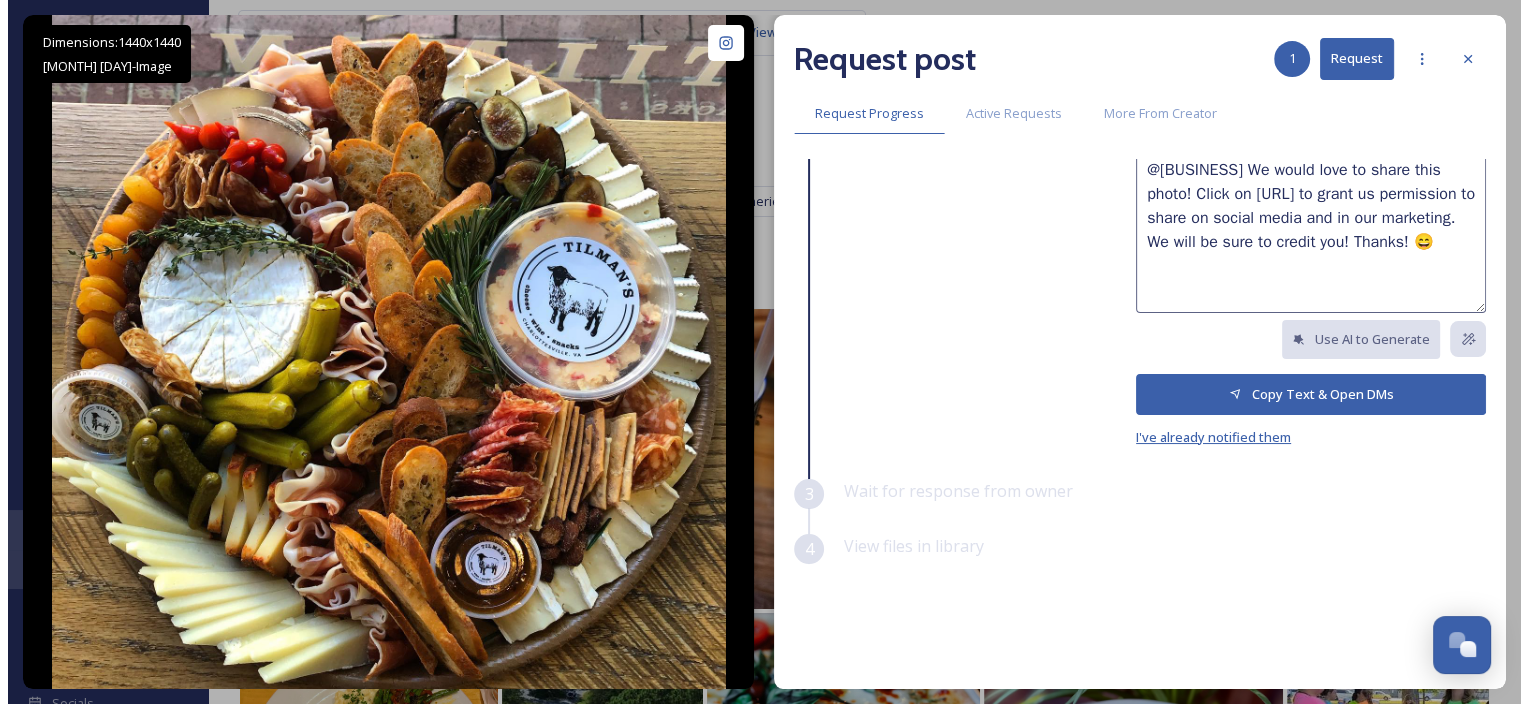 scroll, scrollTop: 0, scrollLeft: 0, axis: both 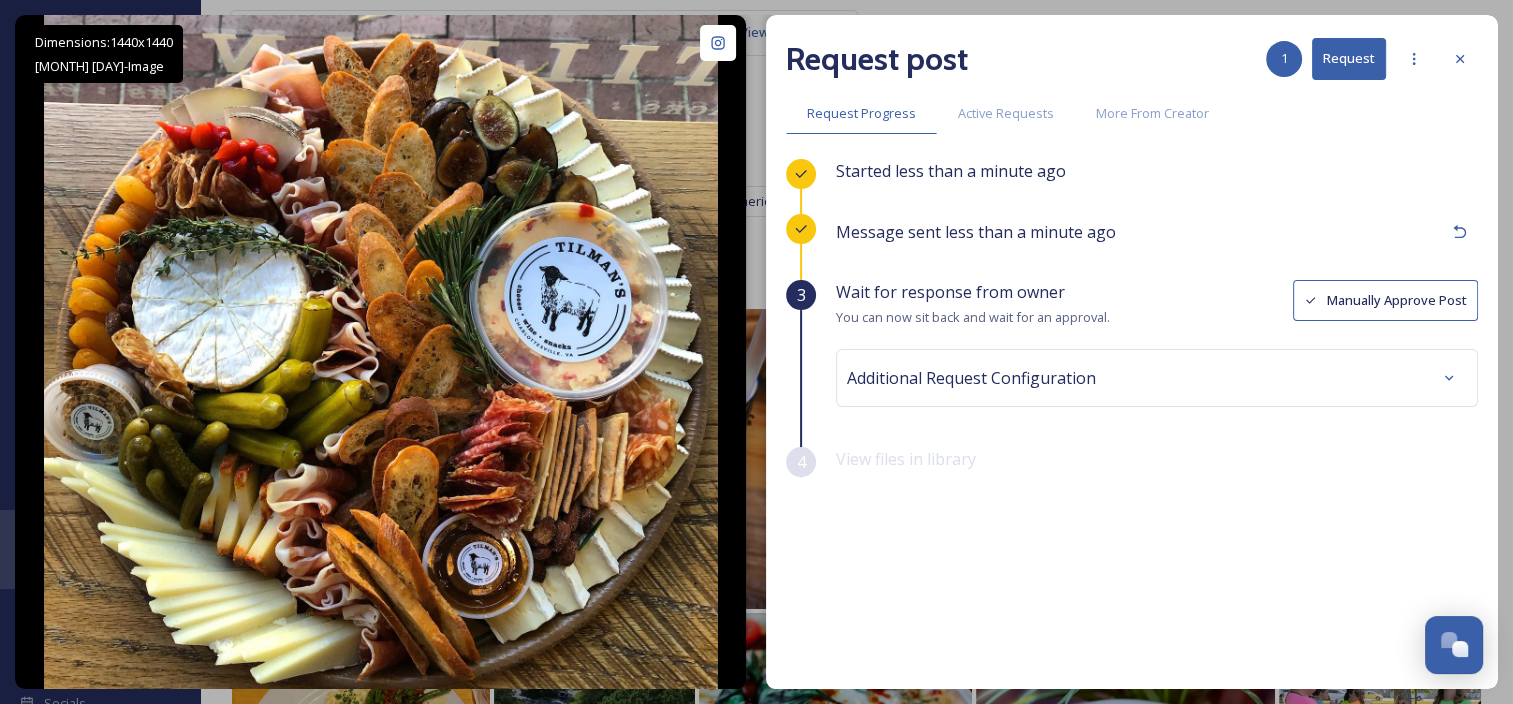 click on "Manually Approve Post" at bounding box center [1385, 300] 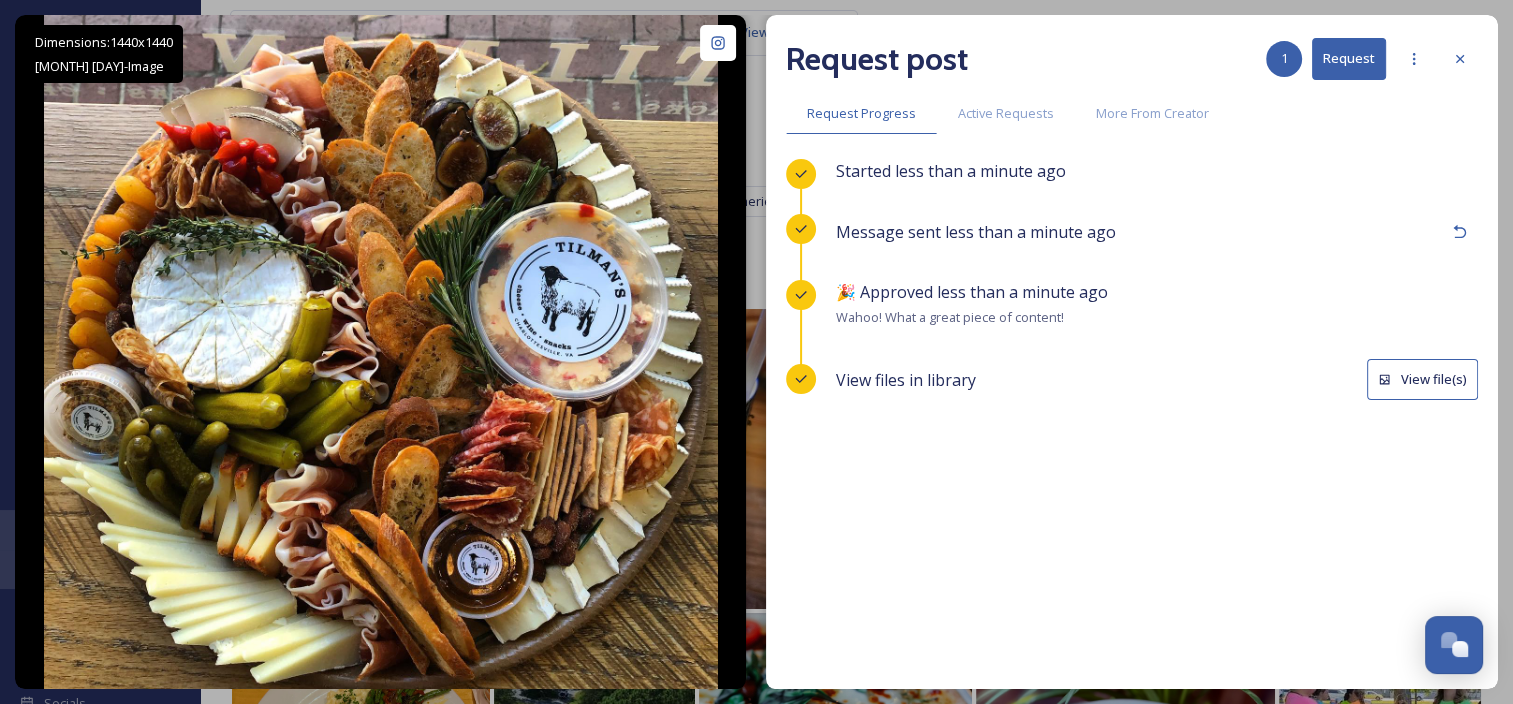click on "View file(s)" at bounding box center (1422, 379) 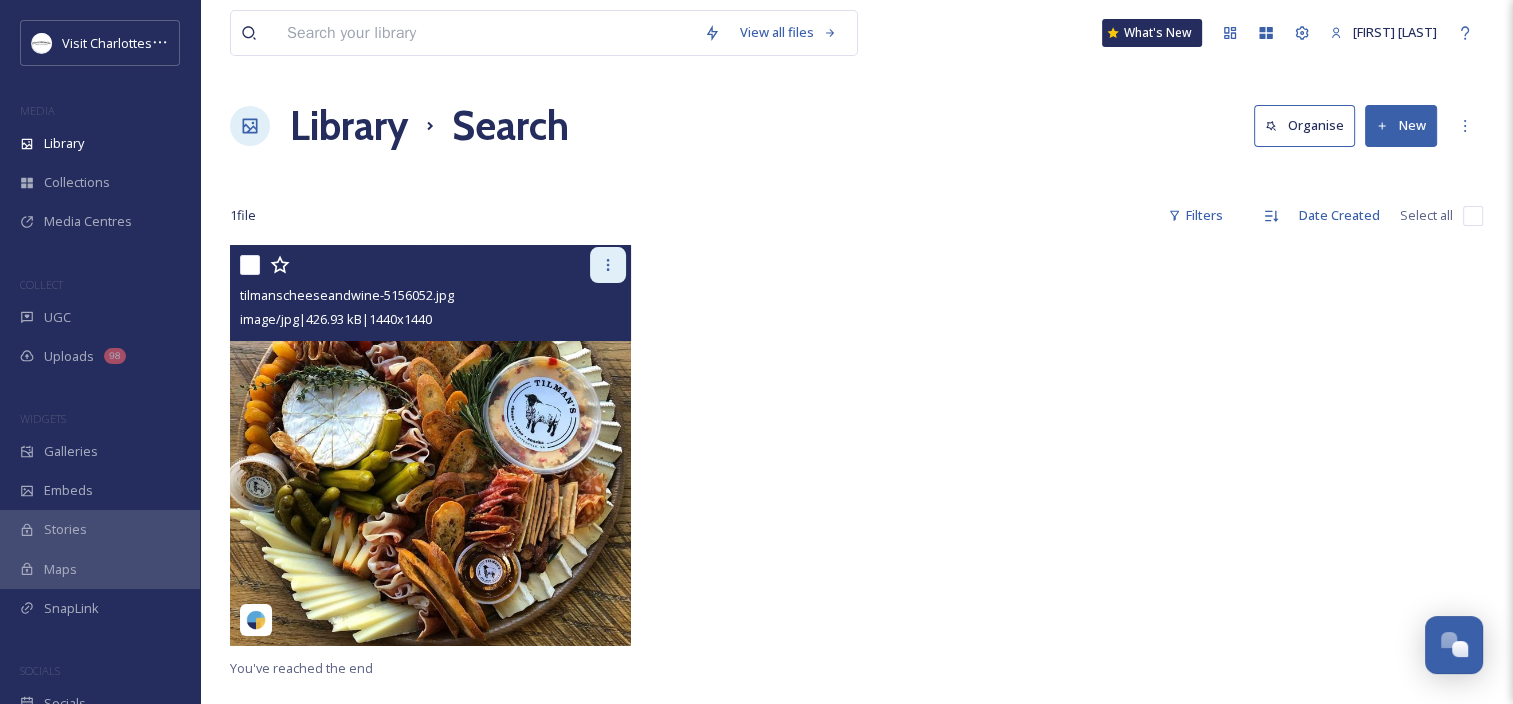 click at bounding box center [608, 265] 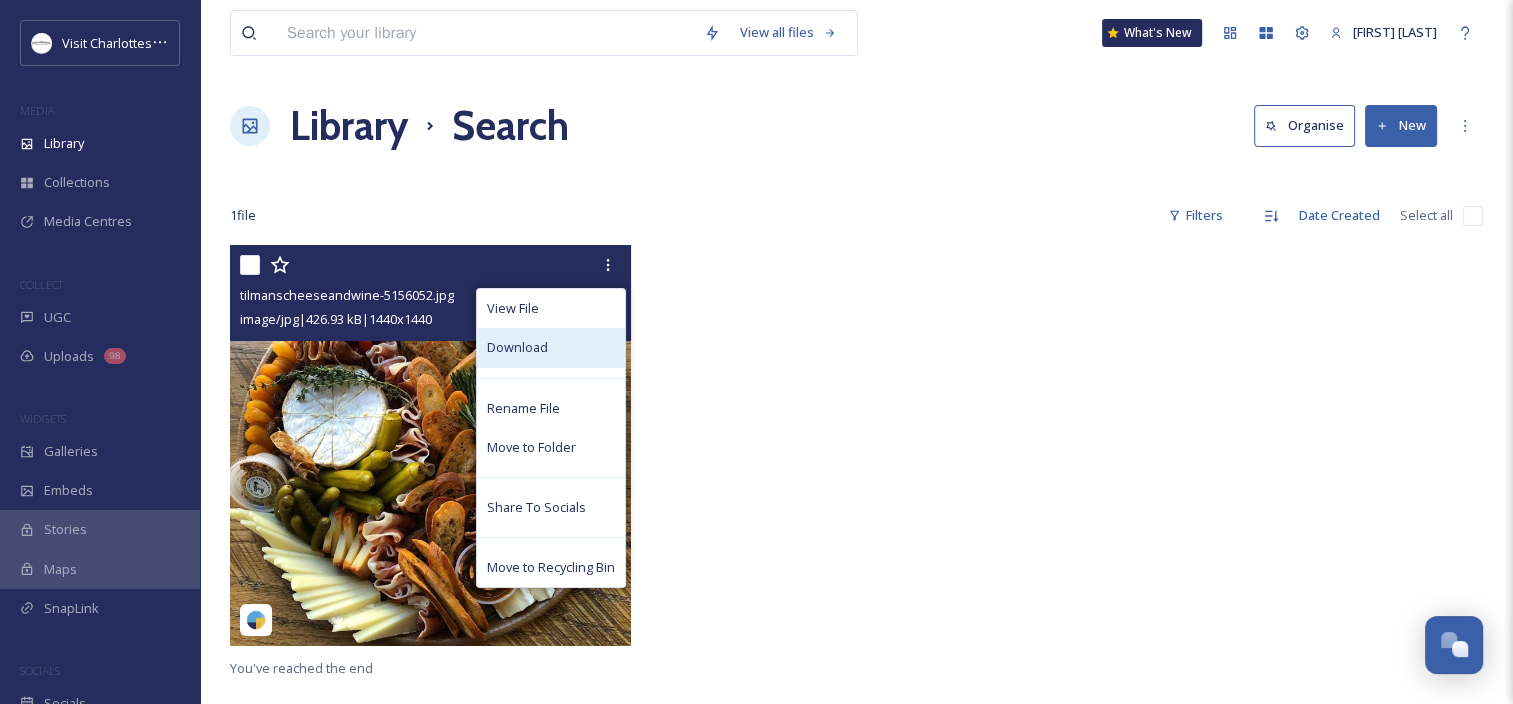 click on "Download" at bounding box center (551, 347) 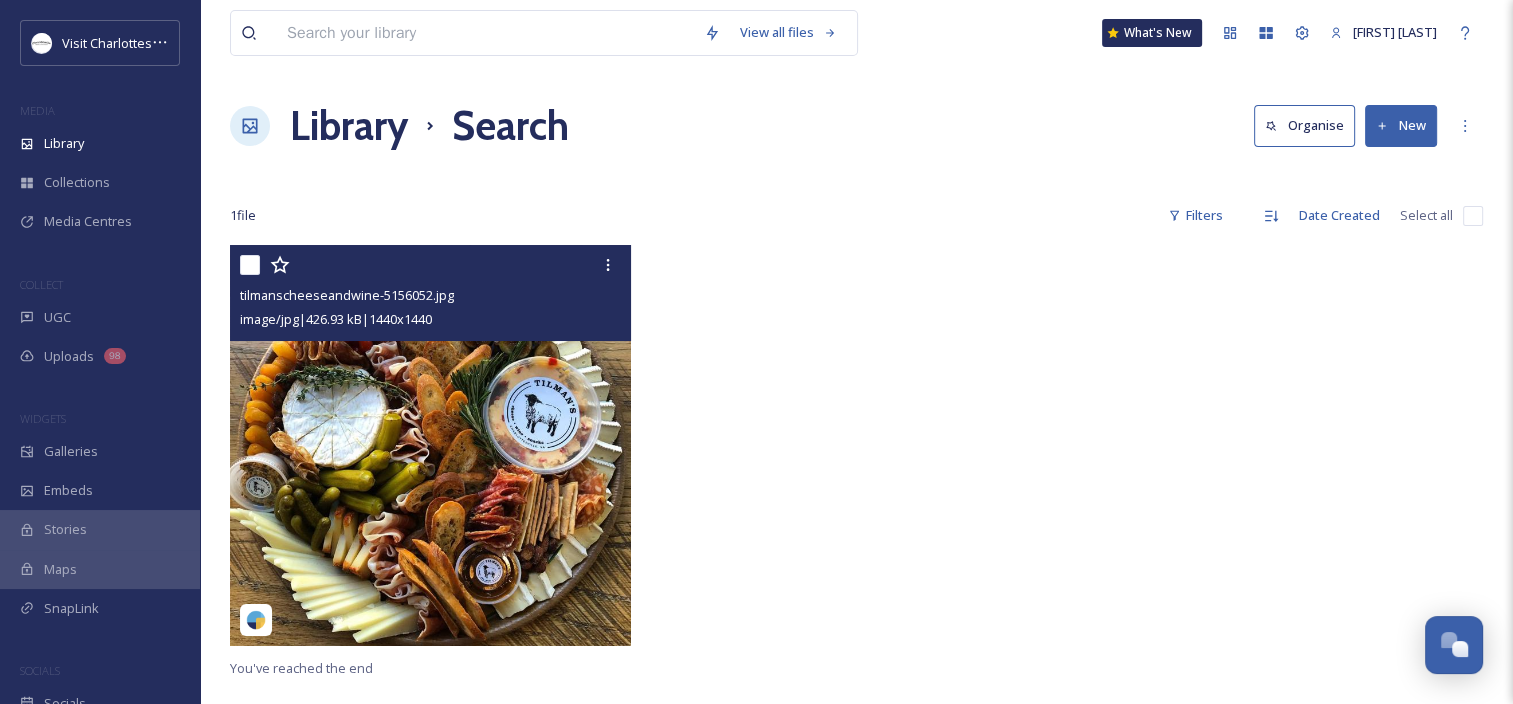 click at bounding box center (430, 445) 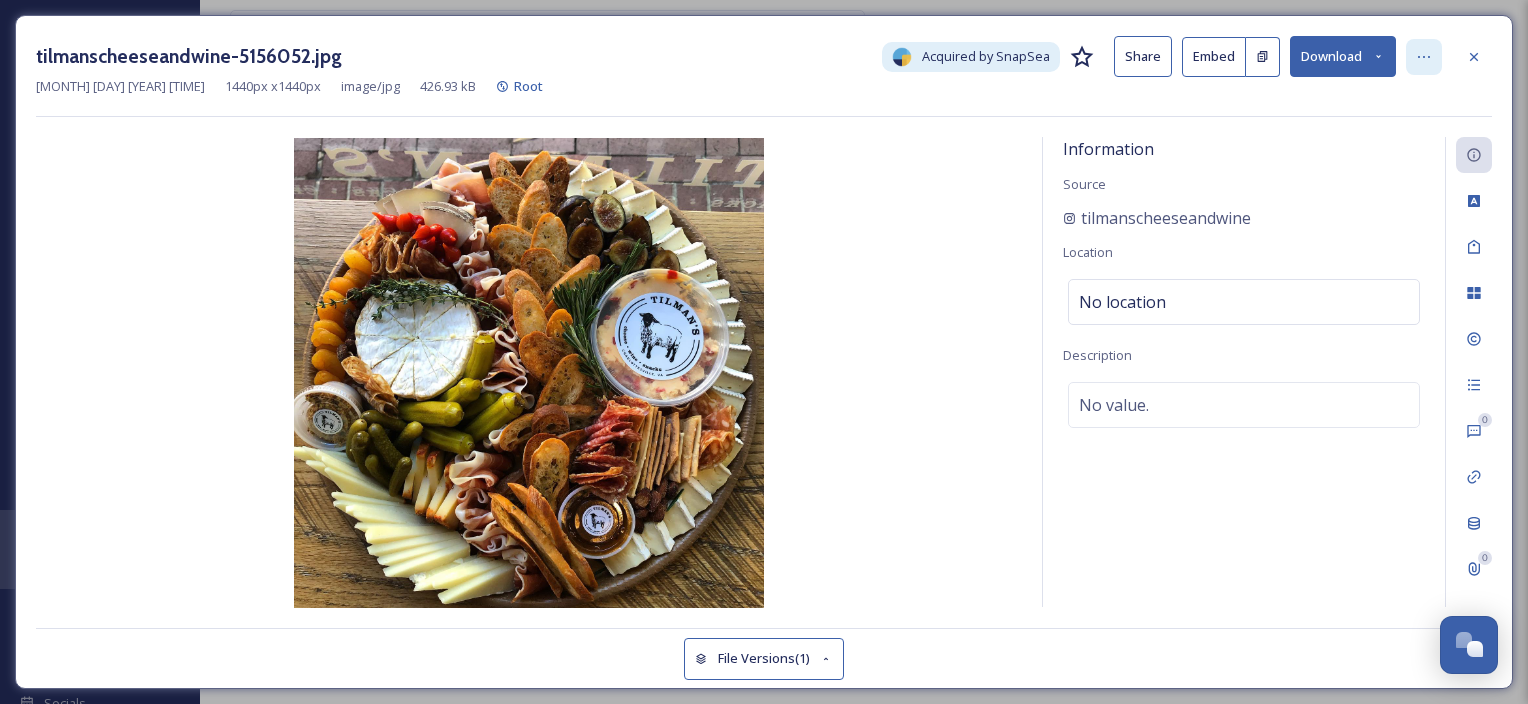 click 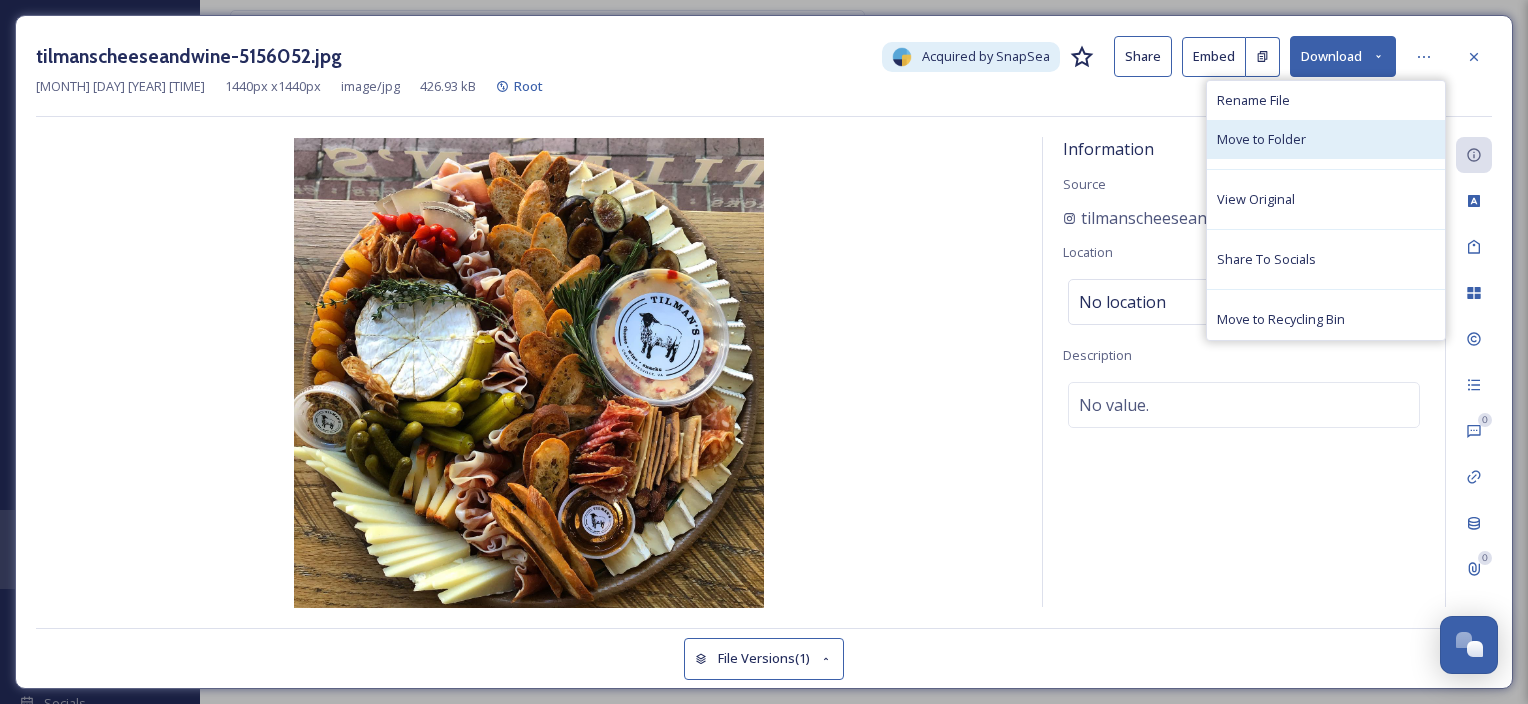 click on "Move to Folder" at bounding box center [1261, 139] 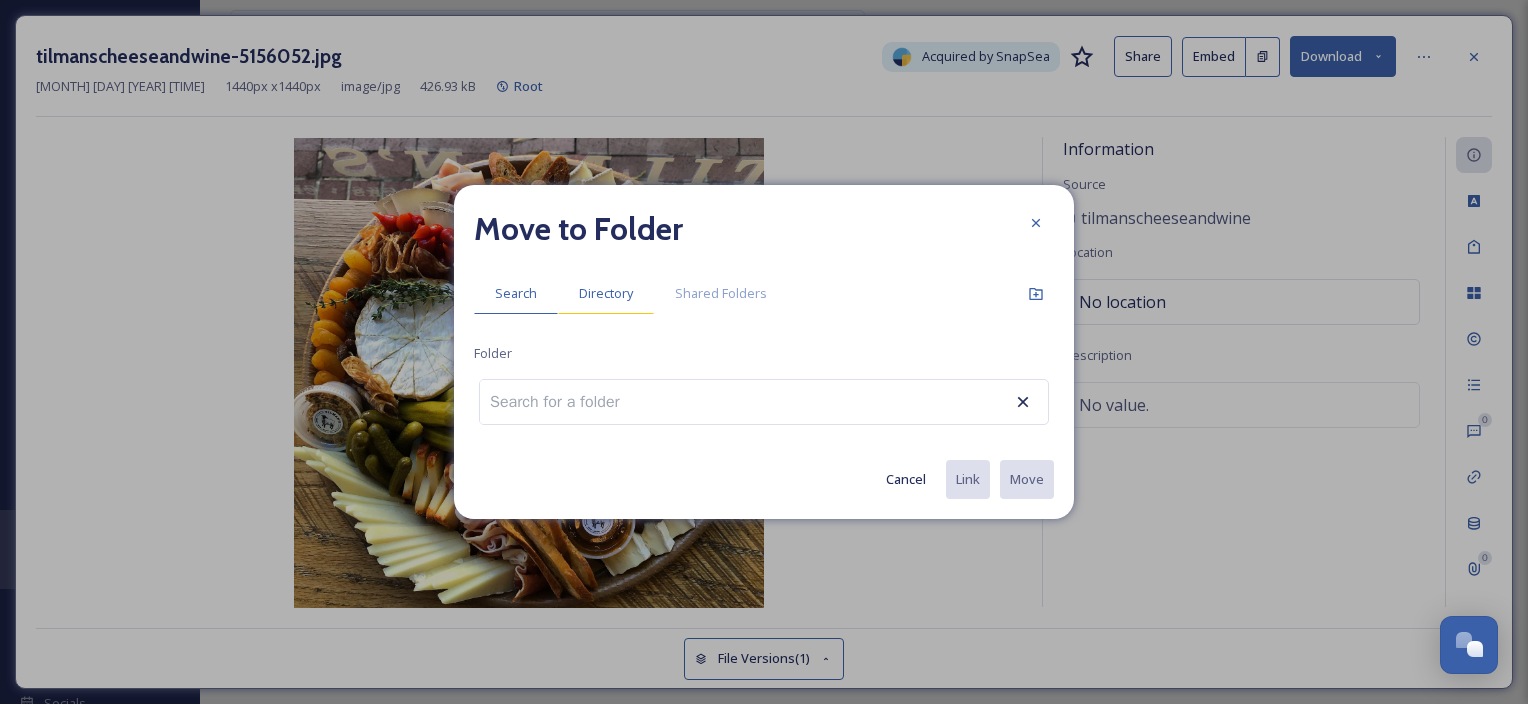 click on "Directory" at bounding box center [606, 293] 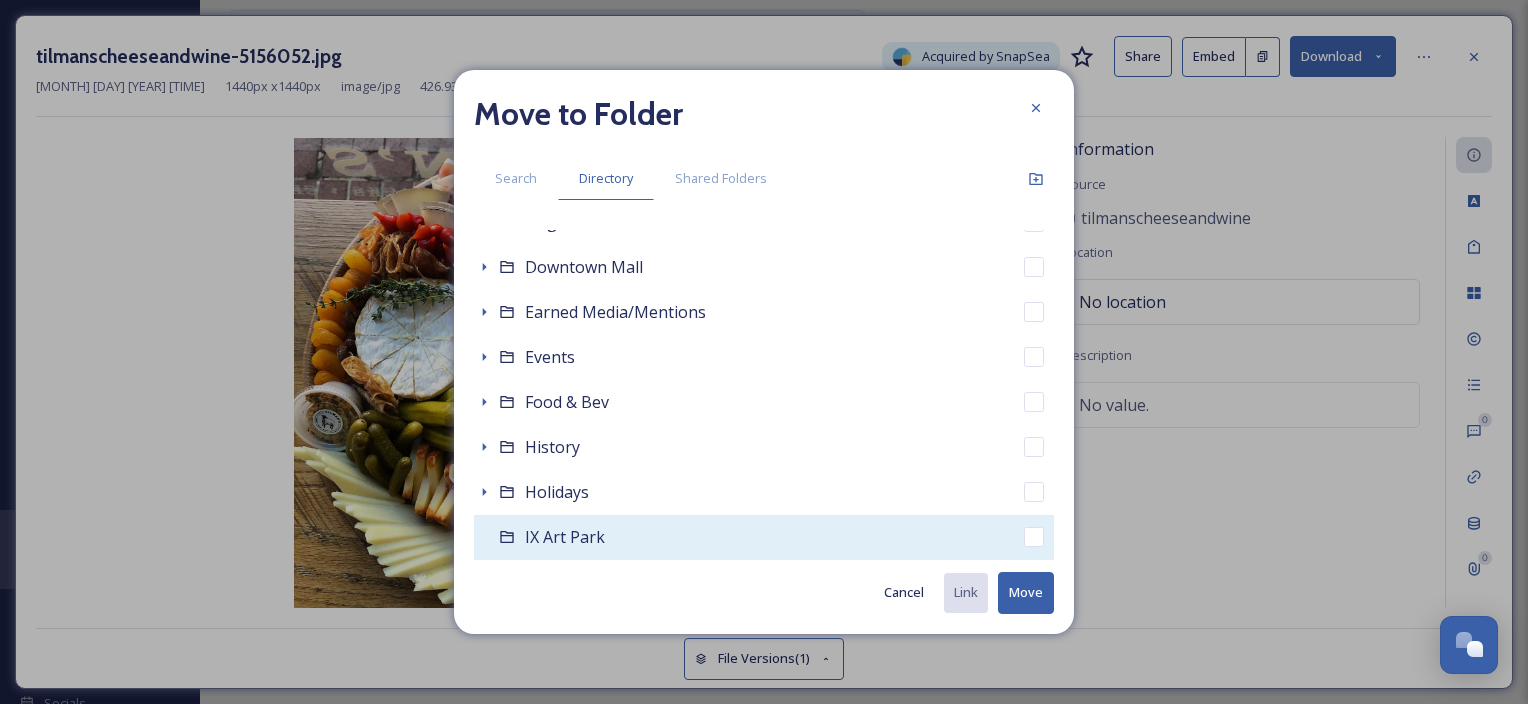 scroll, scrollTop: 400, scrollLeft: 0, axis: vertical 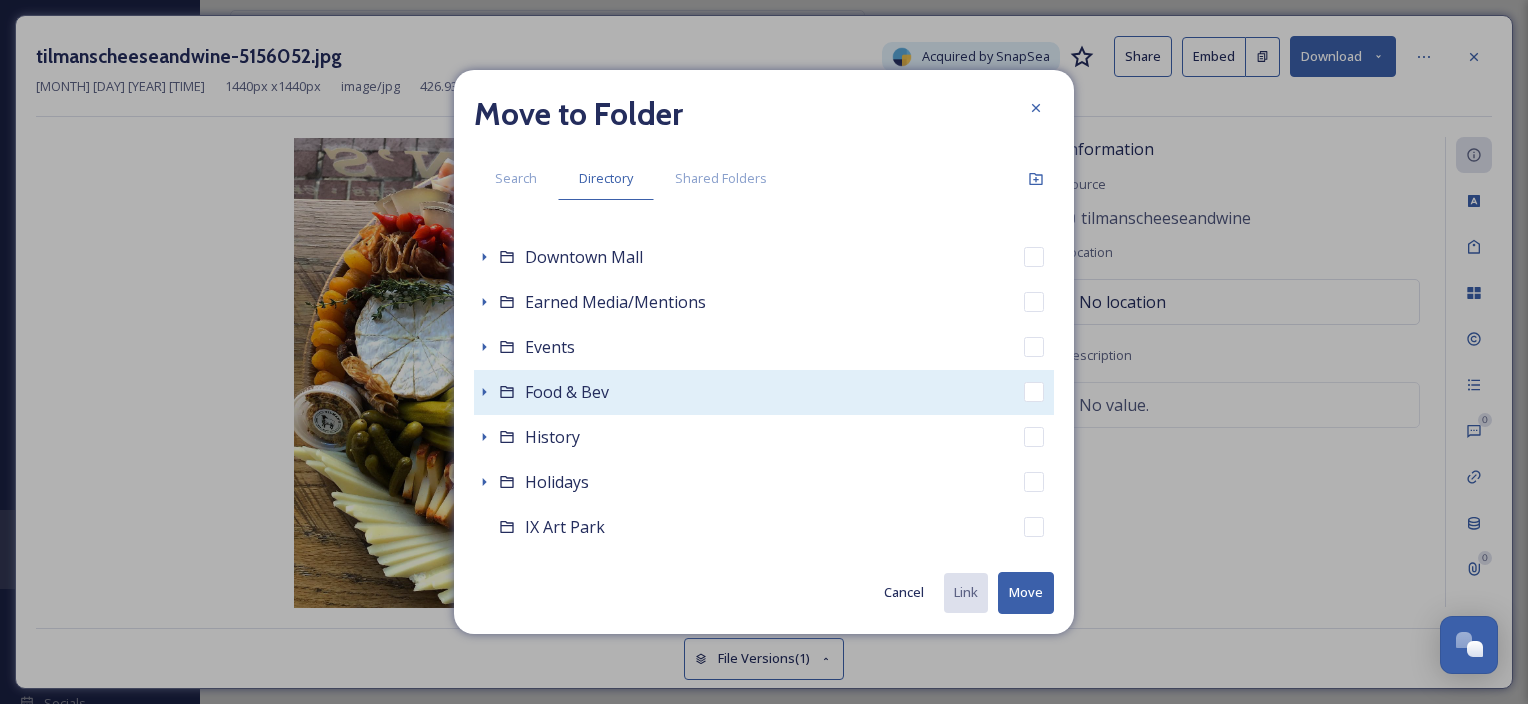 click on "Food & Bev" at bounding box center (567, 392) 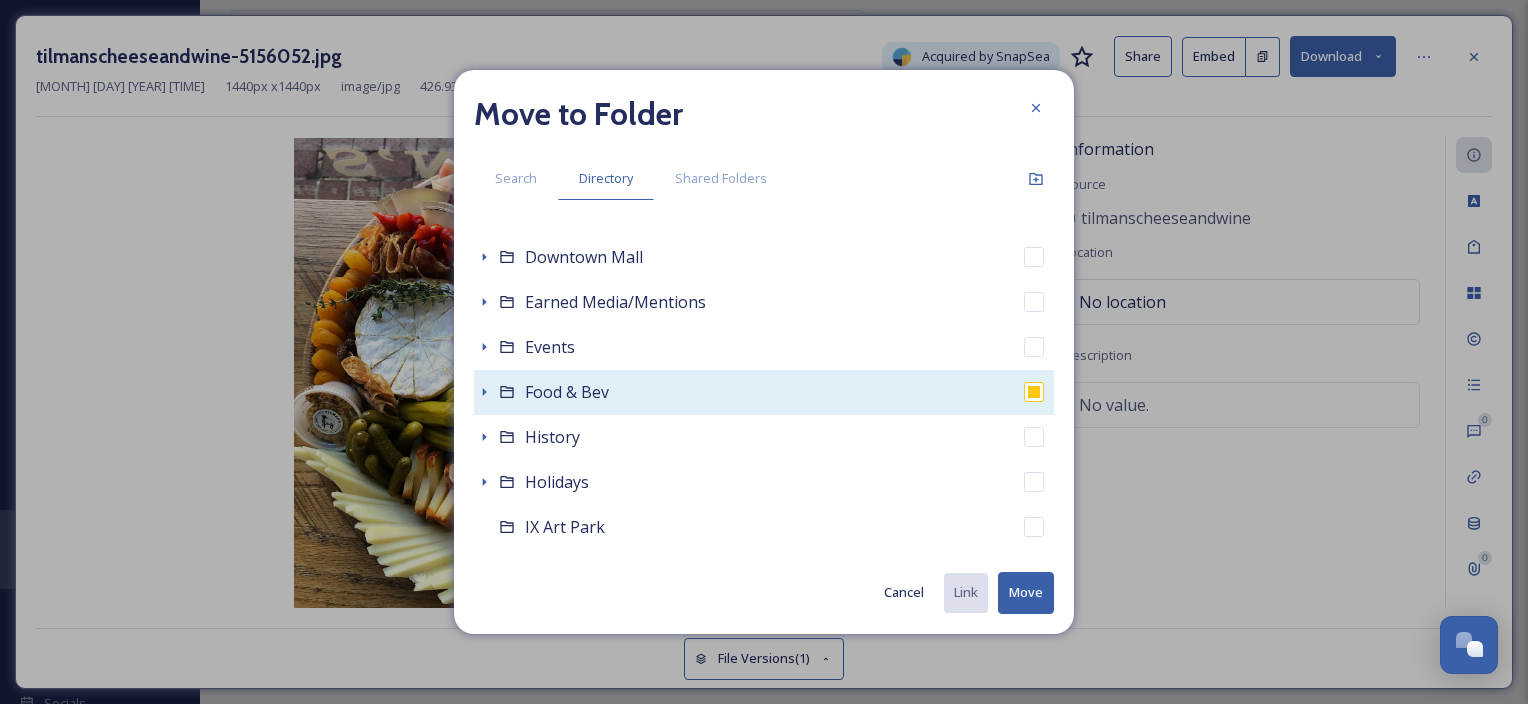 checkbox on "false" 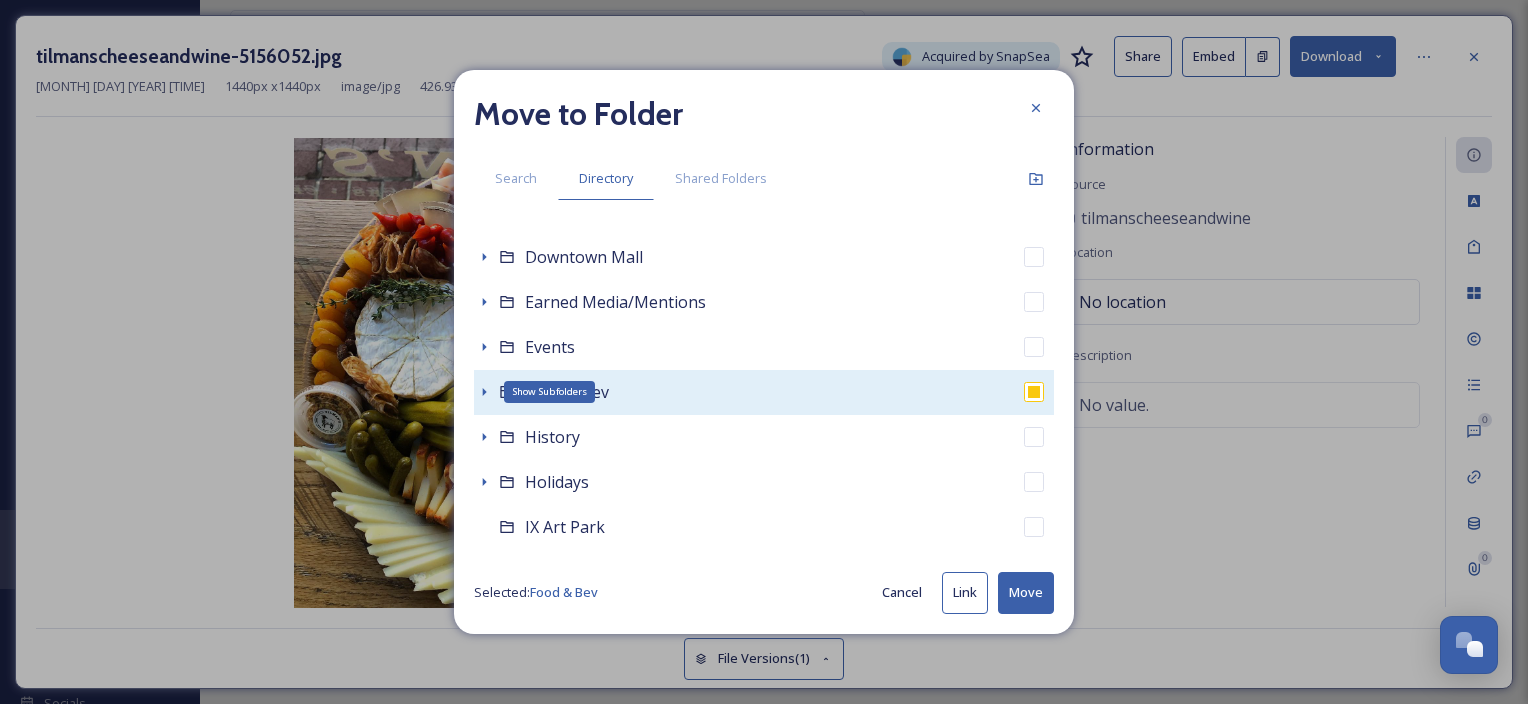 click 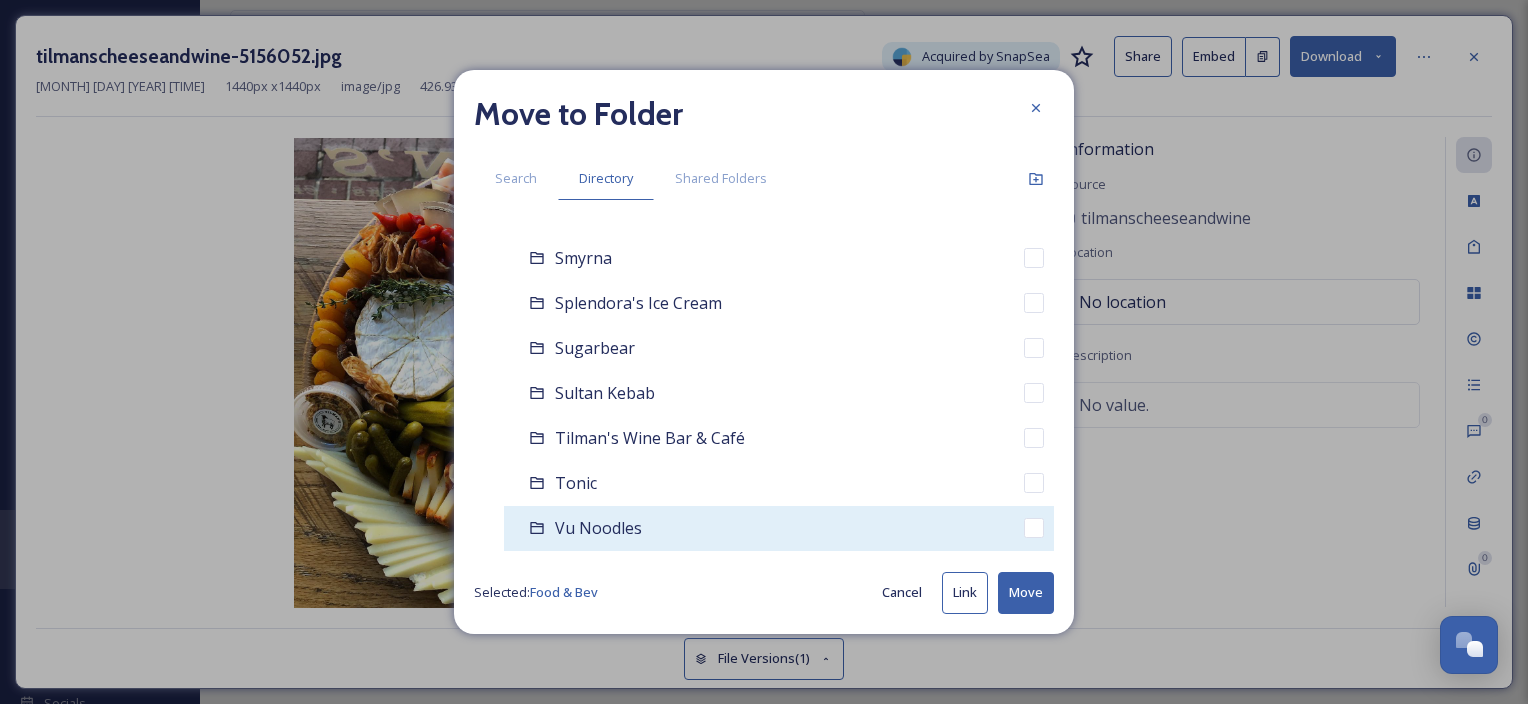 scroll, scrollTop: 1800, scrollLeft: 0, axis: vertical 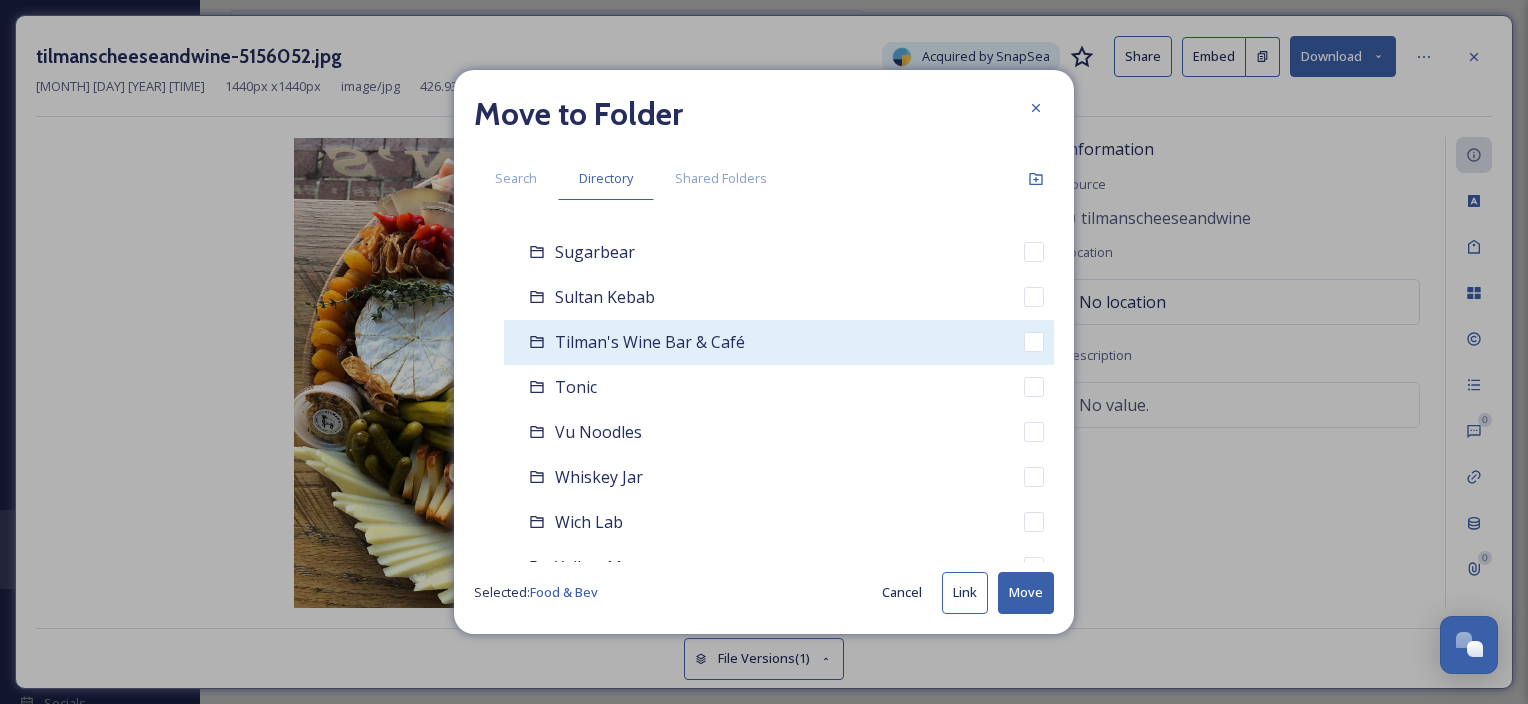click on "Tilman's Wine Bar & Café" at bounding box center [650, 342] 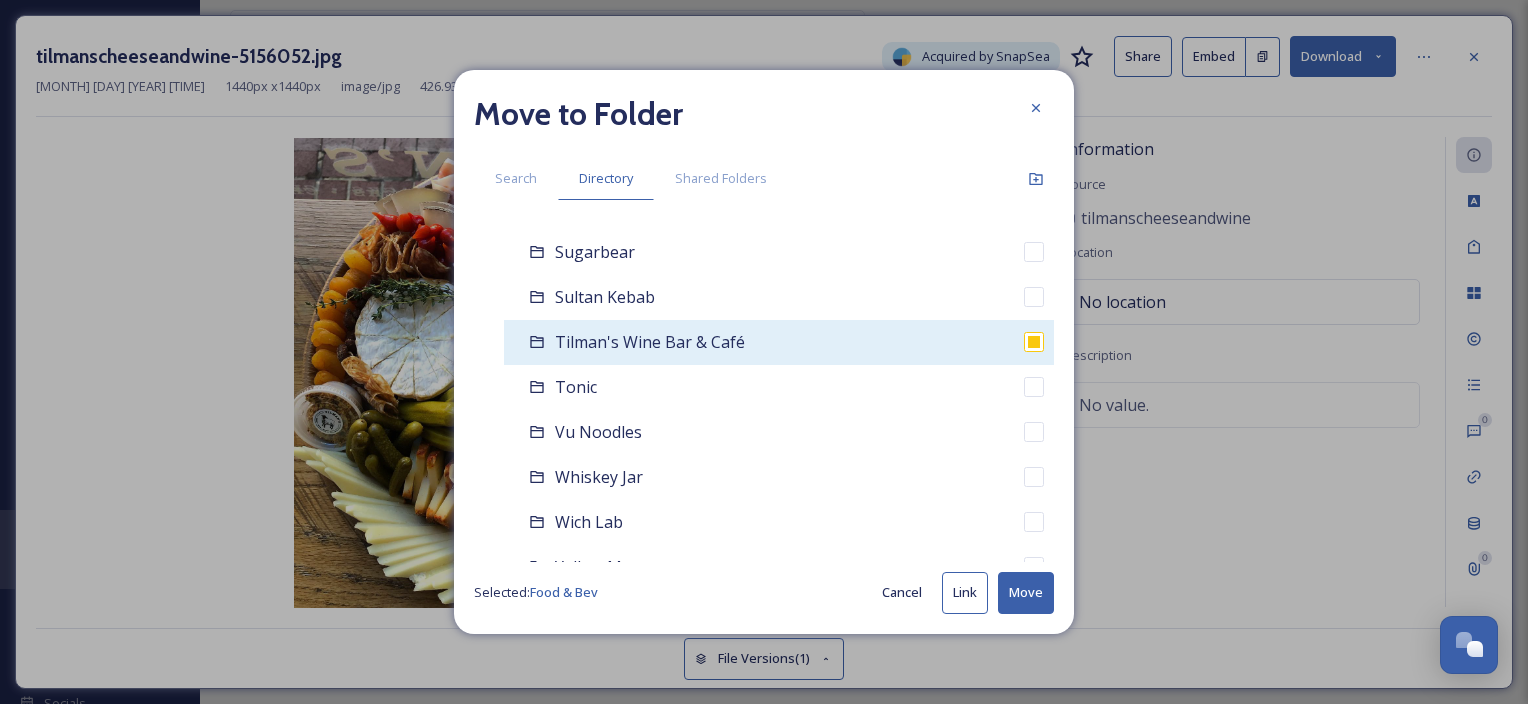 checkbox on "false" 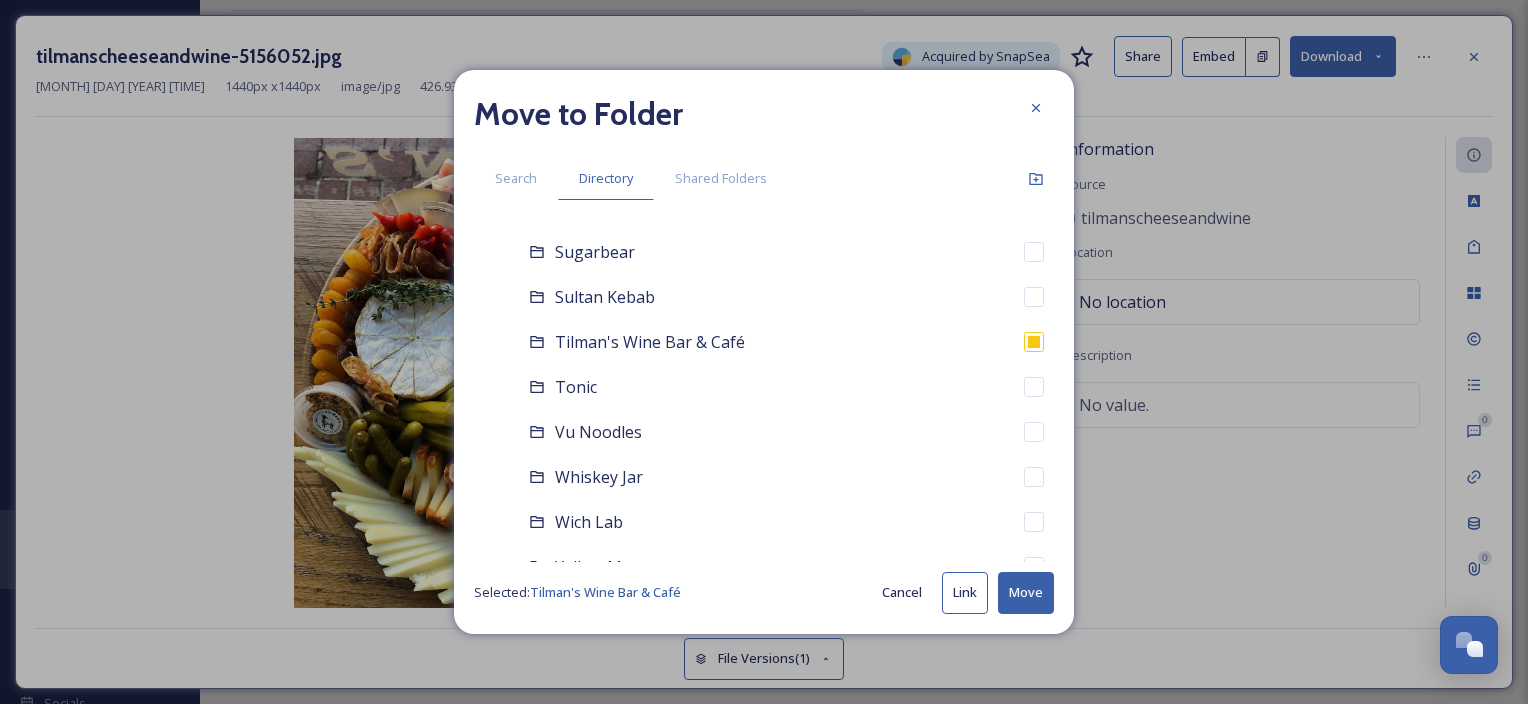 click on "Move" at bounding box center (1026, 592) 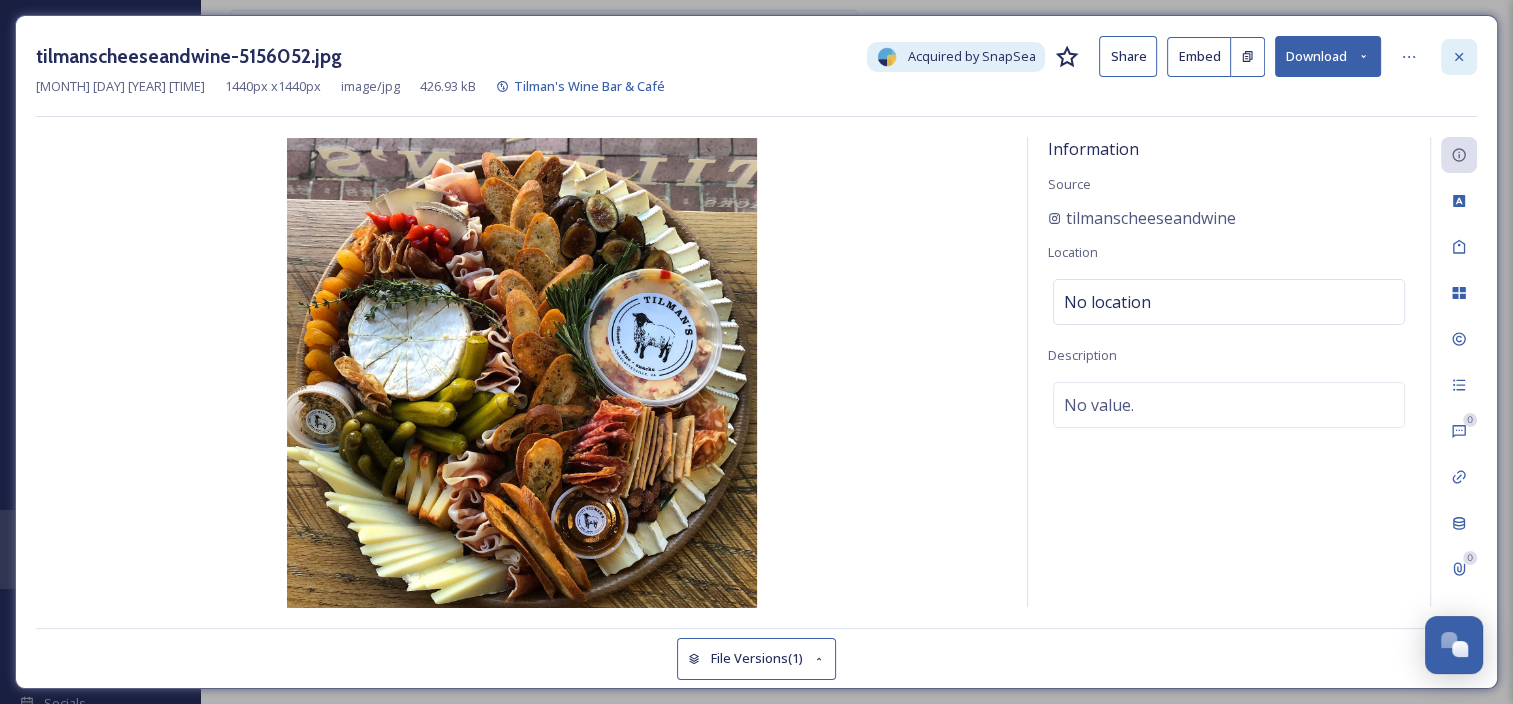 click 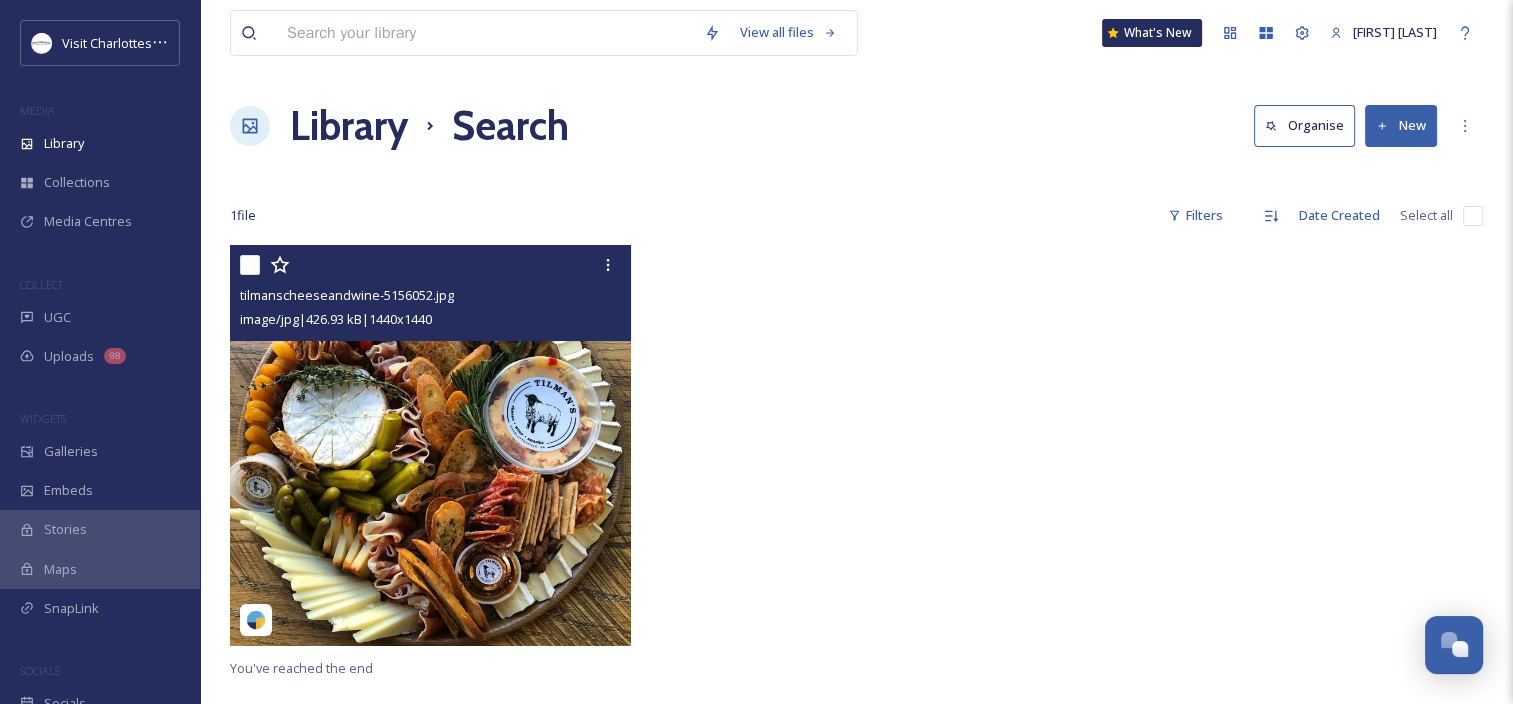 click at bounding box center [250, 265] 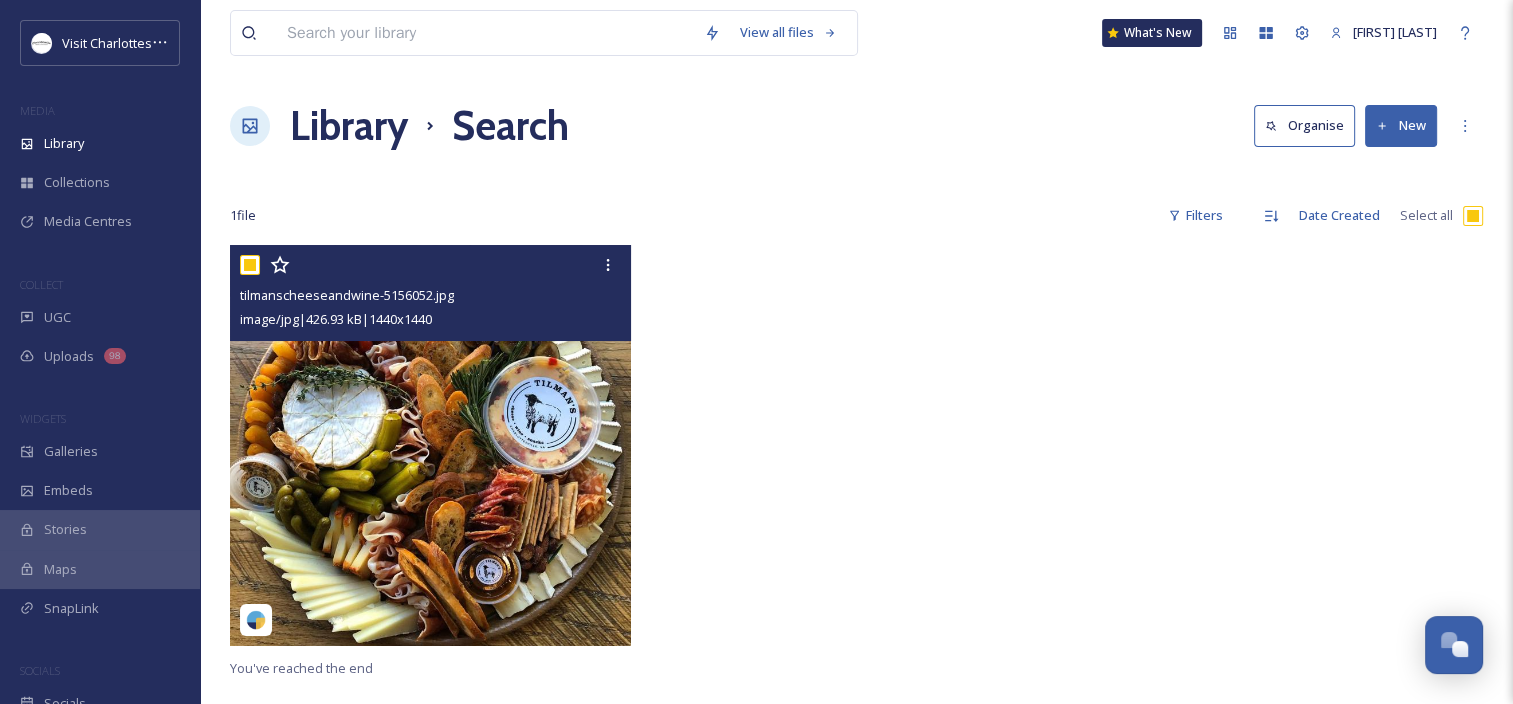 checkbox on "true" 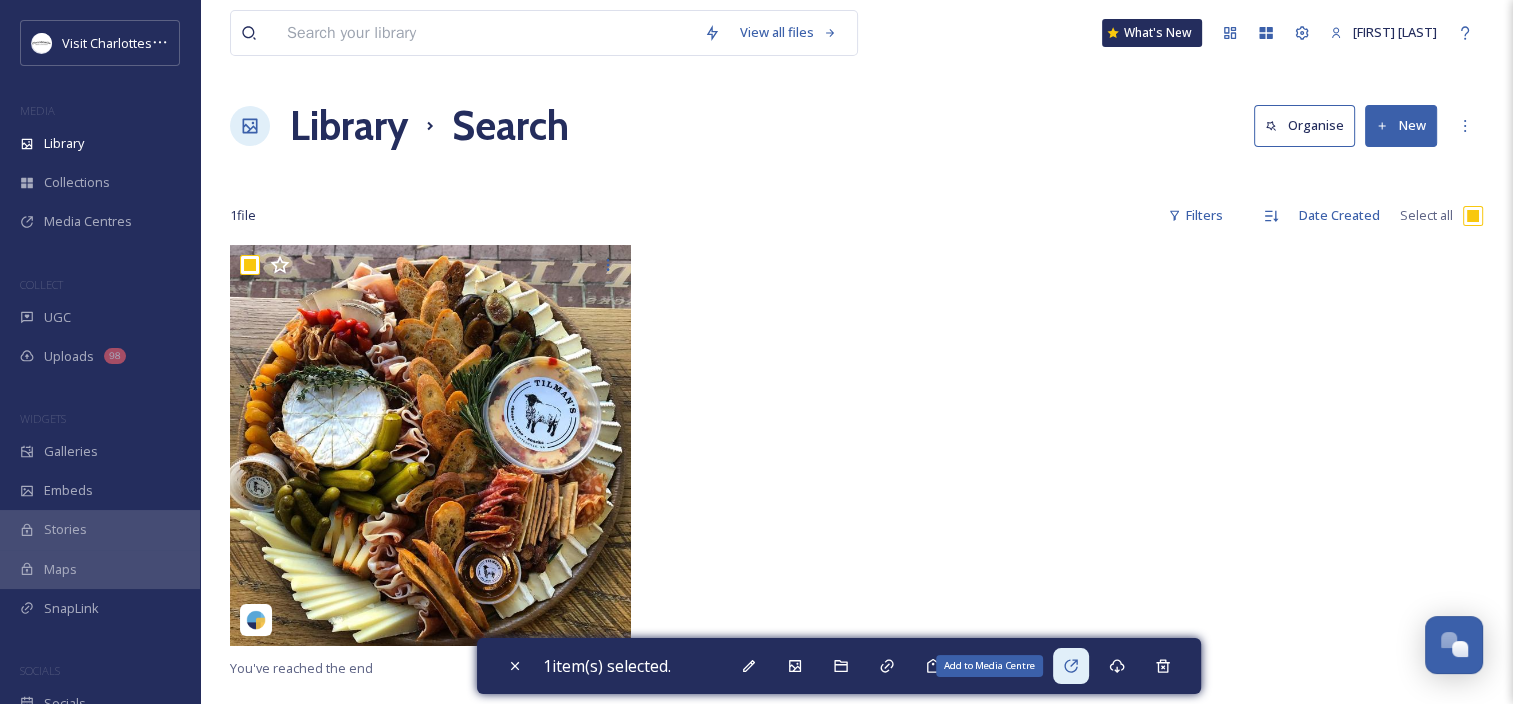 click 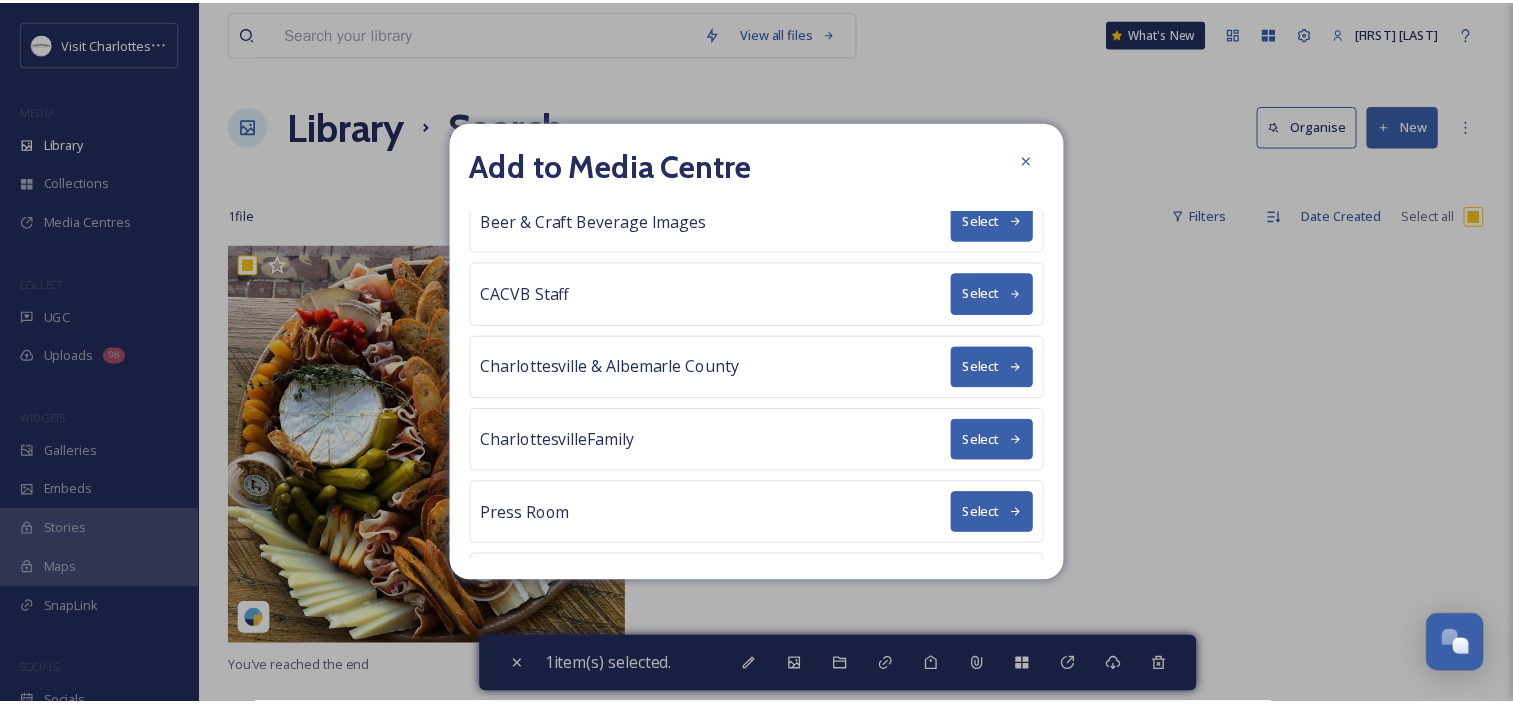 scroll, scrollTop: 0, scrollLeft: 0, axis: both 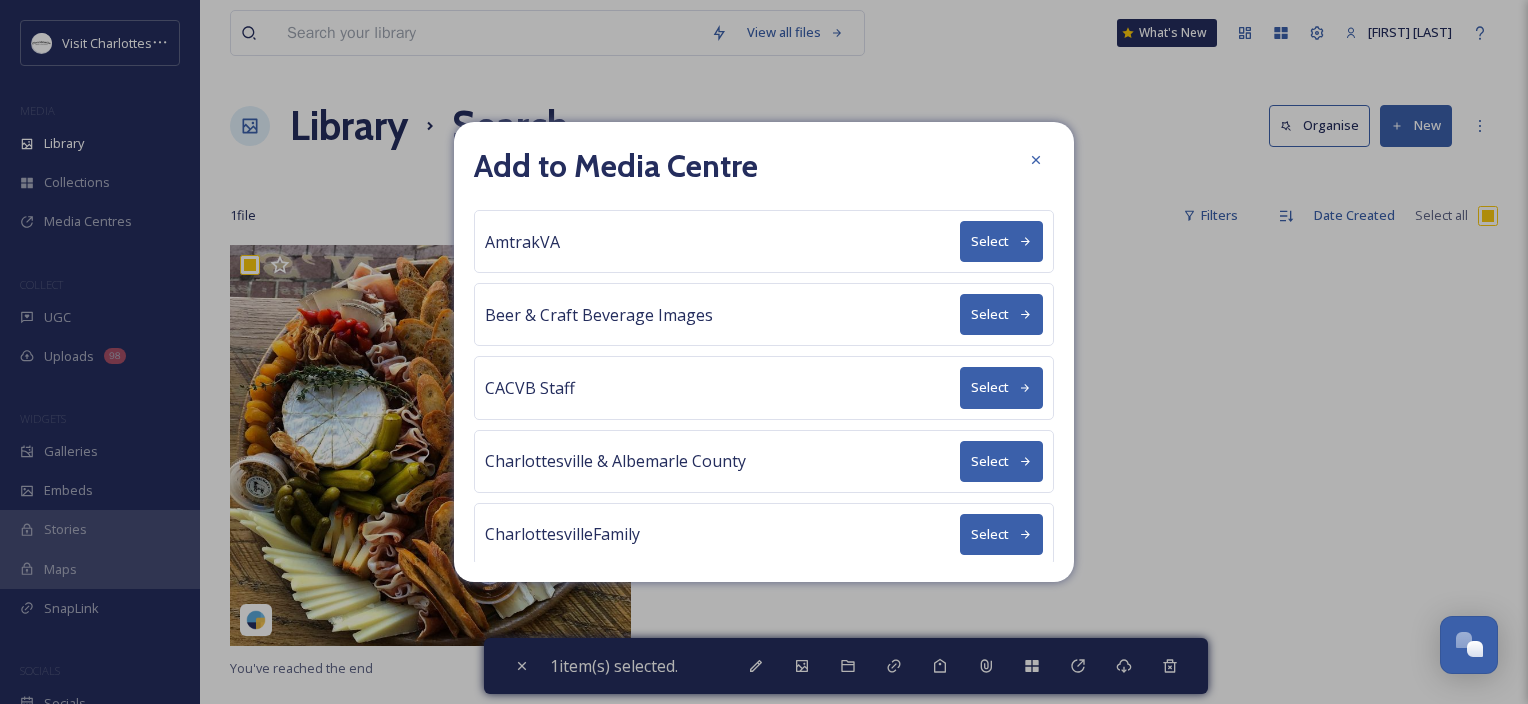 click on "Select" at bounding box center [1001, 241] 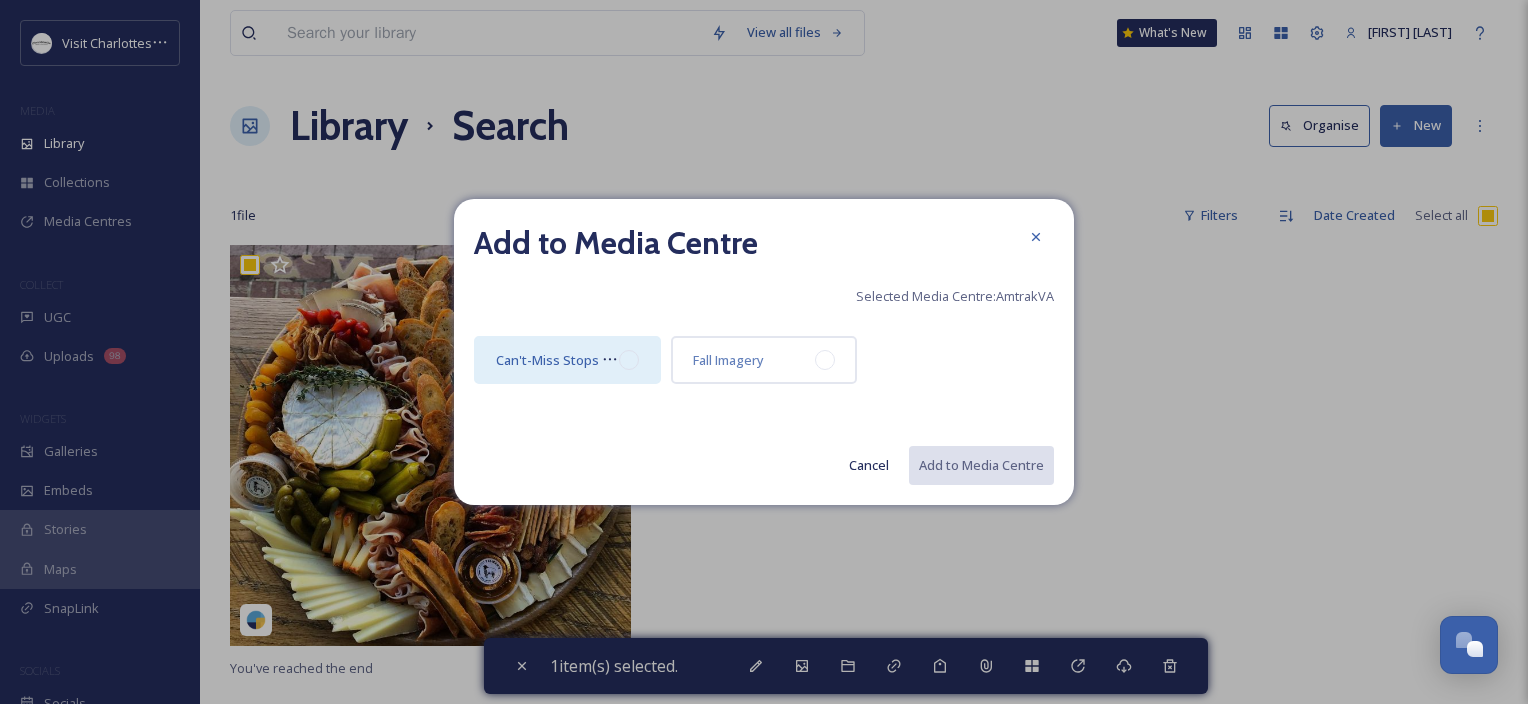 click on "Can't-Miss Stops (NorthernVAMag)" at bounding box center (567, 360) 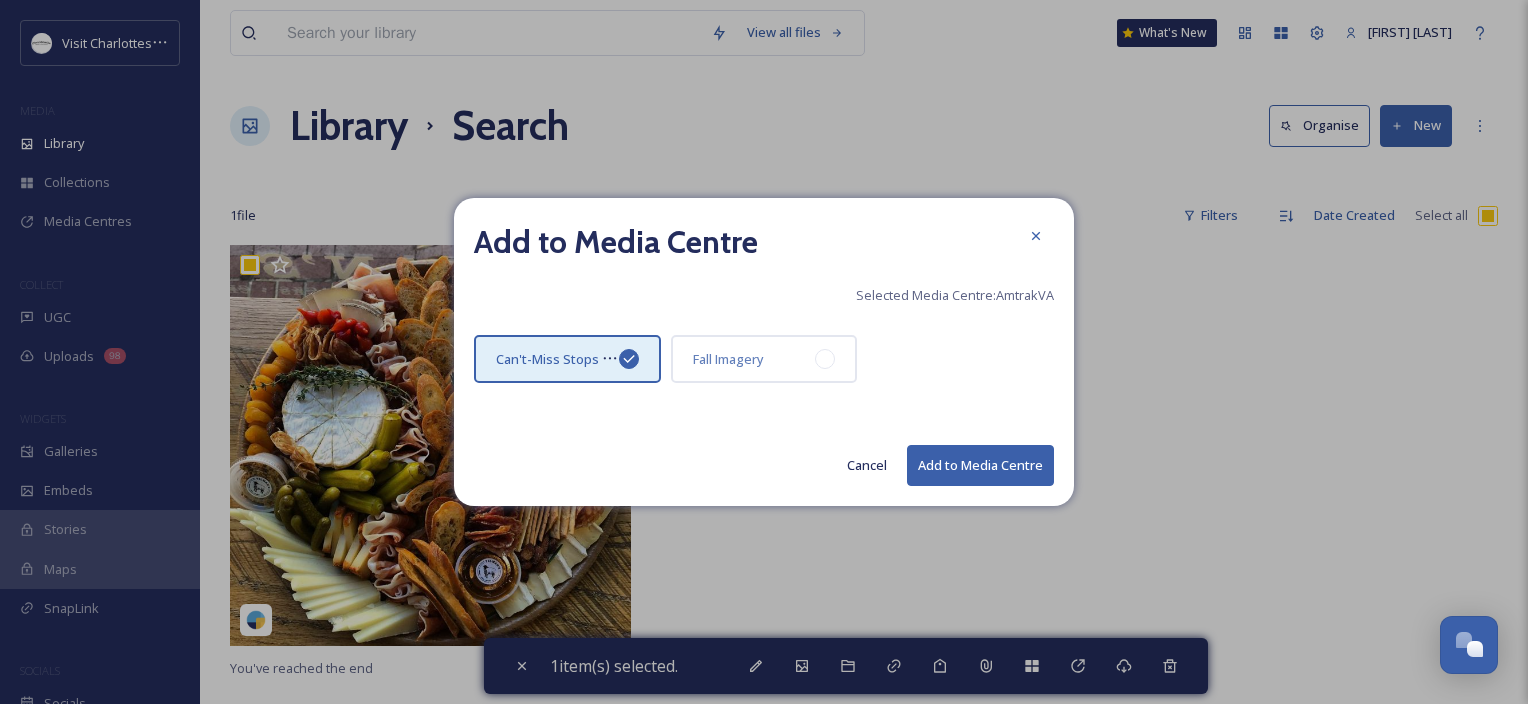 click on "Add to Media Centre" at bounding box center [980, 465] 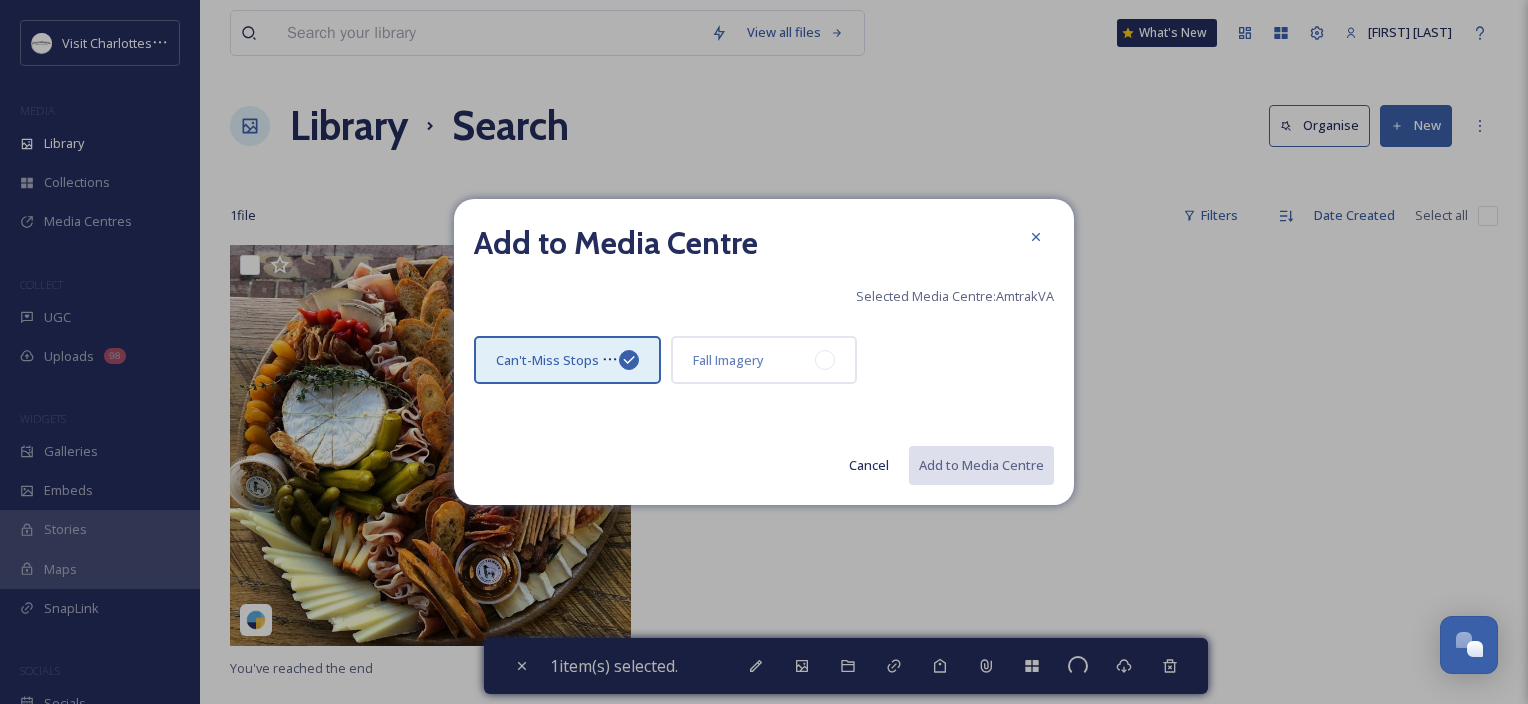 checkbox on "false" 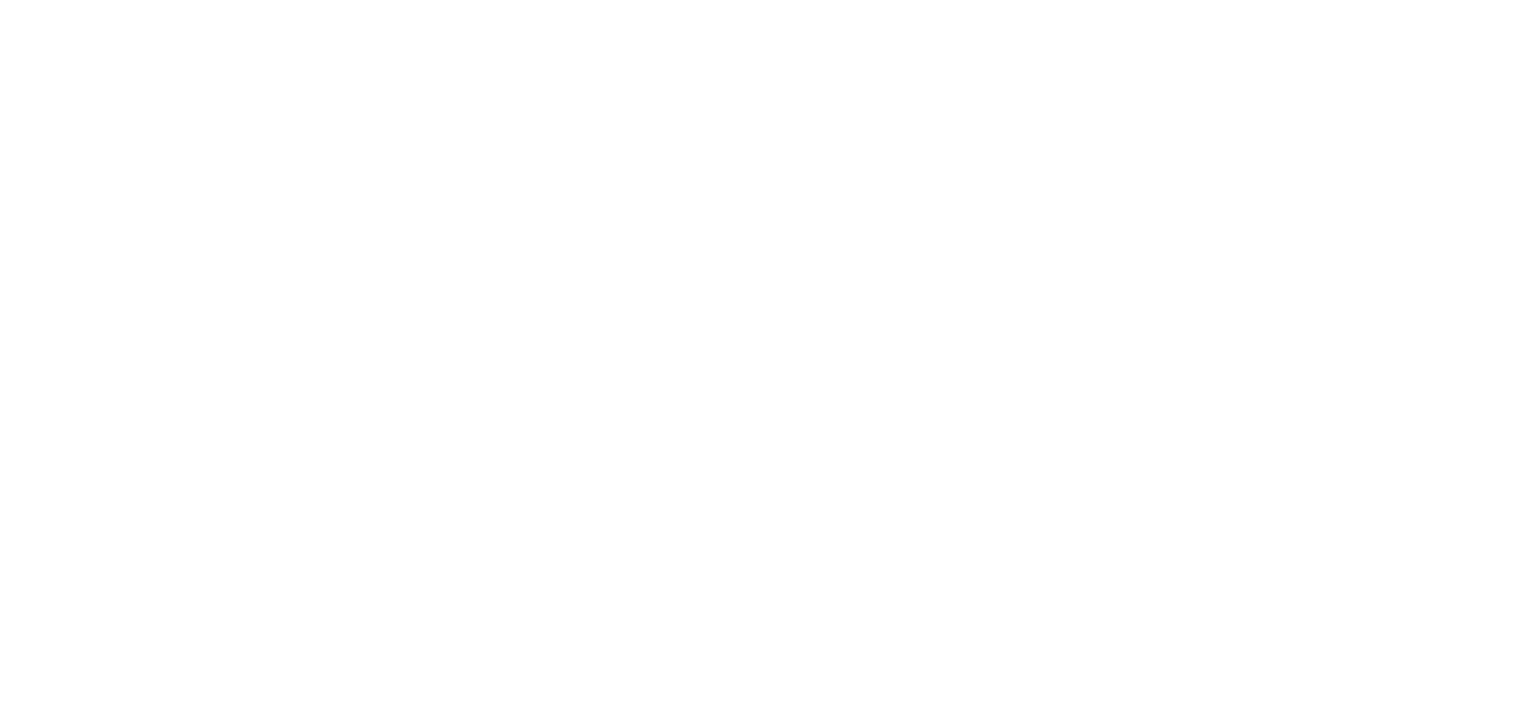 scroll, scrollTop: 0, scrollLeft: 0, axis: both 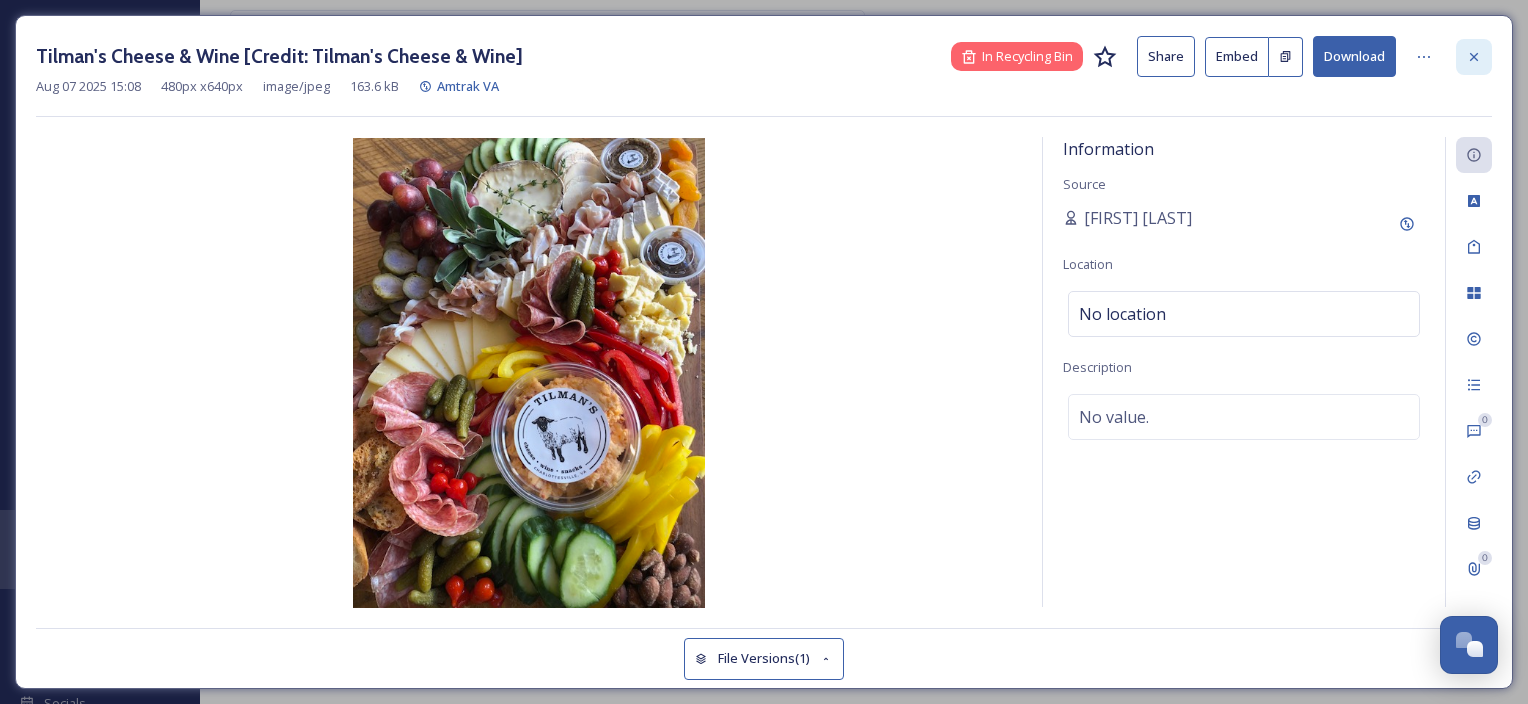 click at bounding box center (1474, 57) 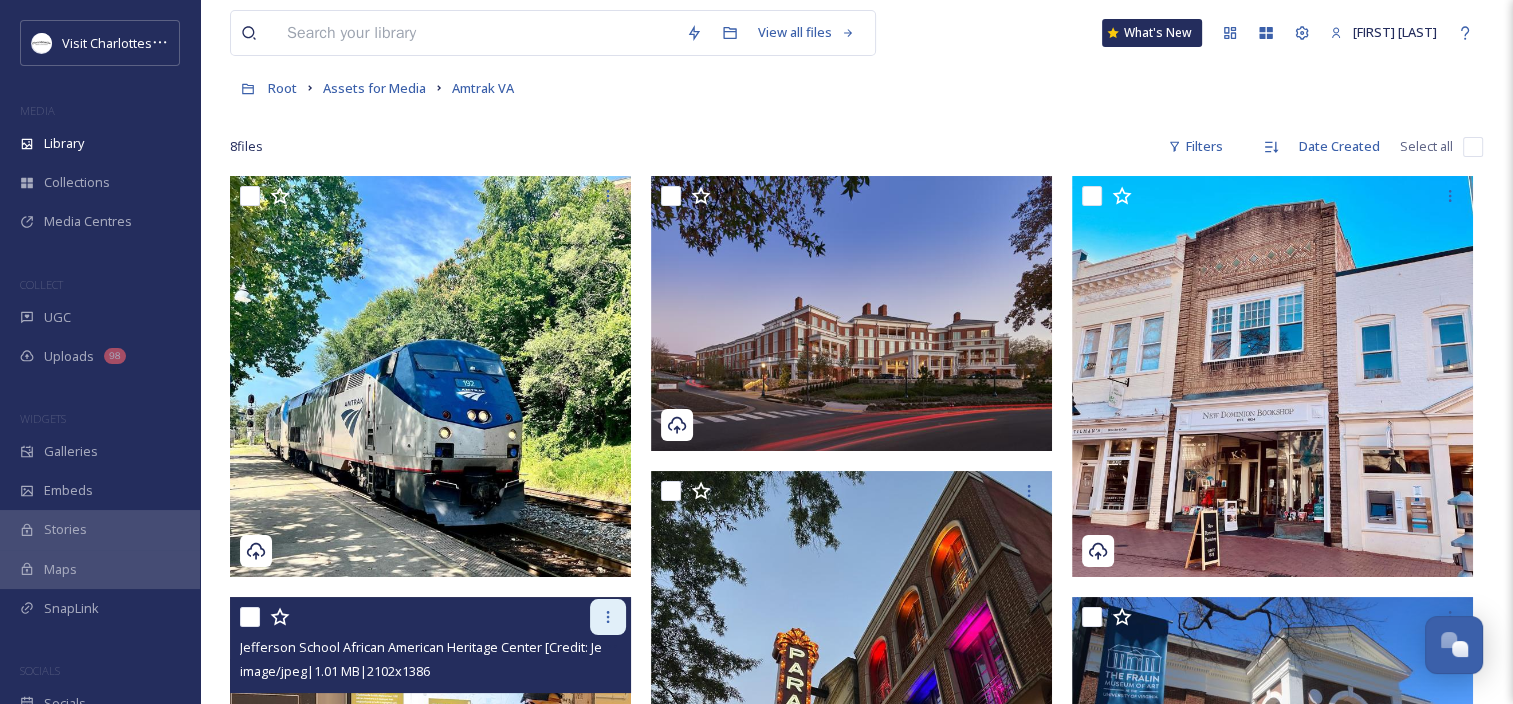 scroll, scrollTop: 0, scrollLeft: 0, axis: both 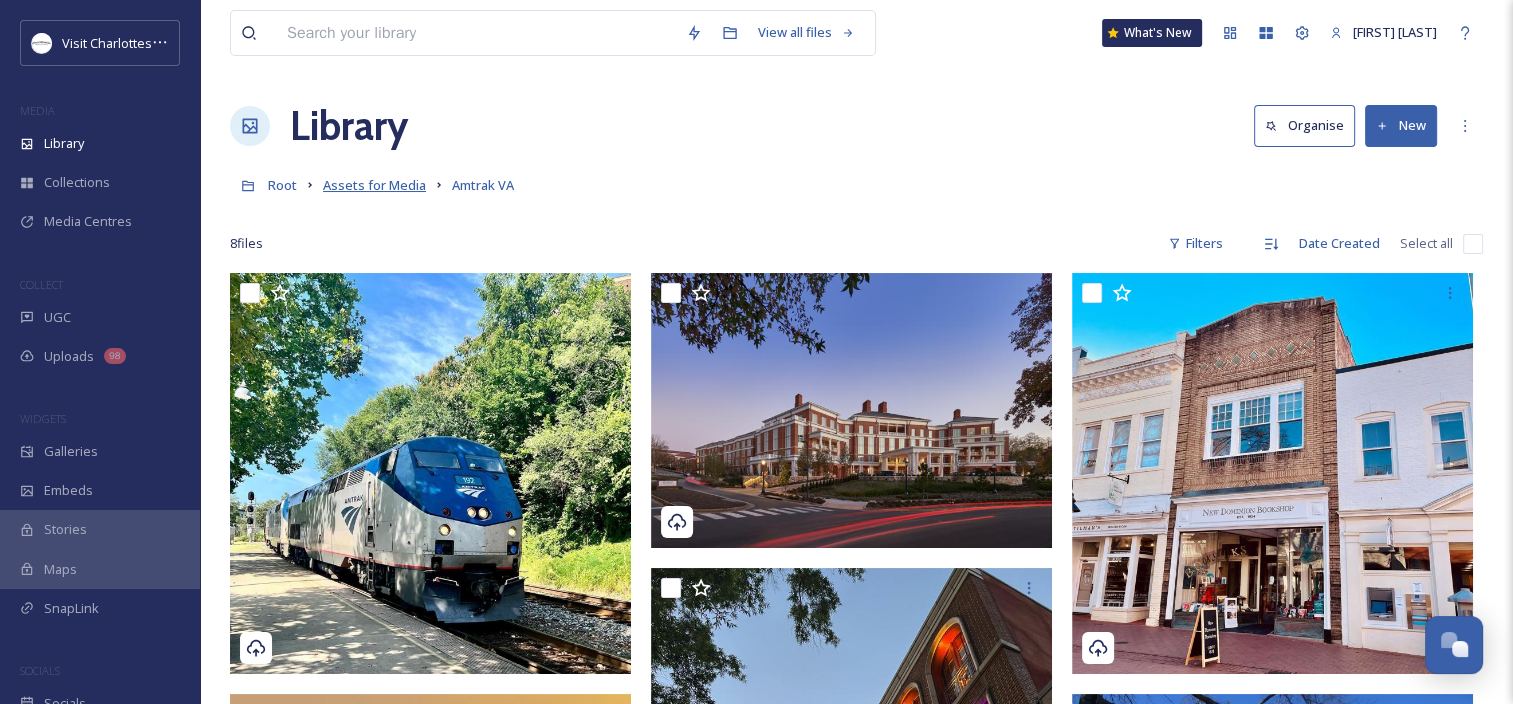 click on "Assets for Media" at bounding box center [374, 185] 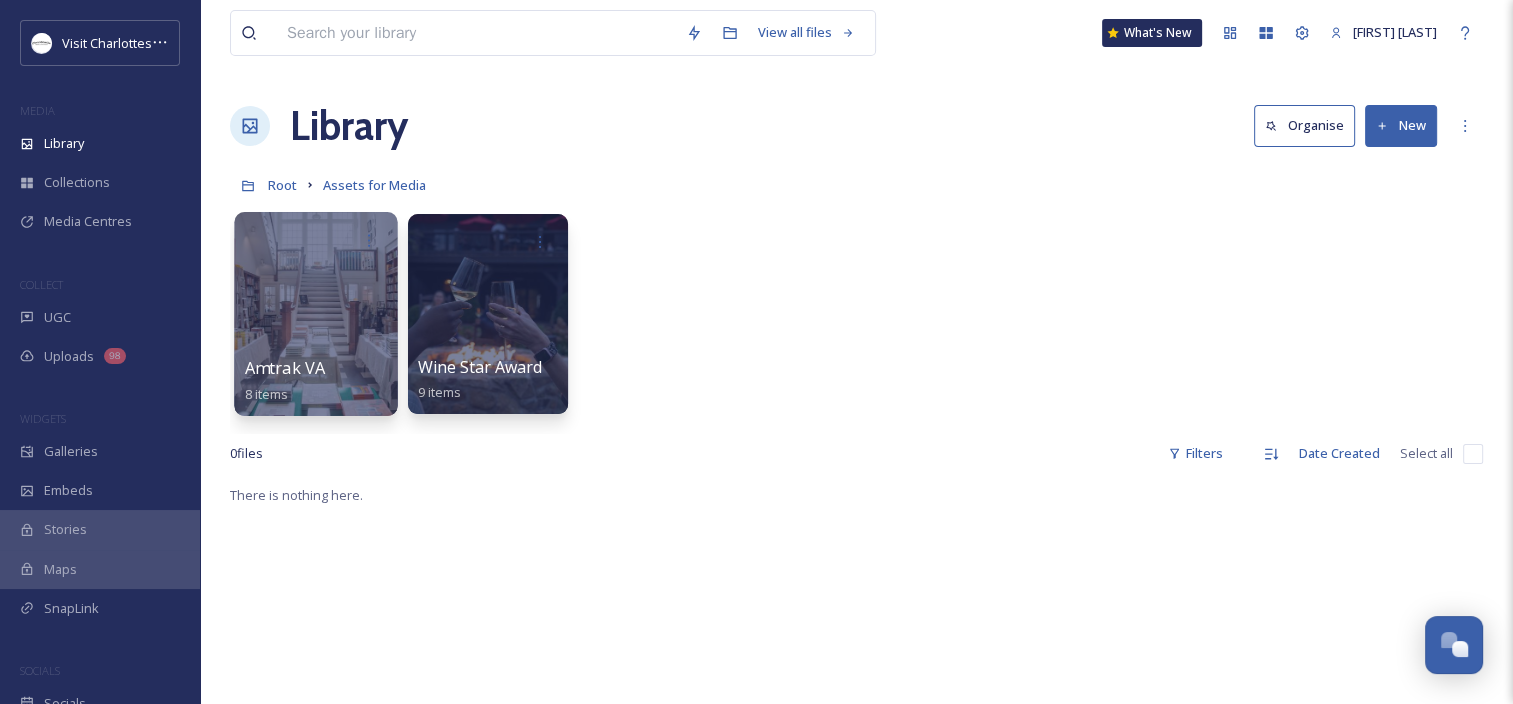 click at bounding box center (315, 314) 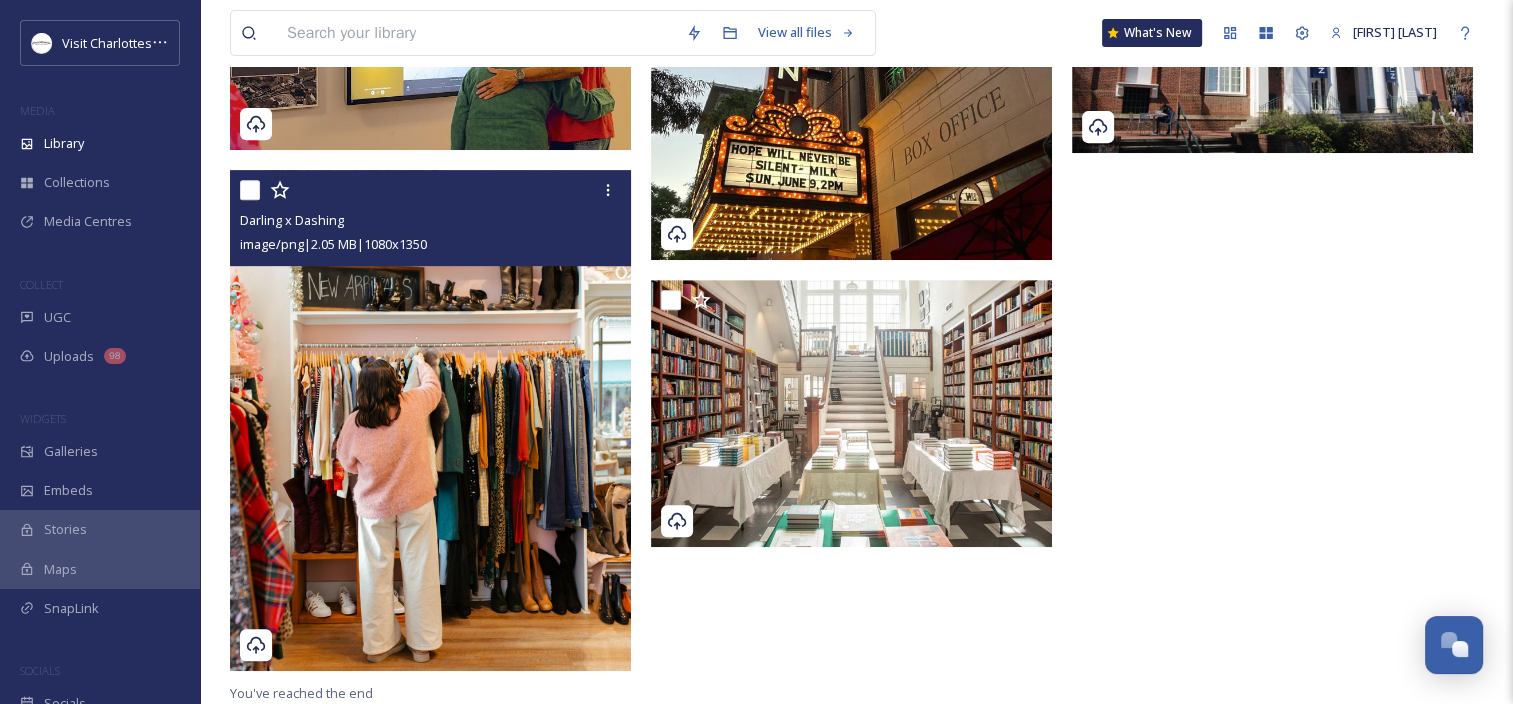scroll, scrollTop: 109, scrollLeft: 0, axis: vertical 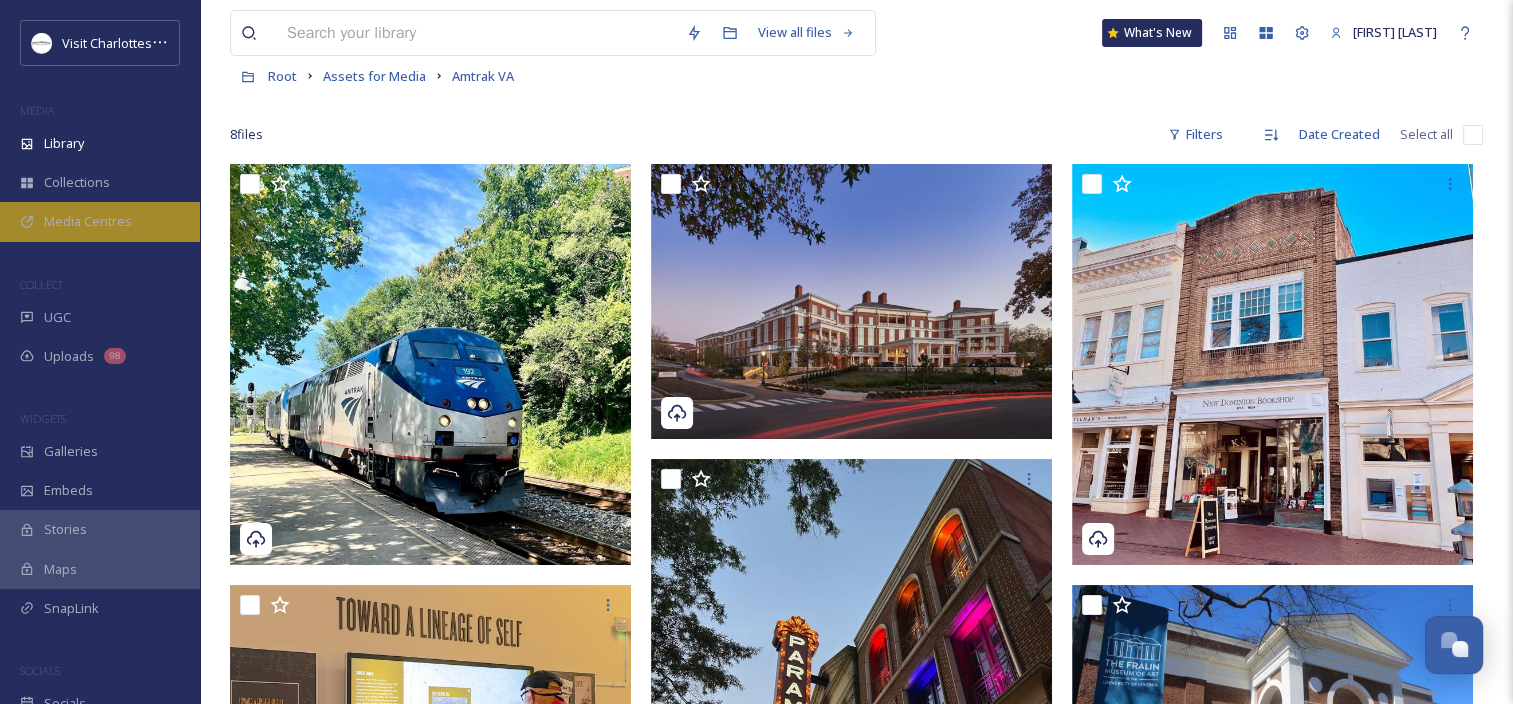 click on "Media Centres" at bounding box center [100, 221] 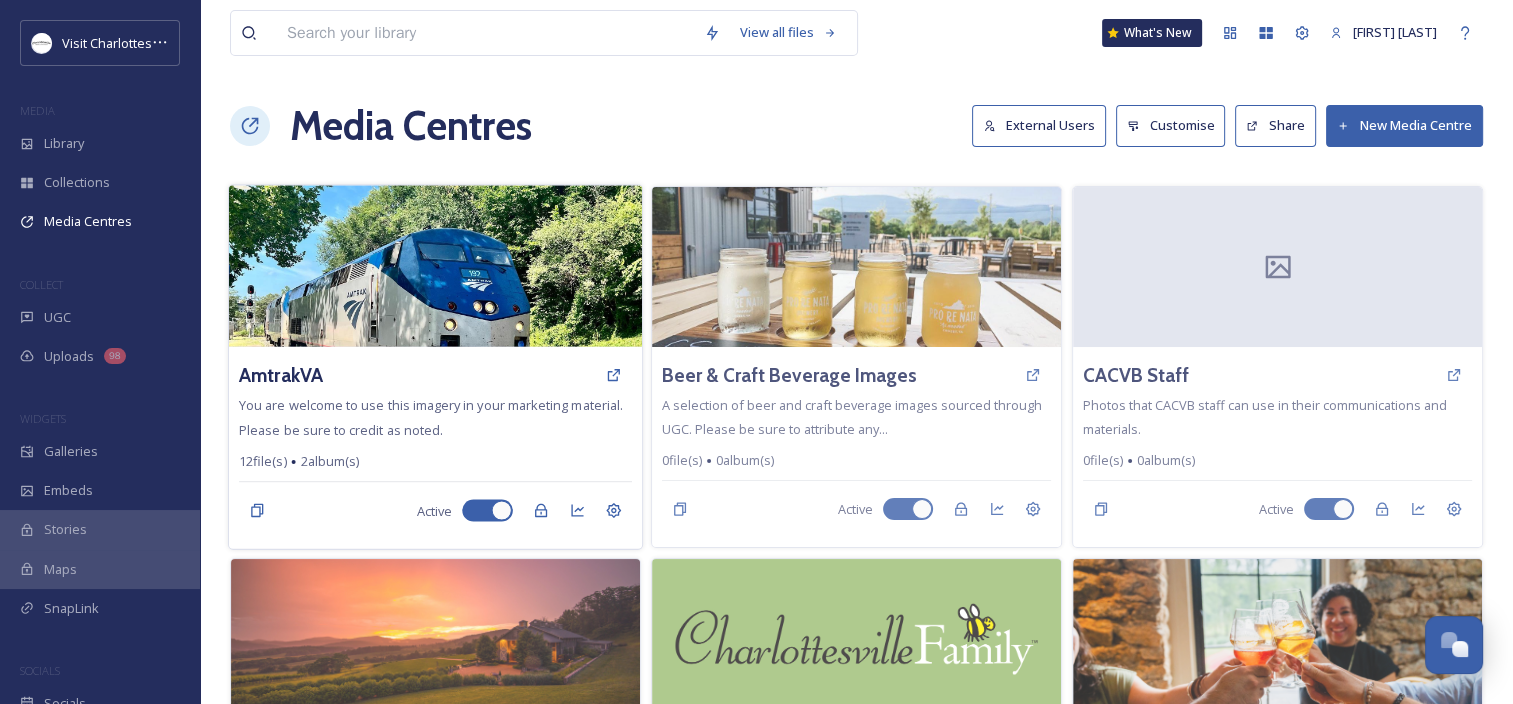 click at bounding box center (435, 266) 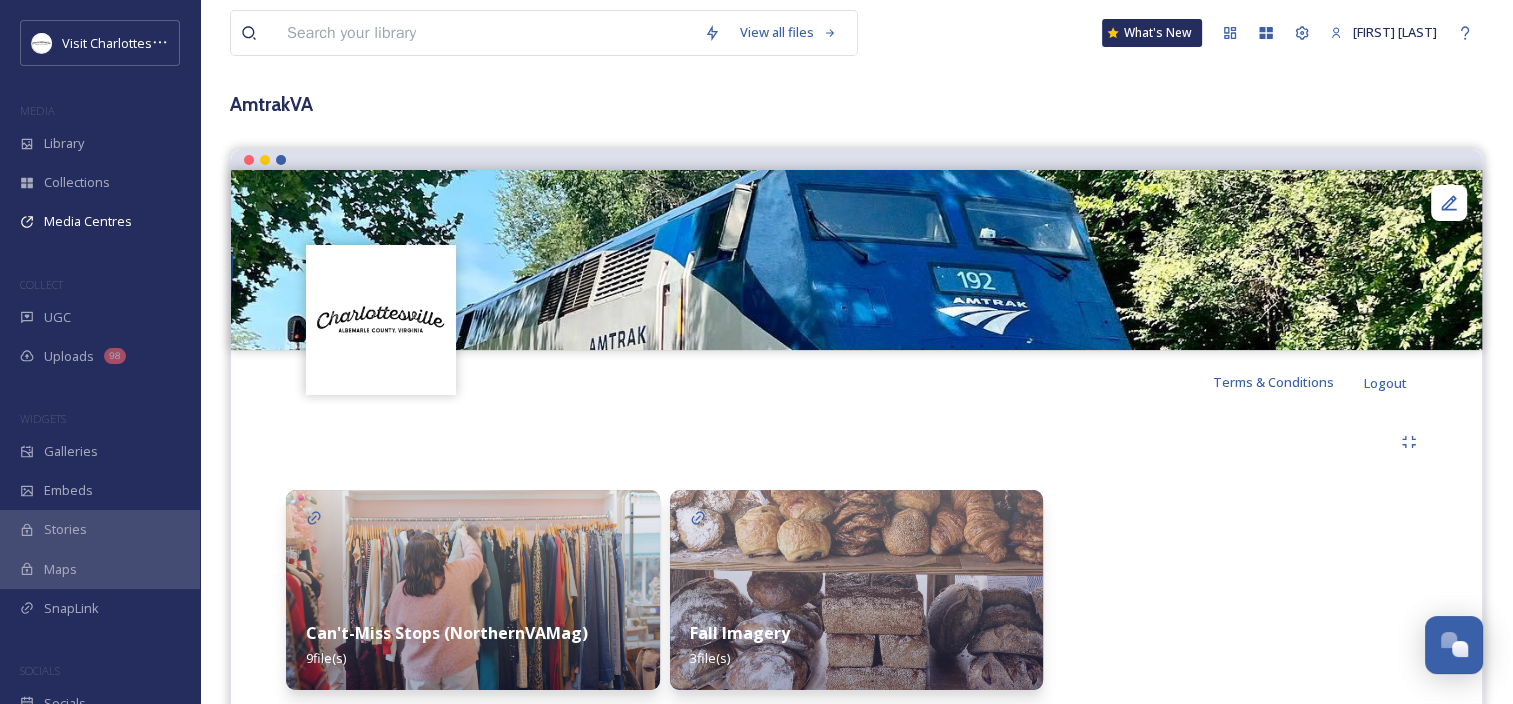 scroll, scrollTop: 162, scrollLeft: 0, axis: vertical 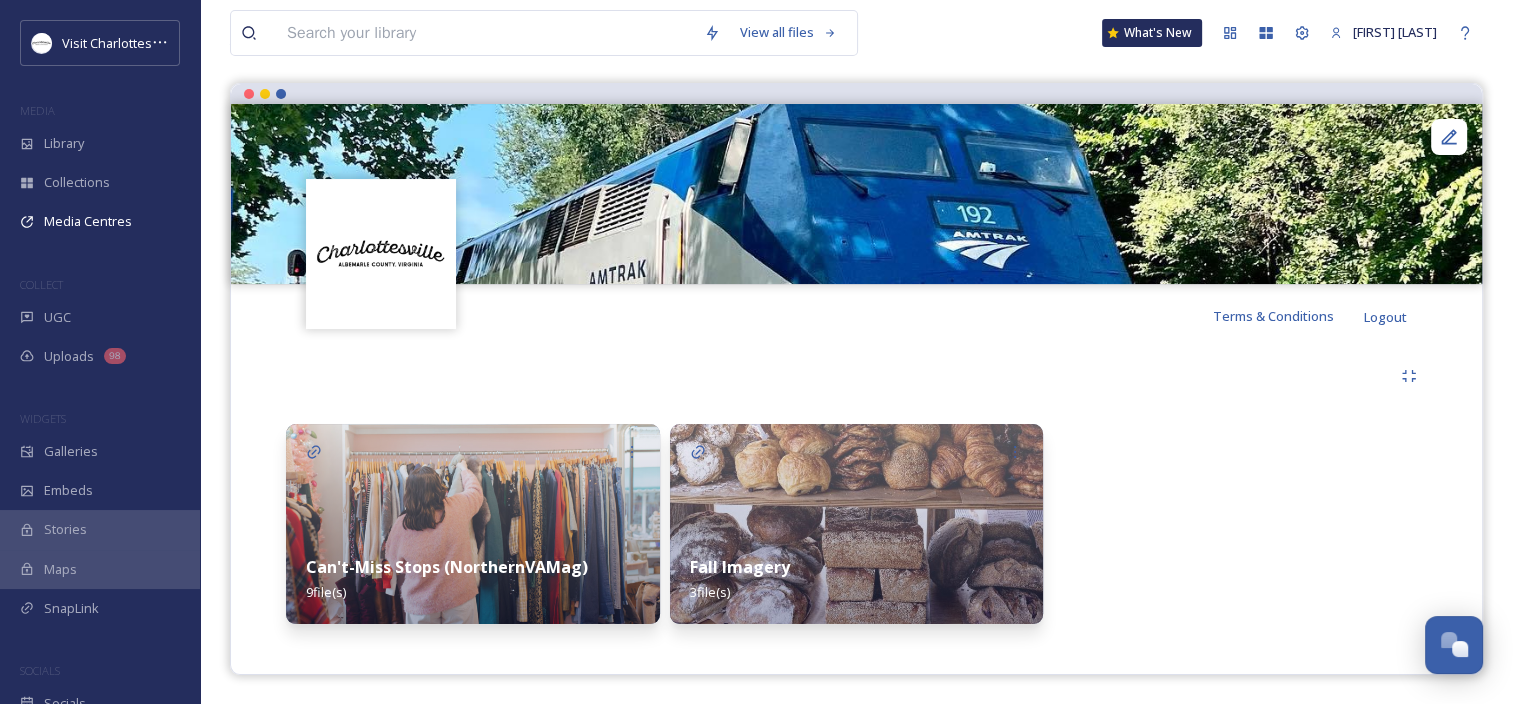 click at bounding box center [473, 524] 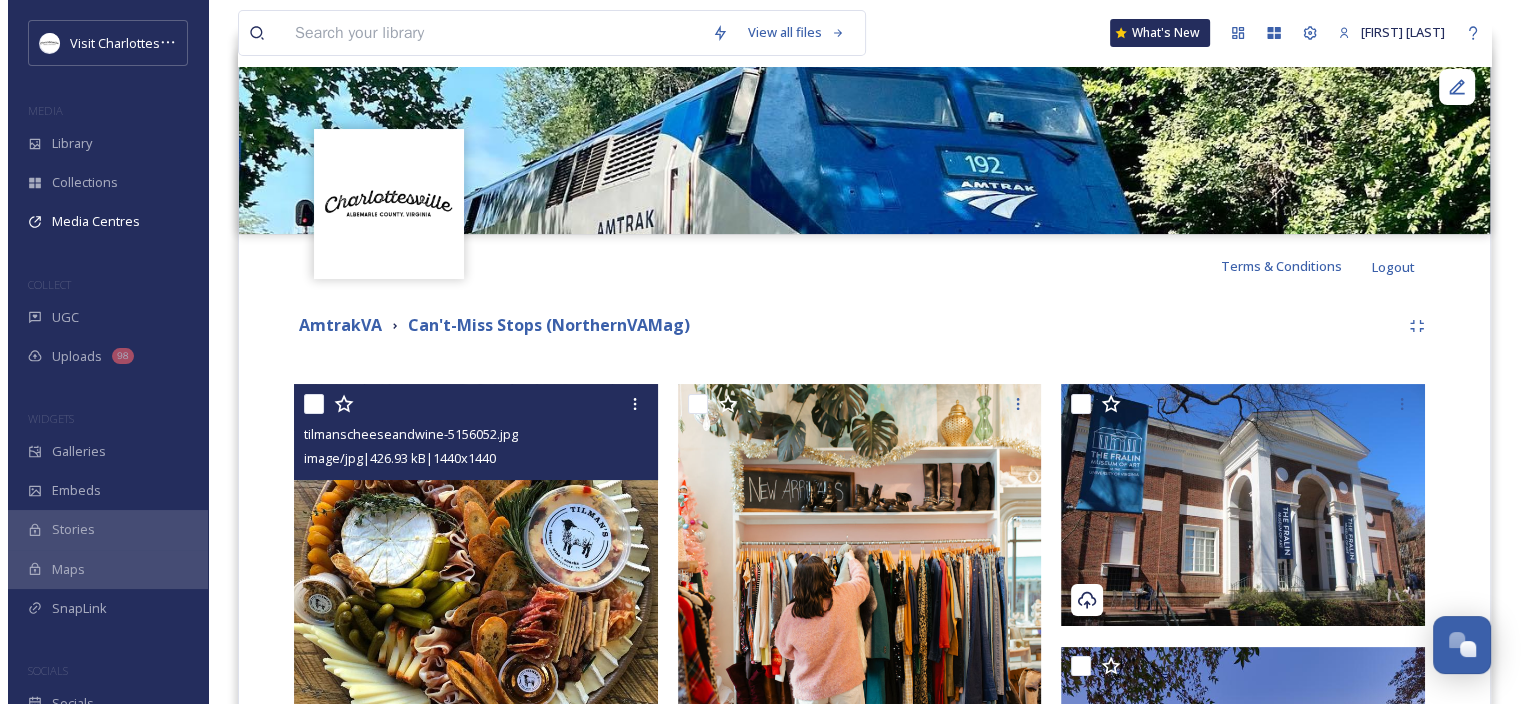 scroll, scrollTop: 512, scrollLeft: 0, axis: vertical 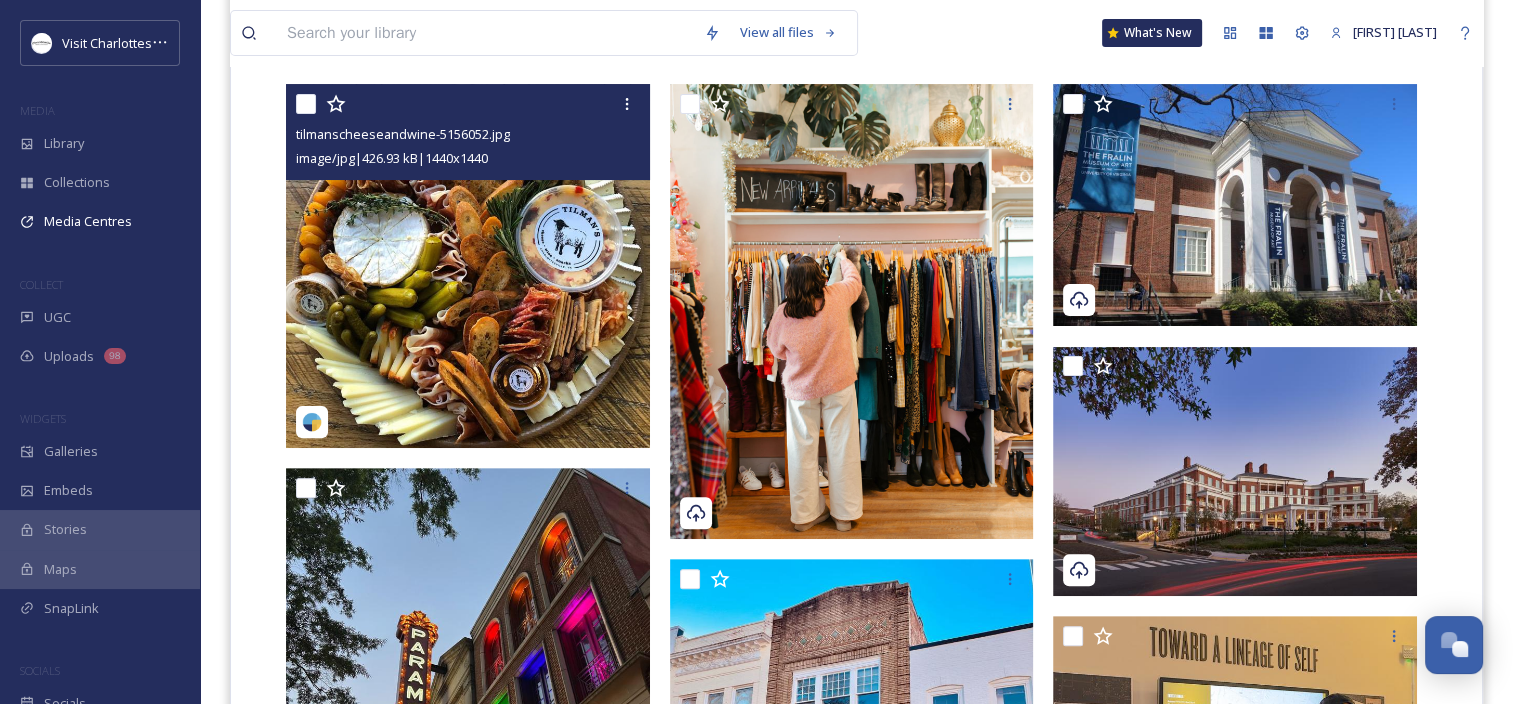 click at bounding box center (468, 266) 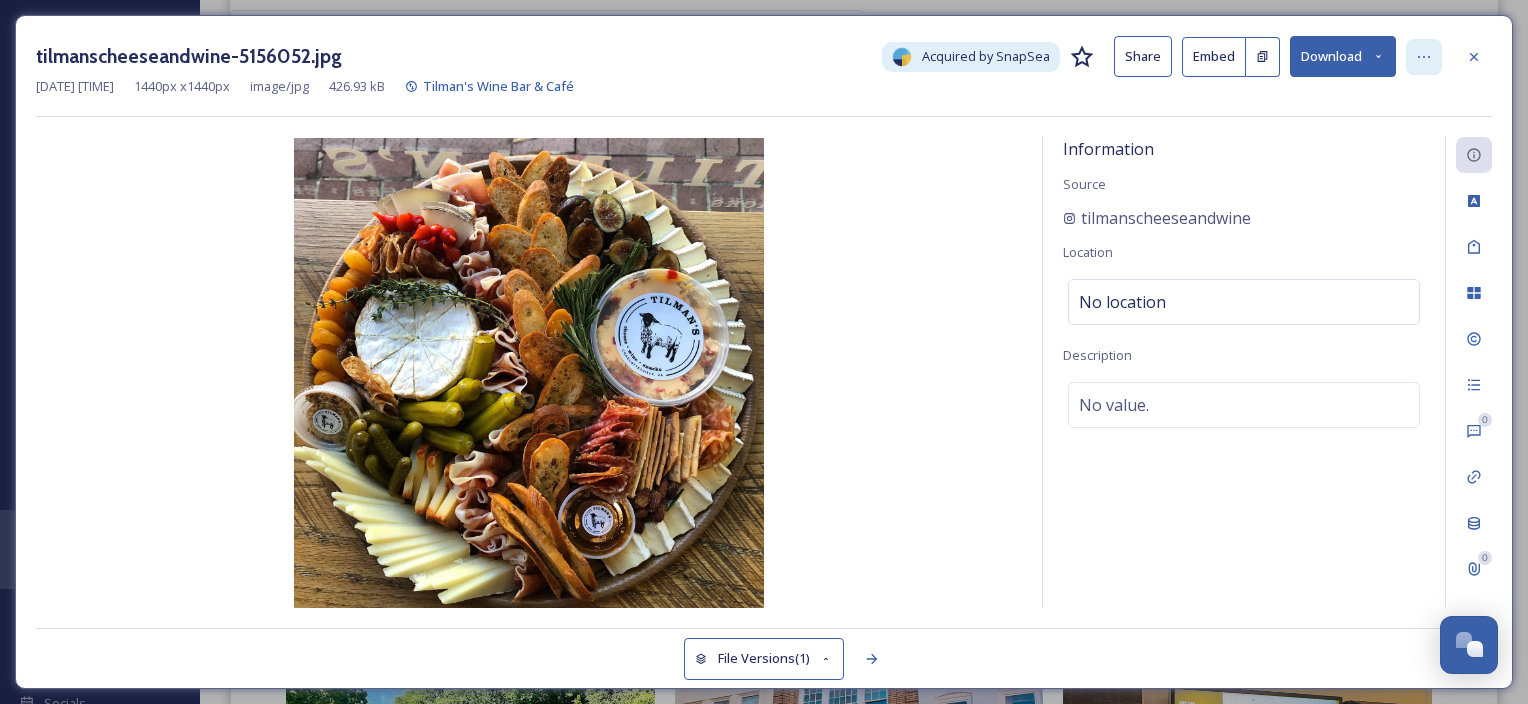 click 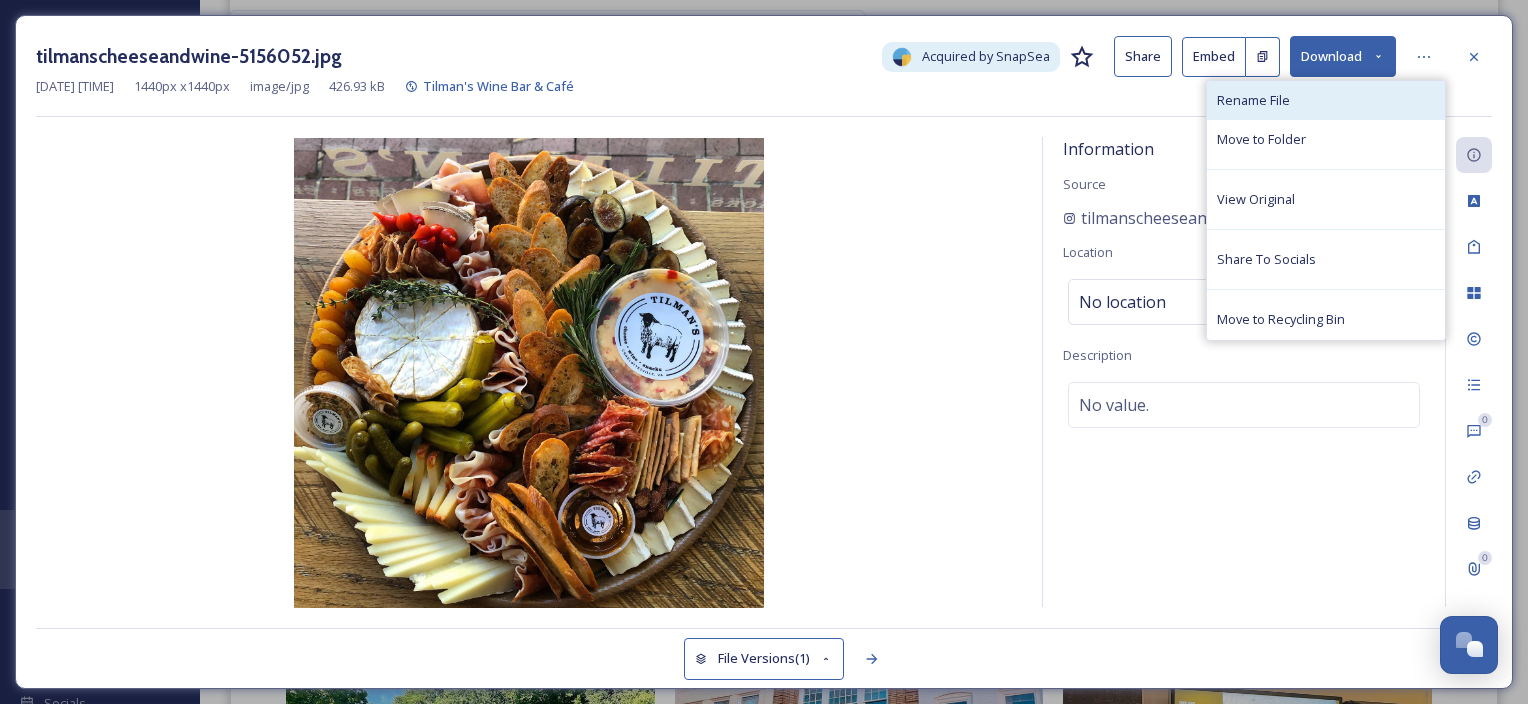 click on "Rename File" at bounding box center [1326, 100] 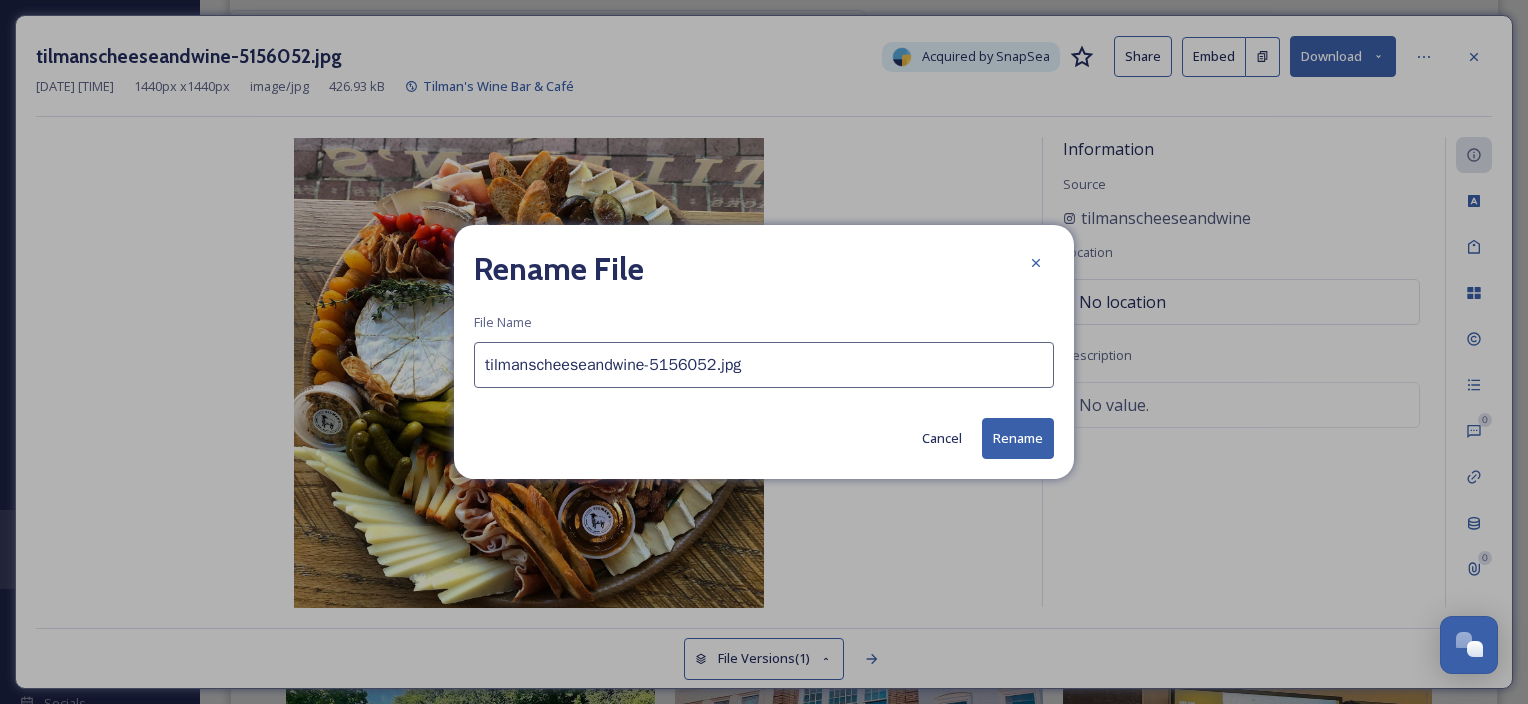click on "tilmanscheeseandwine-5156052.jpg" at bounding box center (764, 365) 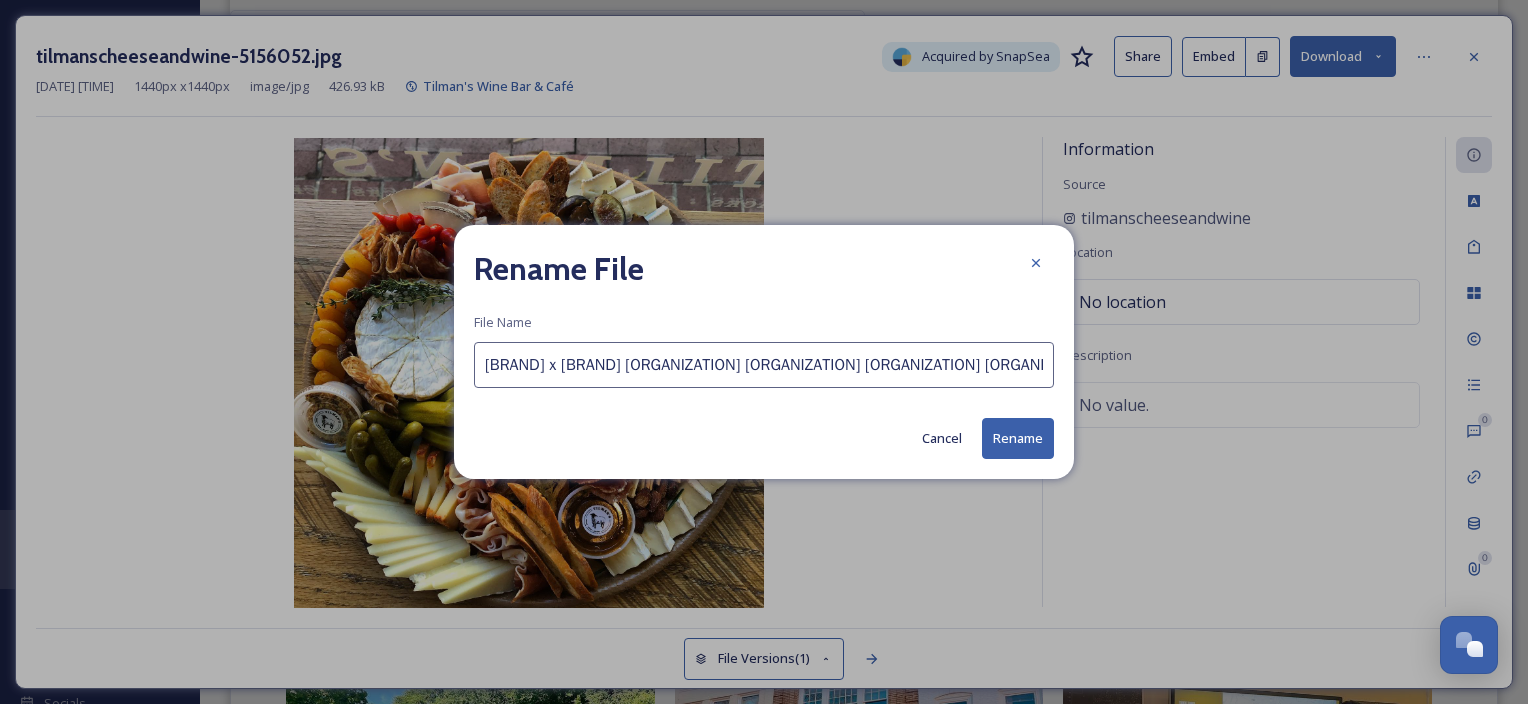 scroll, scrollTop: 0, scrollLeft: 1205, axis: horizontal 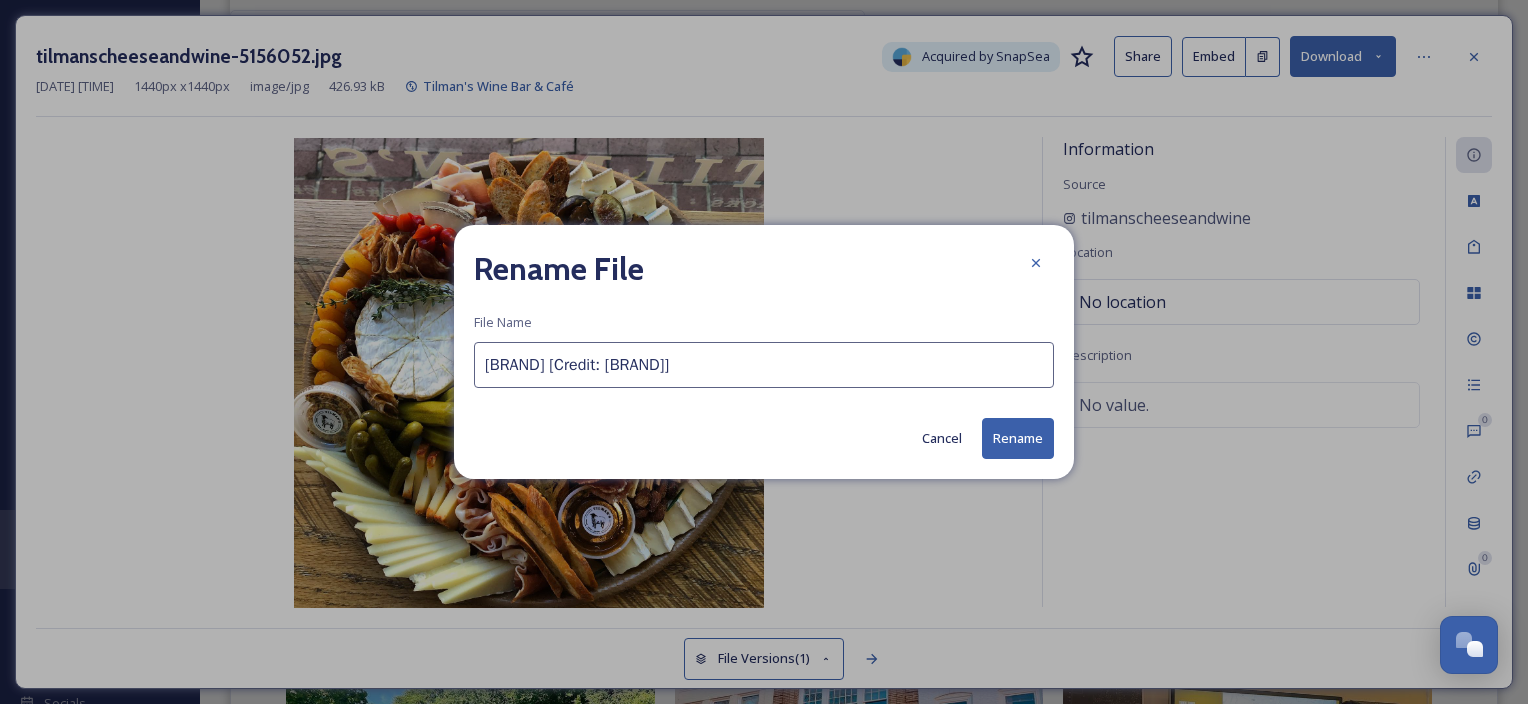 drag, startPoint x: 666, startPoint y: 367, endPoint x: 961, endPoint y: 374, distance: 295.08304 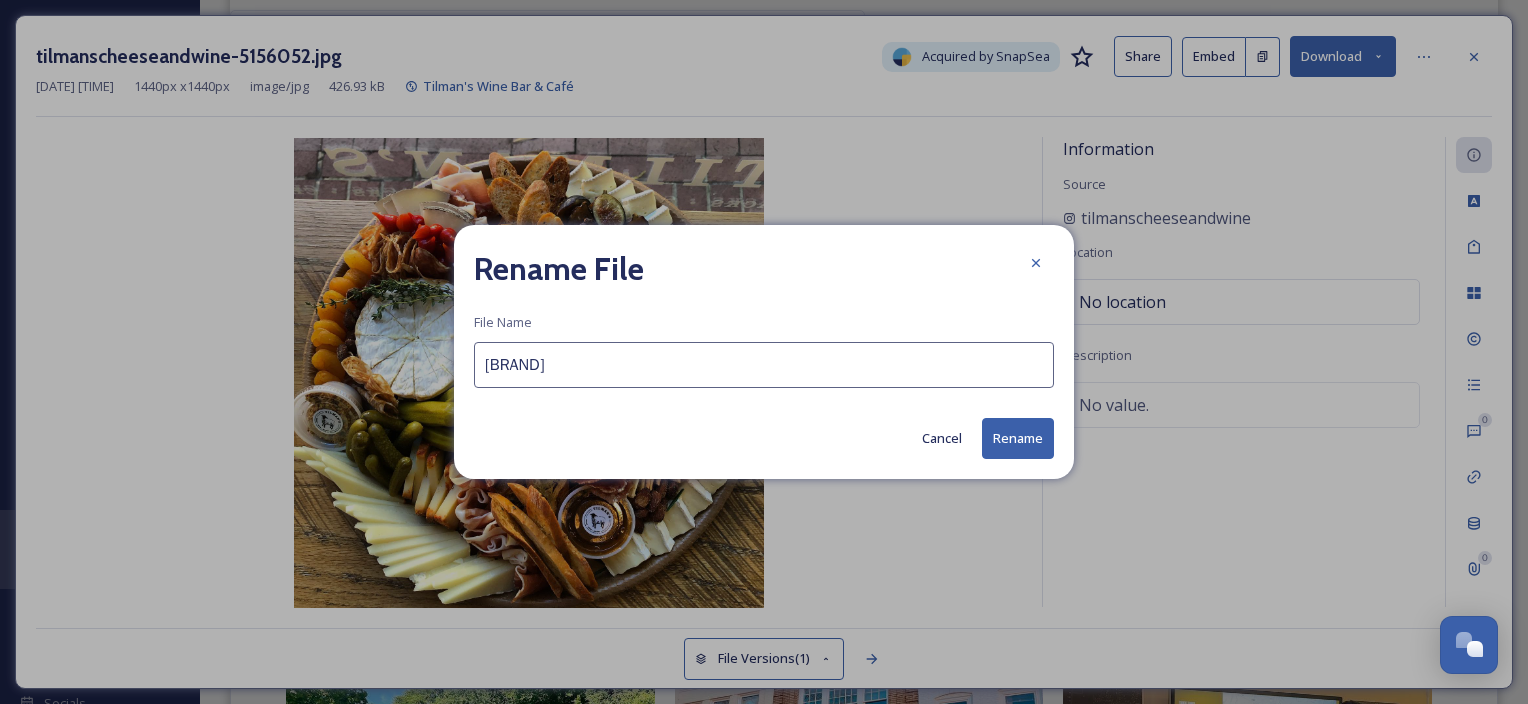 type on "Tilman's Cheese & Wine" 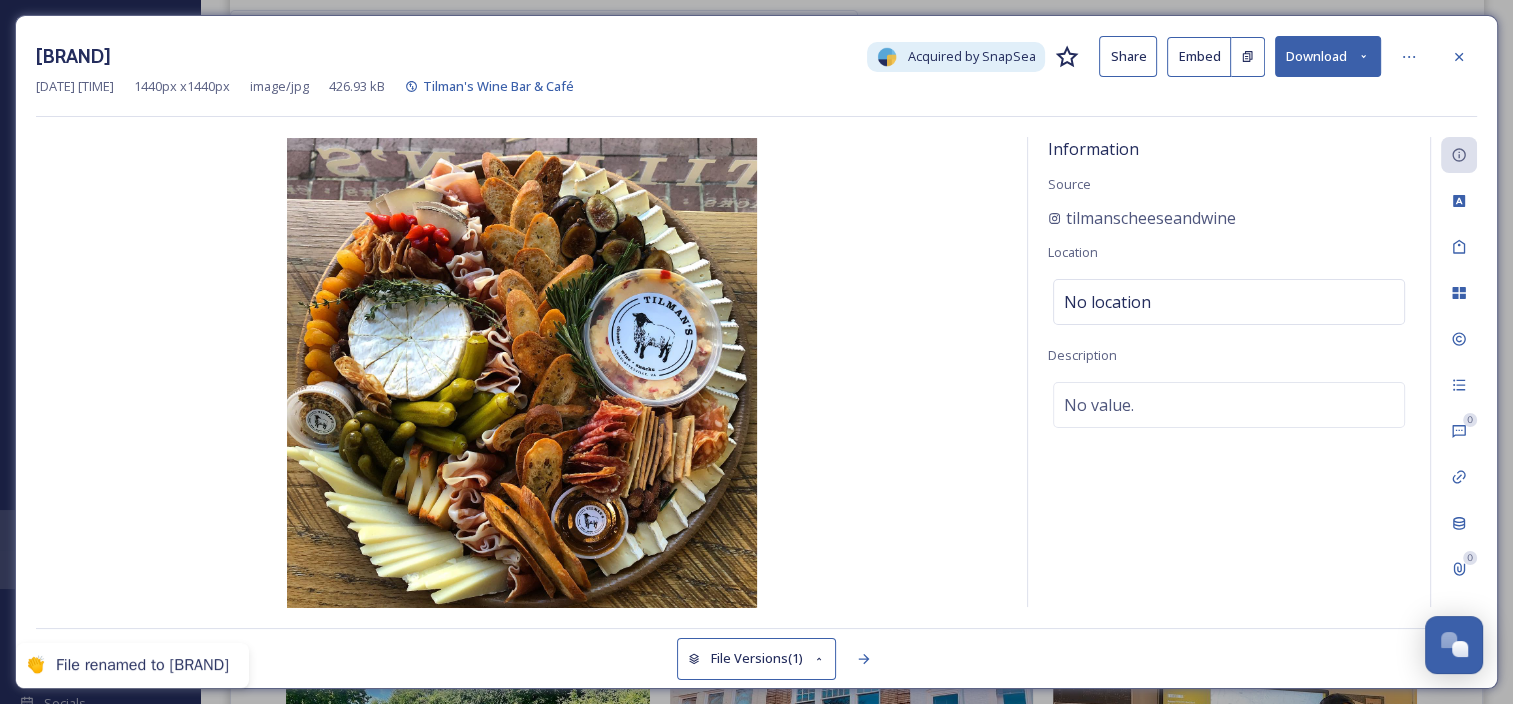 click on "tilmanscheeseandwine" at bounding box center [1229, 218] 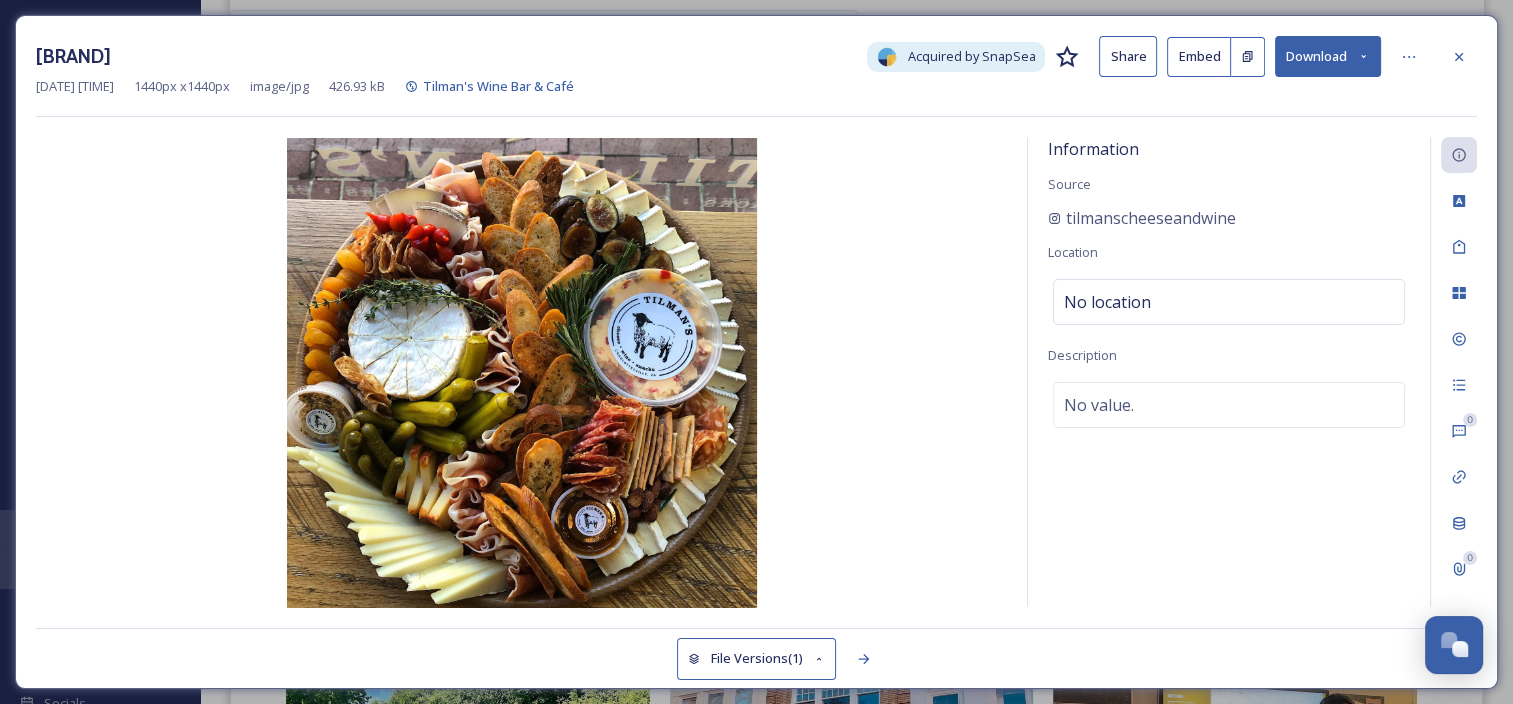 click on "tilmanscheeseandwine" at bounding box center [1229, 218] 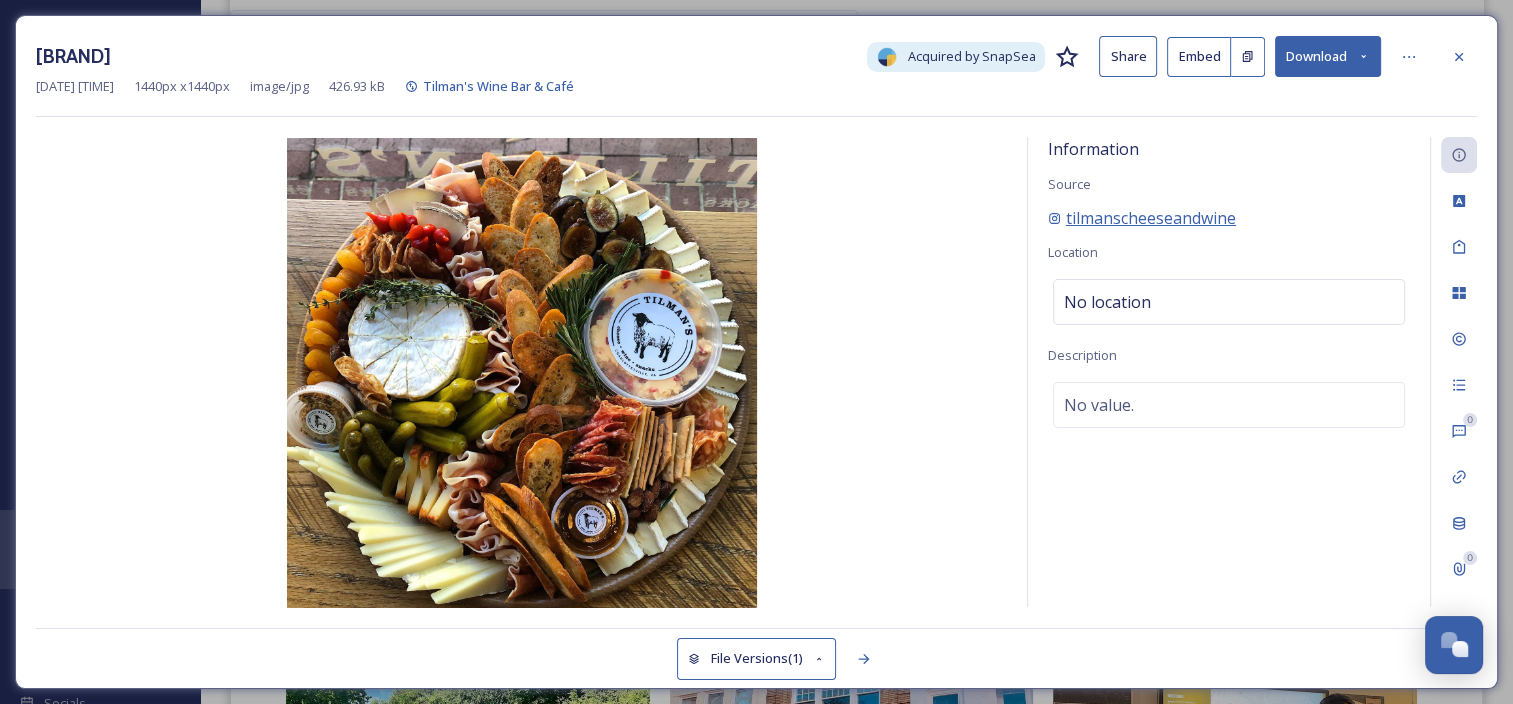 click on "tilmanscheeseandwine" at bounding box center (1151, 218) 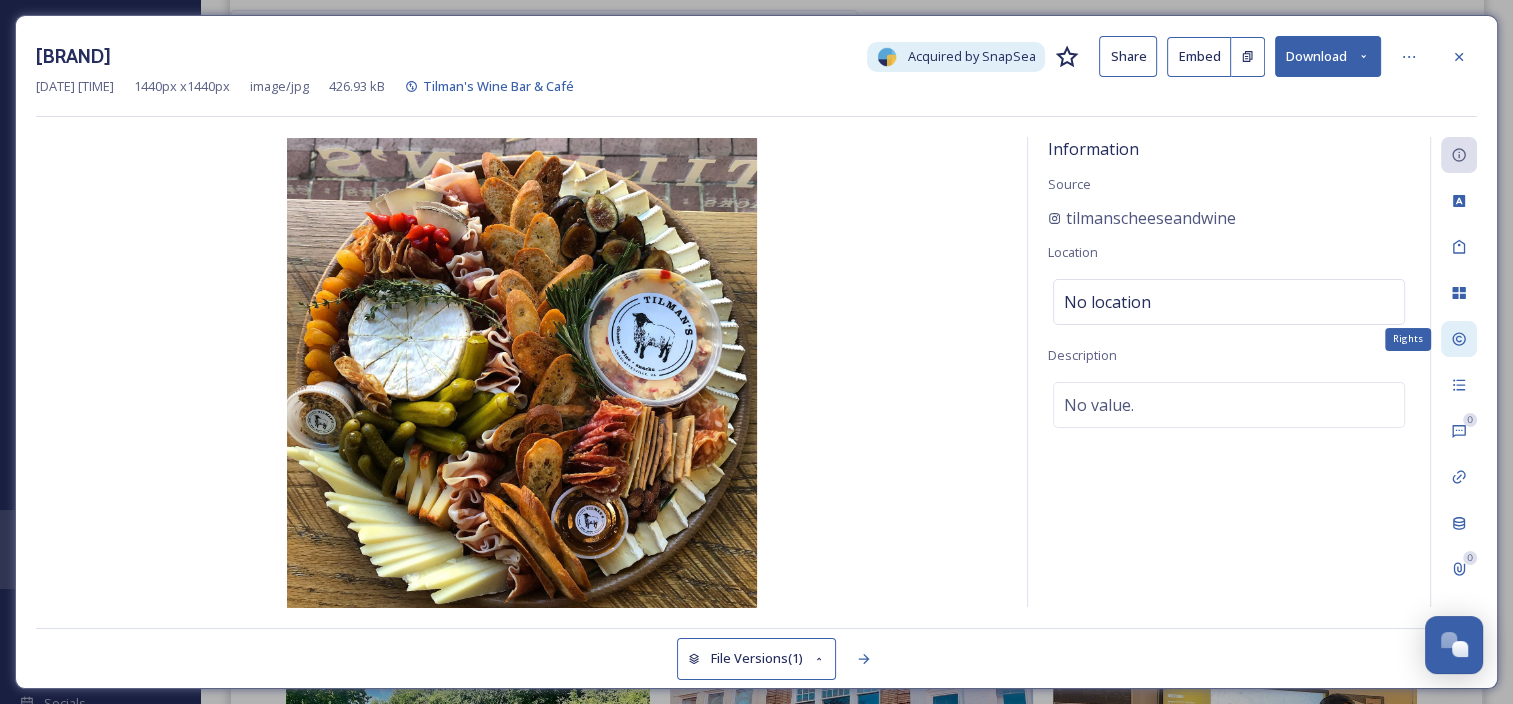click 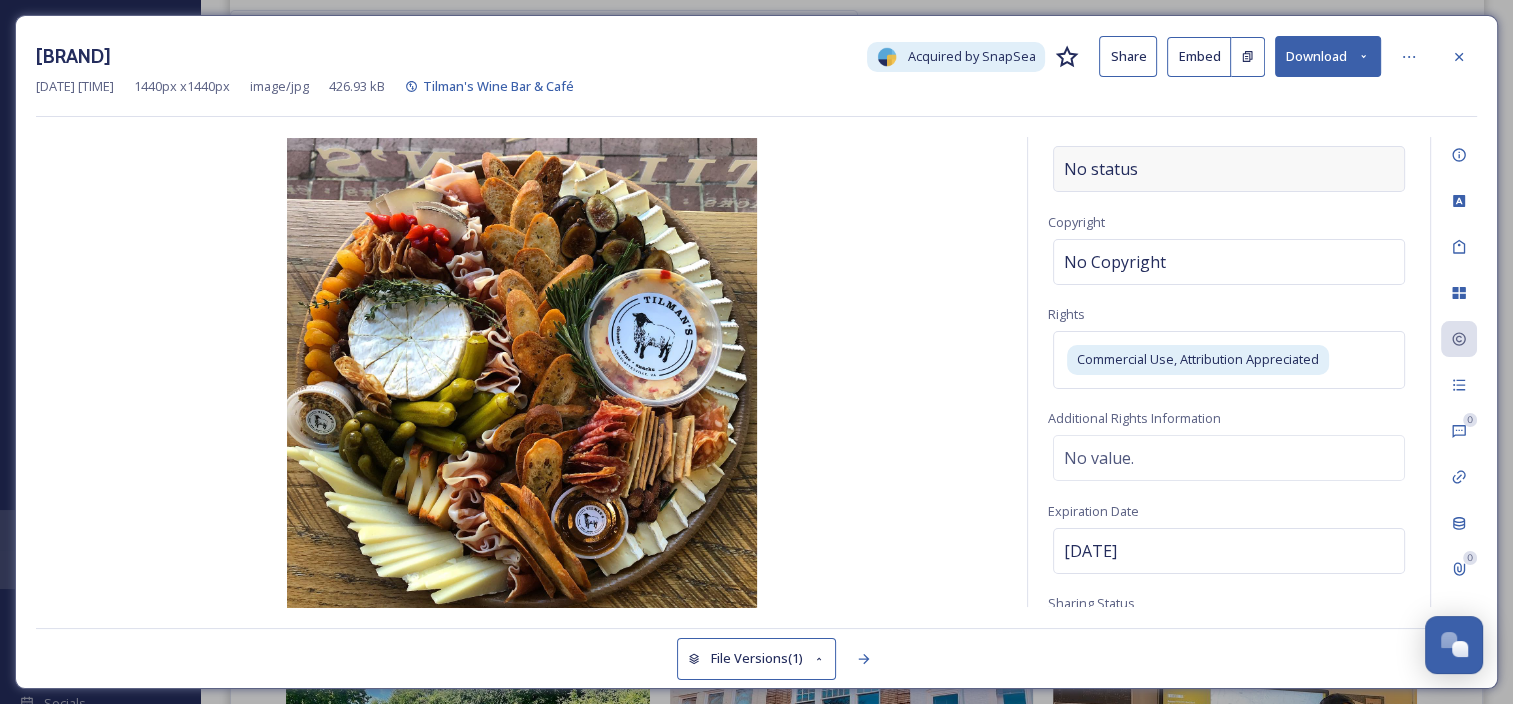 scroll, scrollTop: 0, scrollLeft: 0, axis: both 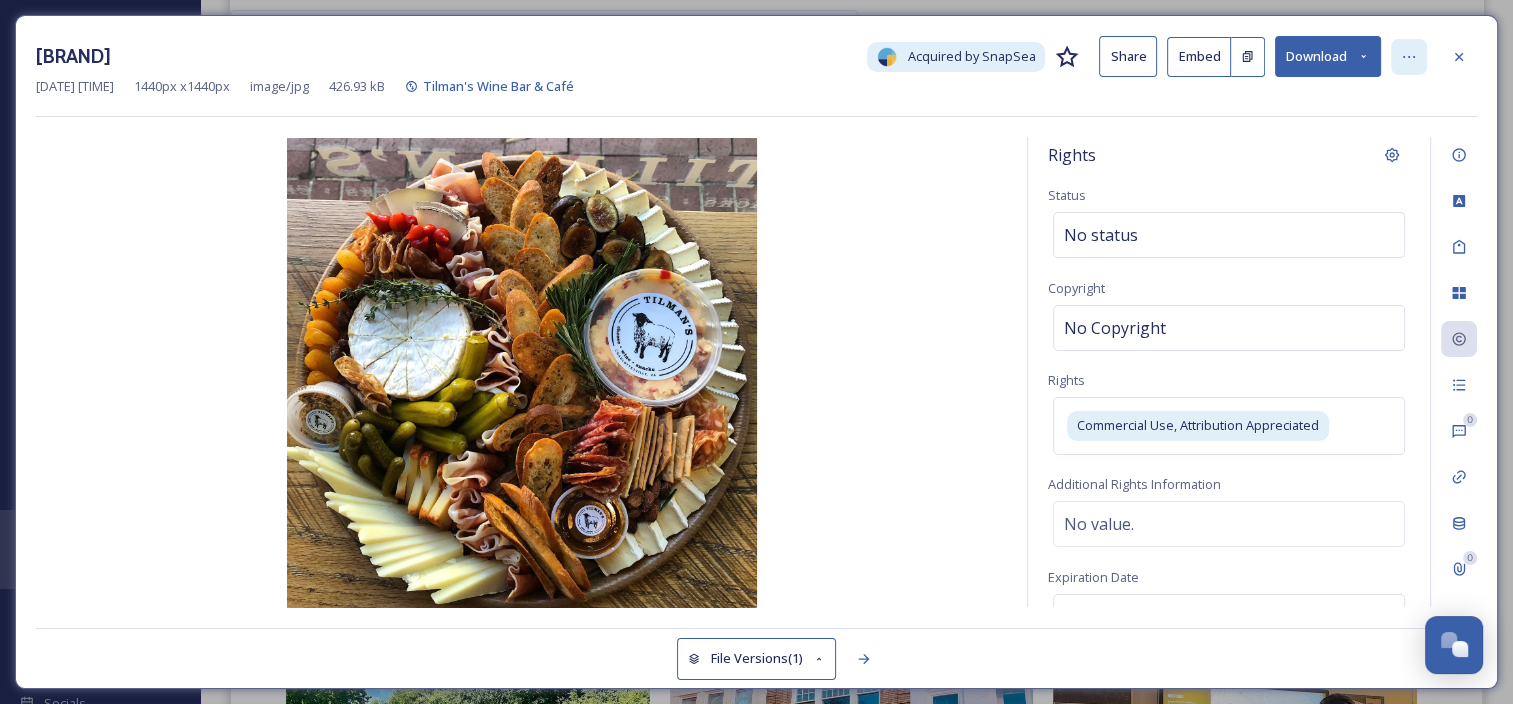 click 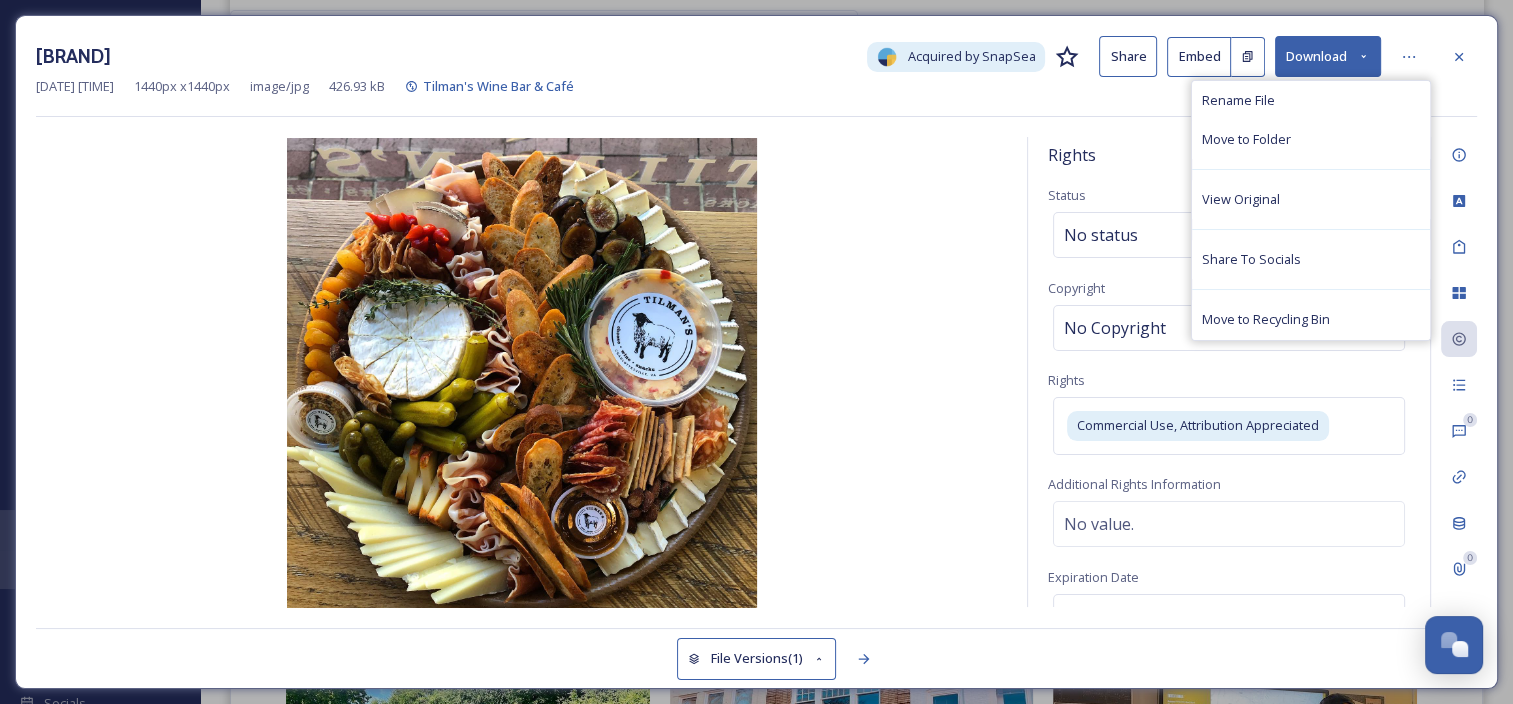 click at bounding box center (521, 373) 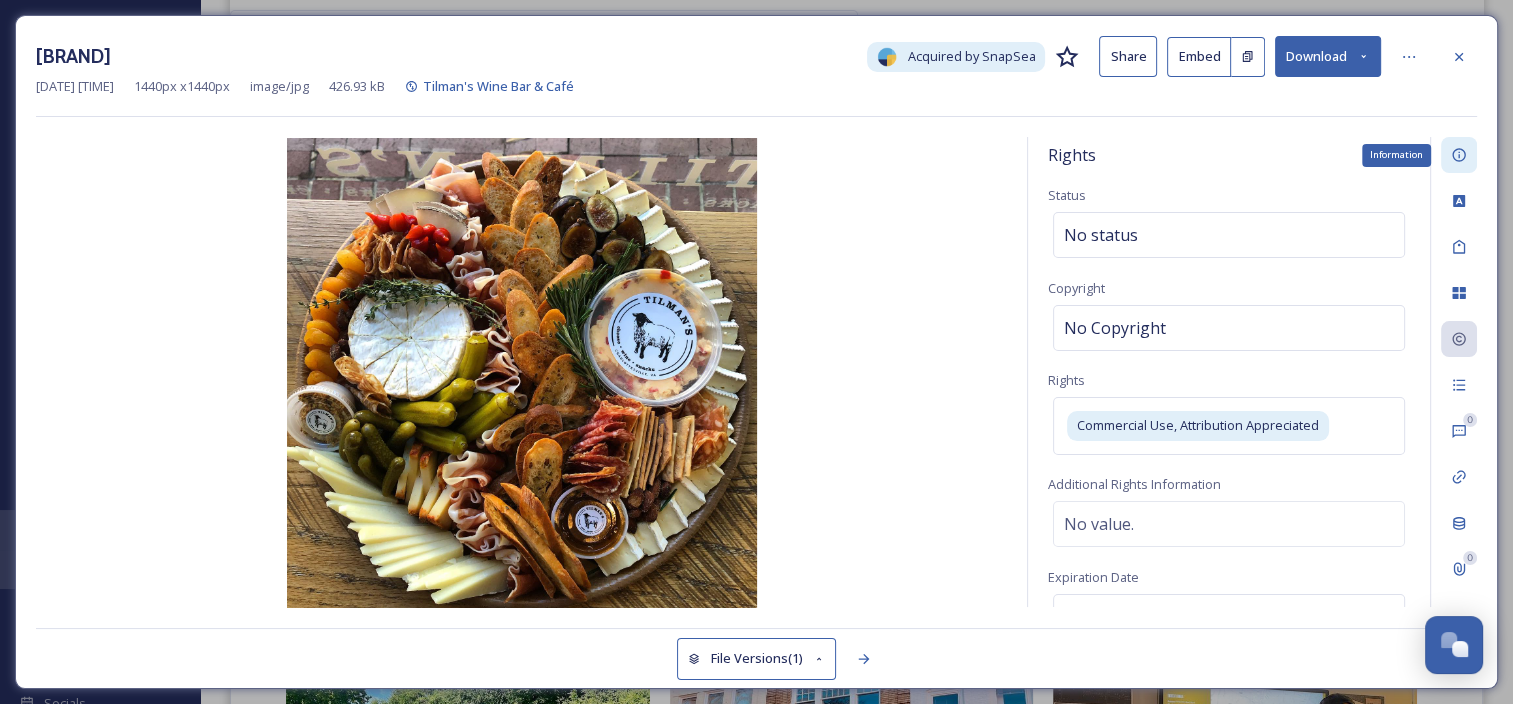click 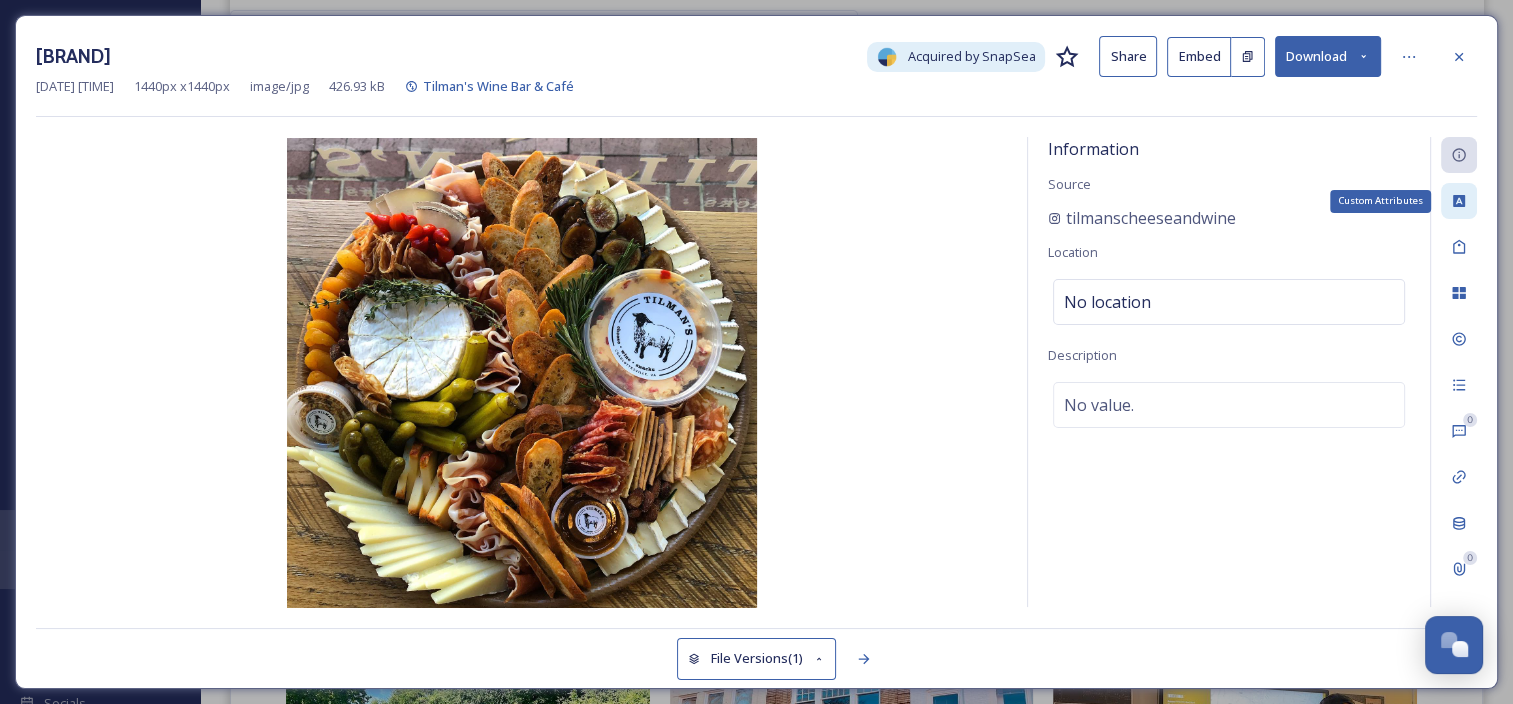 click 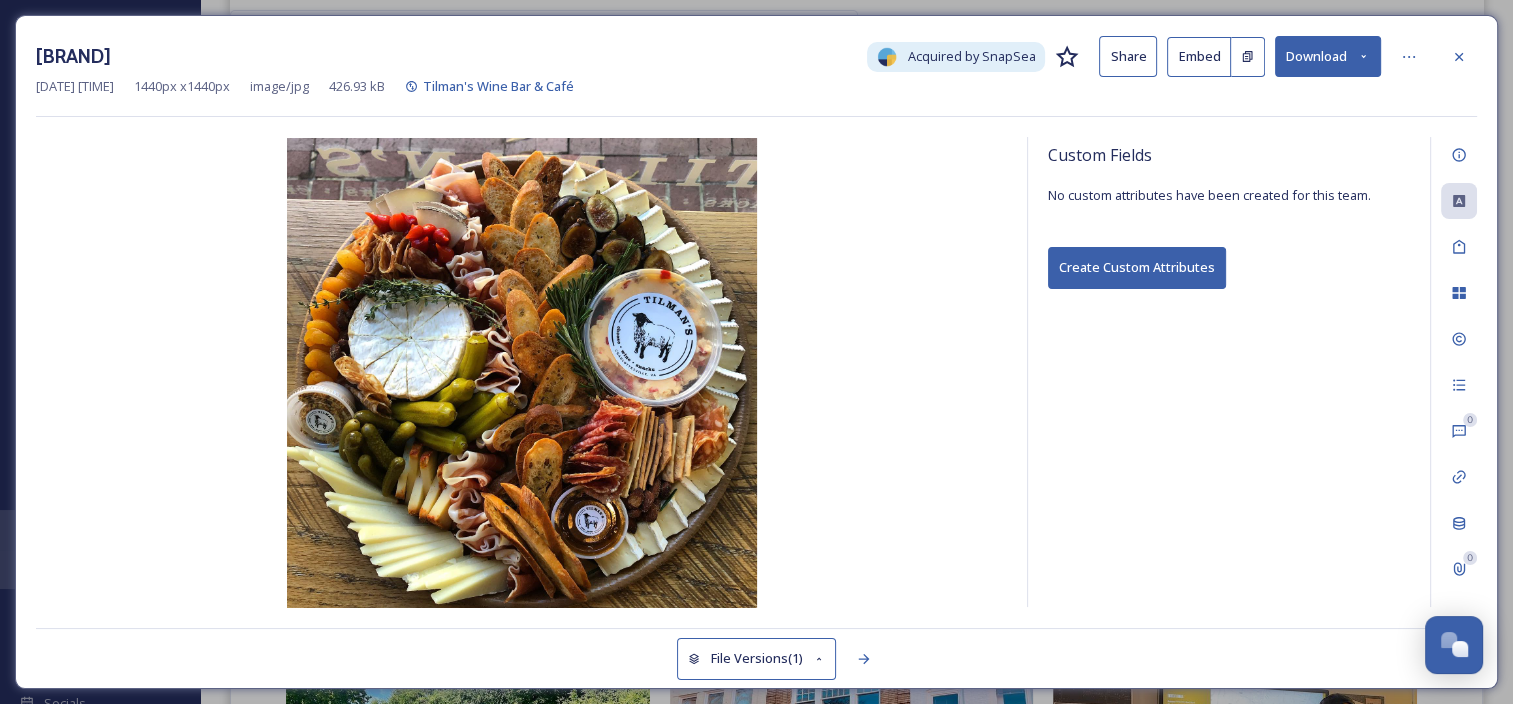 click on "No custom attributes have been created for this team. Create Custom Attributes" at bounding box center (1229, 235) 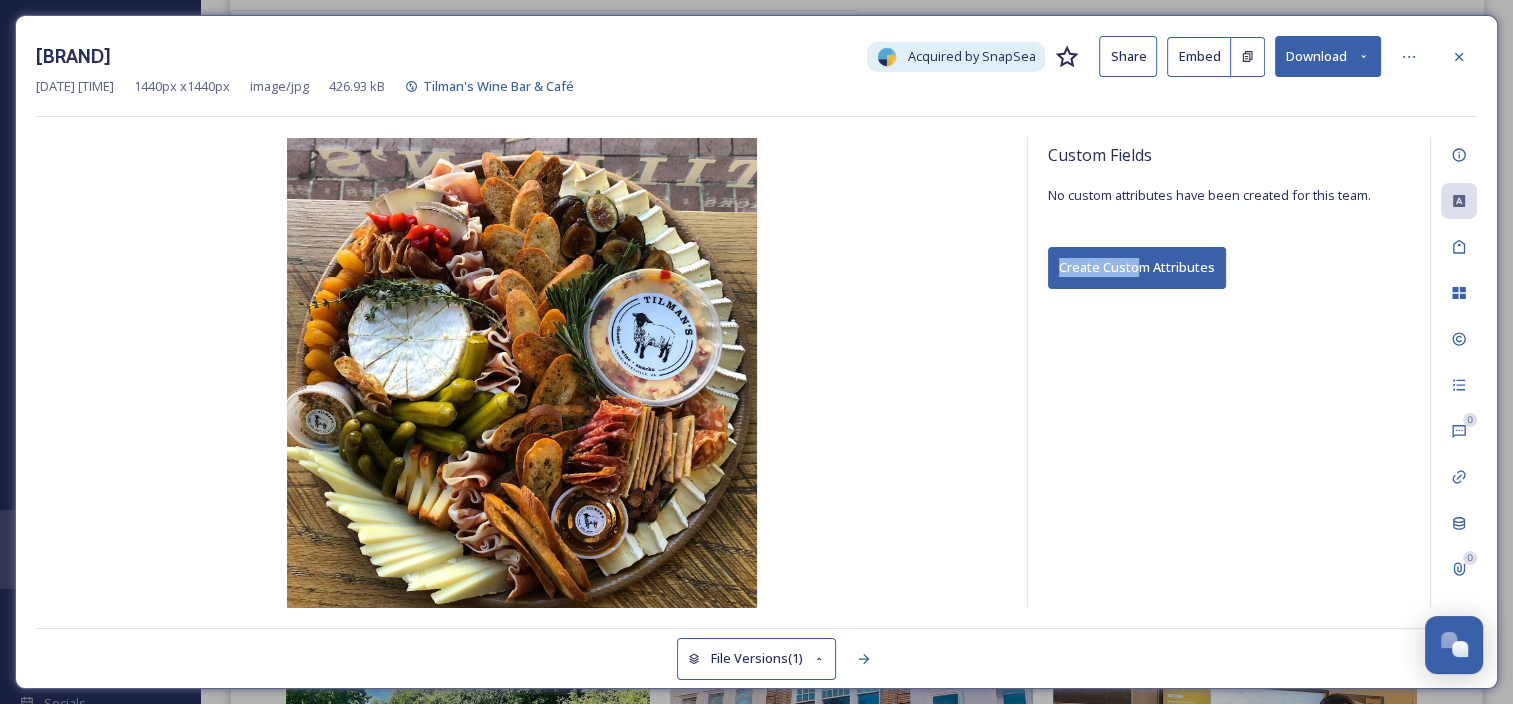 click on "Create Custom Attributes" at bounding box center (1137, 267) 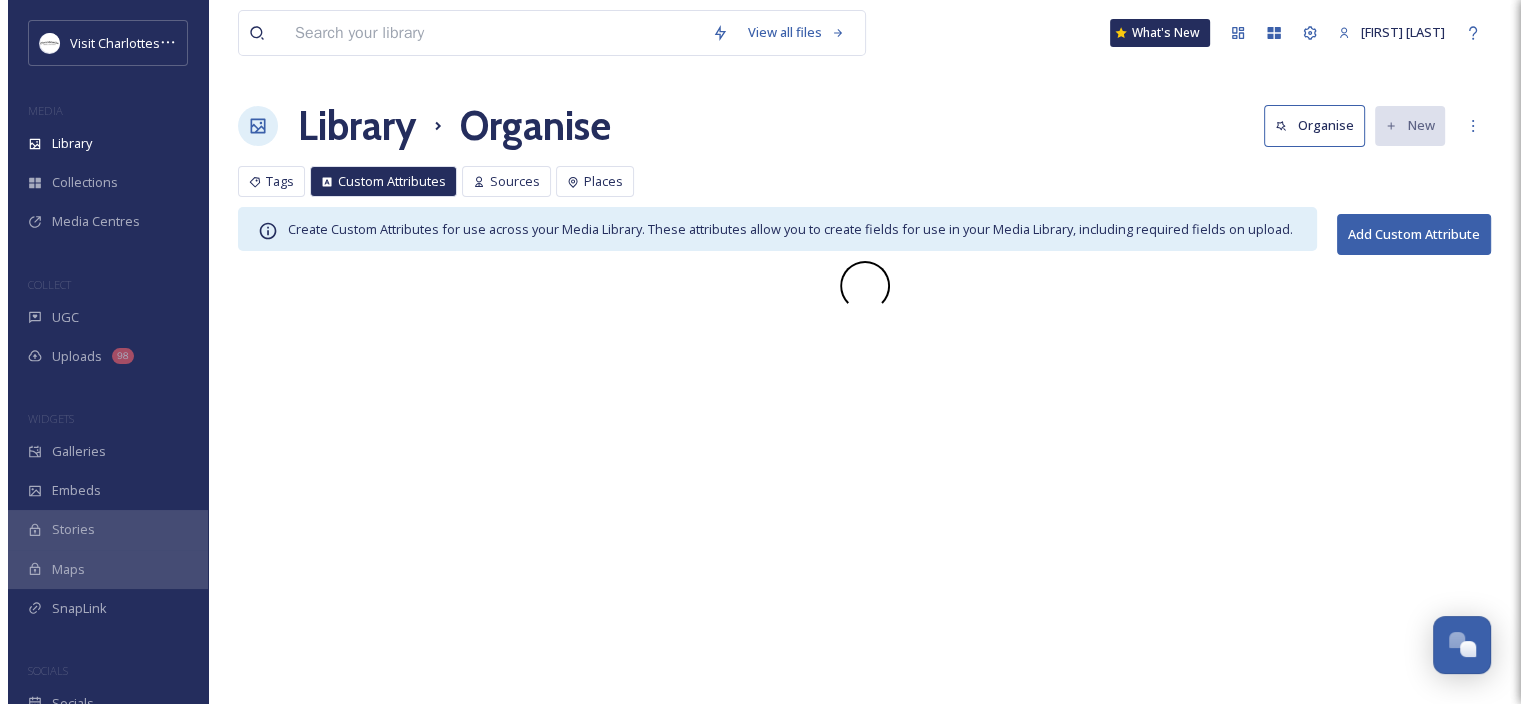 scroll, scrollTop: 0, scrollLeft: 0, axis: both 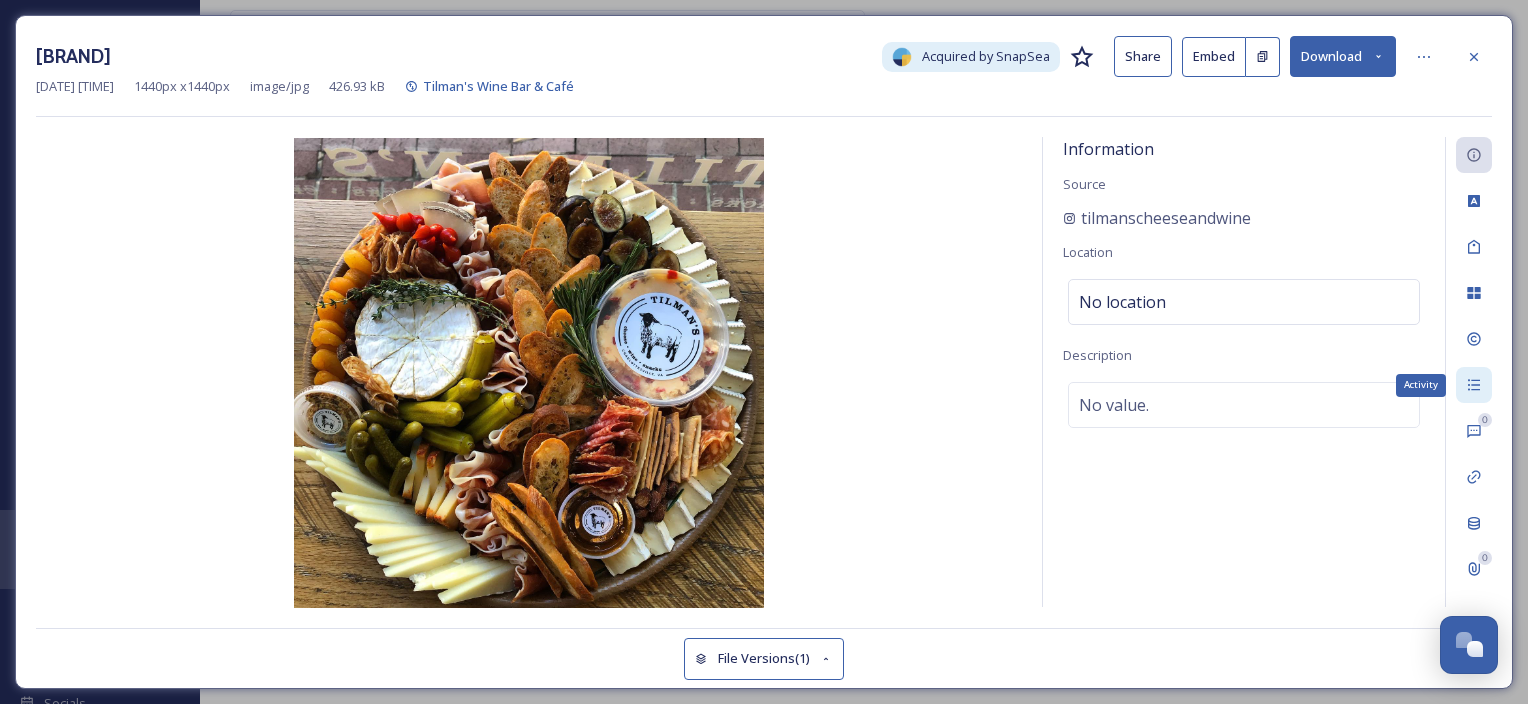 click 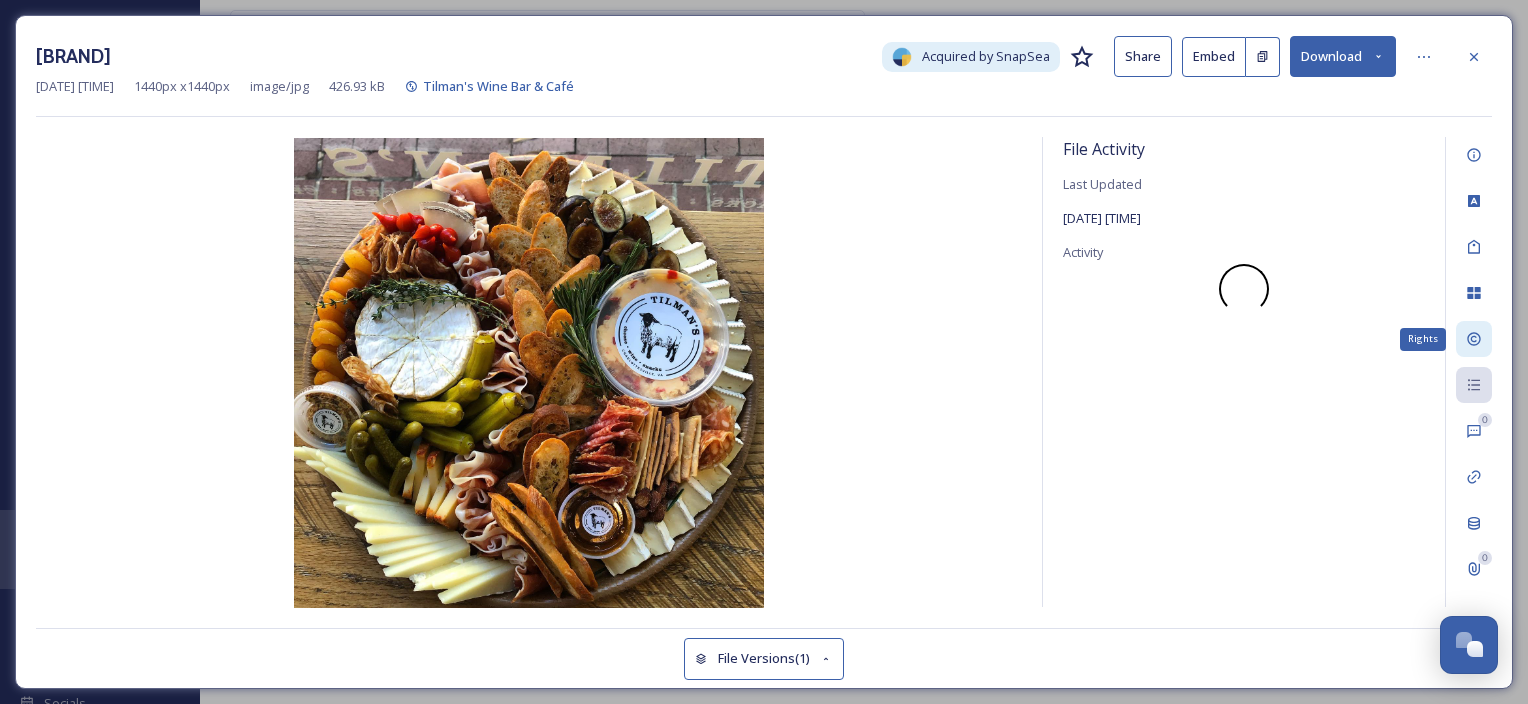 click on "Rights" at bounding box center [1474, 339] 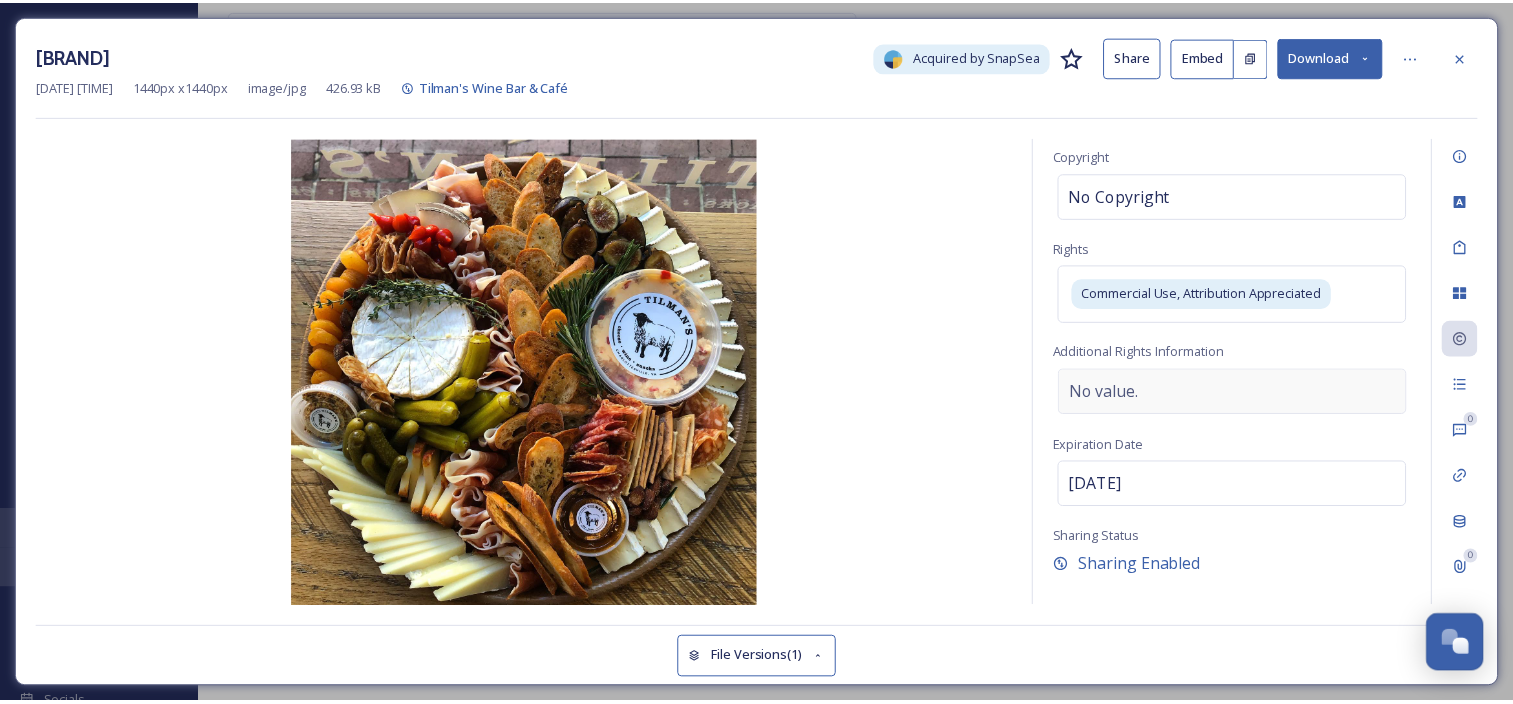 scroll, scrollTop: 150, scrollLeft: 0, axis: vertical 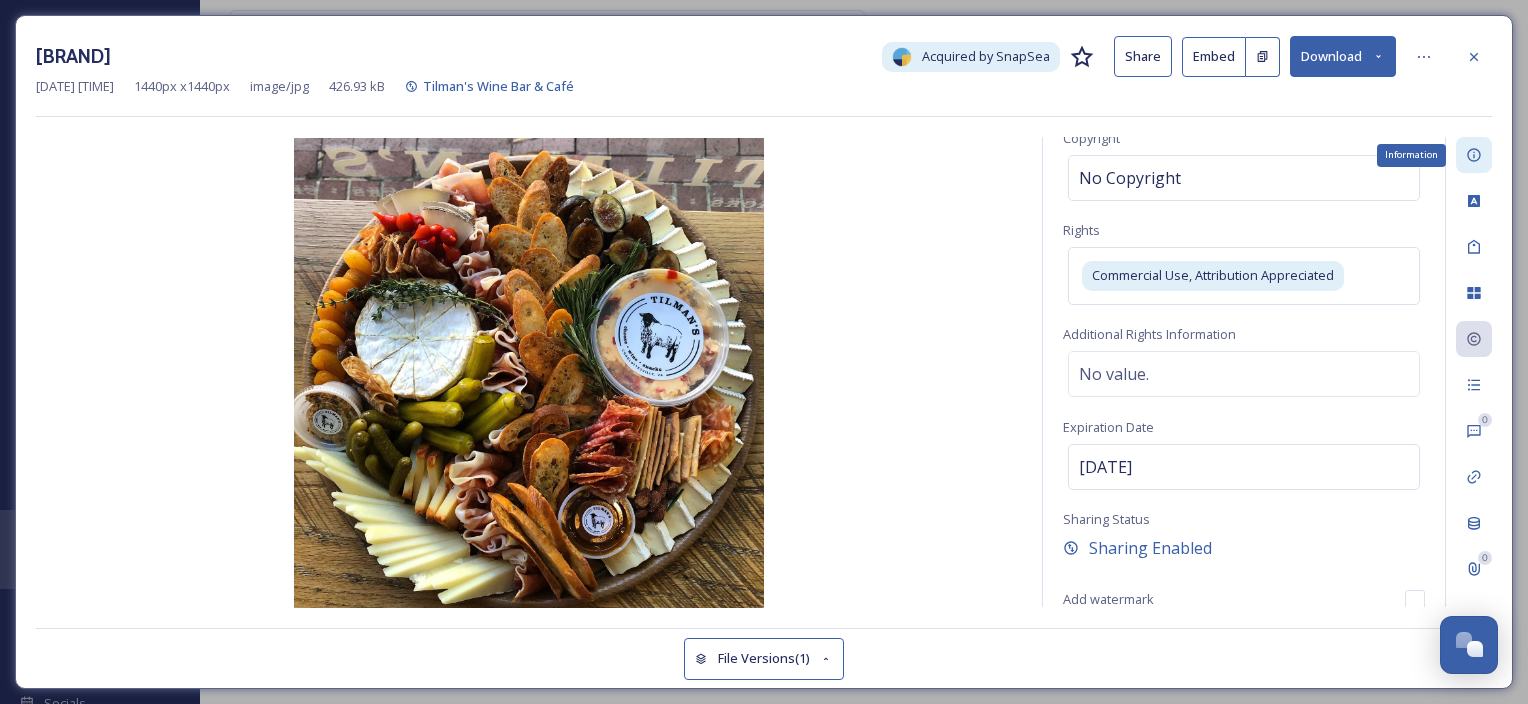 click 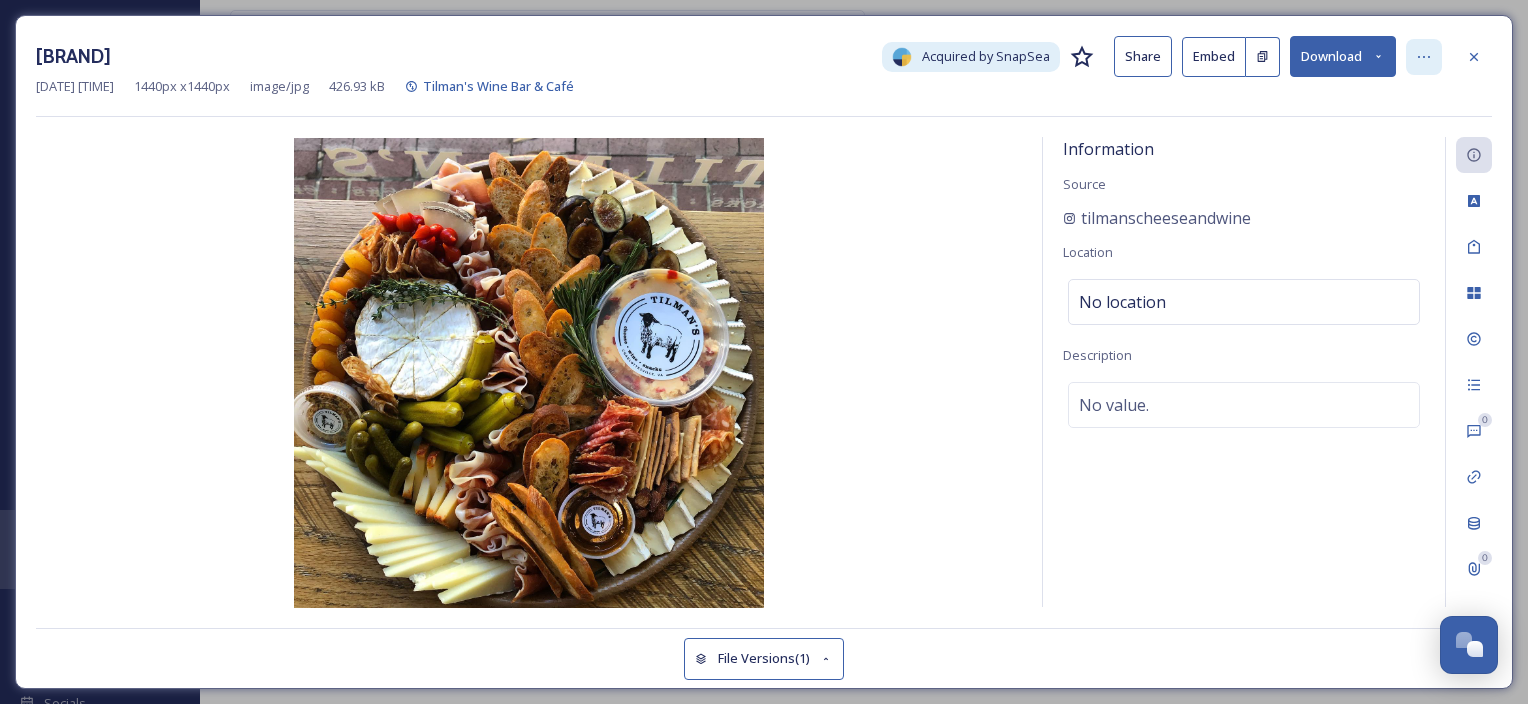 click at bounding box center [1424, 57] 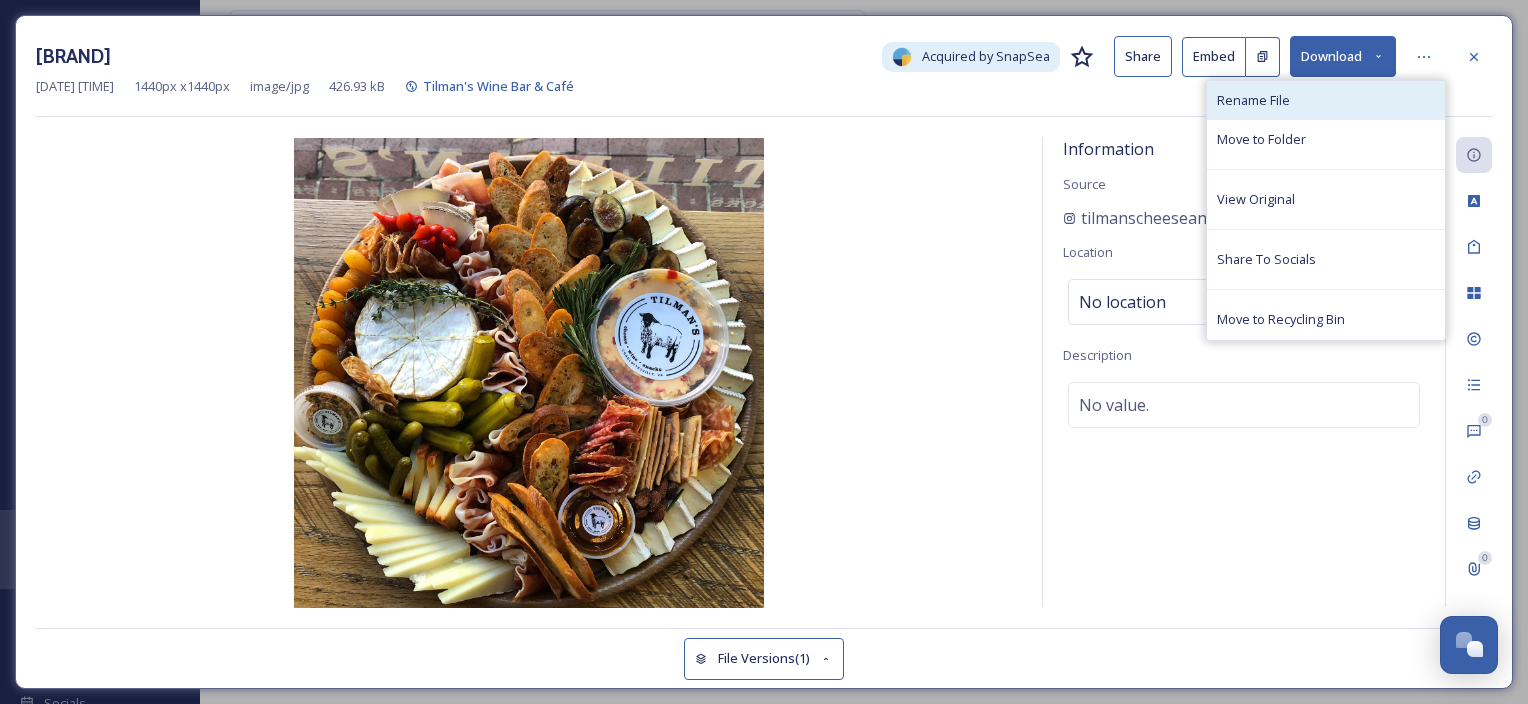 click on "Rename File" at bounding box center [1326, 100] 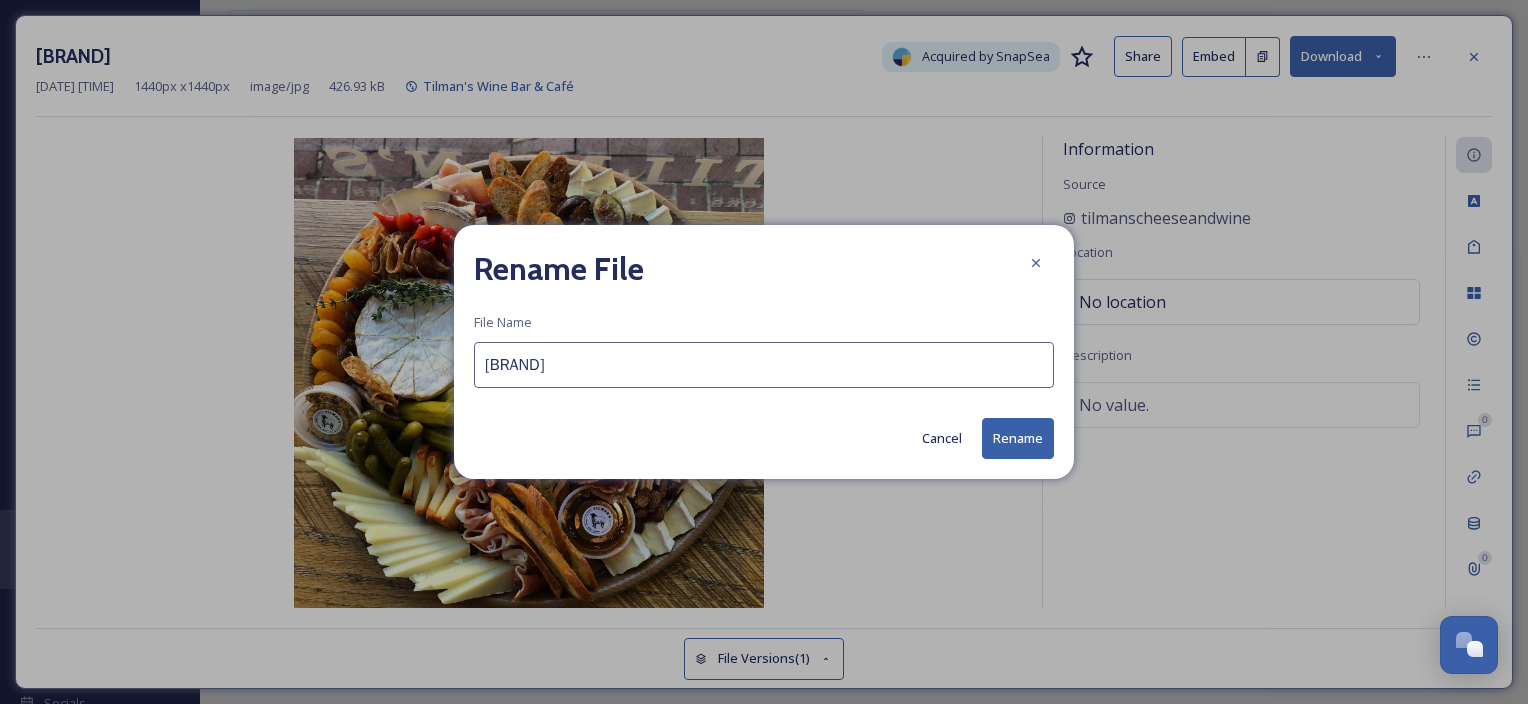 click on "Tilman's Cheese & Wine" at bounding box center [764, 365] 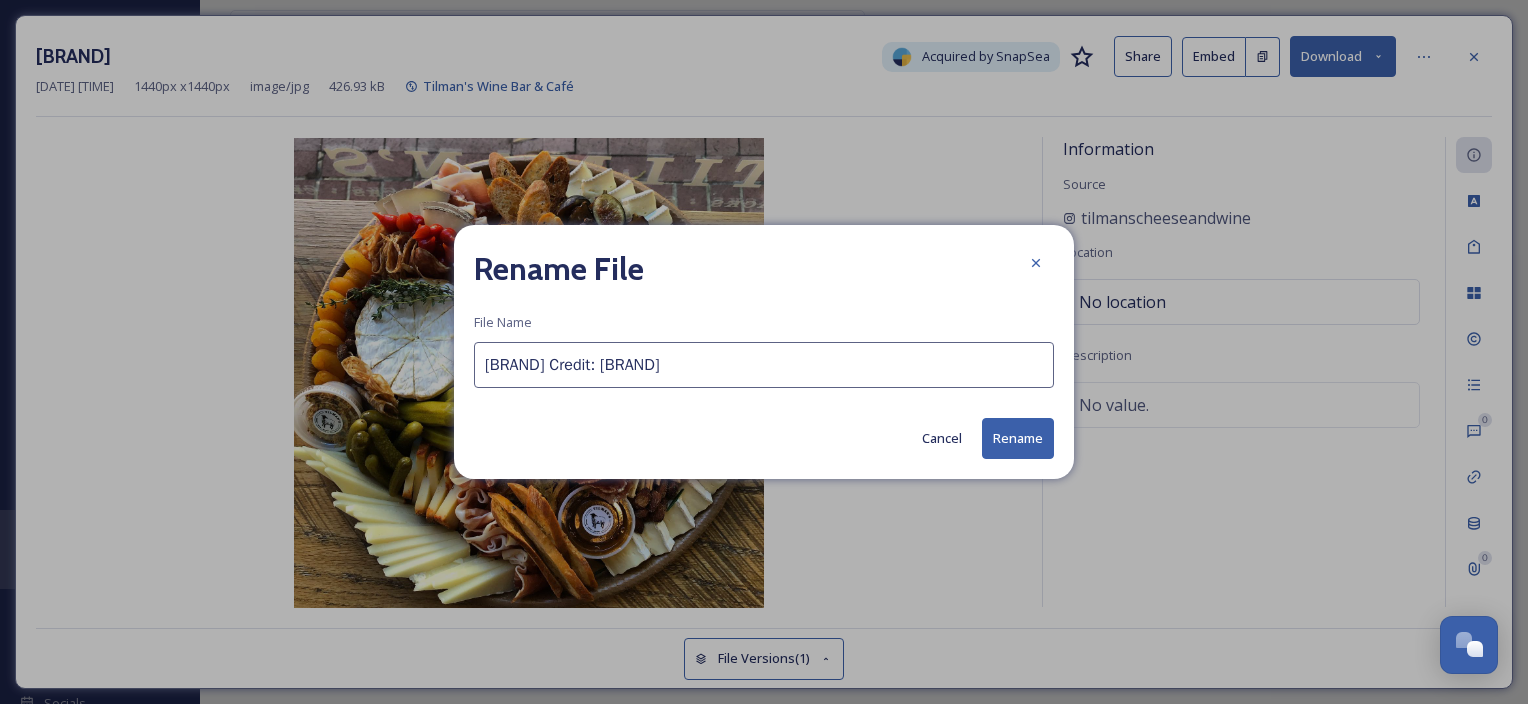 click on "Tilman's Cheese & Wine Credit: Tilman's Cheese & Wine" at bounding box center (764, 365) 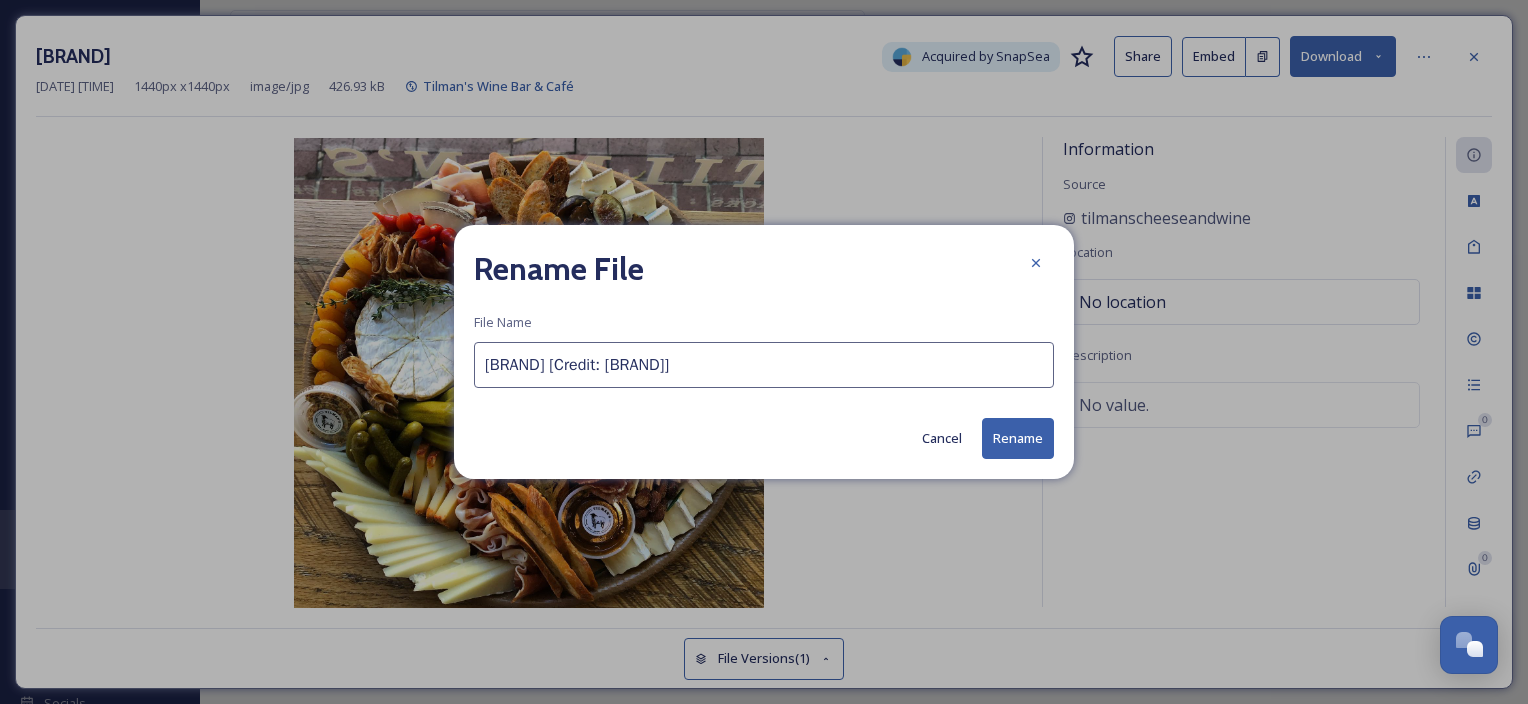 click on "Tilman's Cheese & Wine [Credit: Tilman's Cheese & Wine" at bounding box center [764, 365] 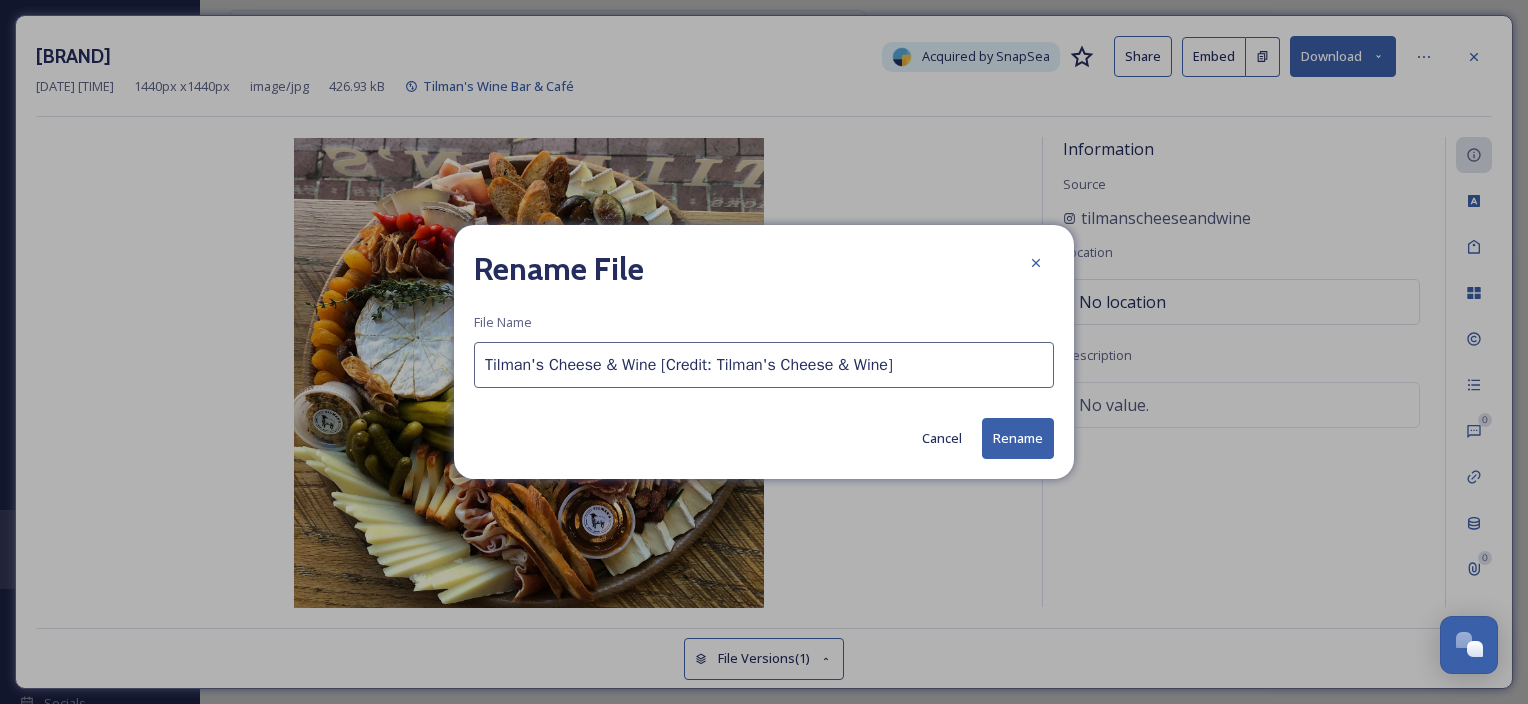 type on "Tilman's Cheese & Wine [Credit: Tilman's Cheese & Wine]" 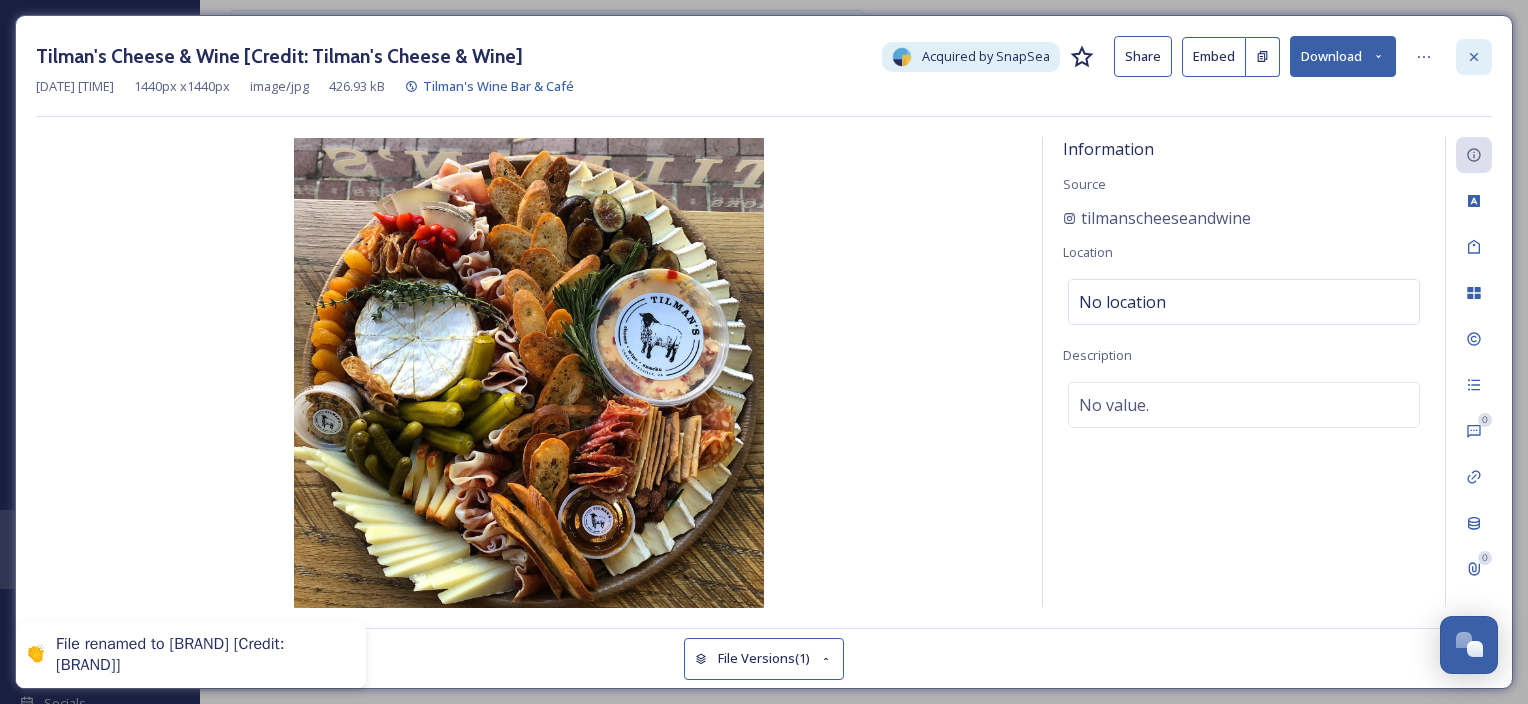 click 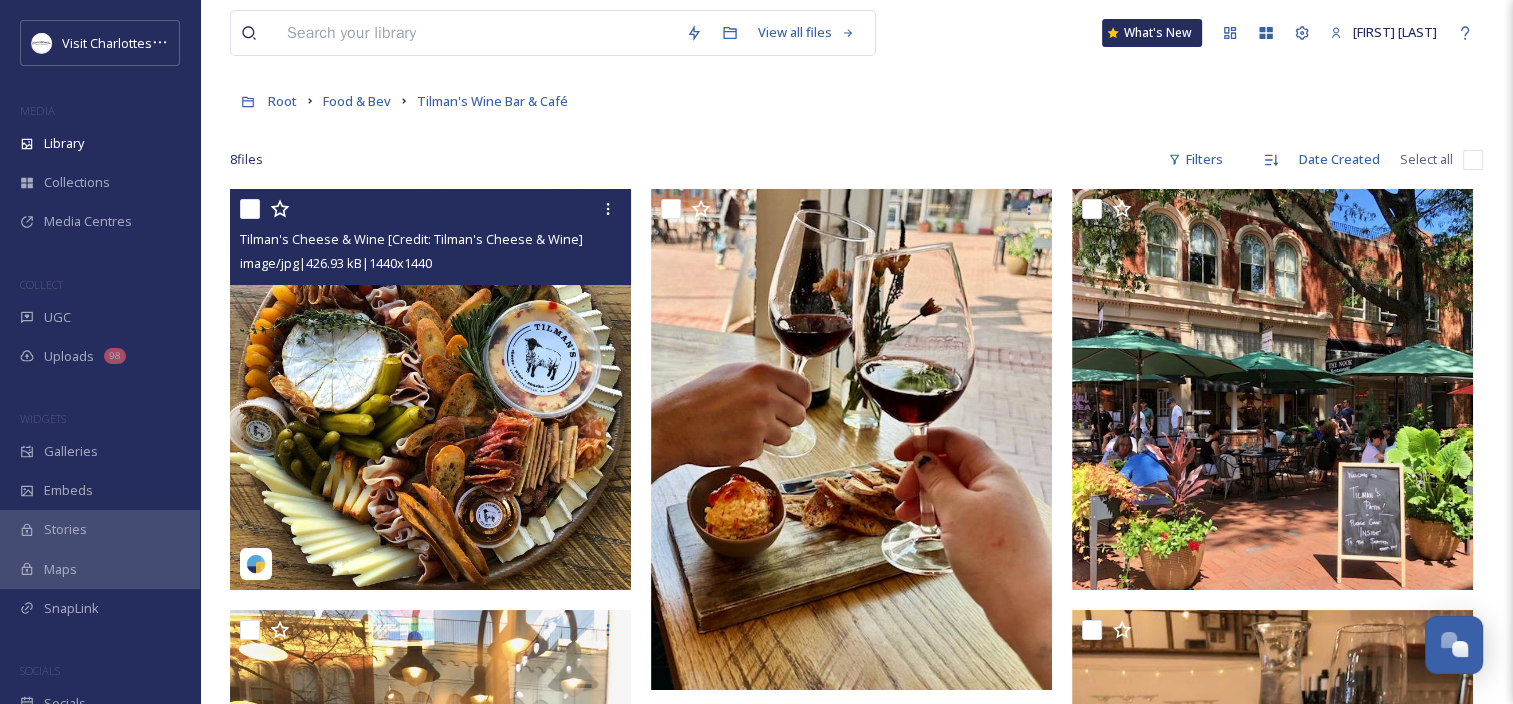 scroll, scrollTop: 0, scrollLeft: 0, axis: both 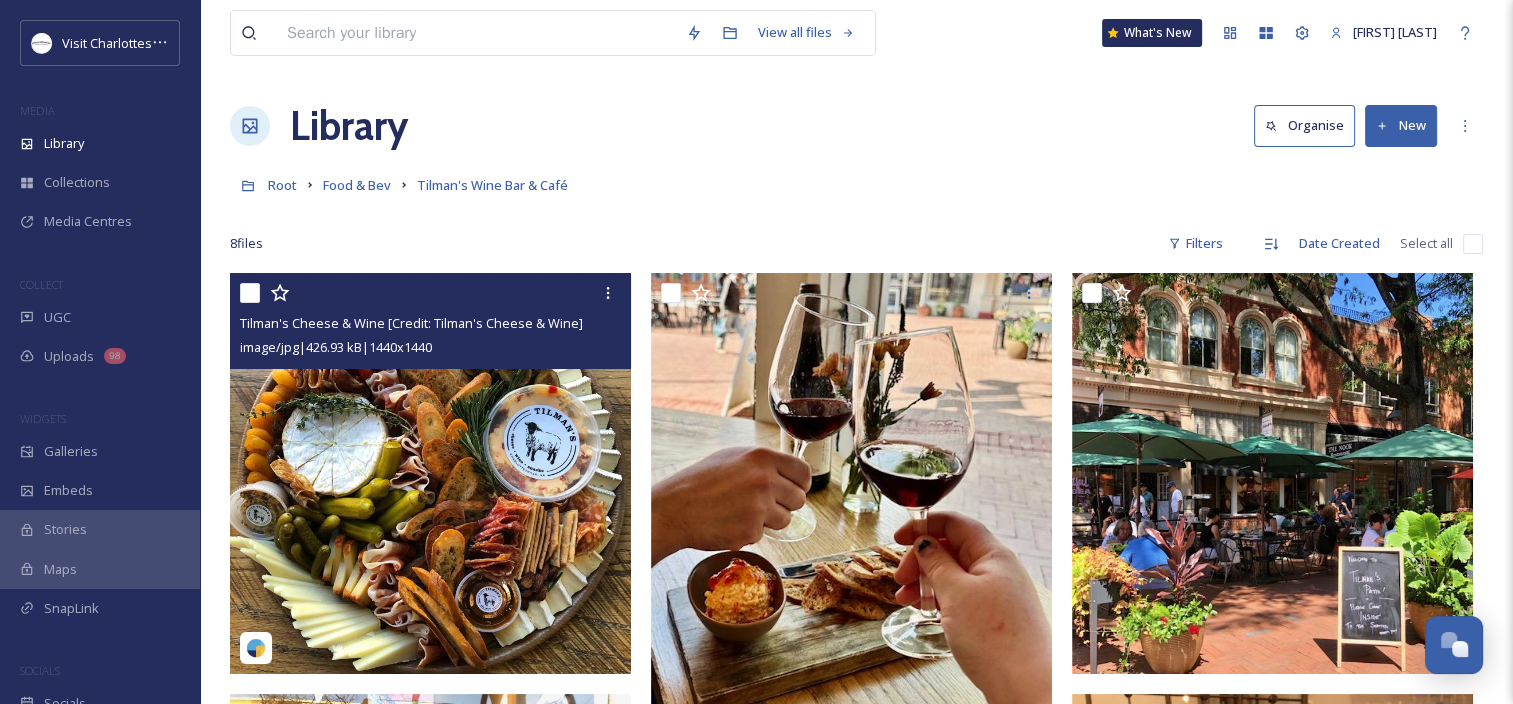 click at bounding box center (430, 473) 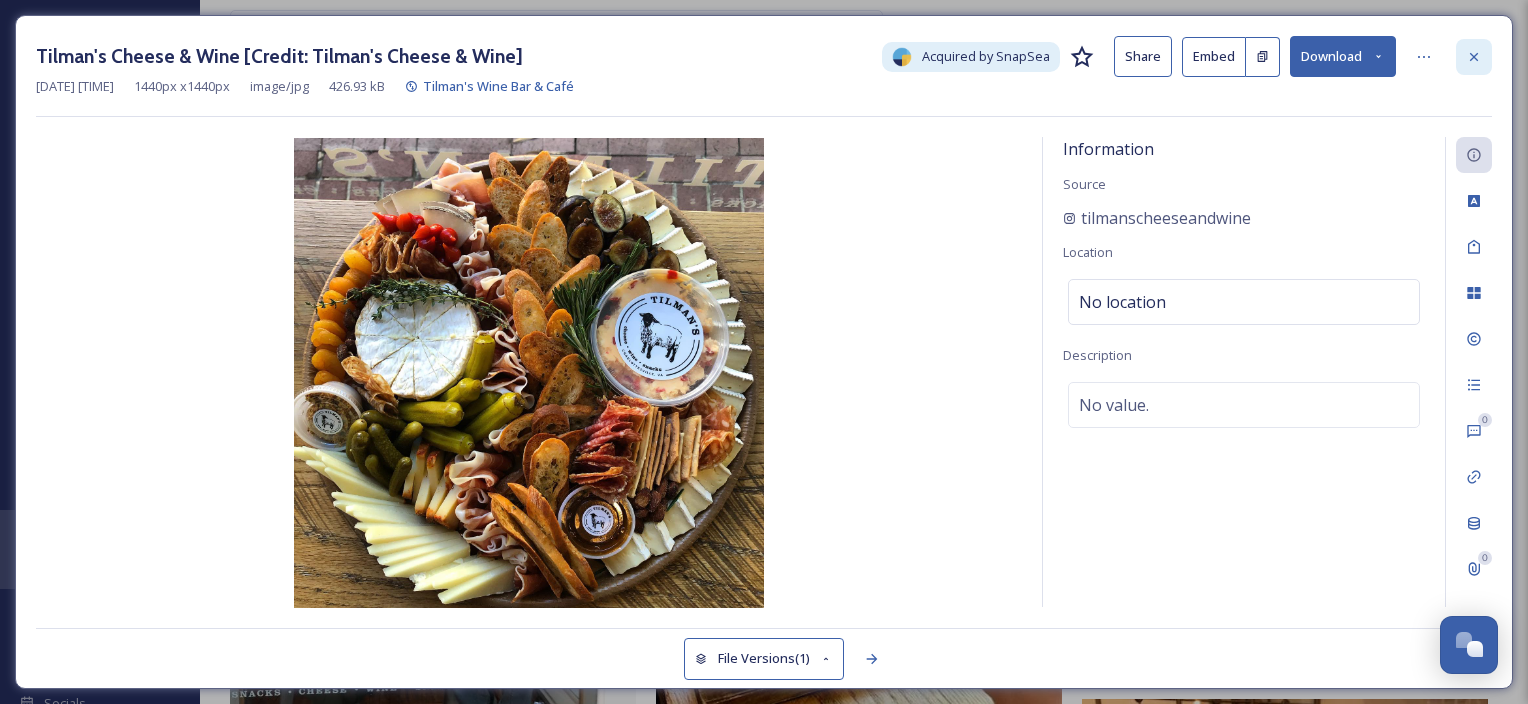 click at bounding box center [1474, 57] 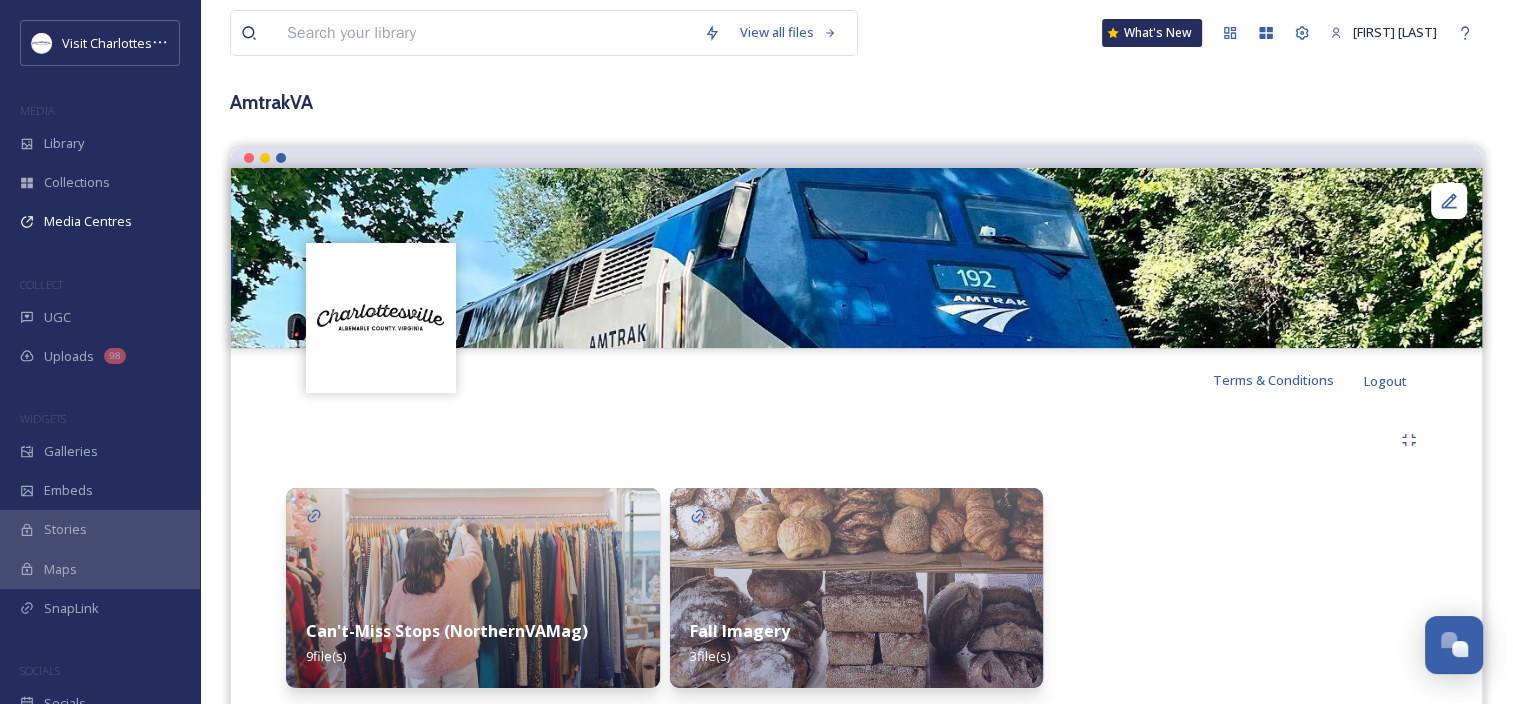 scroll, scrollTop: 162, scrollLeft: 0, axis: vertical 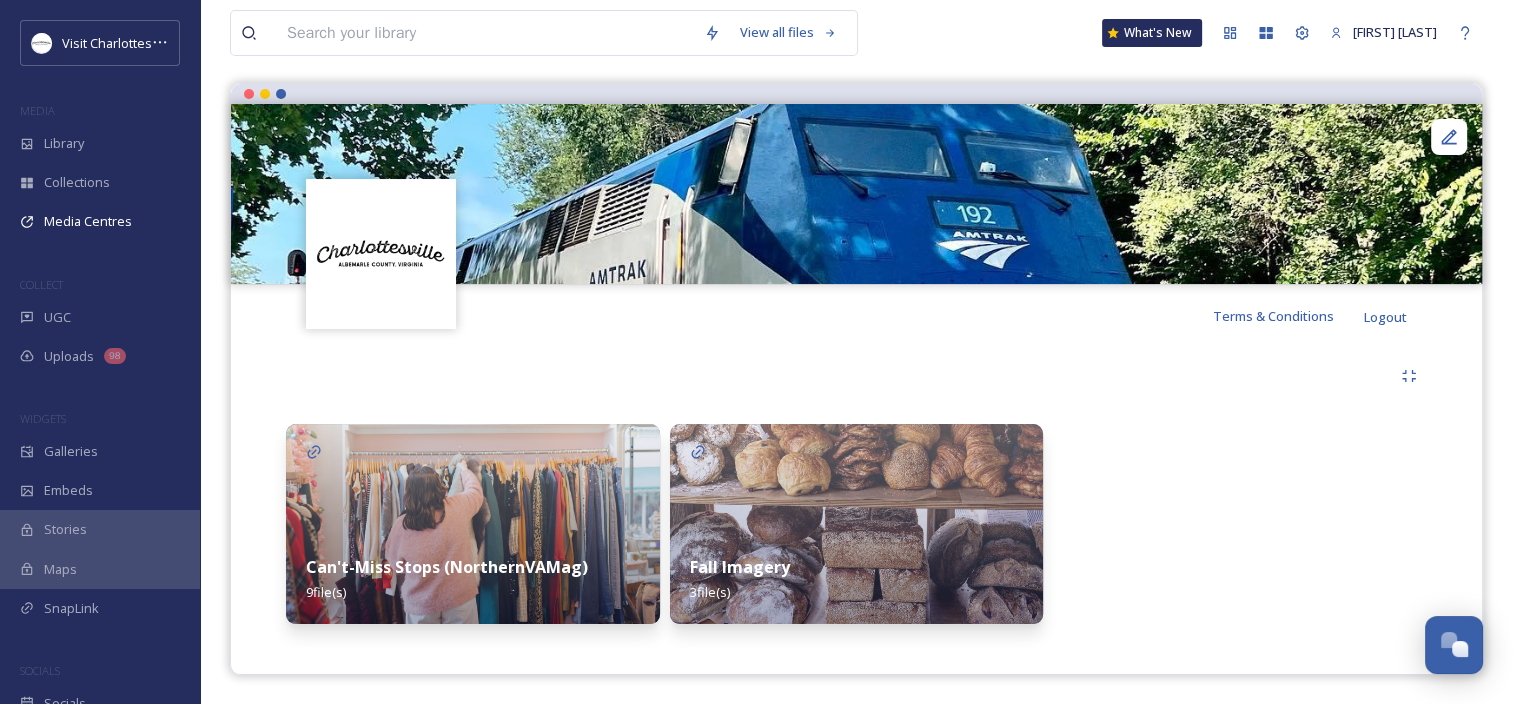 click at bounding box center (473, 524) 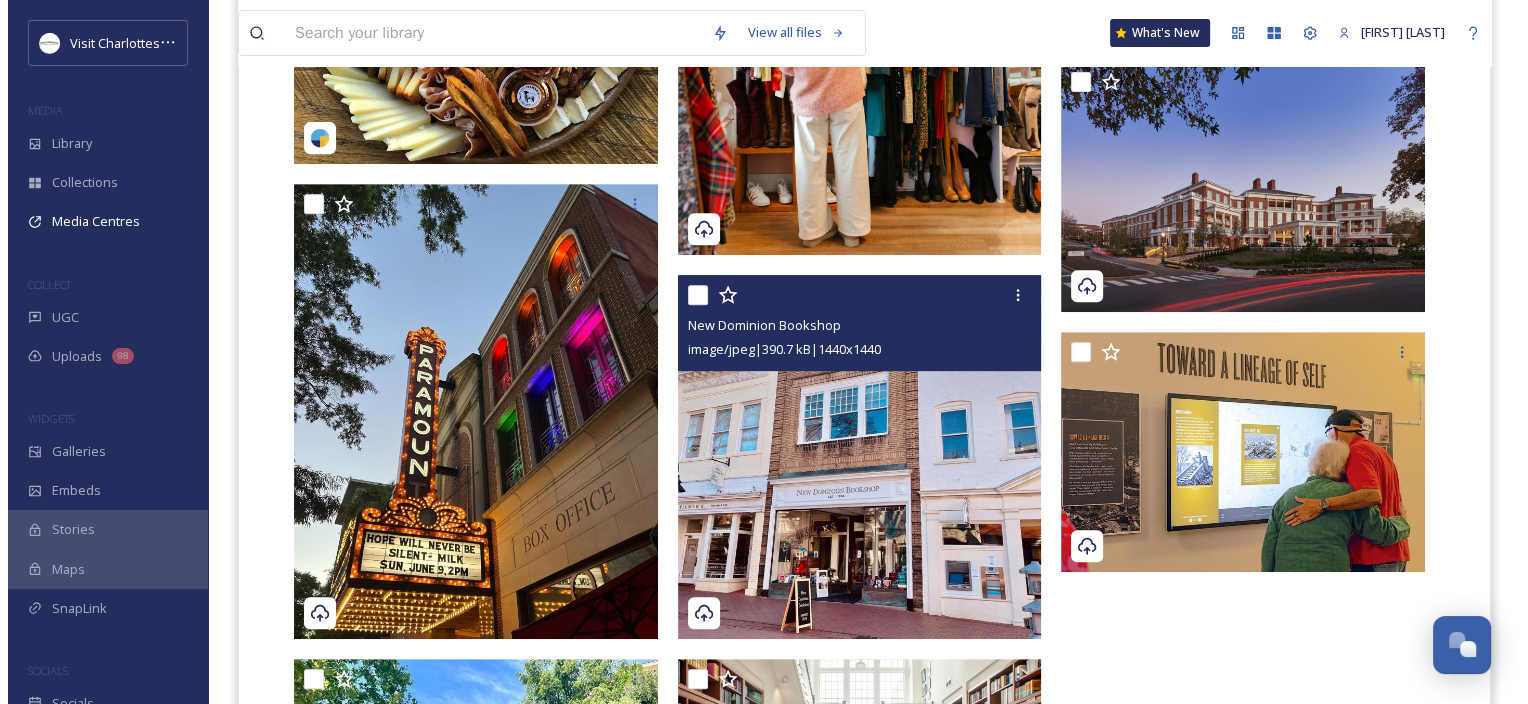 scroll, scrollTop: 912, scrollLeft: 0, axis: vertical 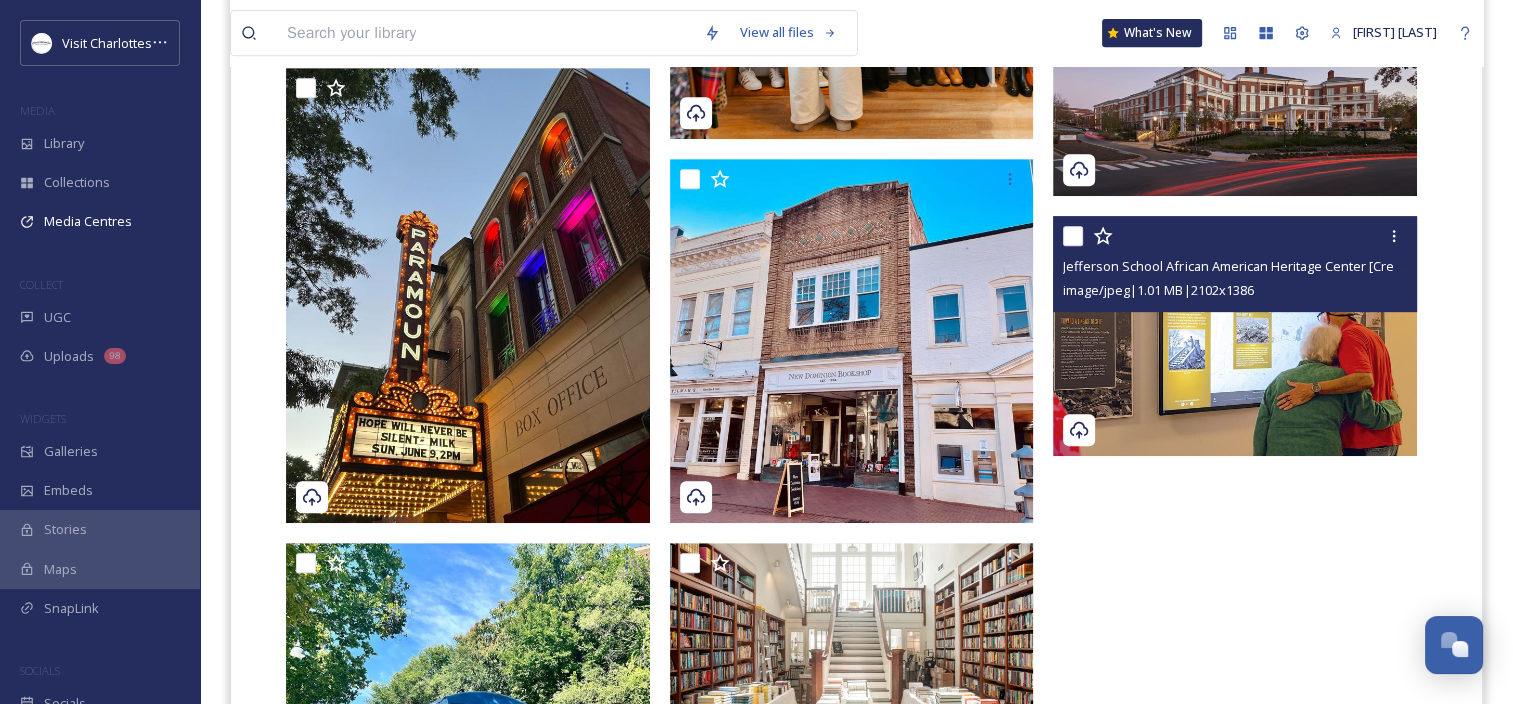click at bounding box center [1235, 336] 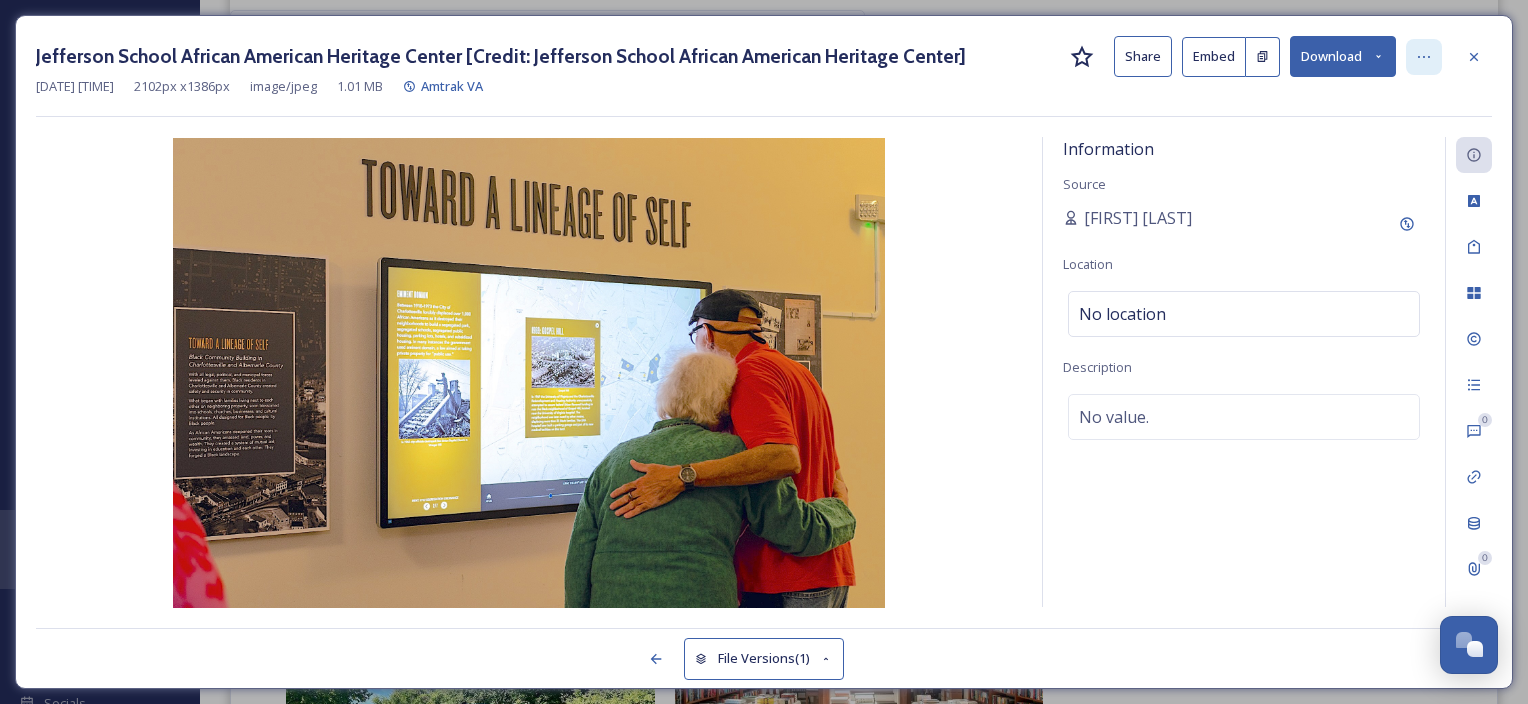 click 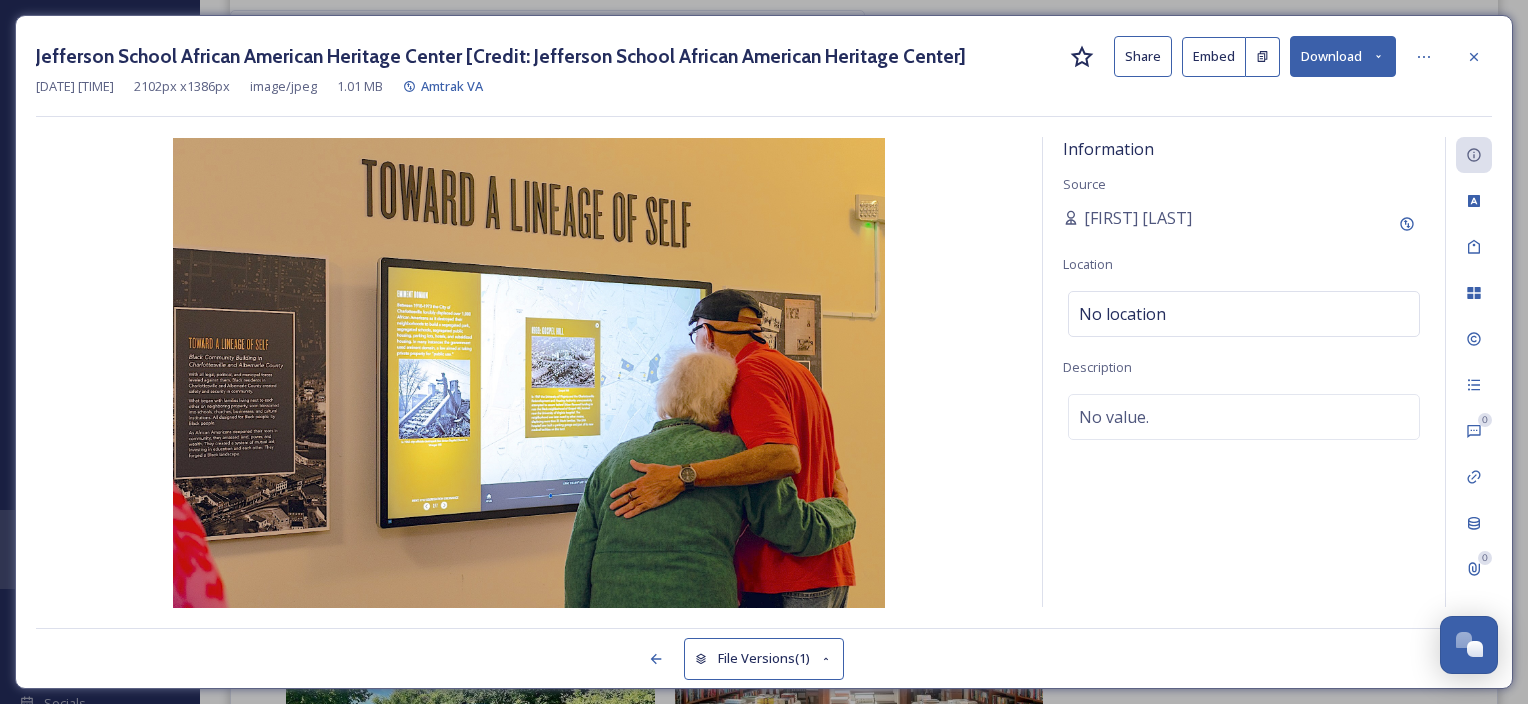 click on "Information Source Sabrina Combs Location No location Description No value." at bounding box center [1244, 372] 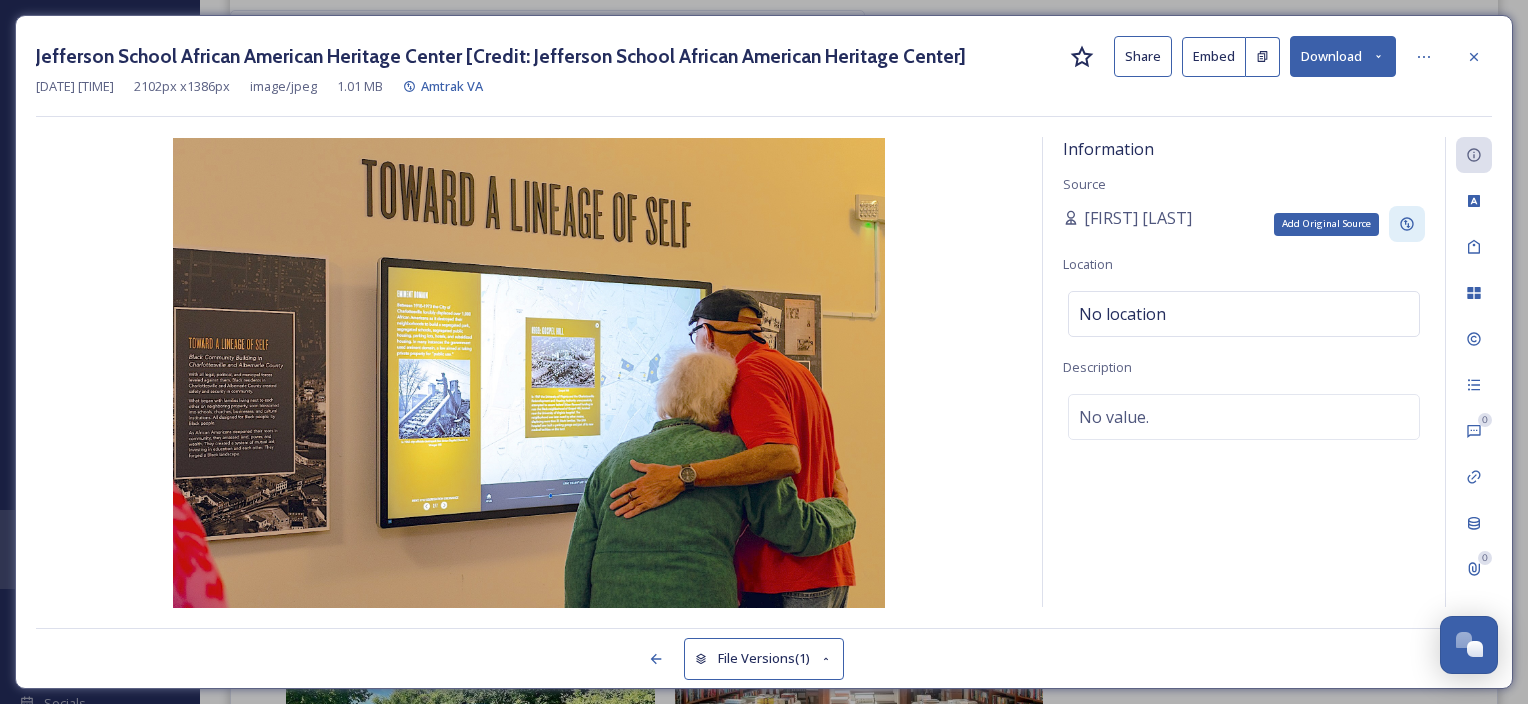 click on "Add Original Source" at bounding box center [1407, 224] 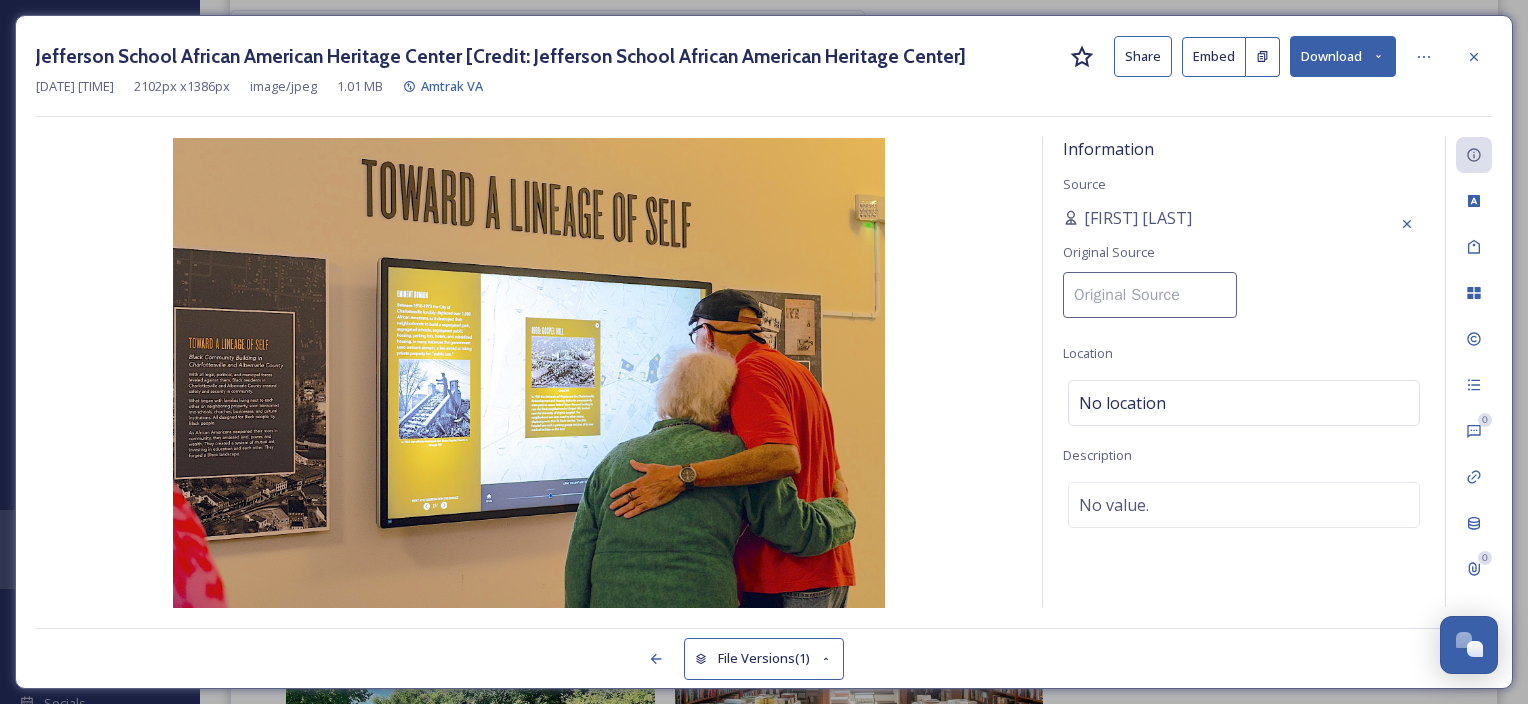 click at bounding box center (1150, 295) 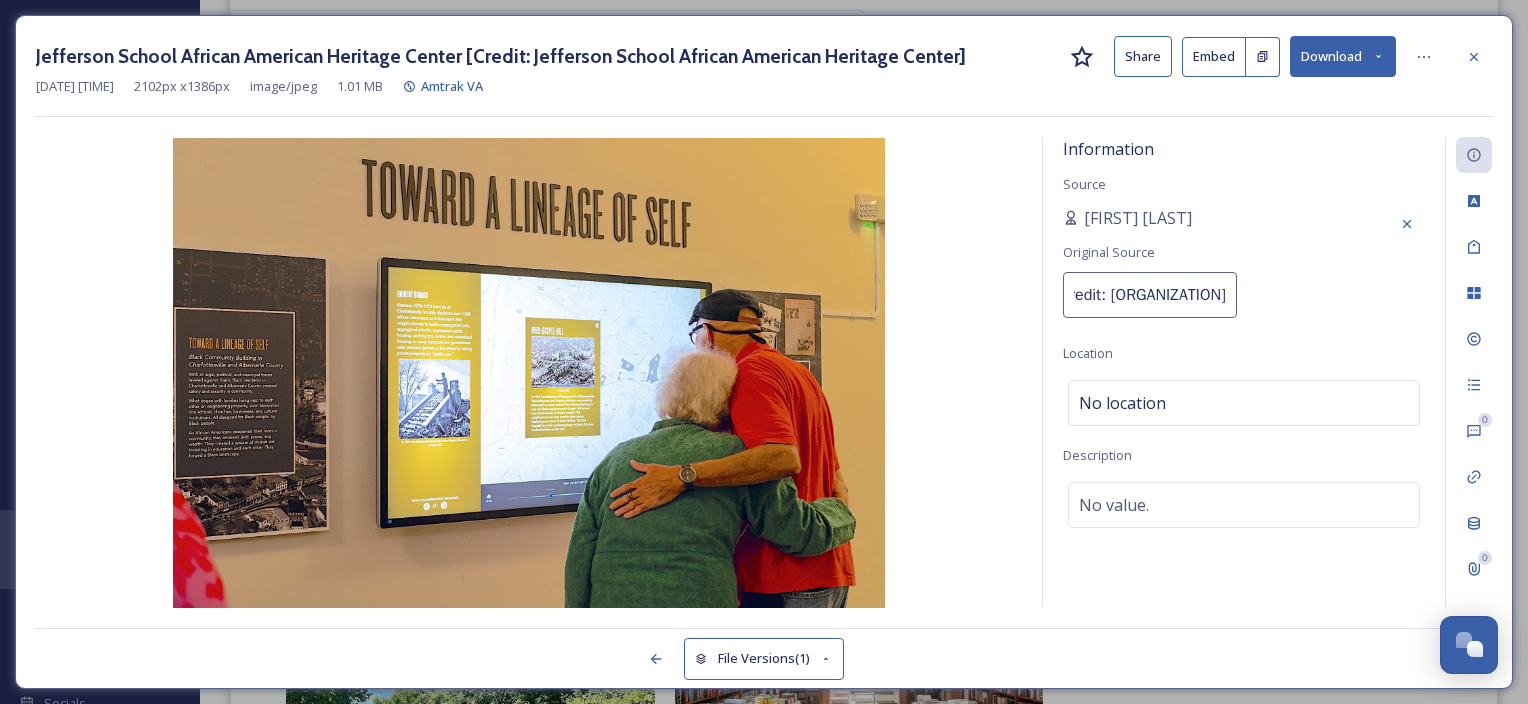 type on "Credit: Jefferson School African American Heritage Center" 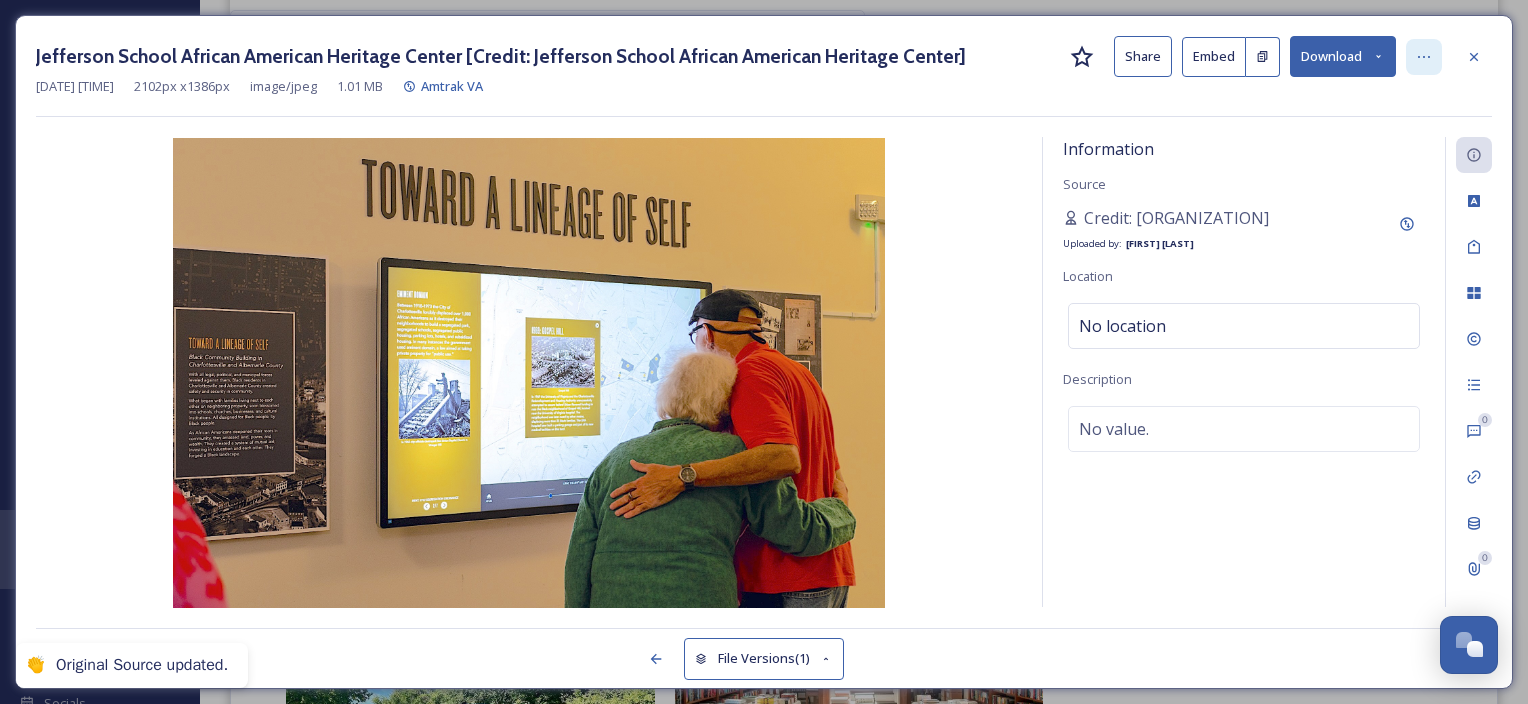 click at bounding box center (1424, 57) 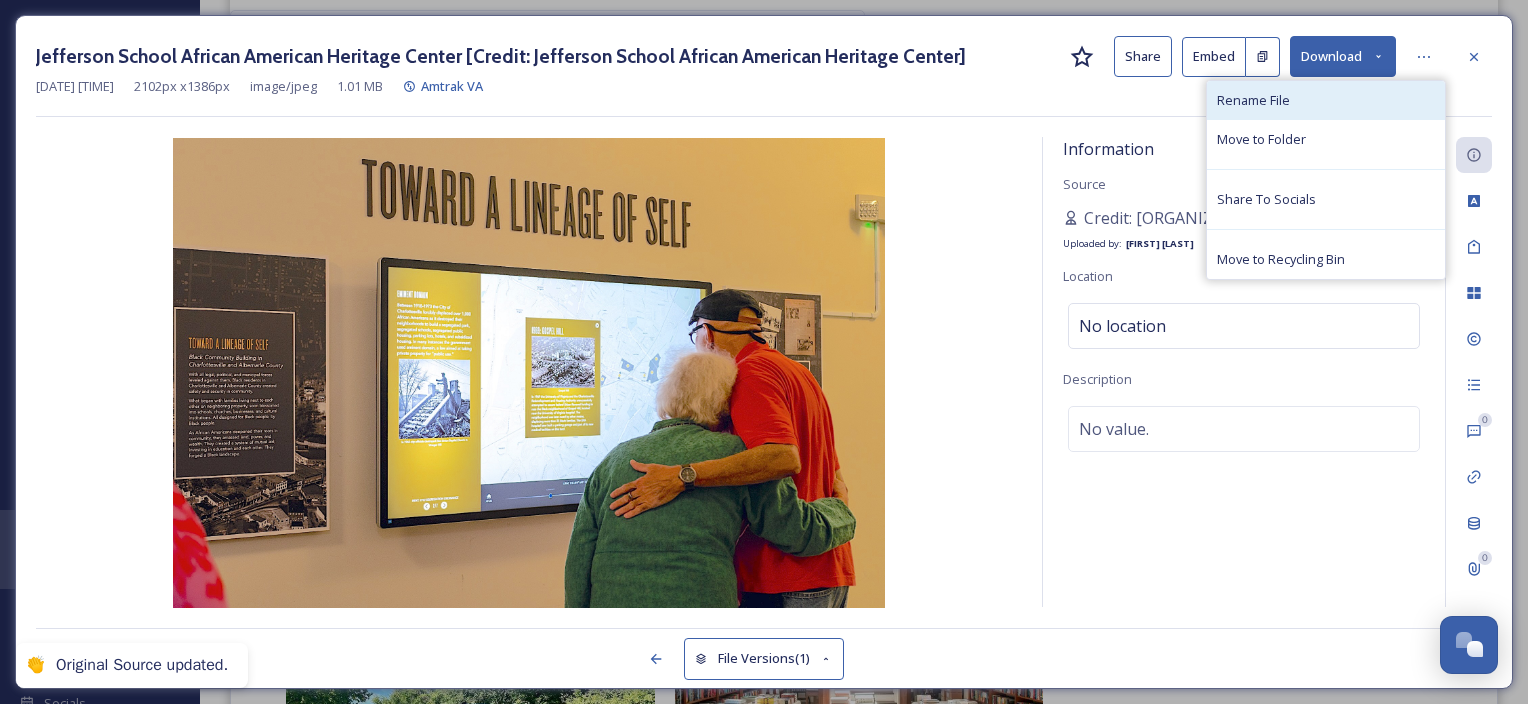 click on "Rename File" at bounding box center (1326, 100) 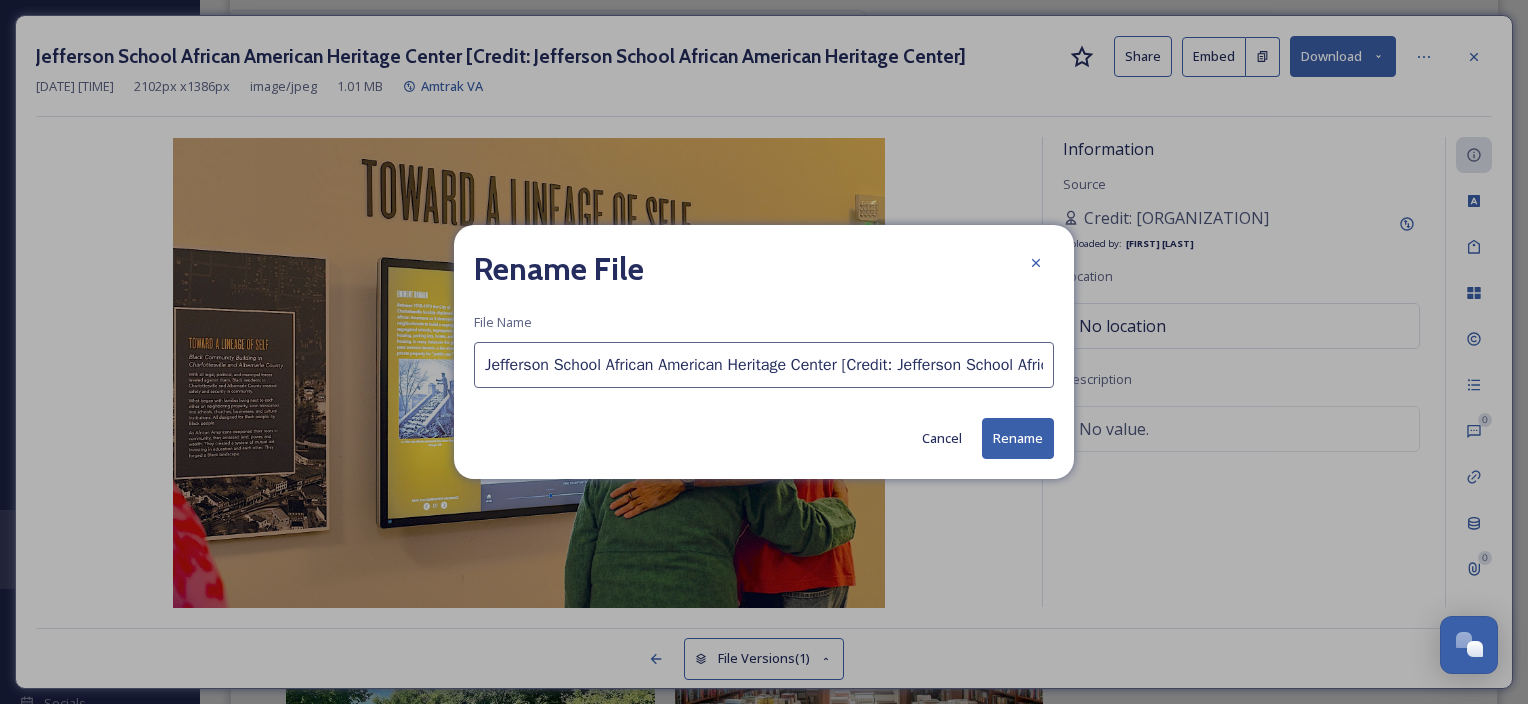 scroll, scrollTop: 0, scrollLeft: 217, axis: horizontal 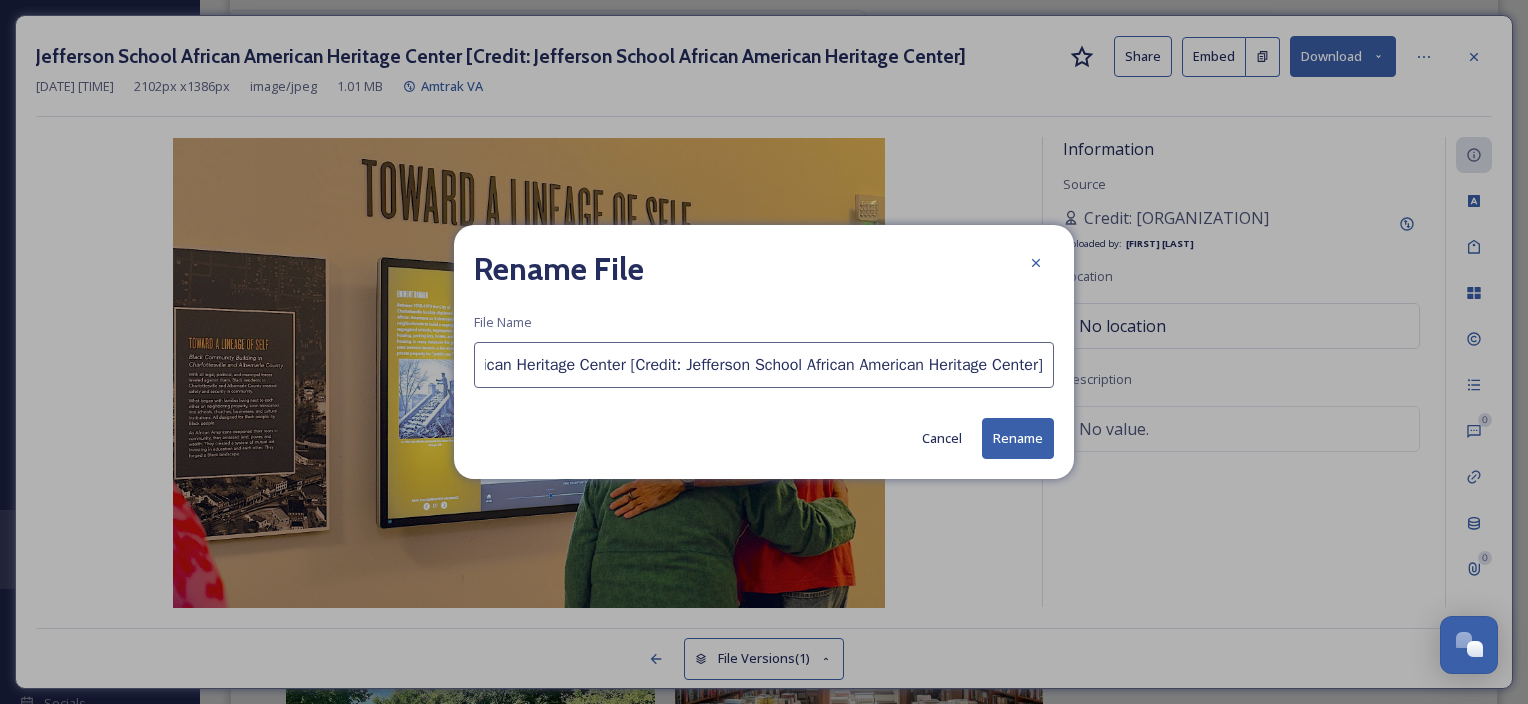 drag, startPoint x: 837, startPoint y: 364, endPoint x: 1288, endPoint y: 364, distance: 451 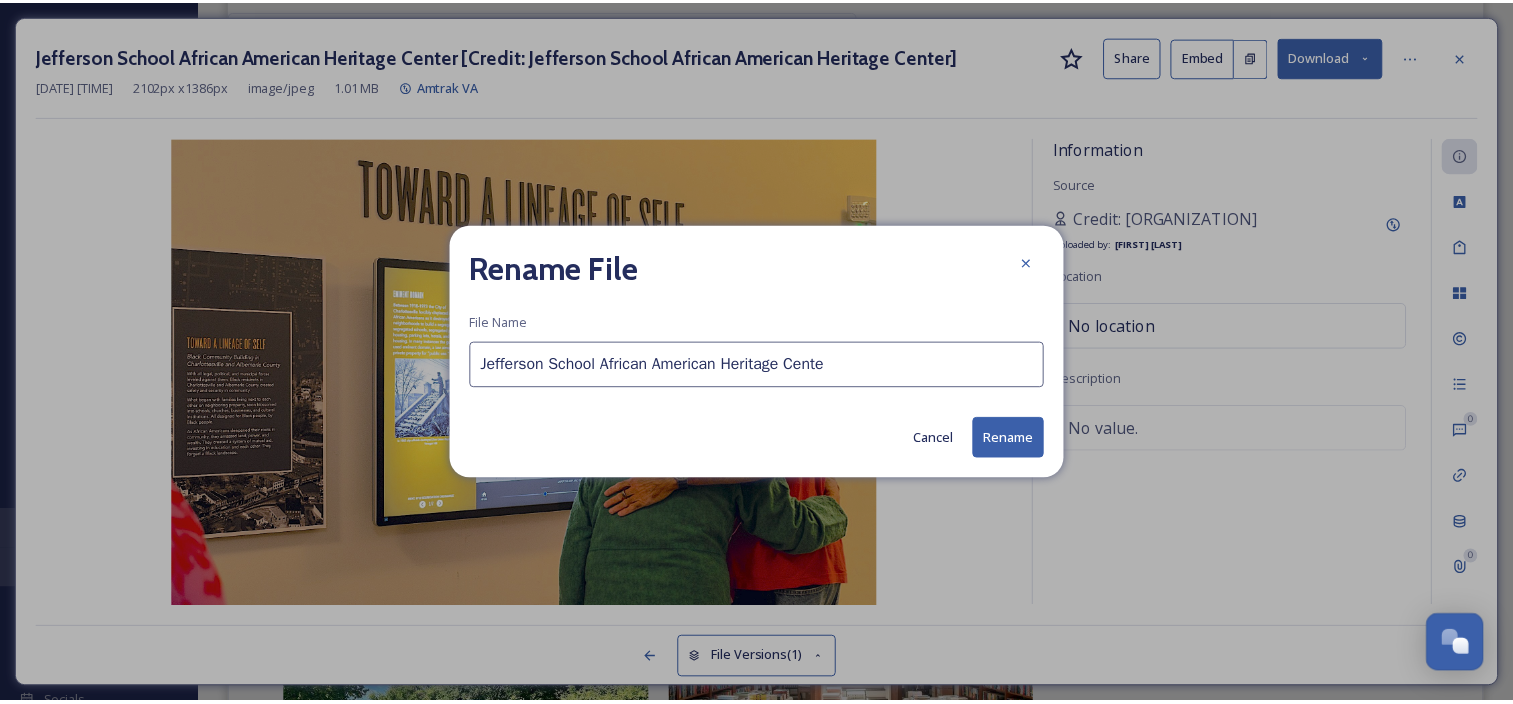 scroll, scrollTop: 0, scrollLeft: 0, axis: both 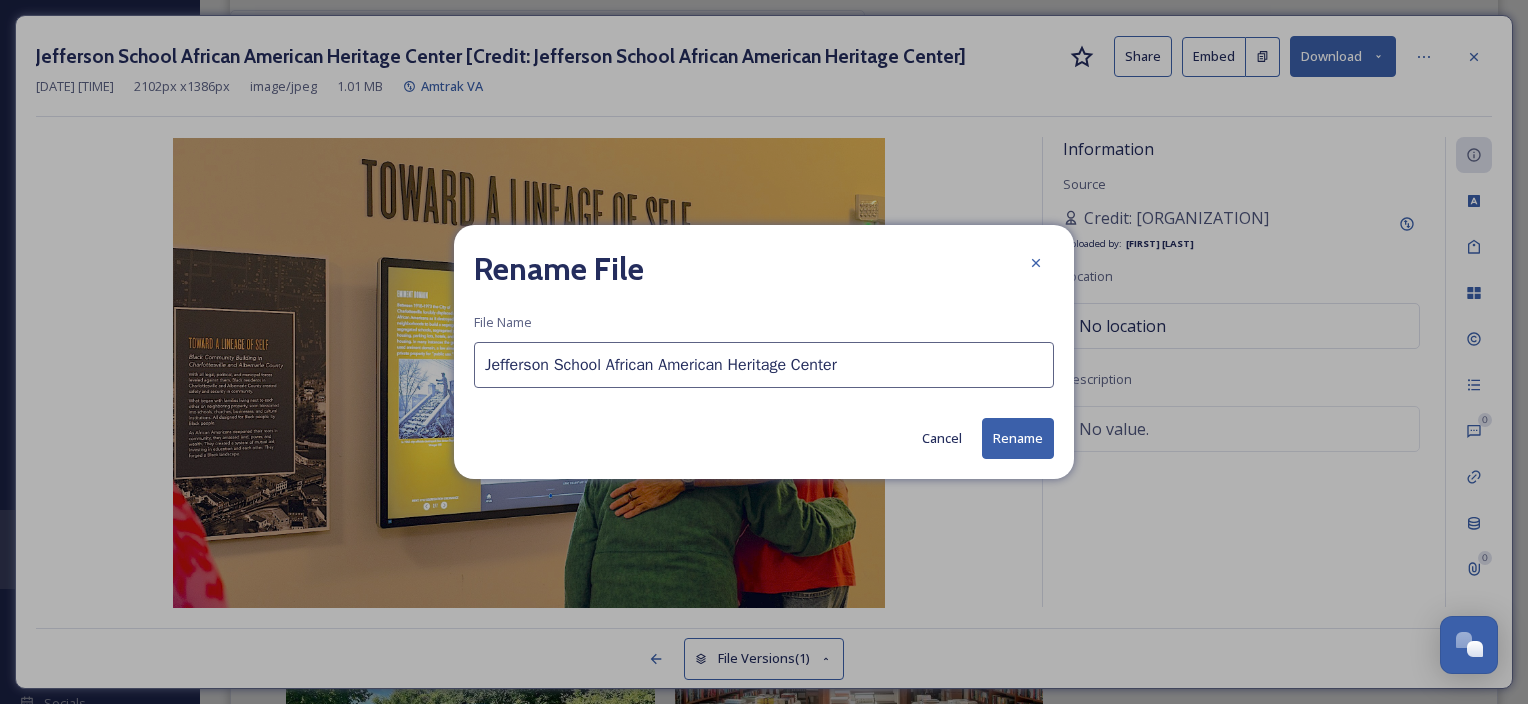 type on "Jefferson School African American Heritage Center" 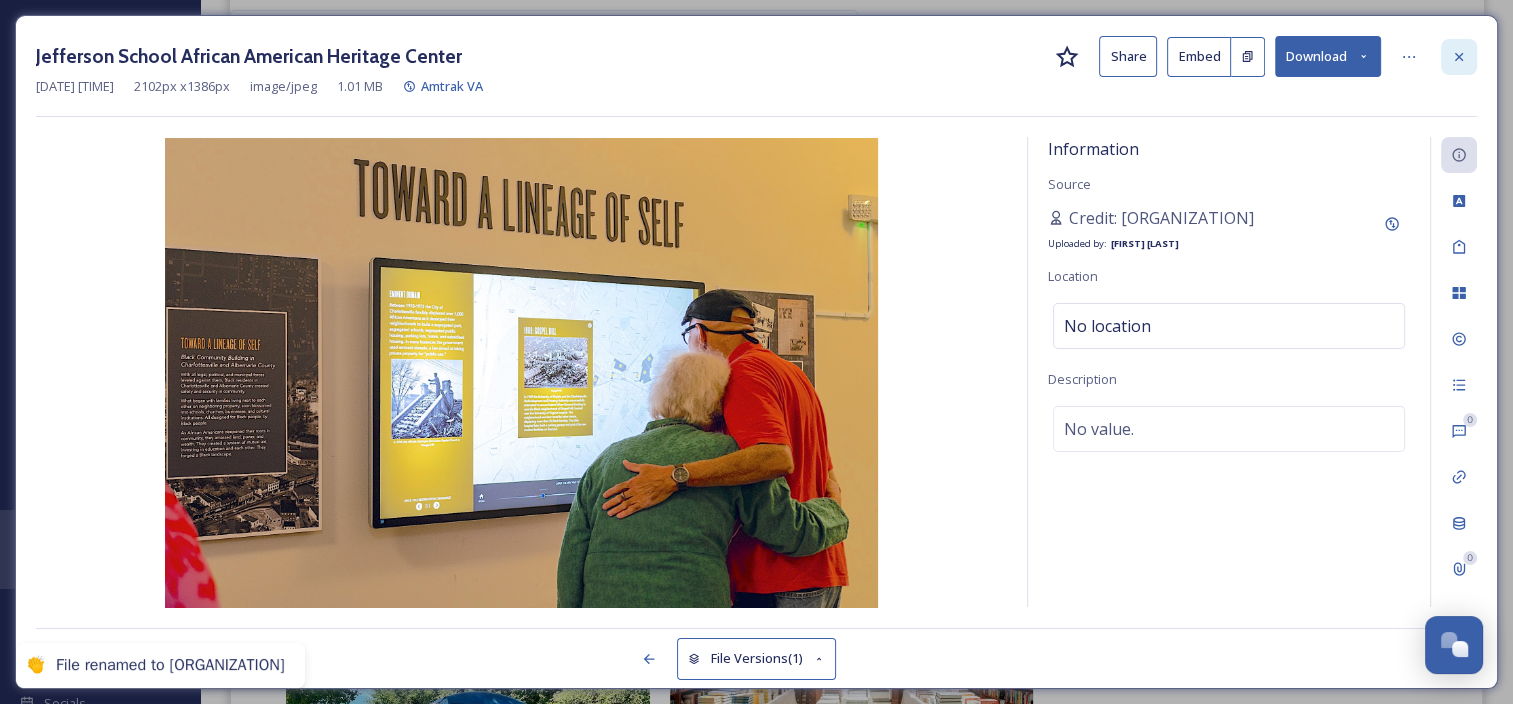 click 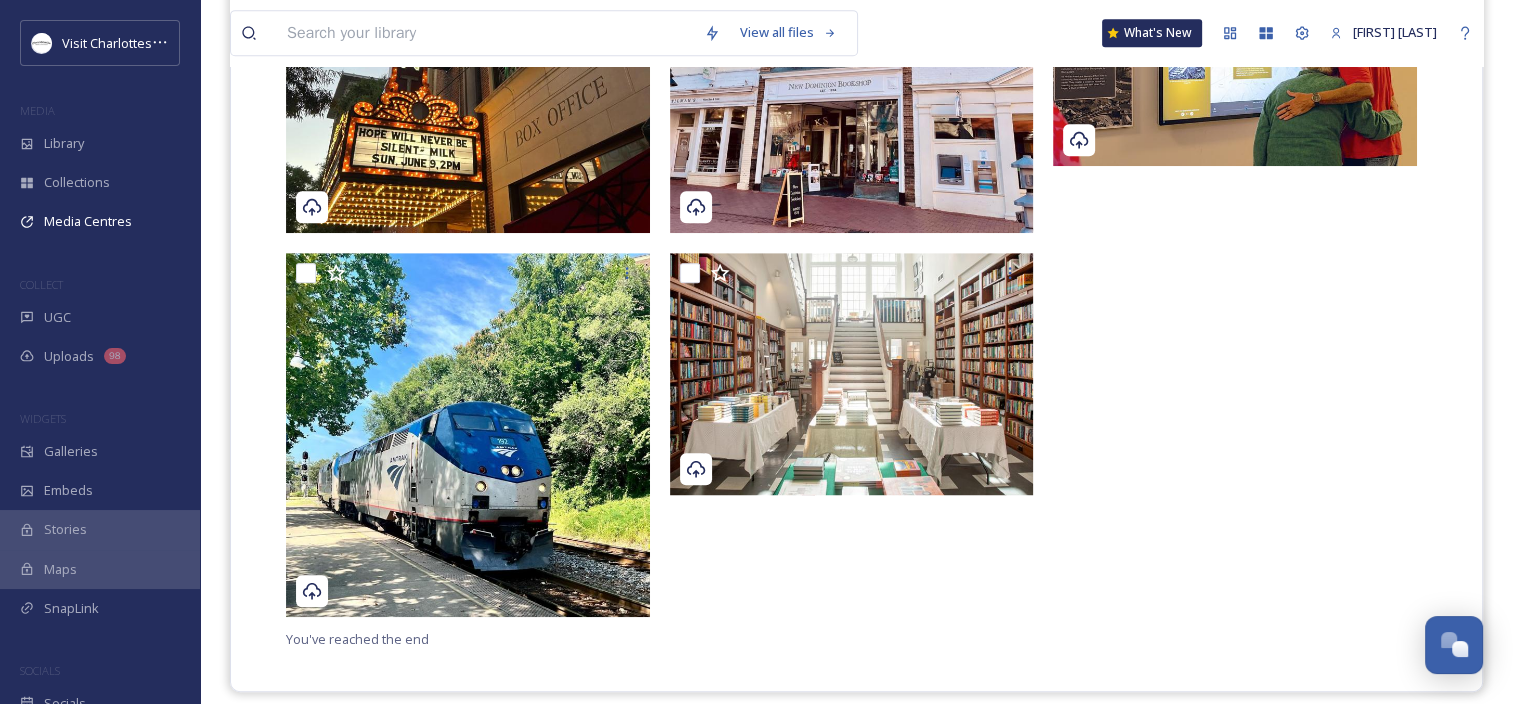 scroll, scrollTop: 1212, scrollLeft: 0, axis: vertical 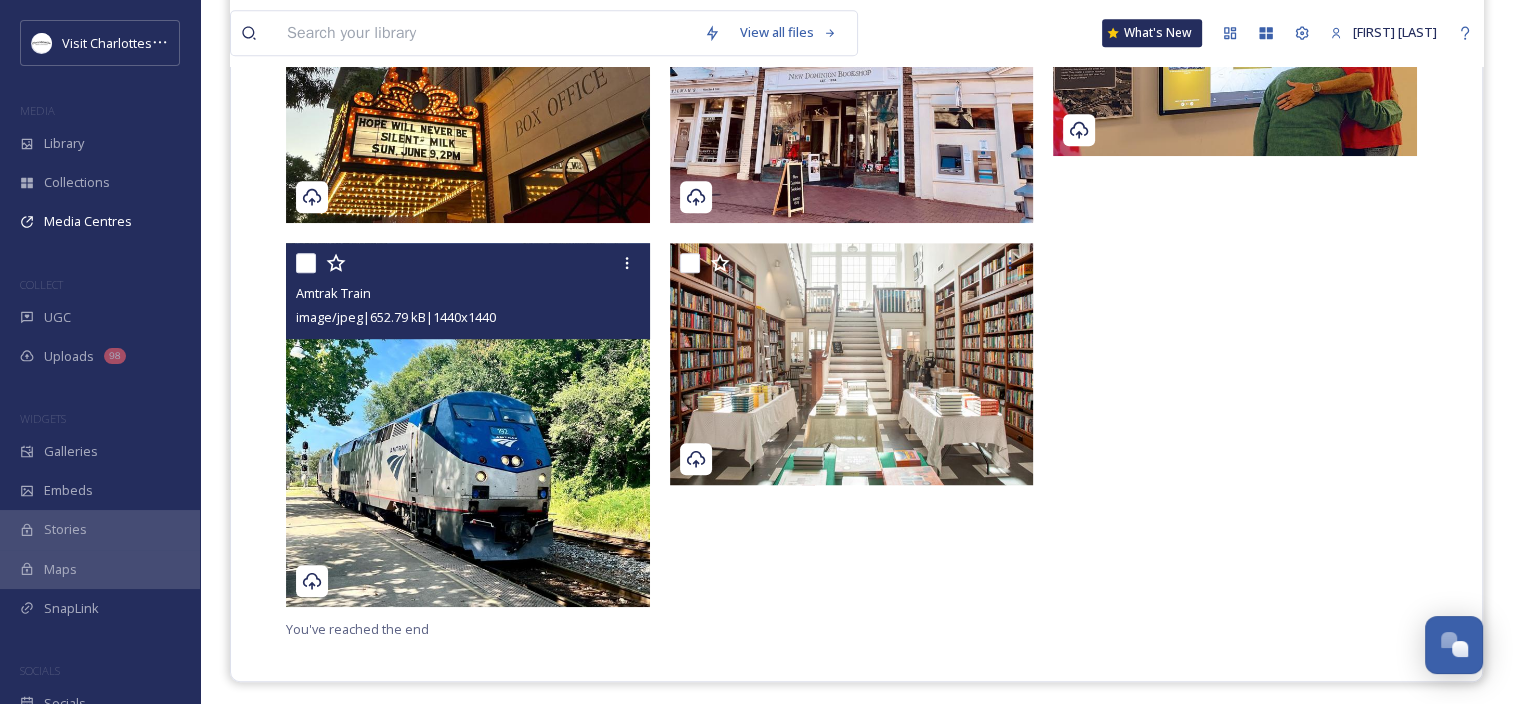 click at bounding box center [468, 425] 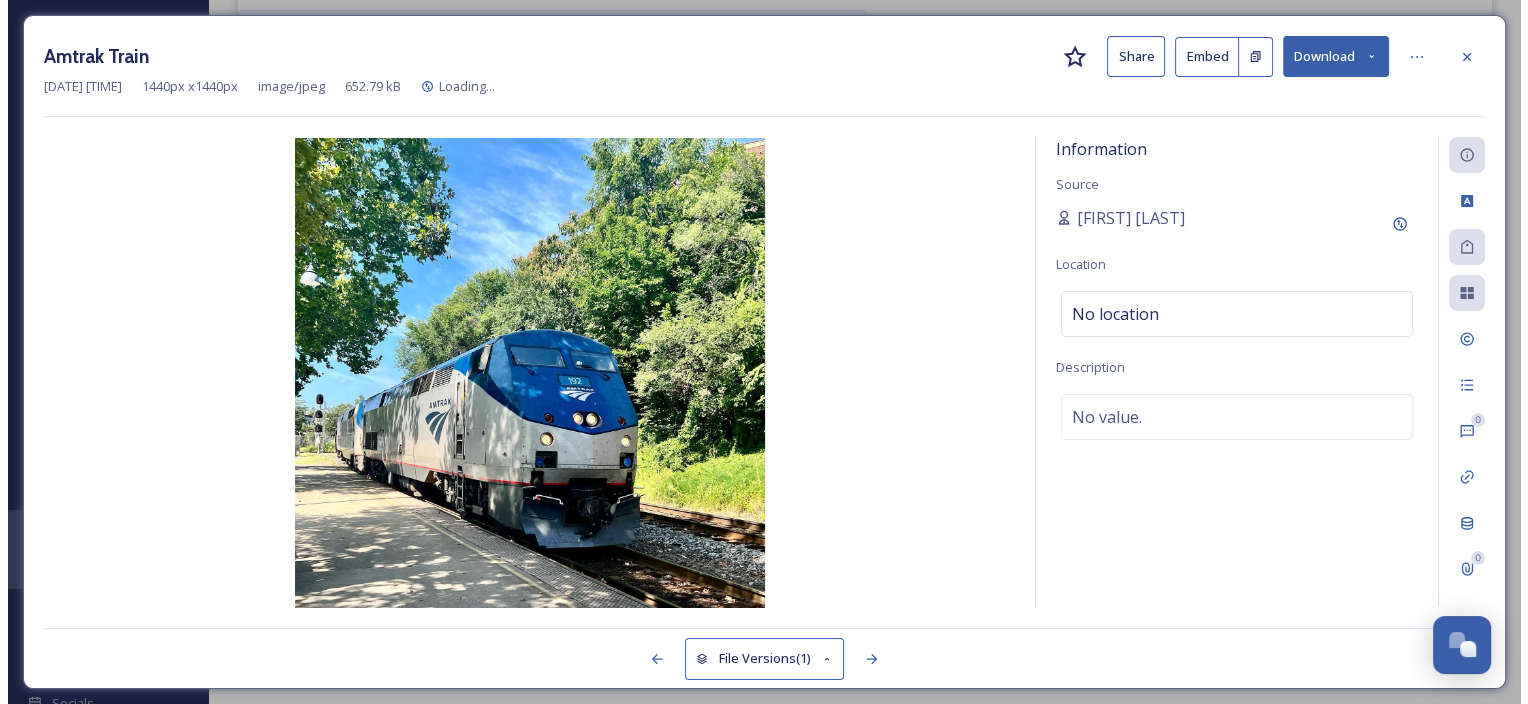 scroll, scrollTop: 1097, scrollLeft: 0, axis: vertical 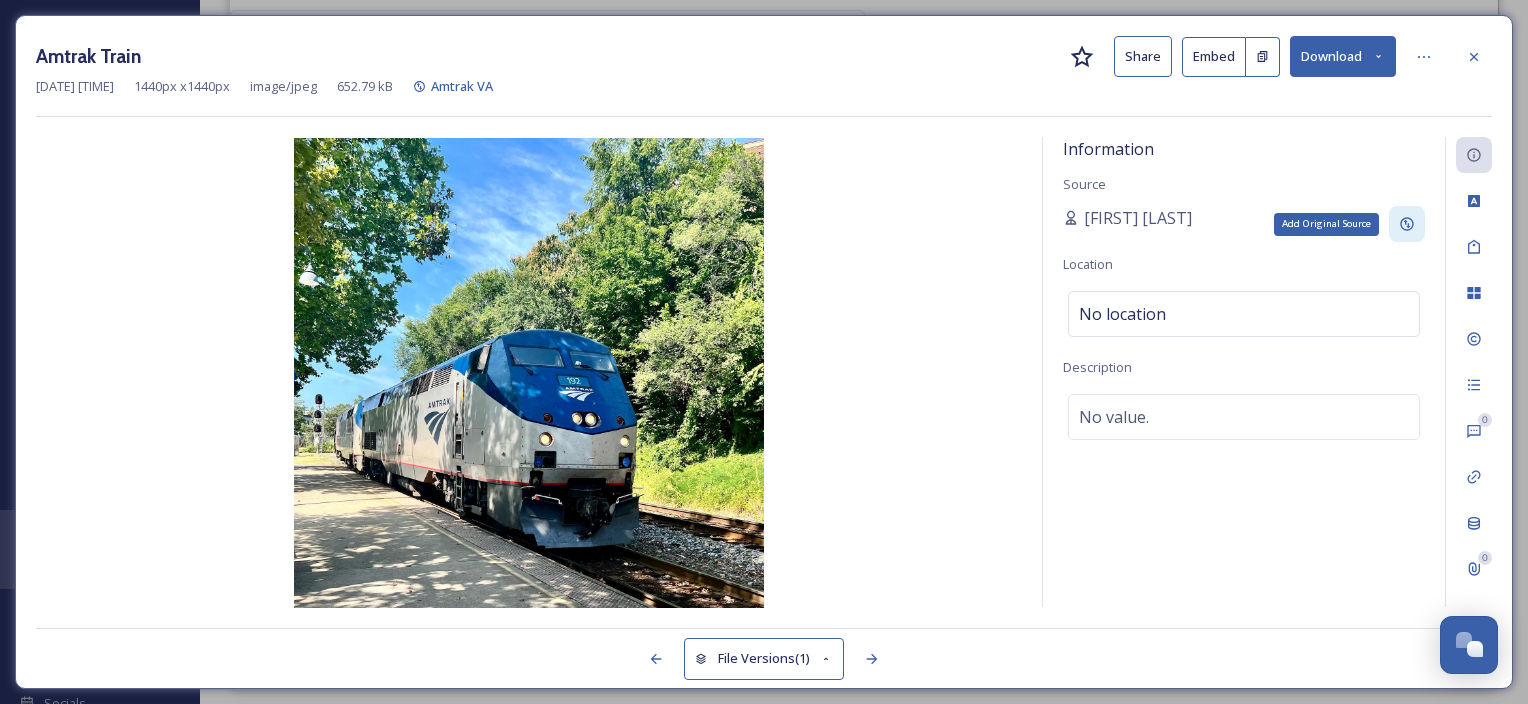 click 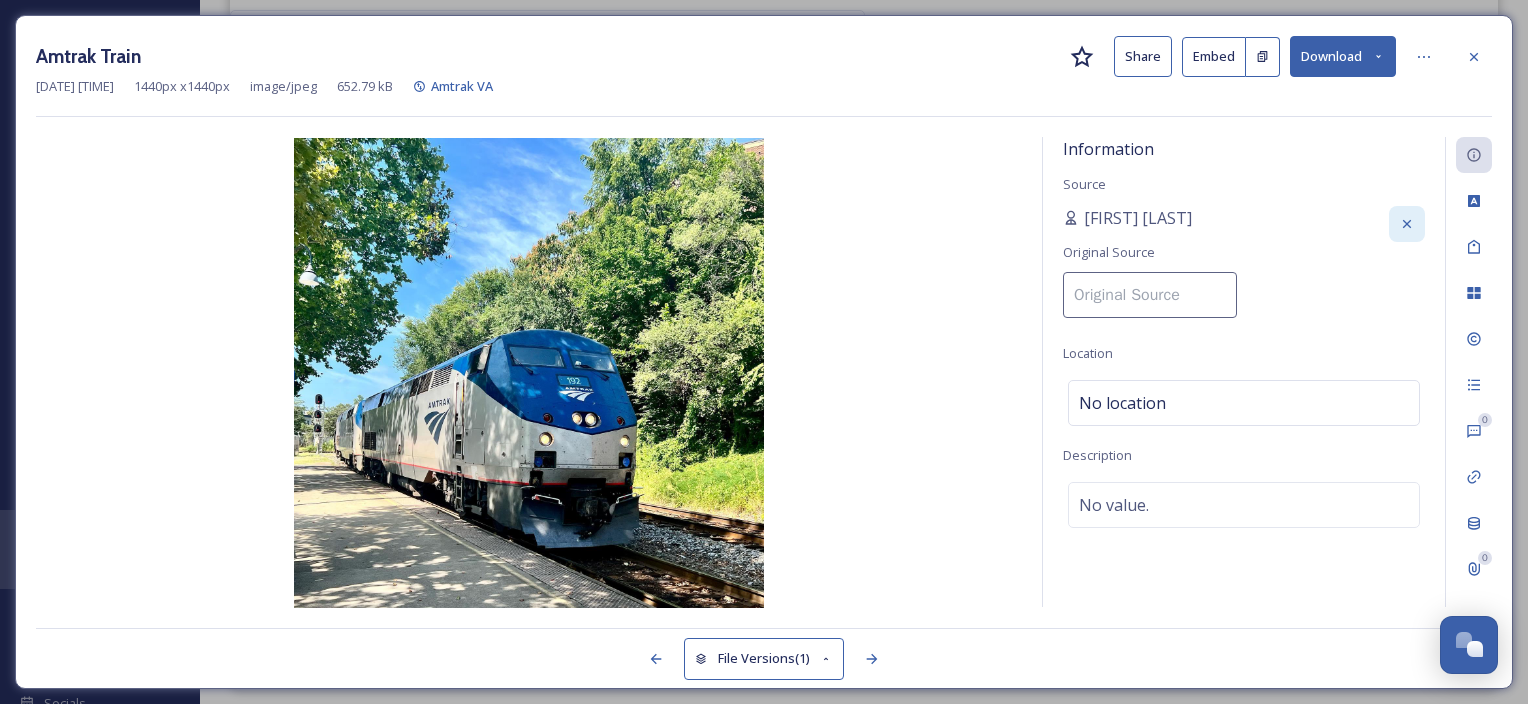 click at bounding box center (1150, 295) 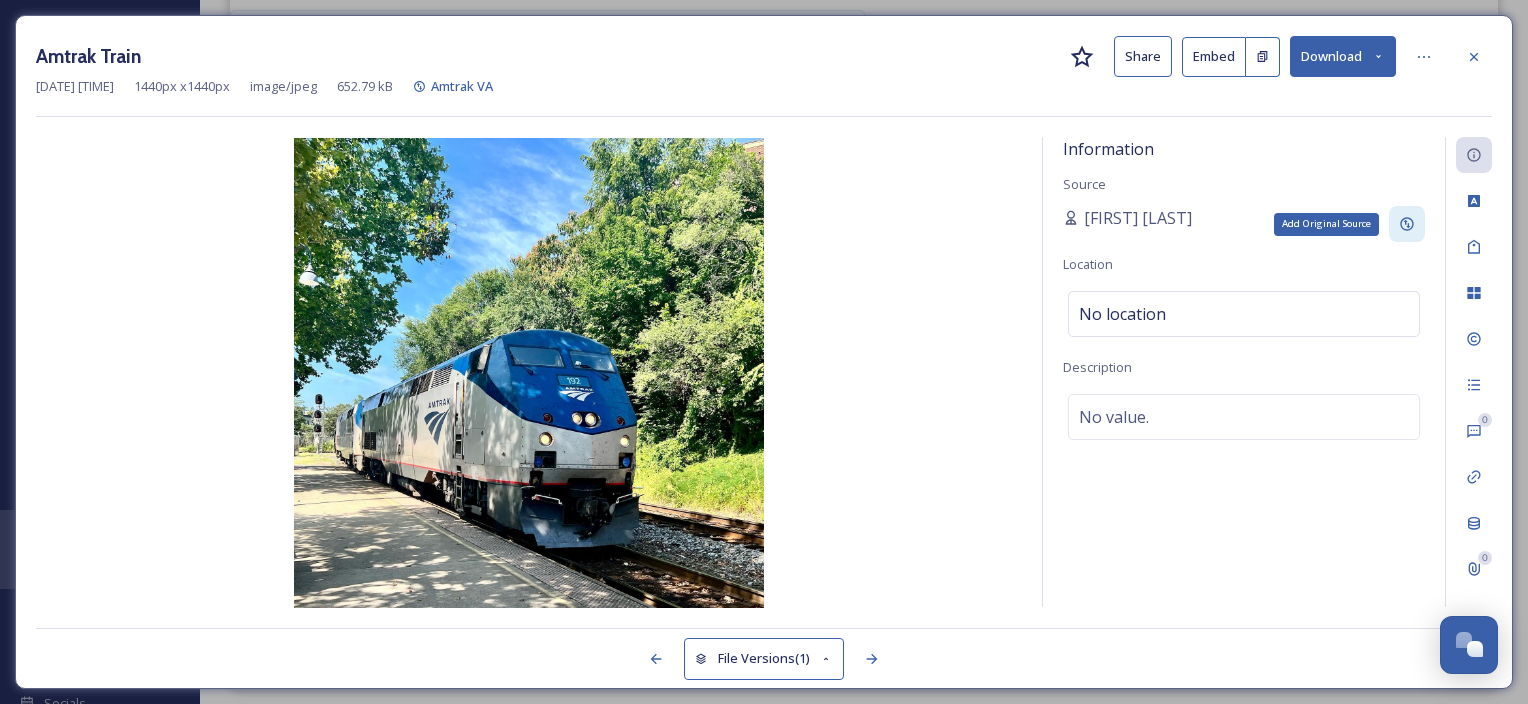 click on "Add Original Source" at bounding box center (1407, 224) 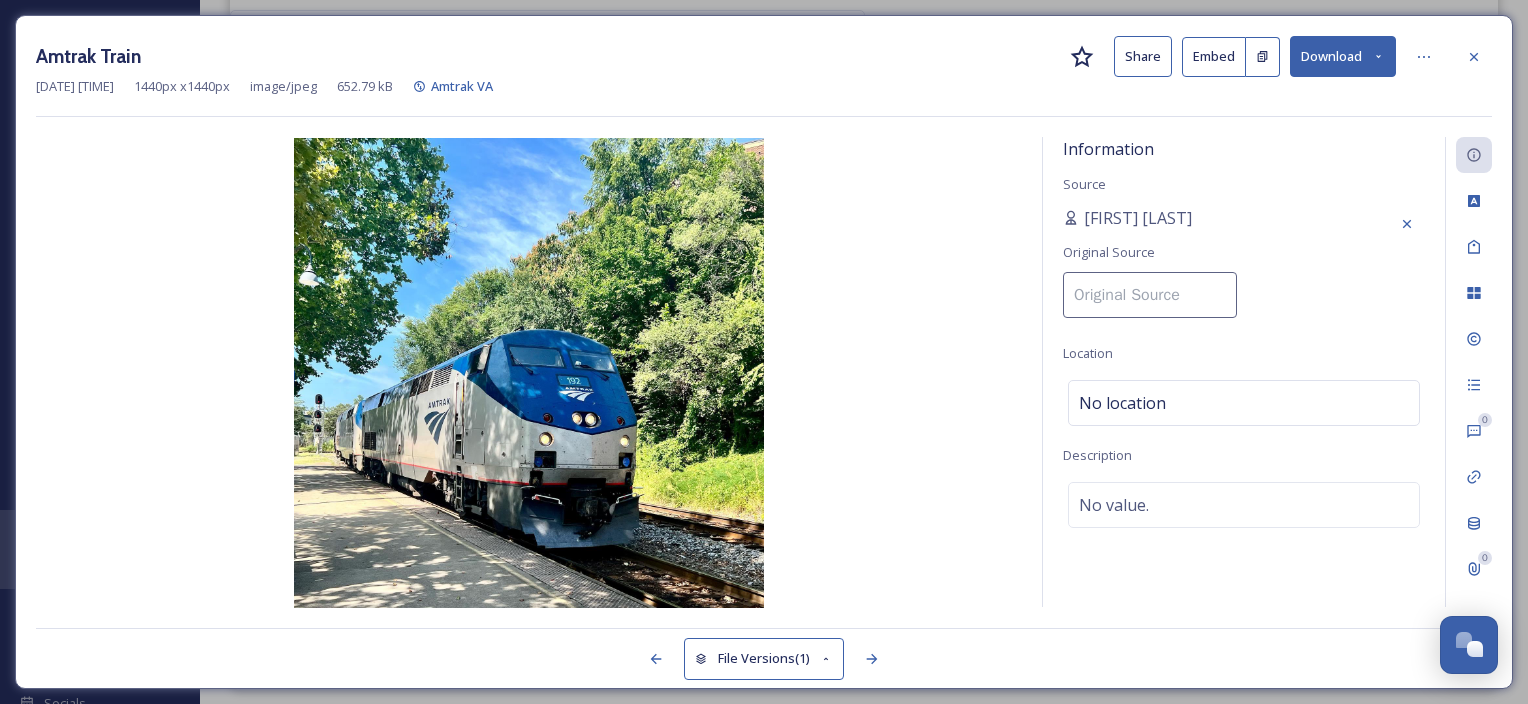 click at bounding box center (1150, 295) 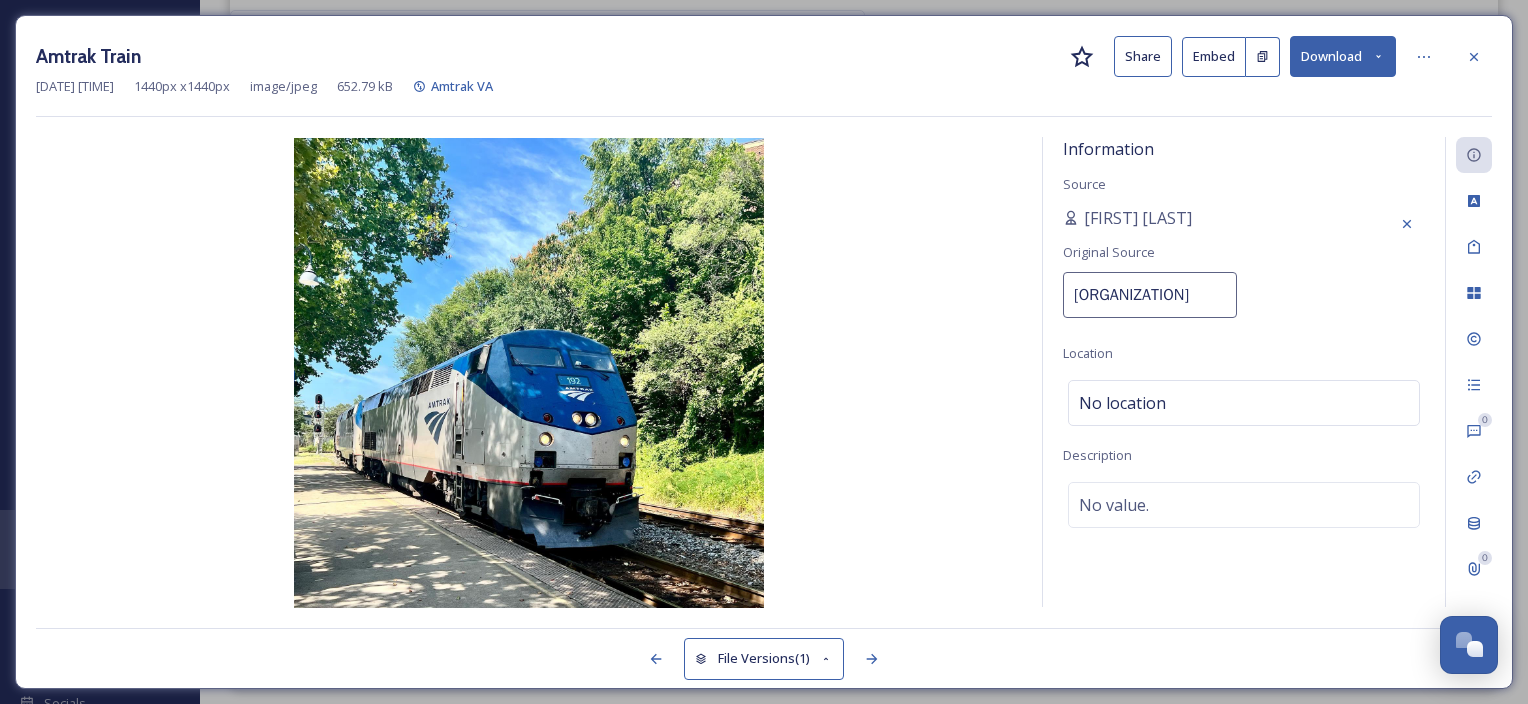 scroll, scrollTop: 0, scrollLeft: 207, axis: horizontal 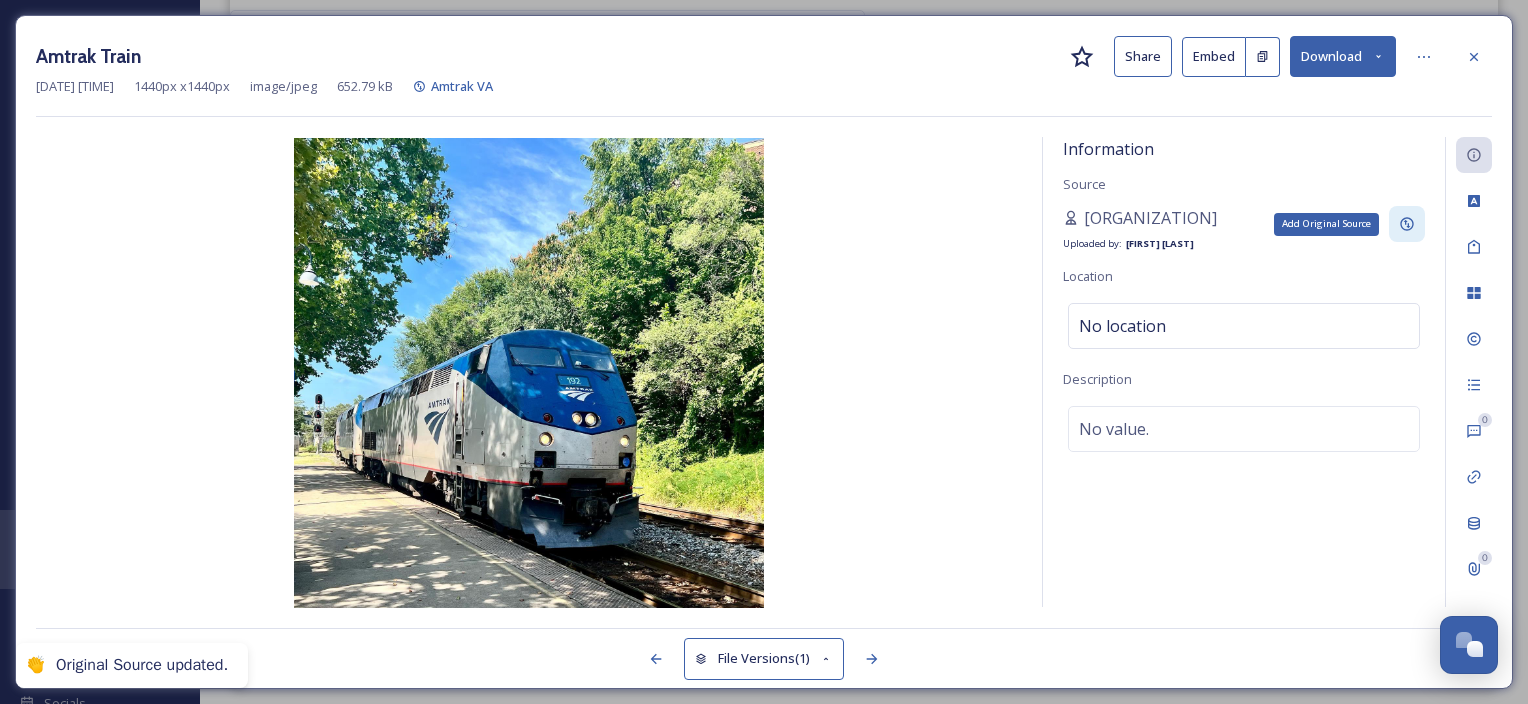 click 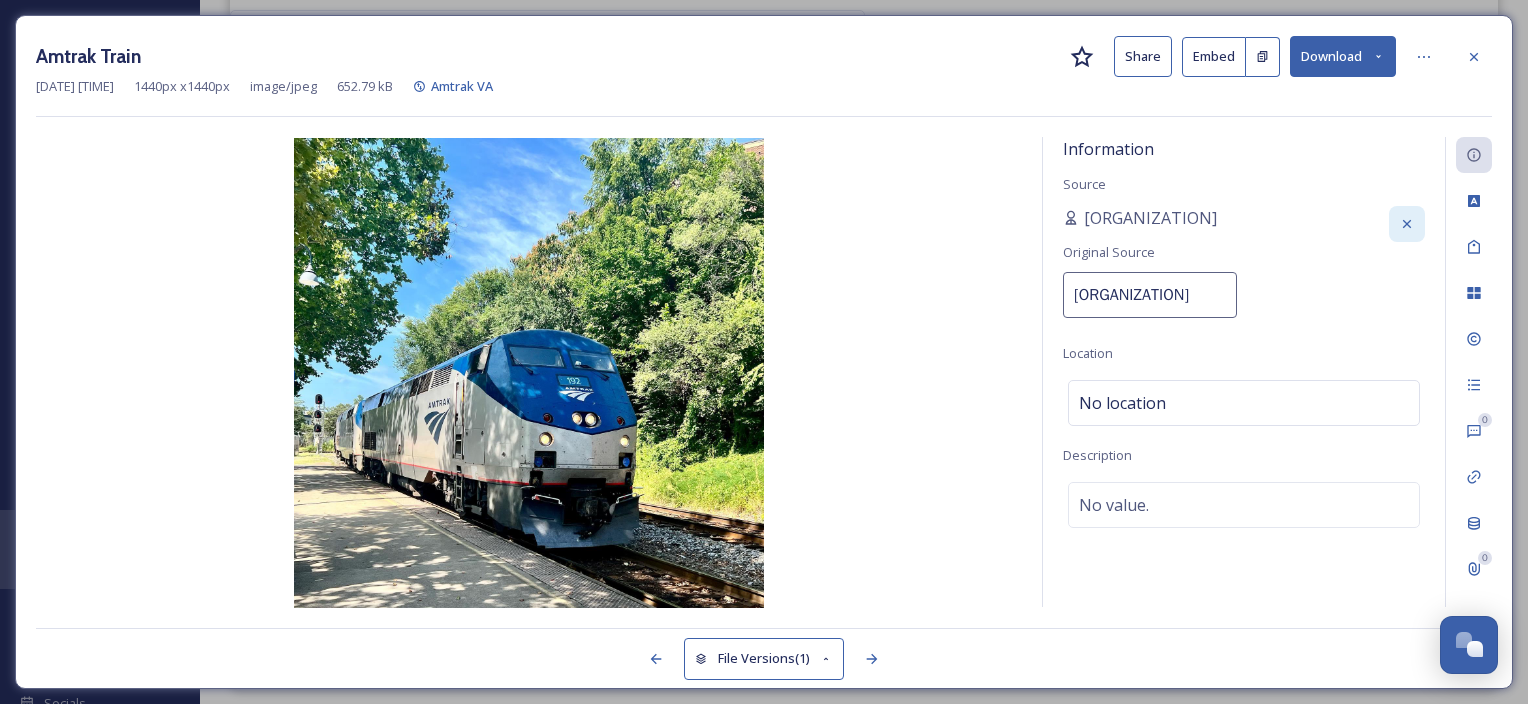 click on "Charlottesville Albemarle Convention & Visitors Bureau" at bounding box center [1150, 295] 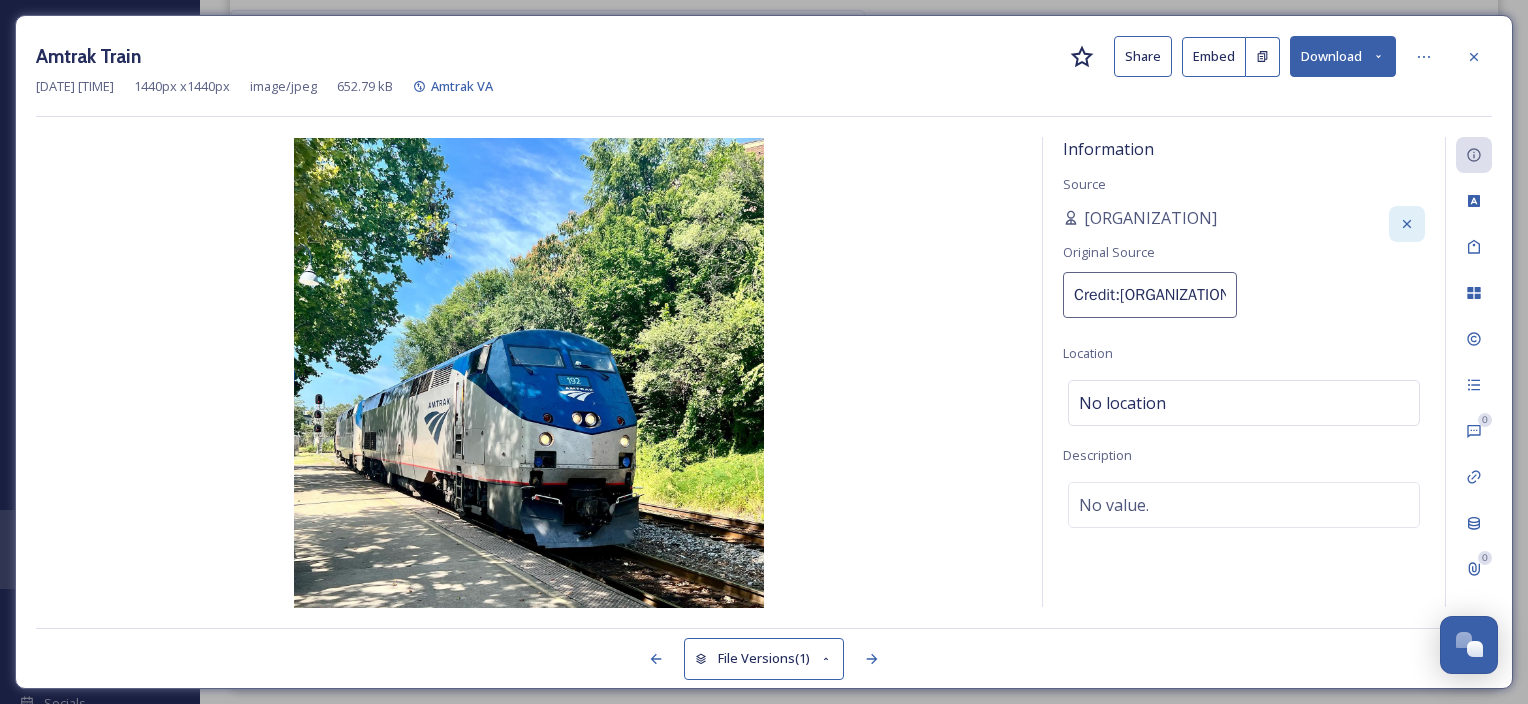 type on "Credit: Charlottesville Albemarle Convention & Visitors Bureau" 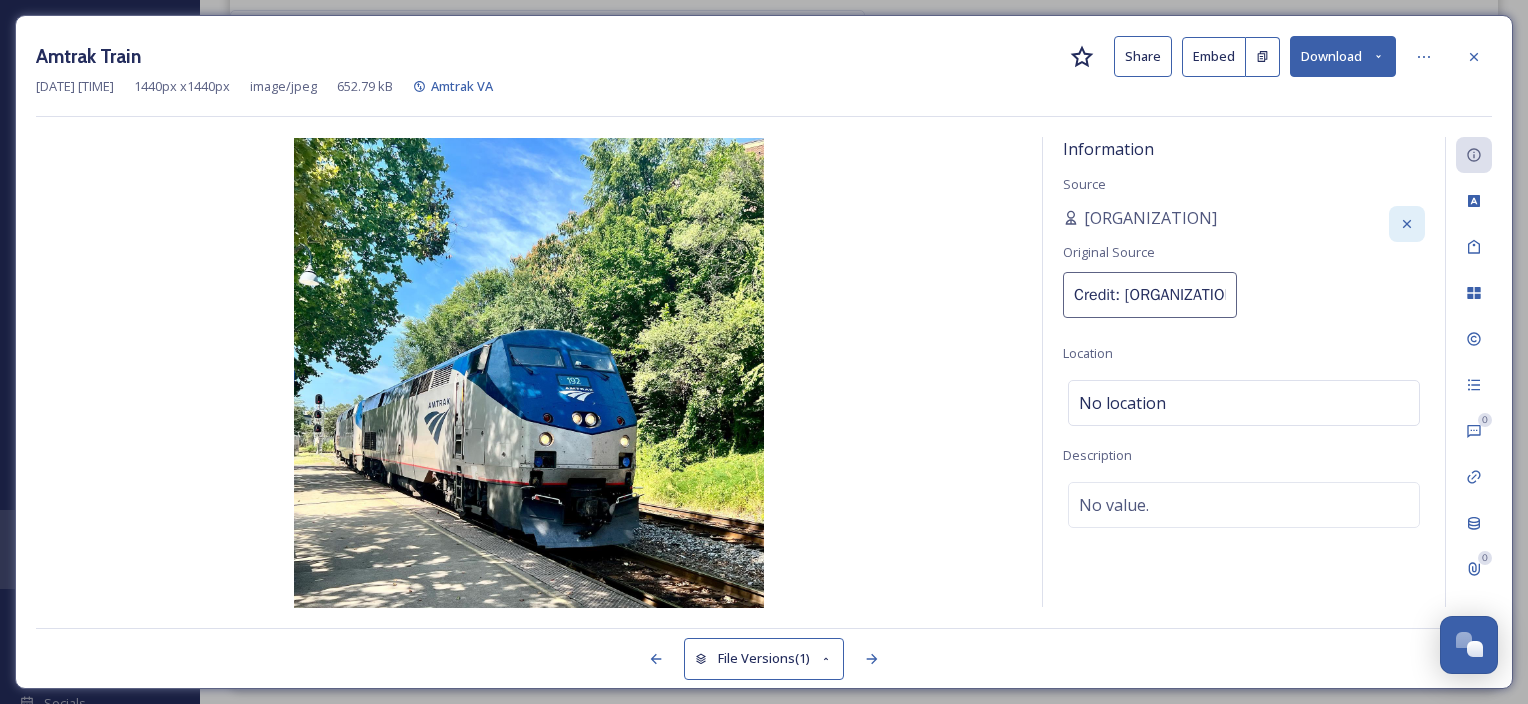 click at bounding box center [529, 373] 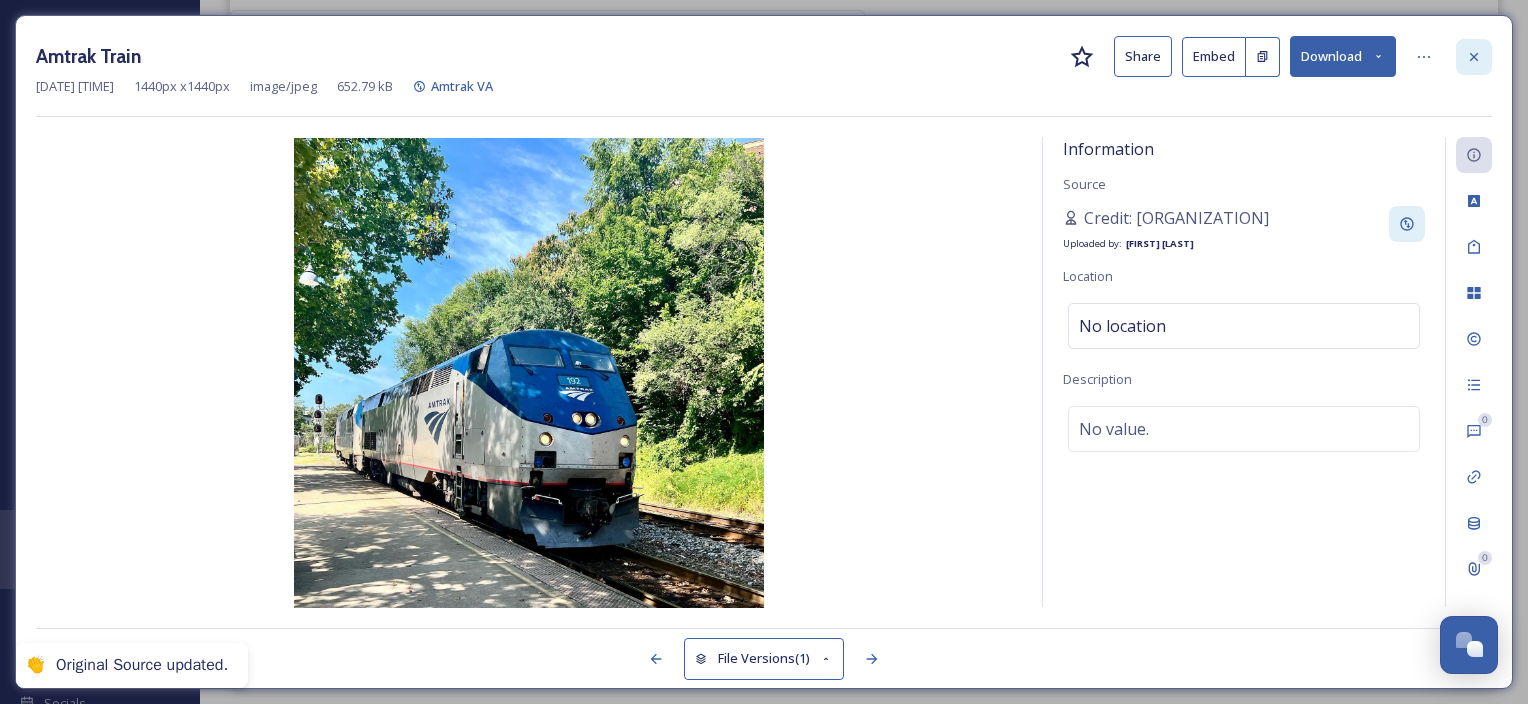 click at bounding box center [1474, 57] 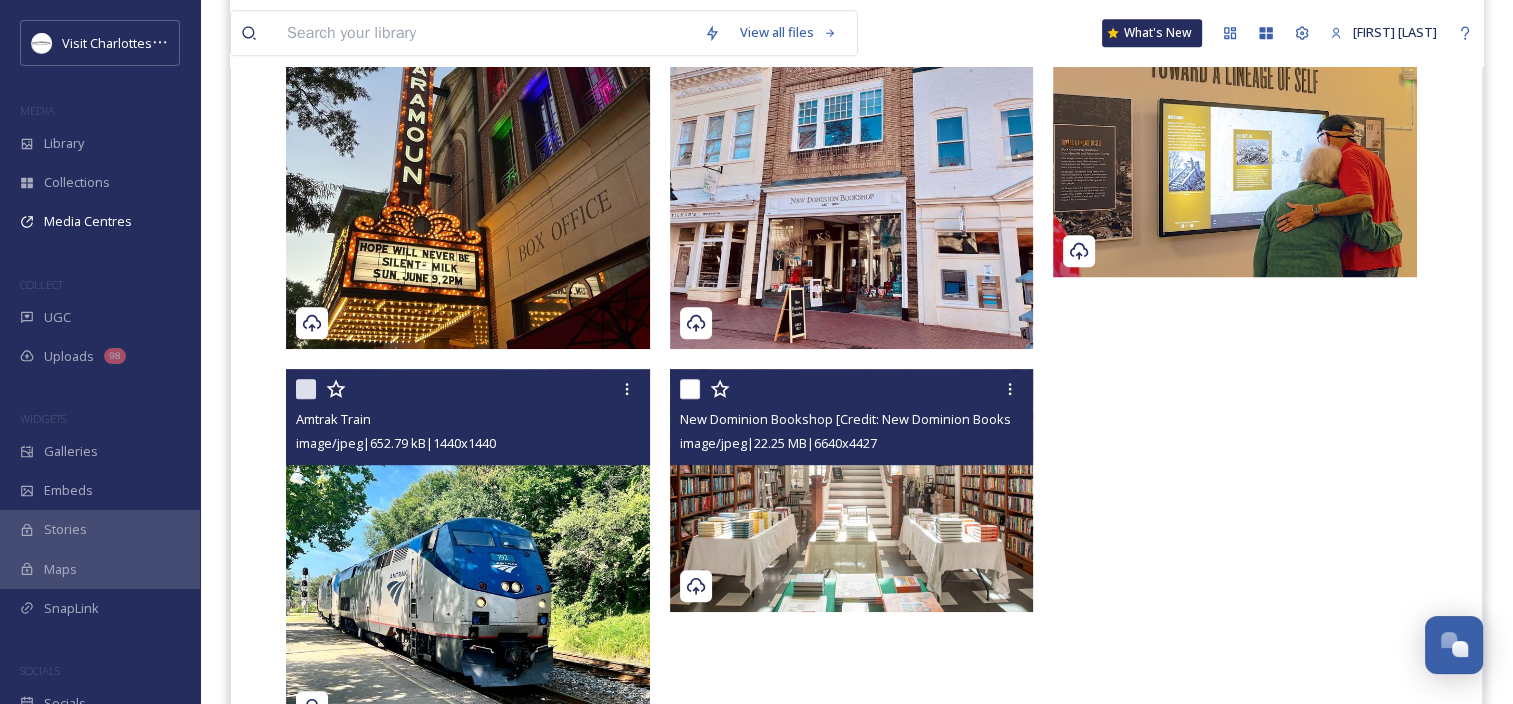 click at bounding box center [852, 490] 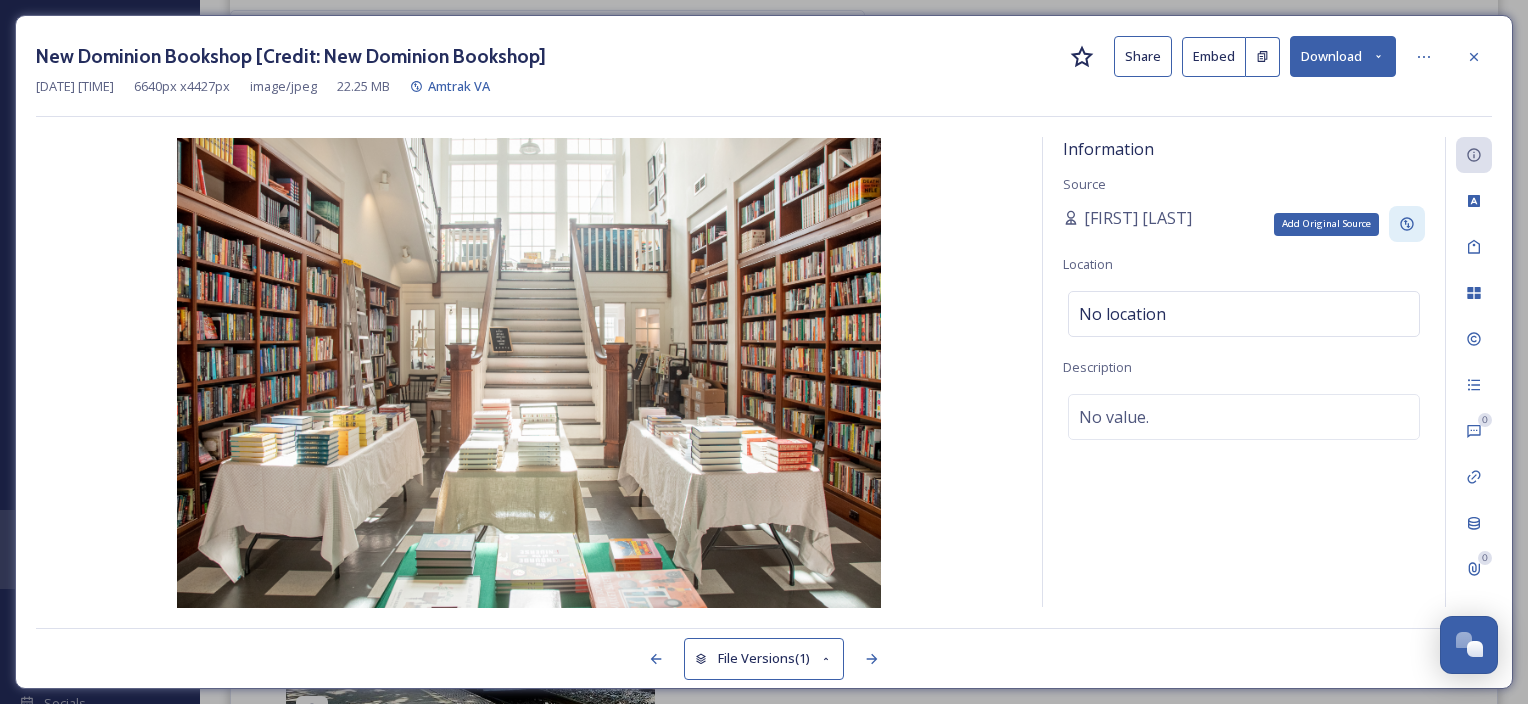 click 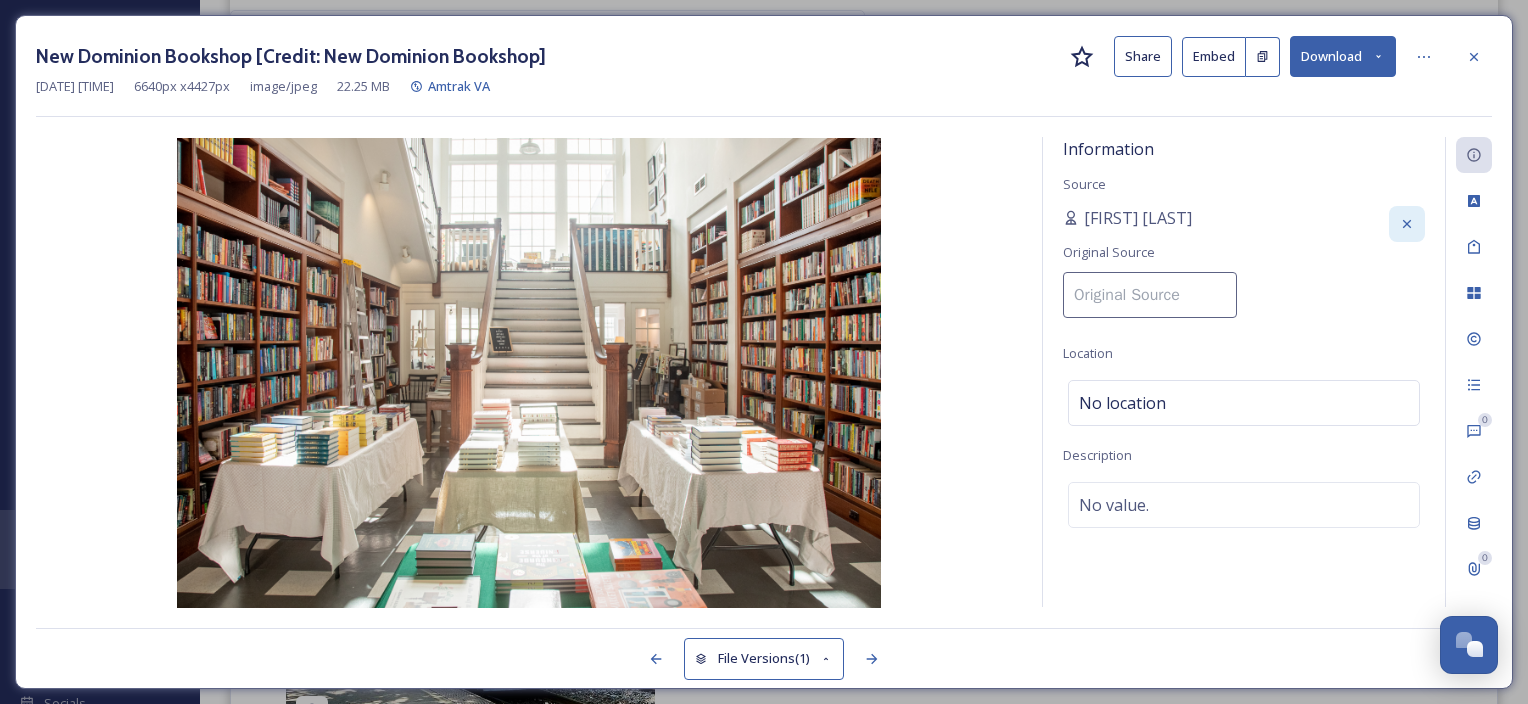 click at bounding box center (1150, 295) 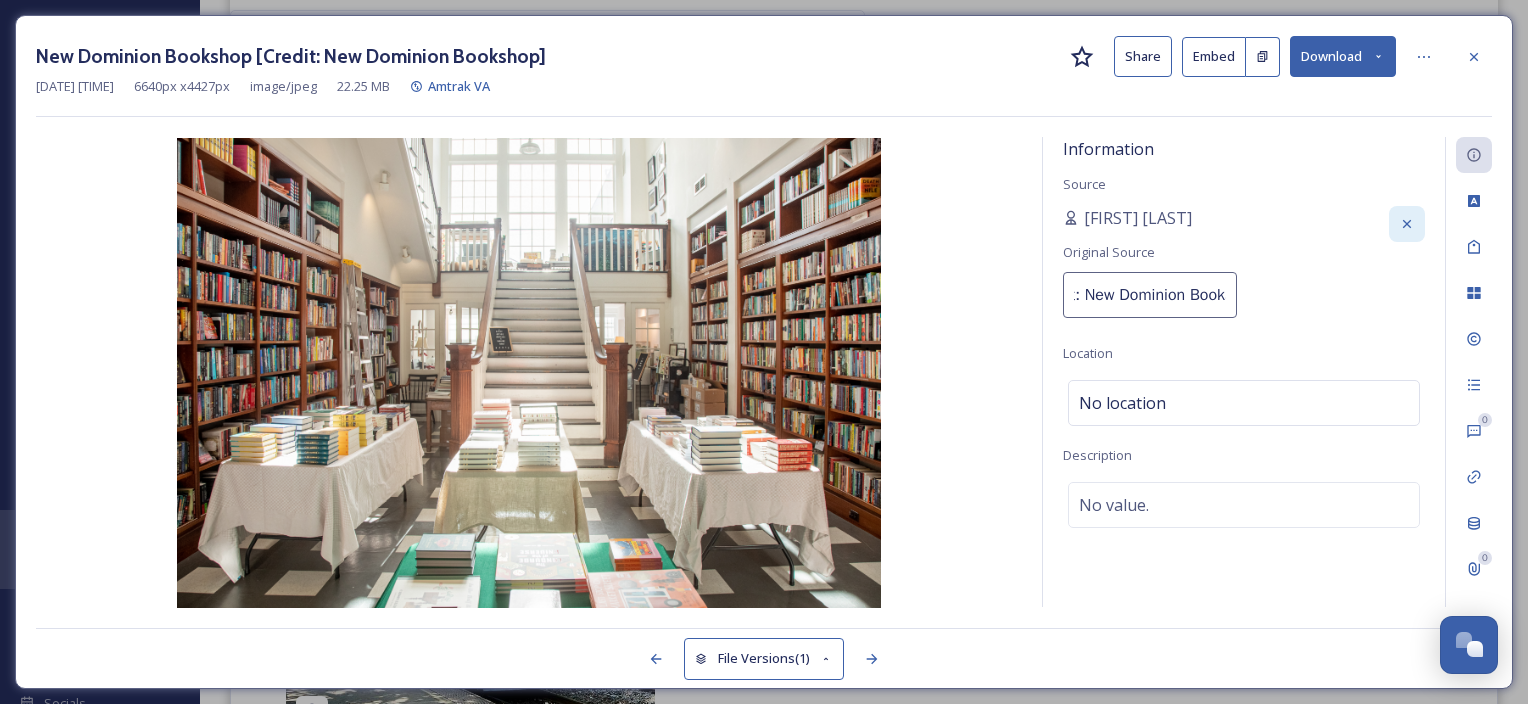 type on "Credit: New Dominion Bookshop" 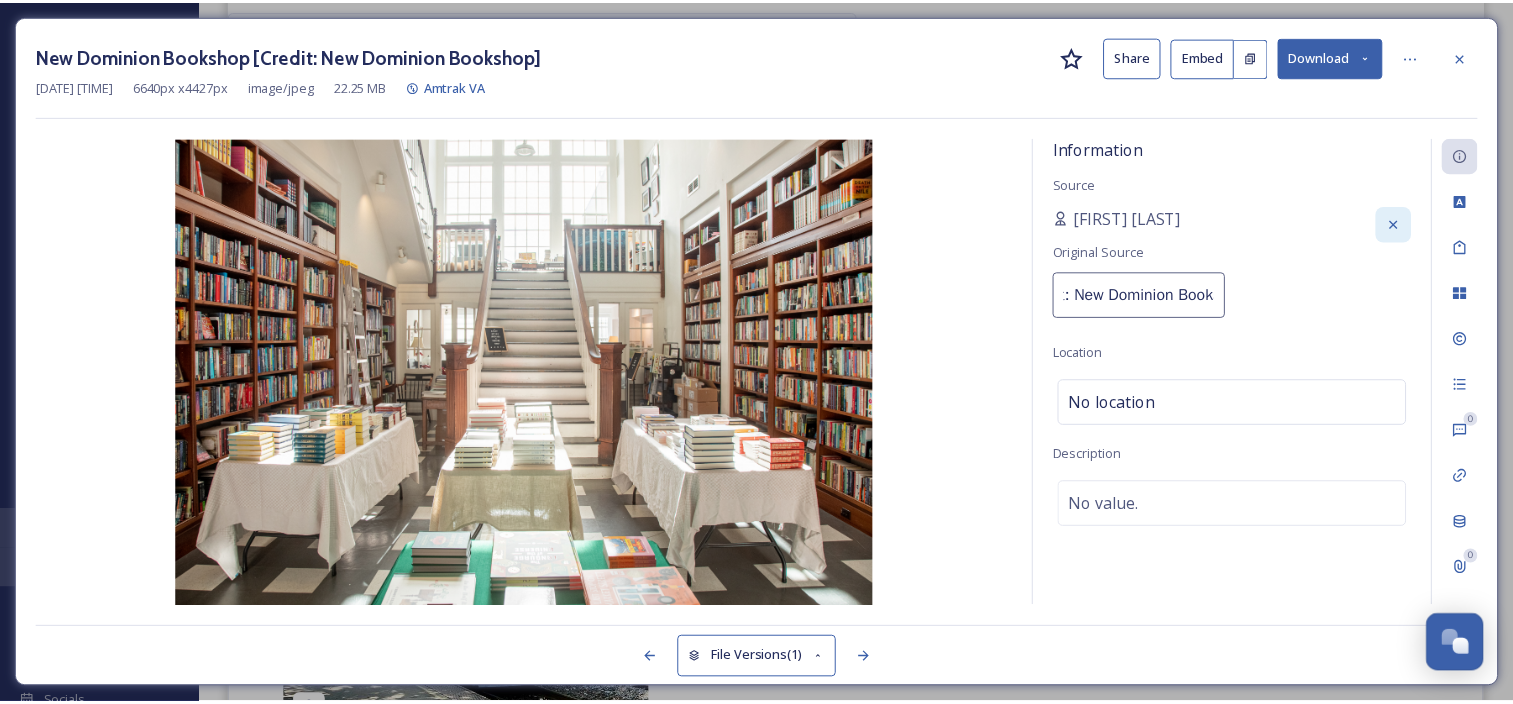 scroll, scrollTop: 0, scrollLeft: 50, axis: horizontal 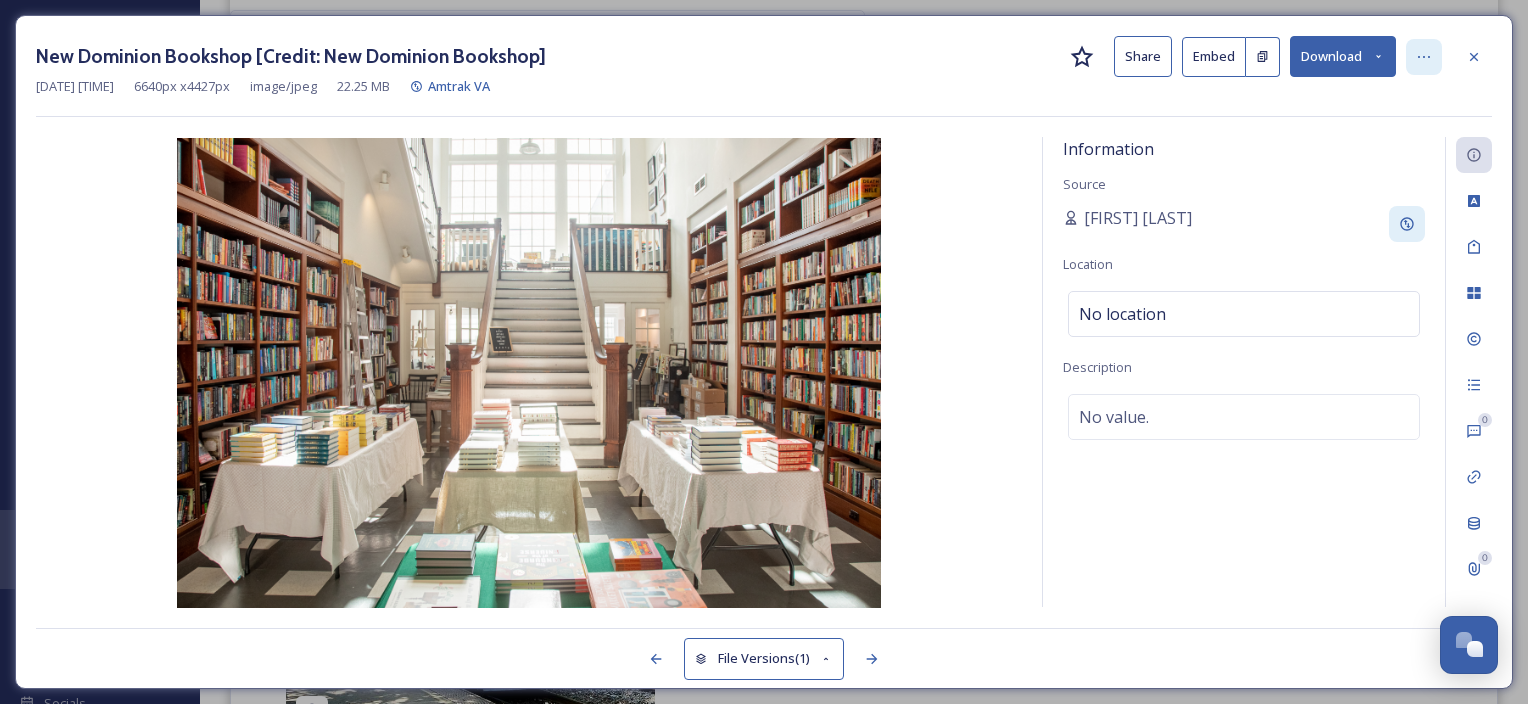 click at bounding box center [1424, 57] 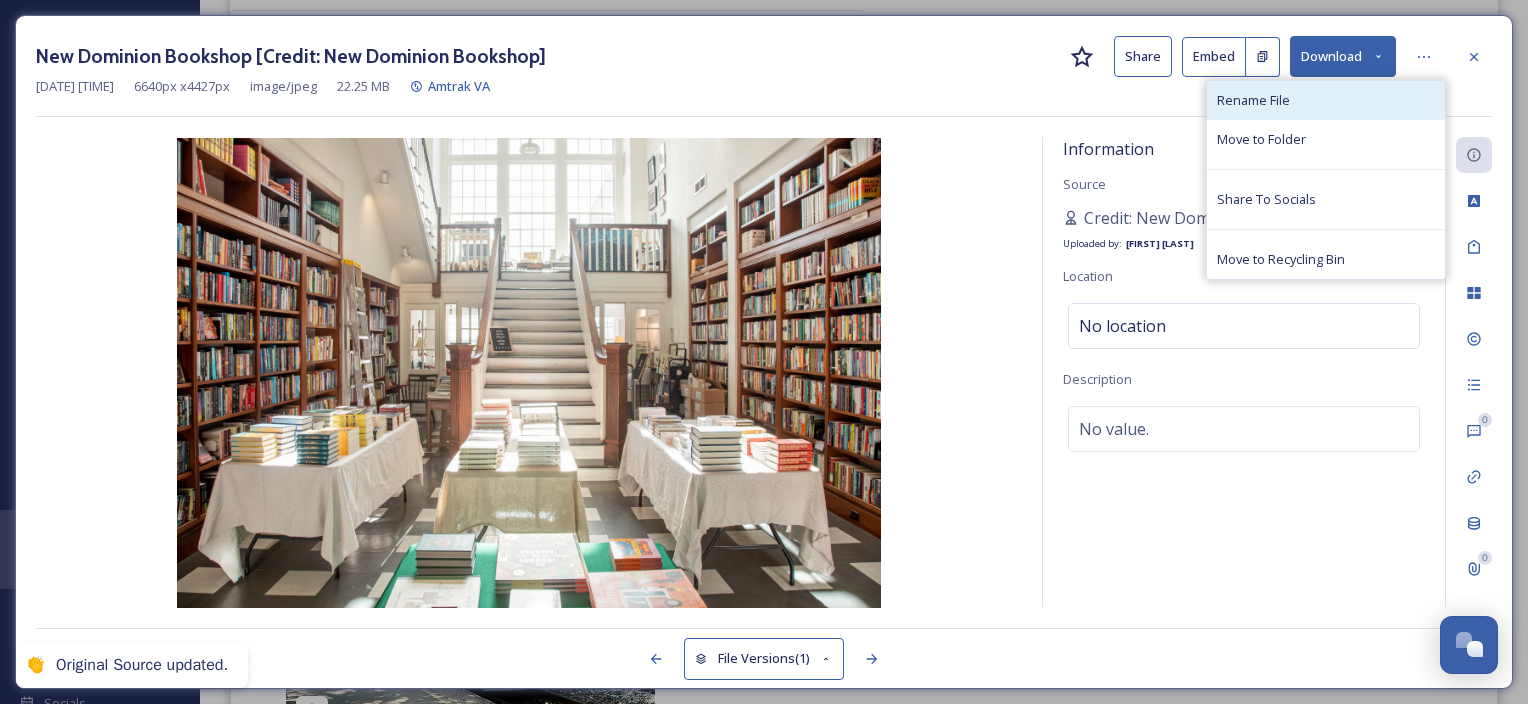 click on "Rename File" at bounding box center (1326, 100) 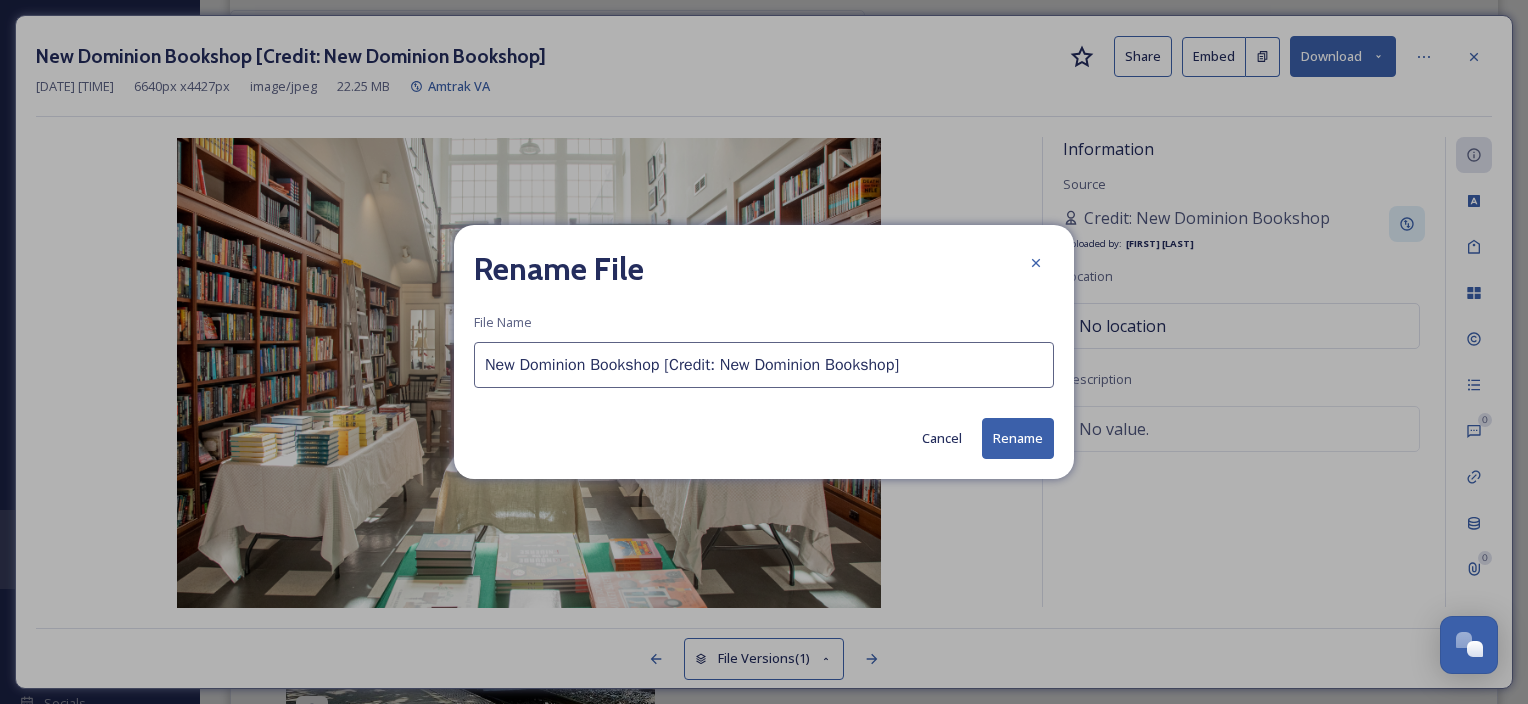 drag, startPoint x: 664, startPoint y: 372, endPoint x: 1043, endPoint y: 380, distance: 379.0844 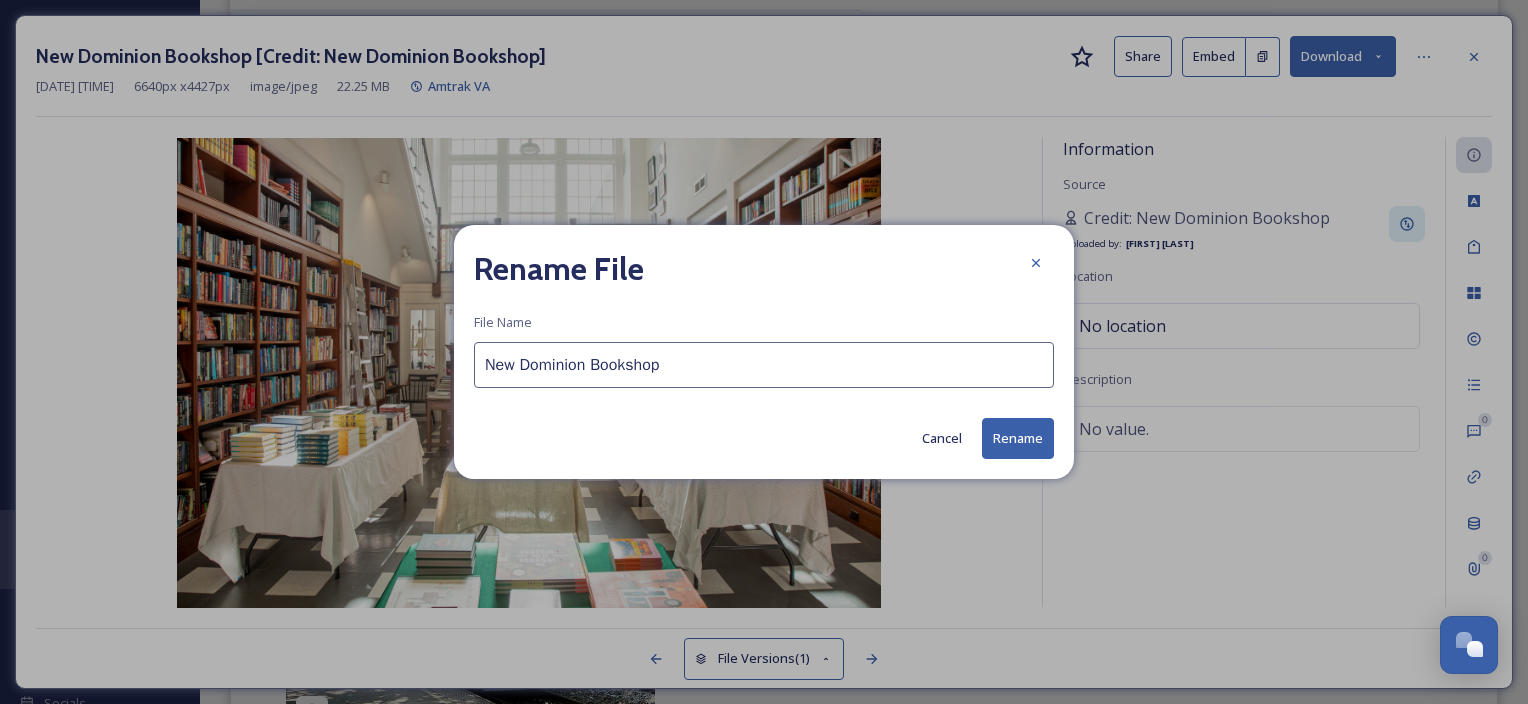 type on "New Dominion Bookshop" 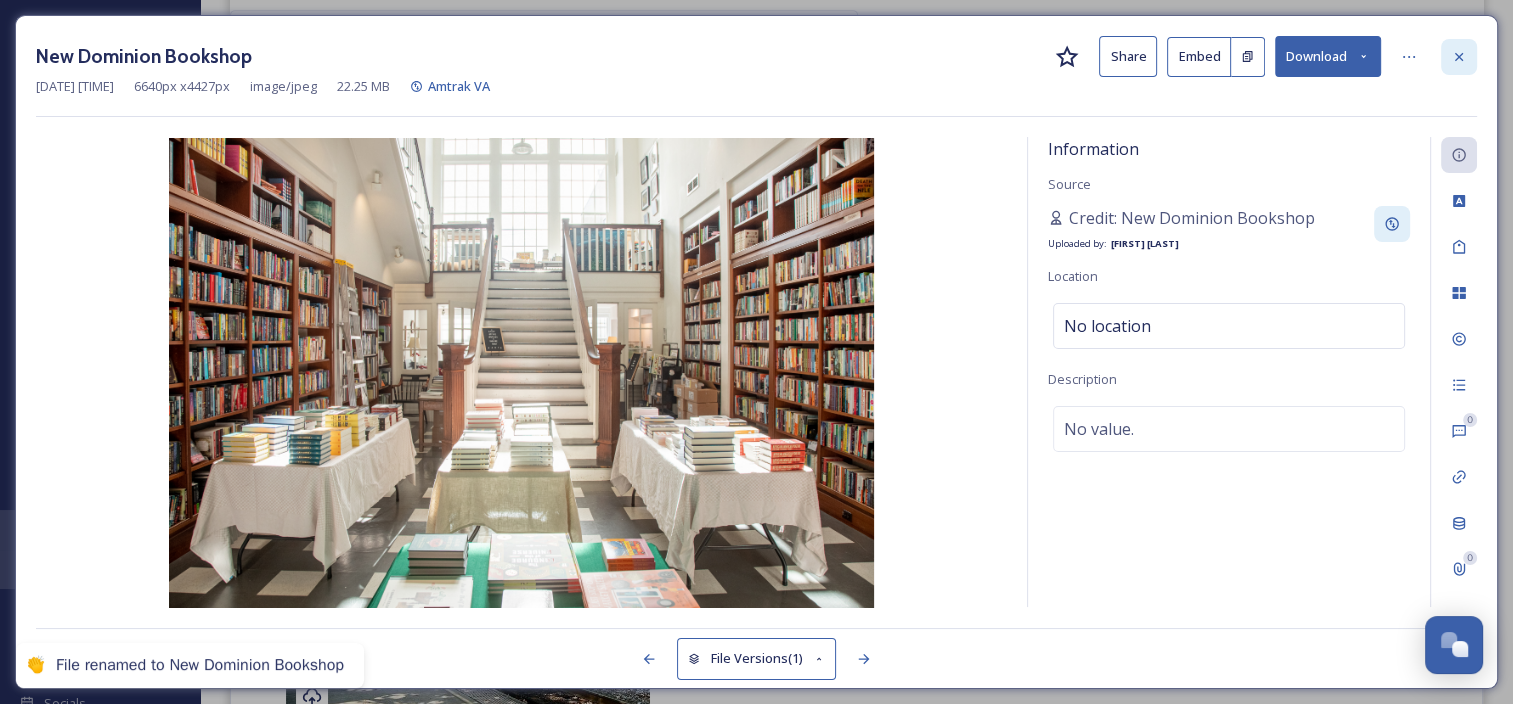 click at bounding box center (1459, 57) 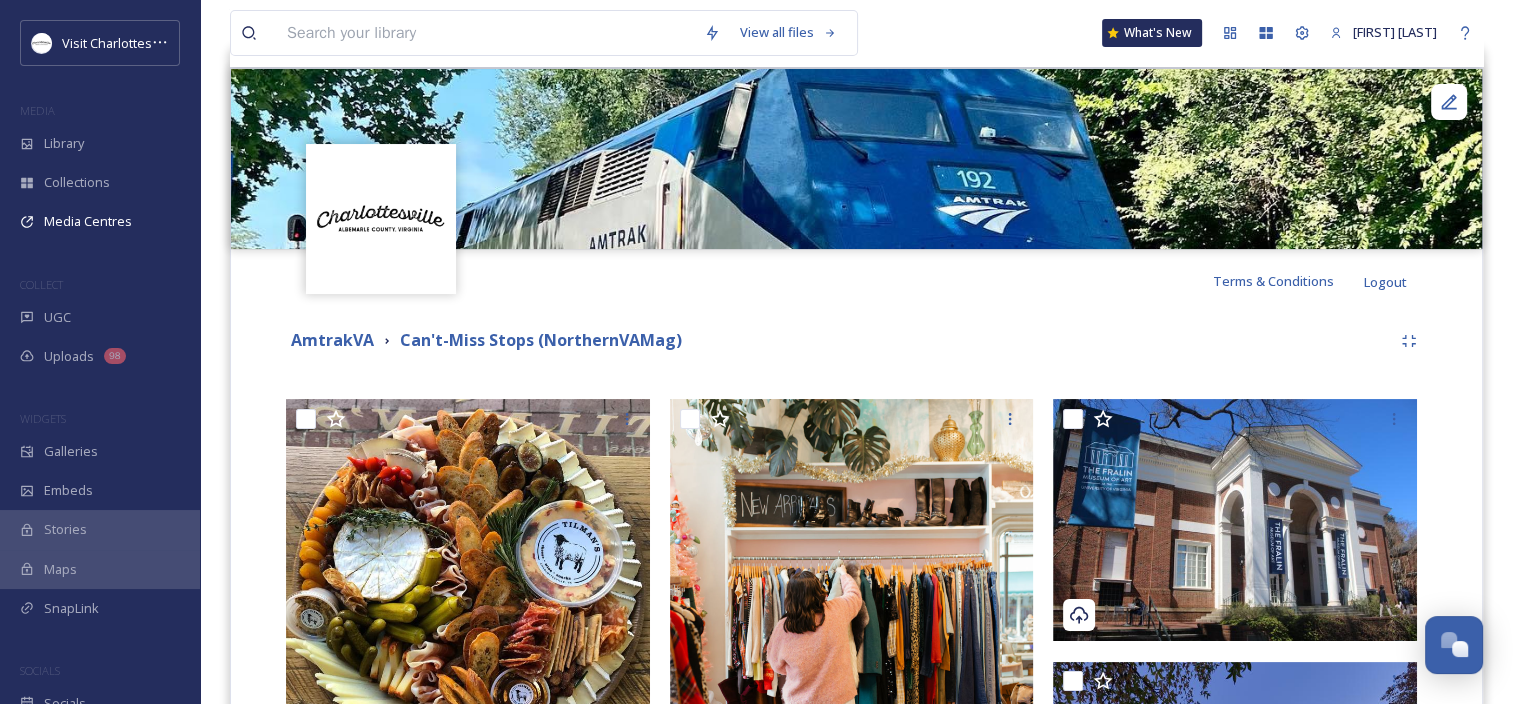 scroll, scrollTop: 0, scrollLeft: 0, axis: both 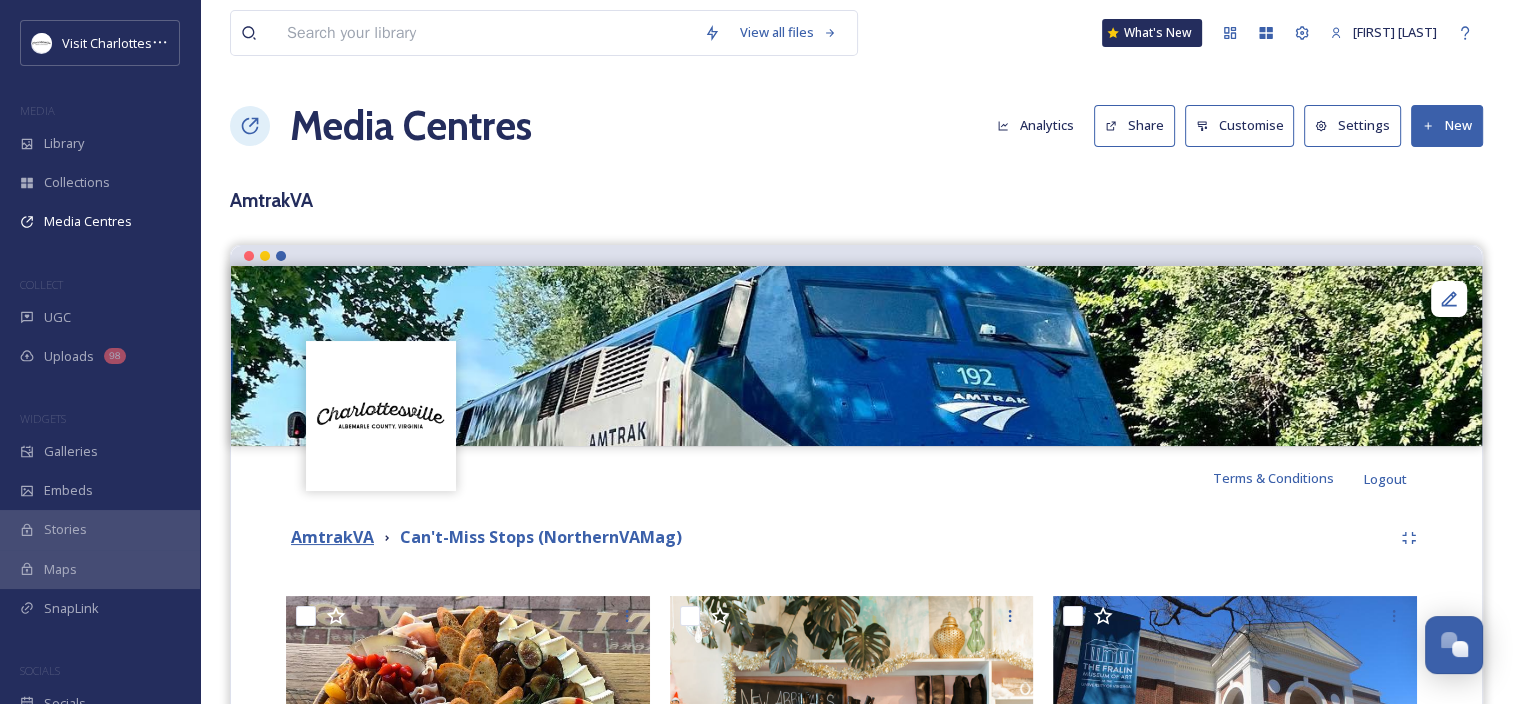 click on "AmtrakVA" at bounding box center [332, 537] 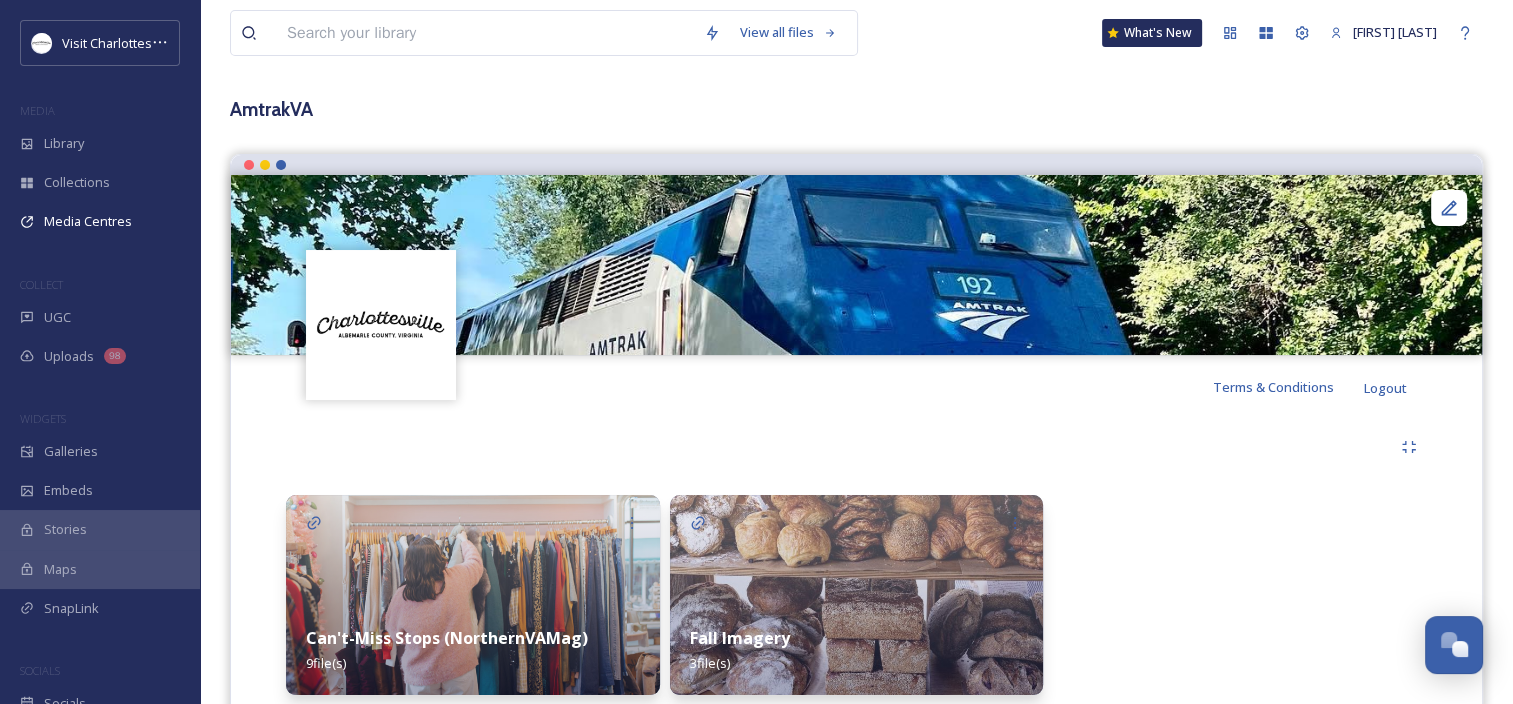 scroll, scrollTop: 162, scrollLeft: 0, axis: vertical 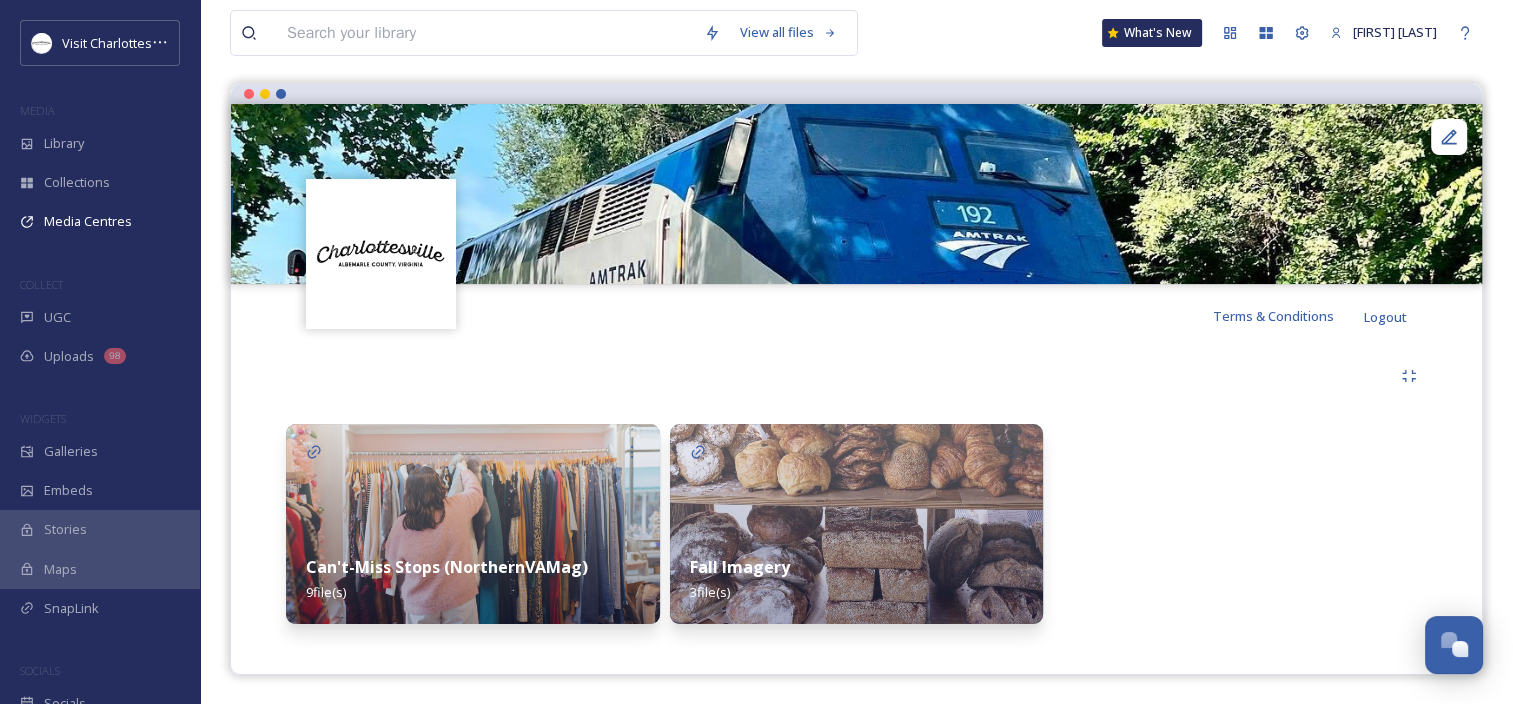click on "Fall Imagery 3  file(s)" at bounding box center [857, 579] 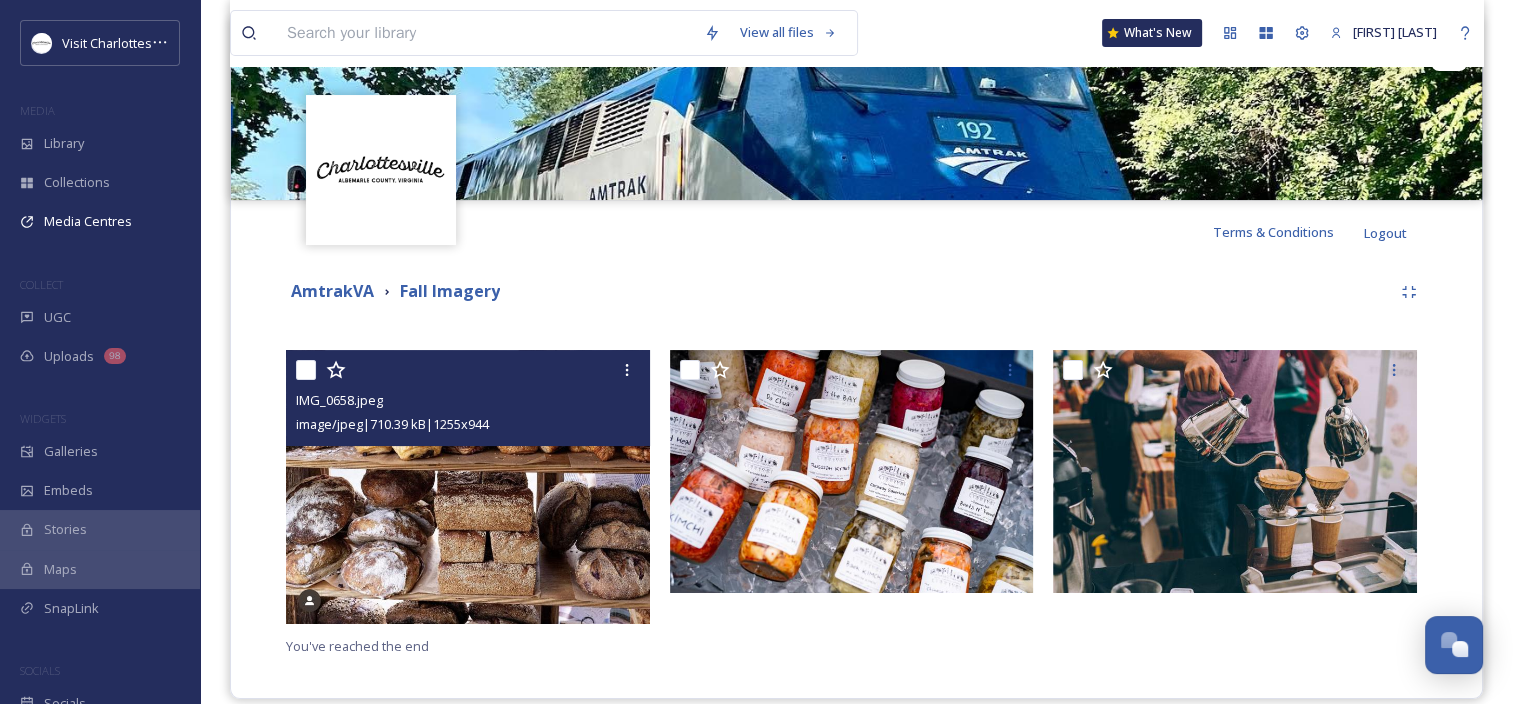 scroll, scrollTop: 269, scrollLeft: 0, axis: vertical 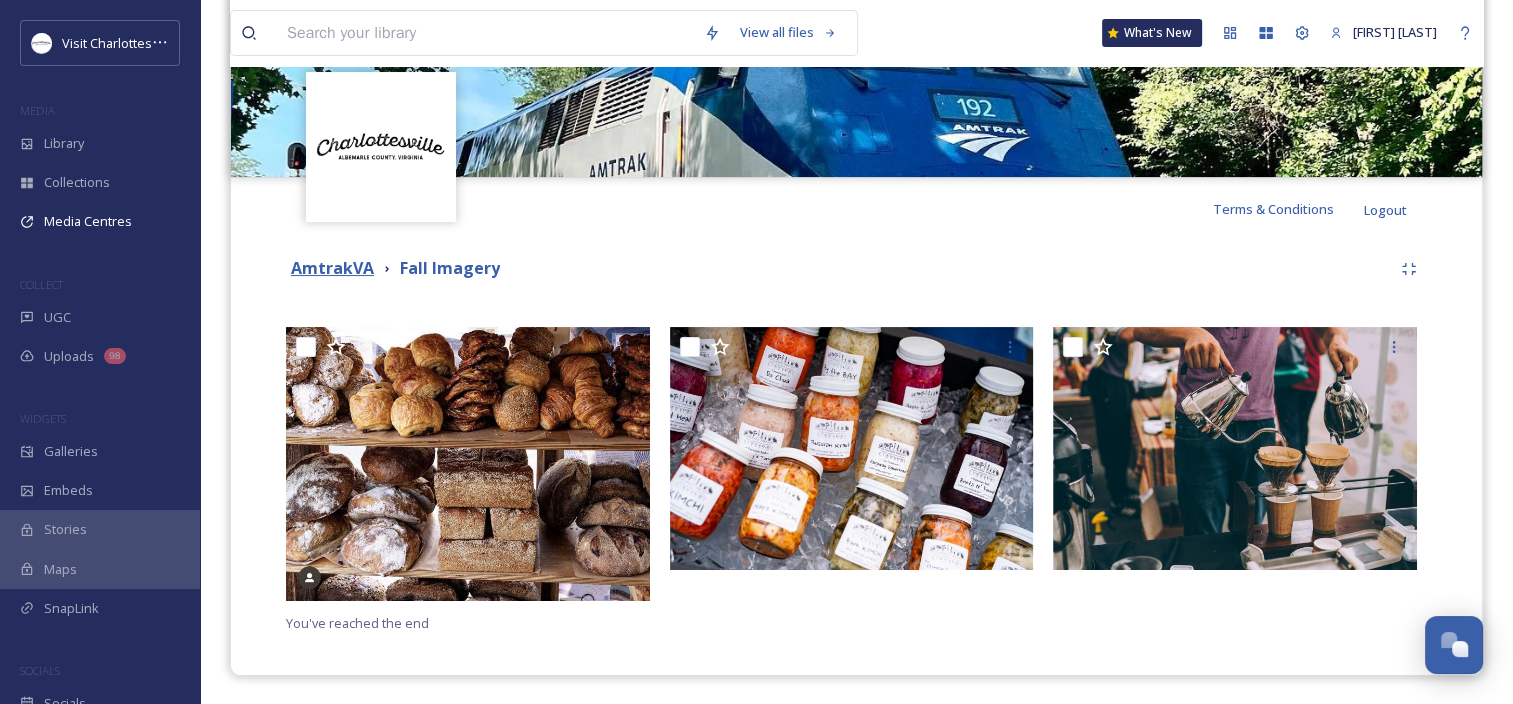 click on "AmtrakVA" at bounding box center (332, 268) 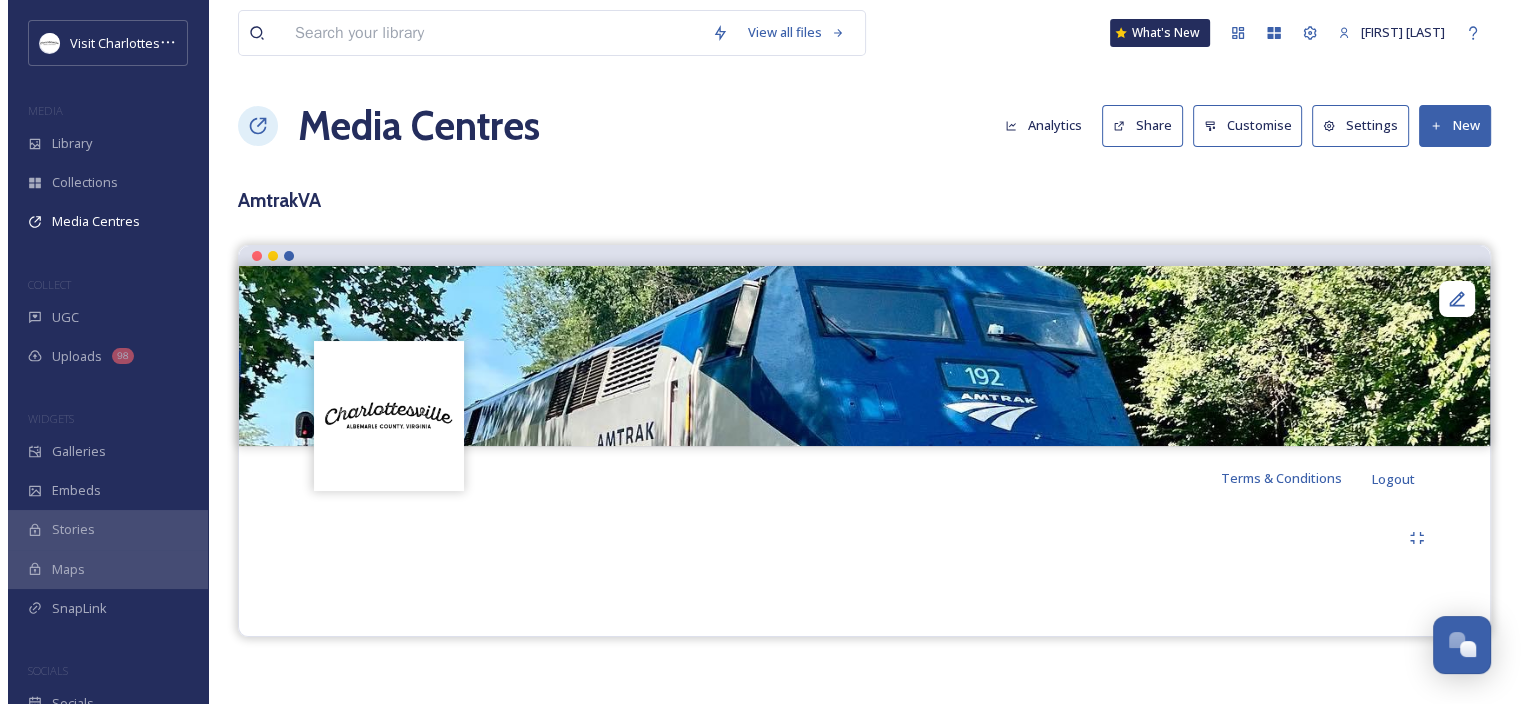 scroll, scrollTop: 0, scrollLeft: 0, axis: both 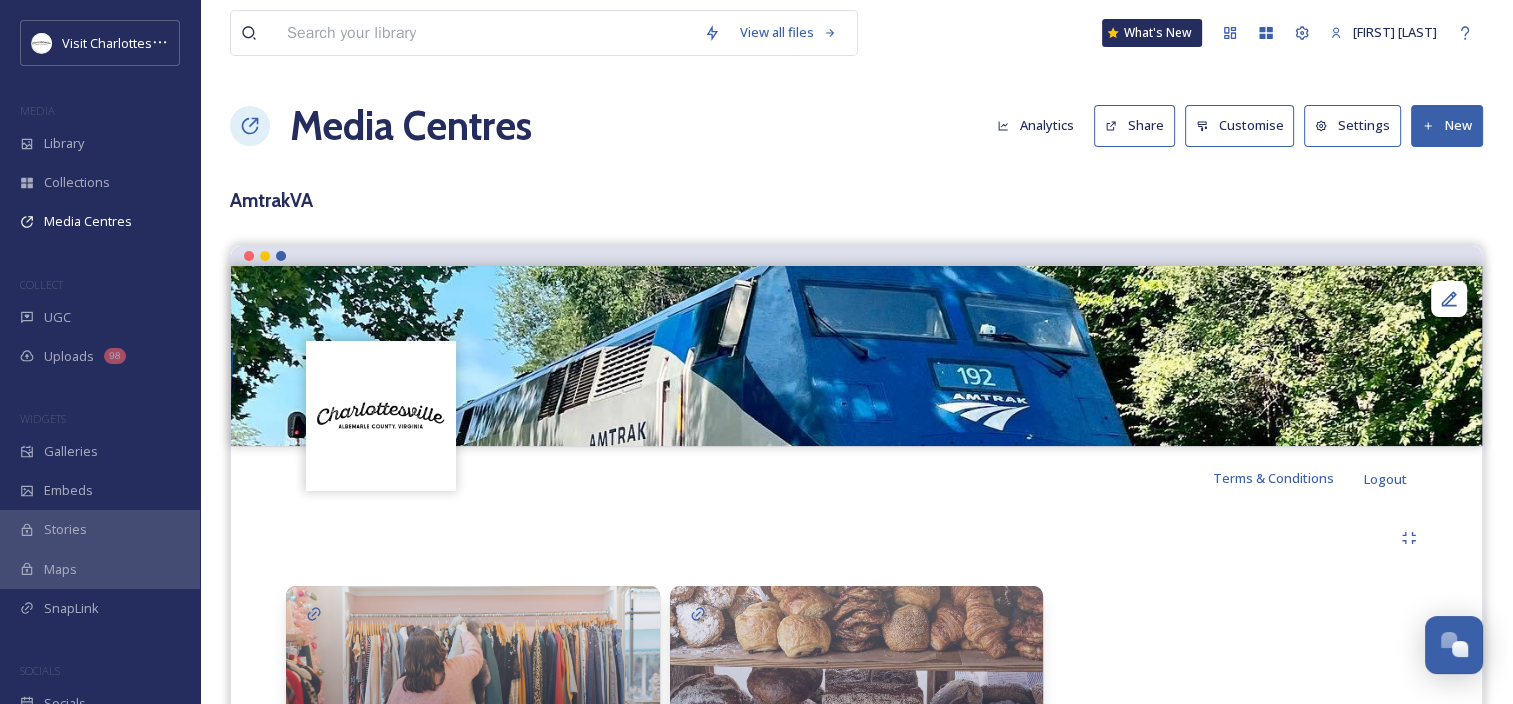 click at bounding box center [856, 356] 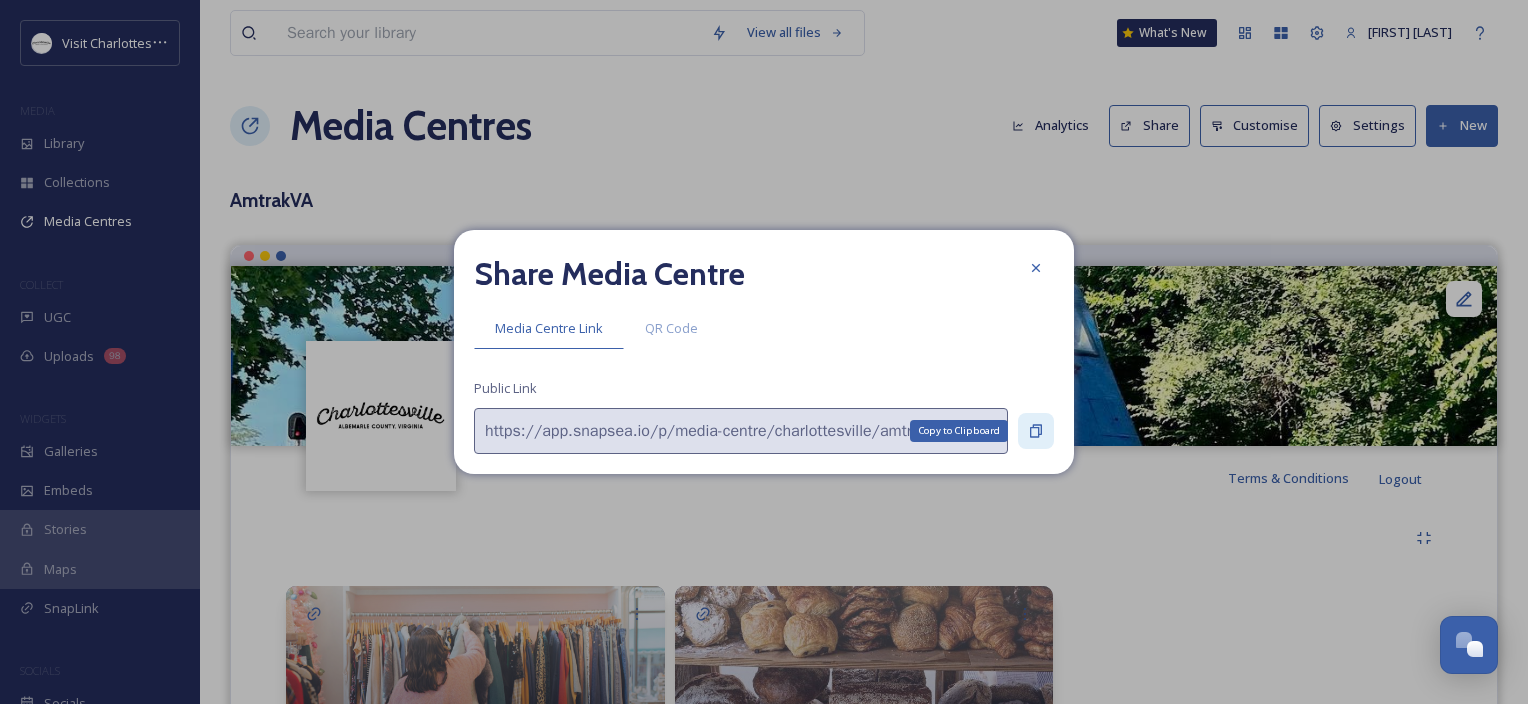 click on "Copy to Clipboard" at bounding box center (1036, 431) 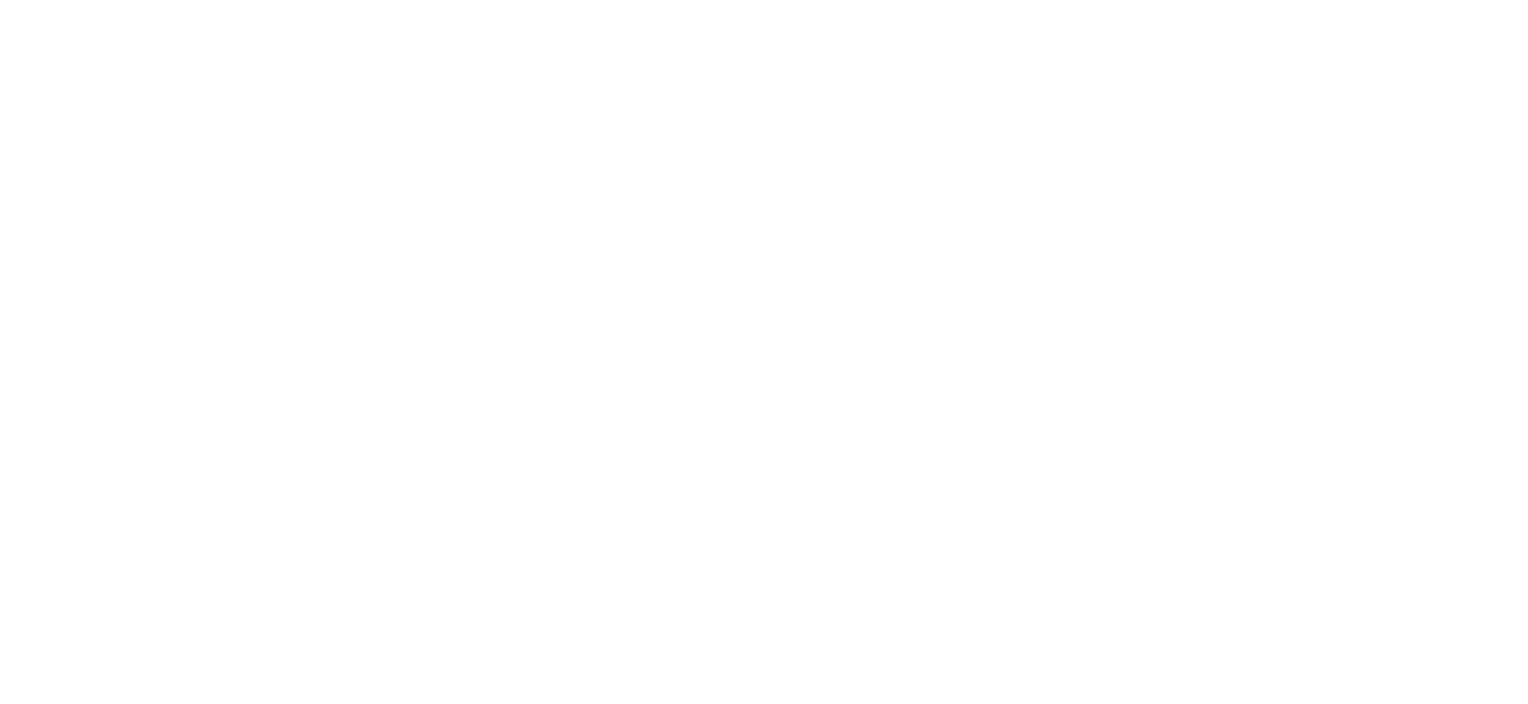 scroll, scrollTop: 0, scrollLeft: 0, axis: both 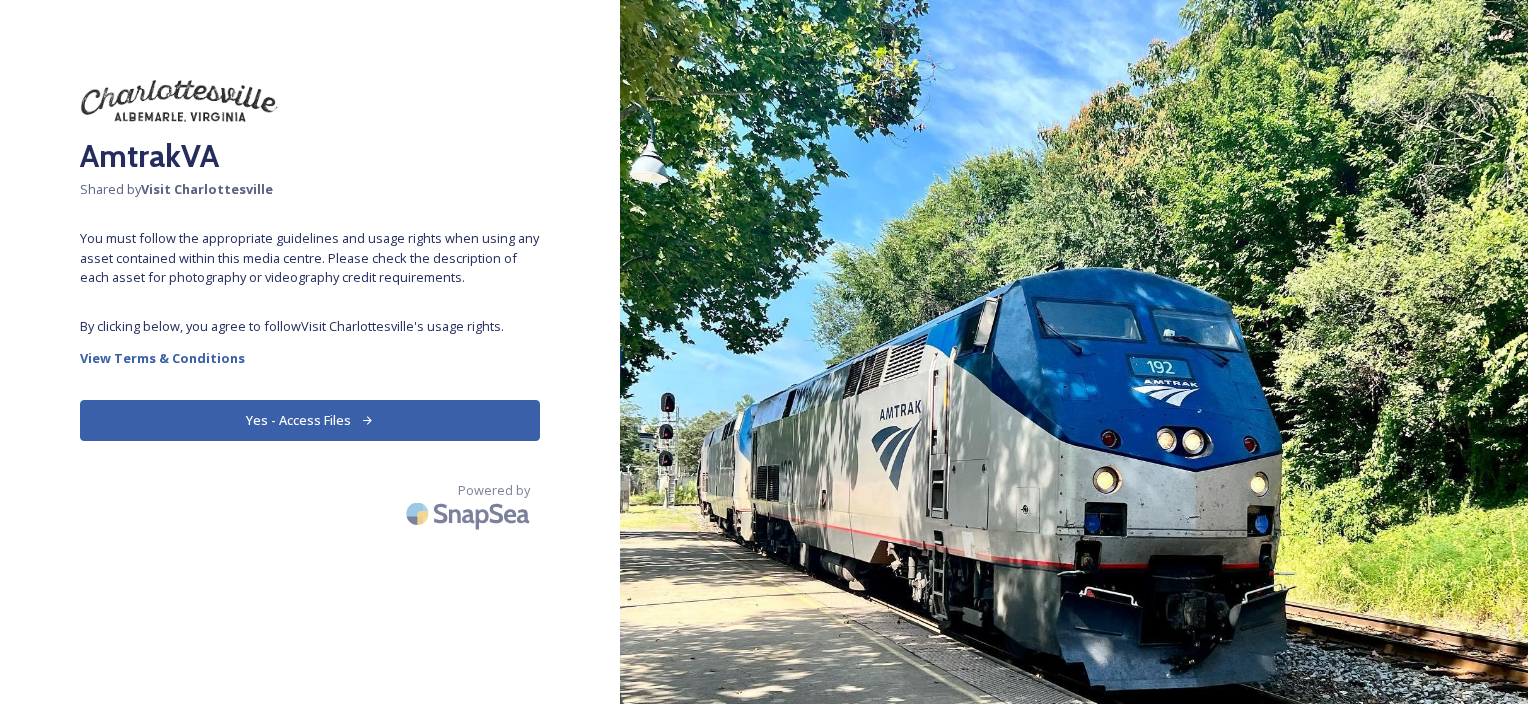click on "Yes - Access Files" at bounding box center (310, 420) 